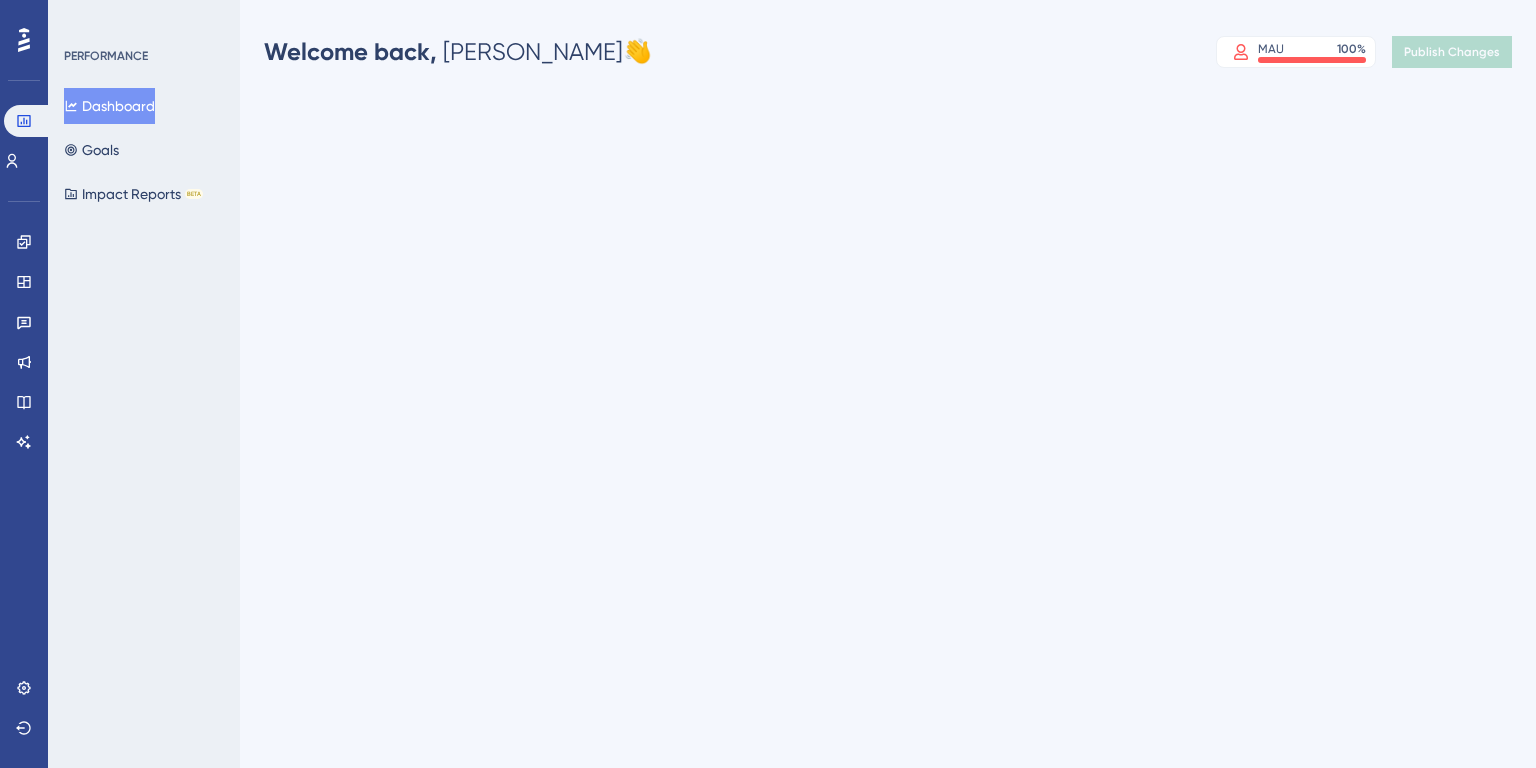 scroll, scrollTop: 0, scrollLeft: 0, axis: both 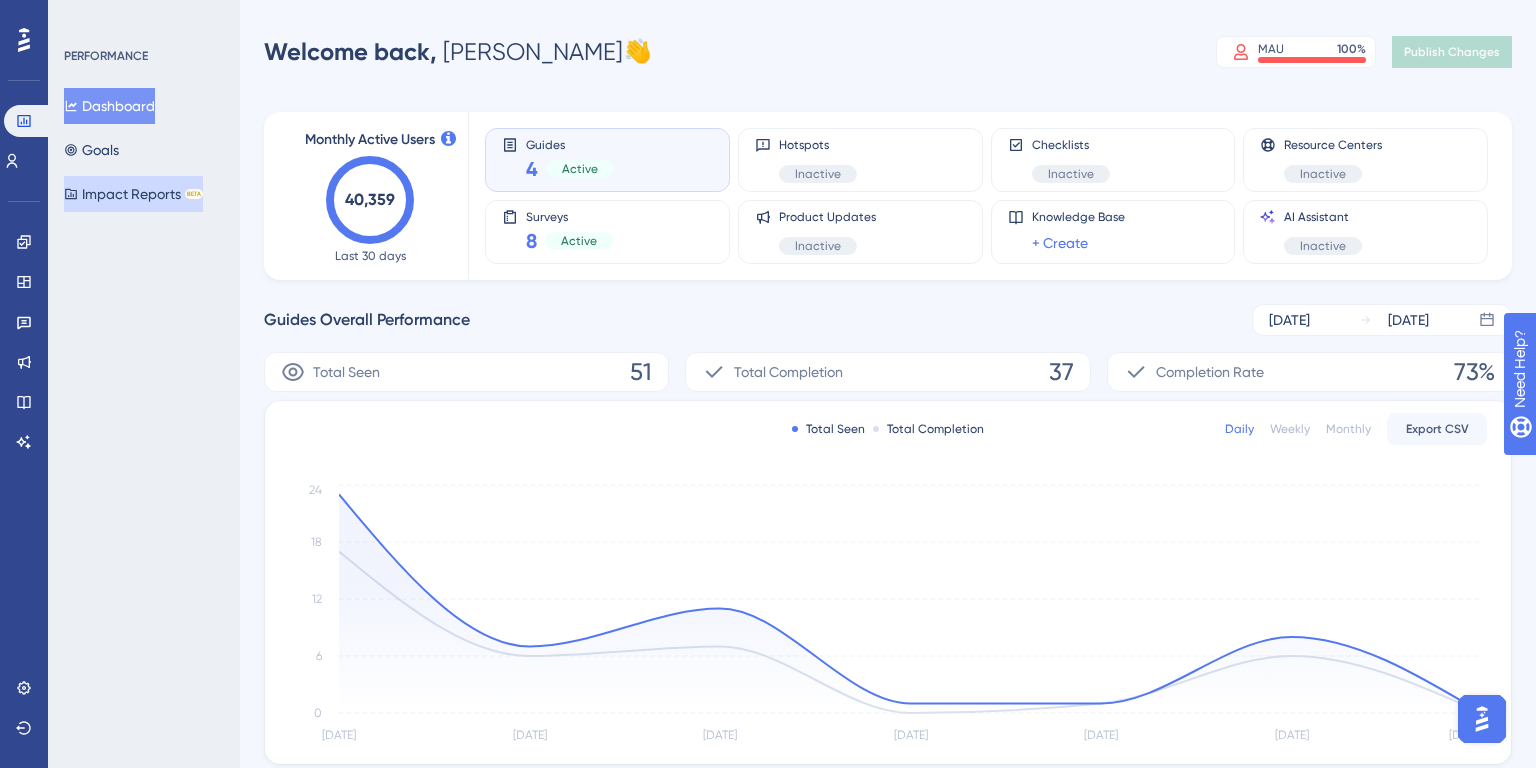click on "Impact Reports BETA" at bounding box center (133, 194) 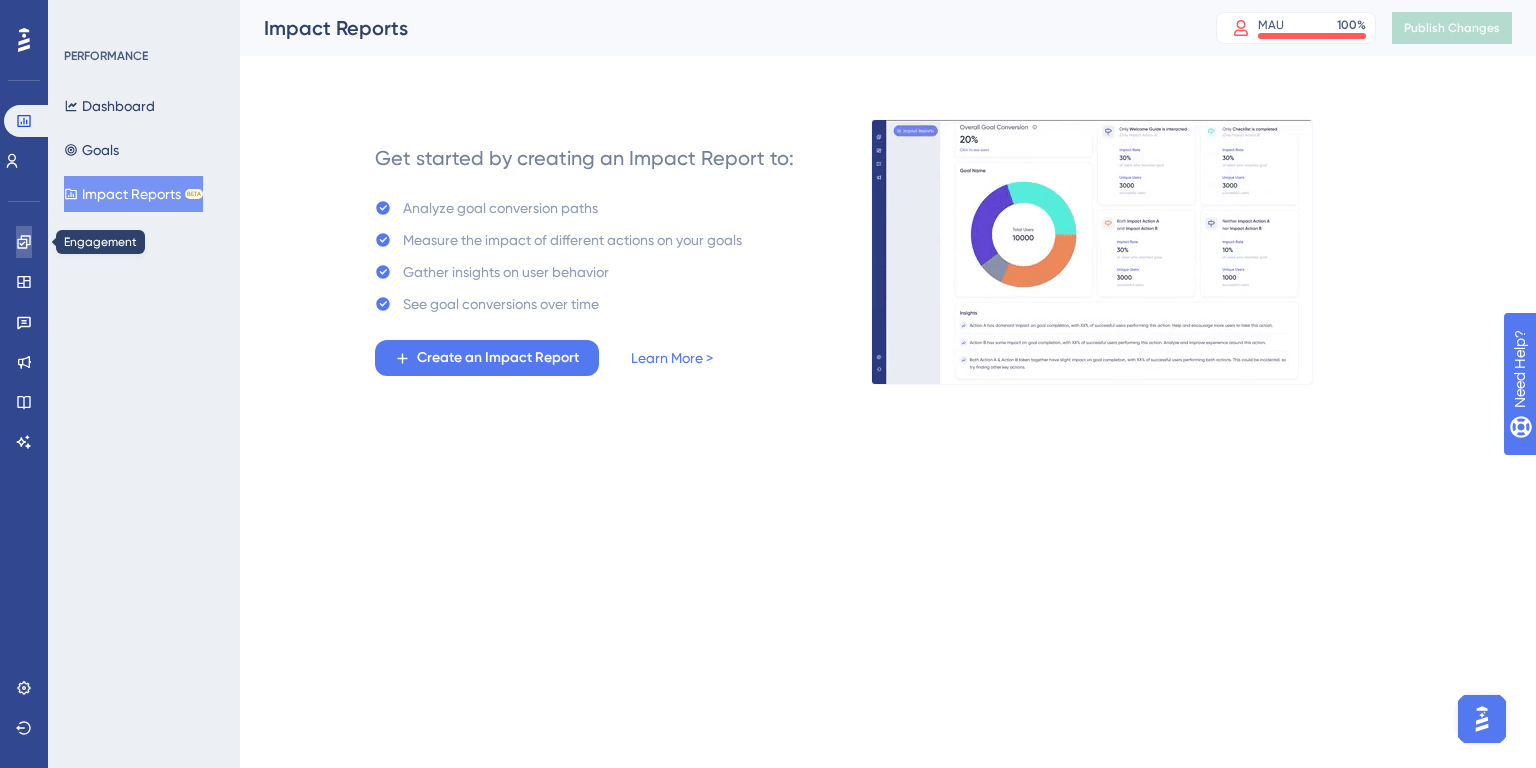 click at bounding box center [24, 242] 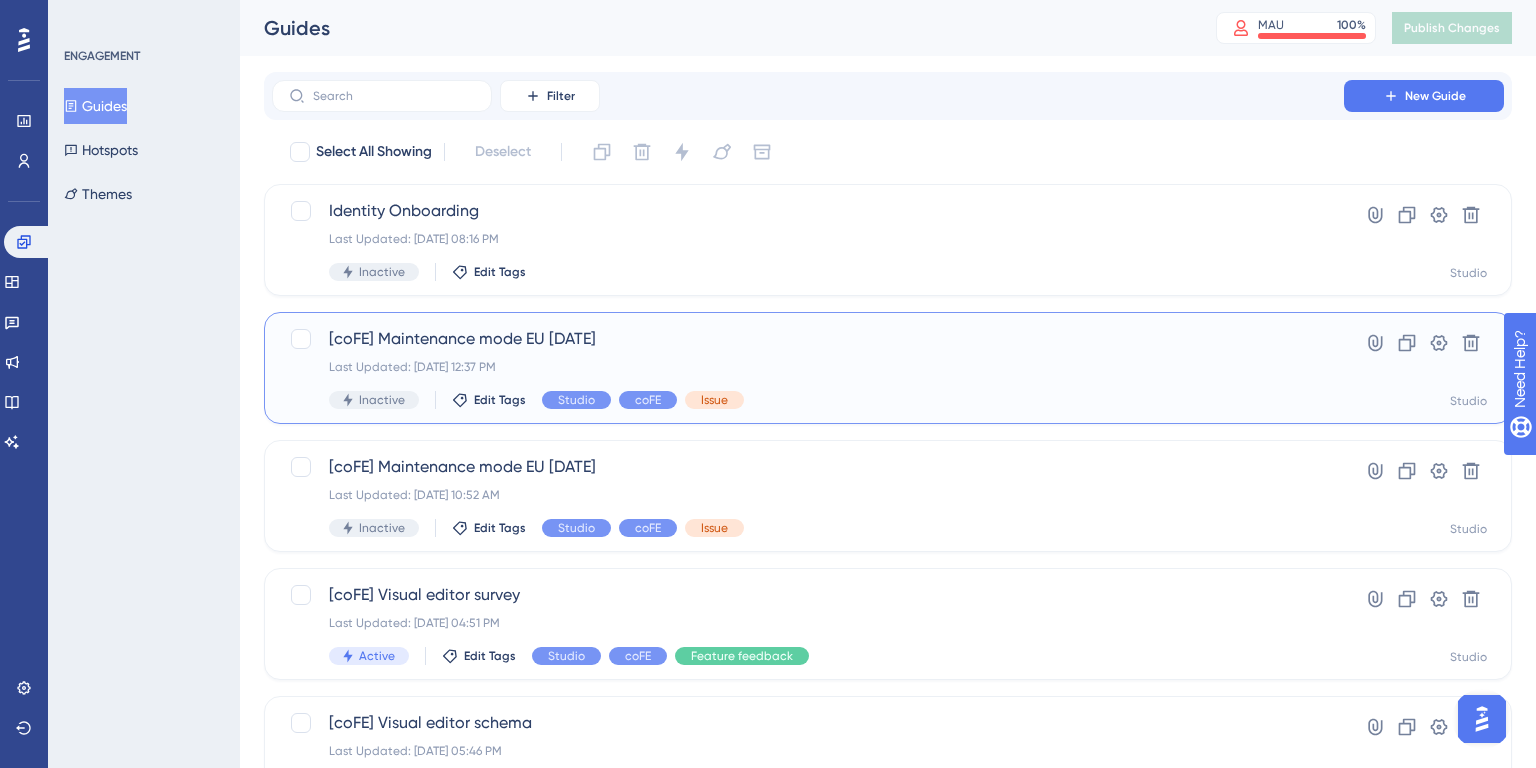 click on "Last Updated: [DATE] 12:37 PM" at bounding box center (808, 367) 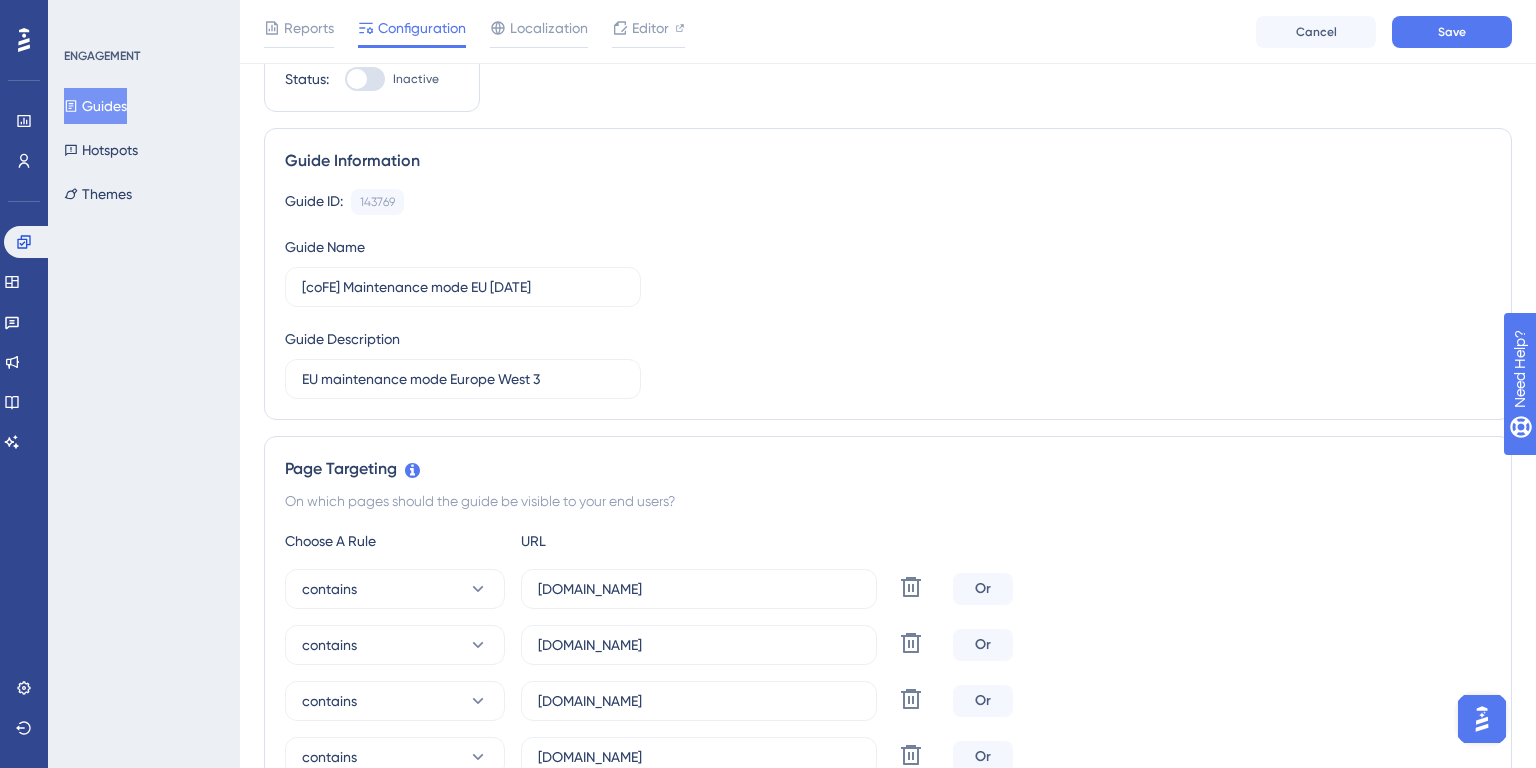 scroll, scrollTop: 281, scrollLeft: 0, axis: vertical 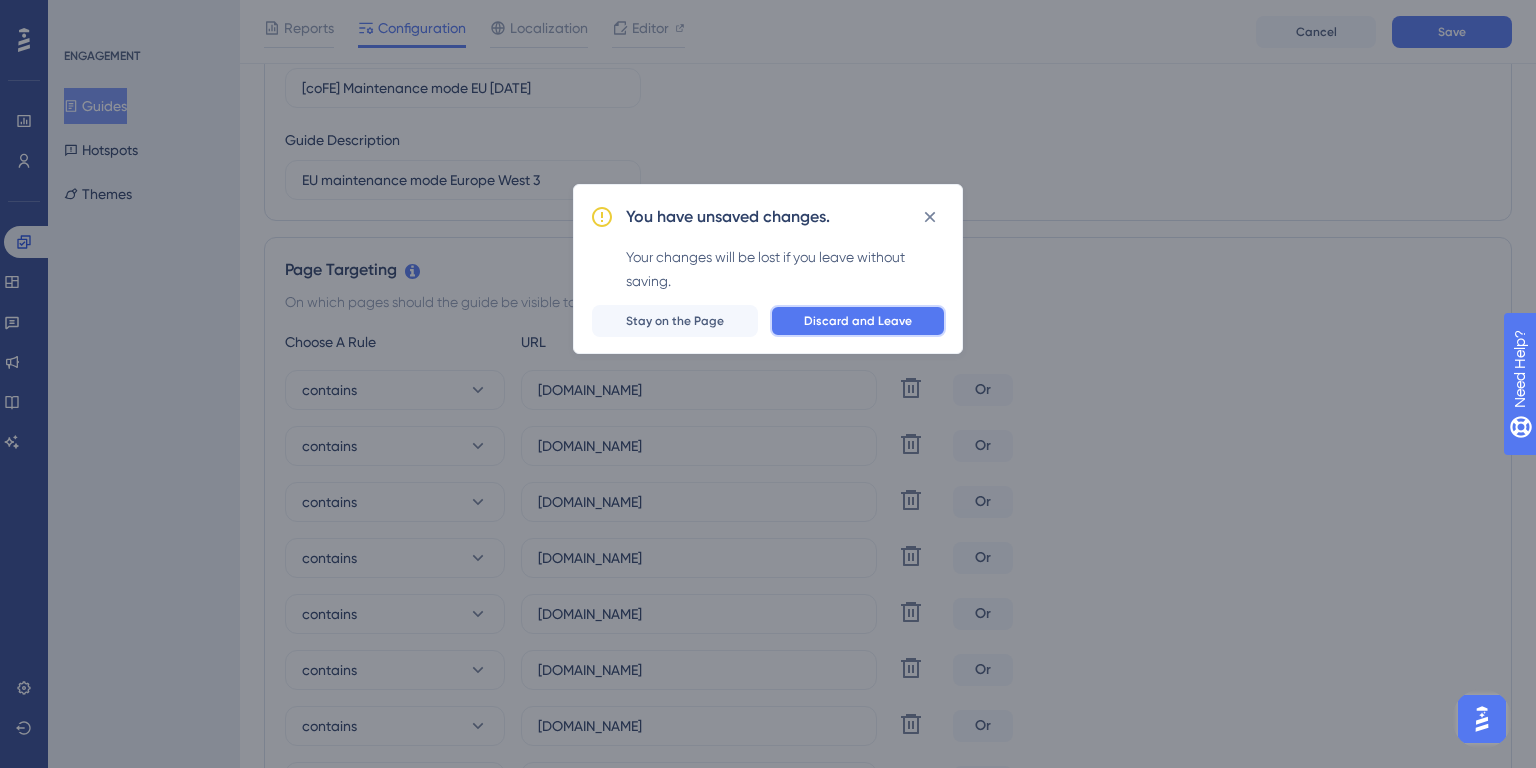 click on "Discard and Leave" at bounding box center [858, 321] 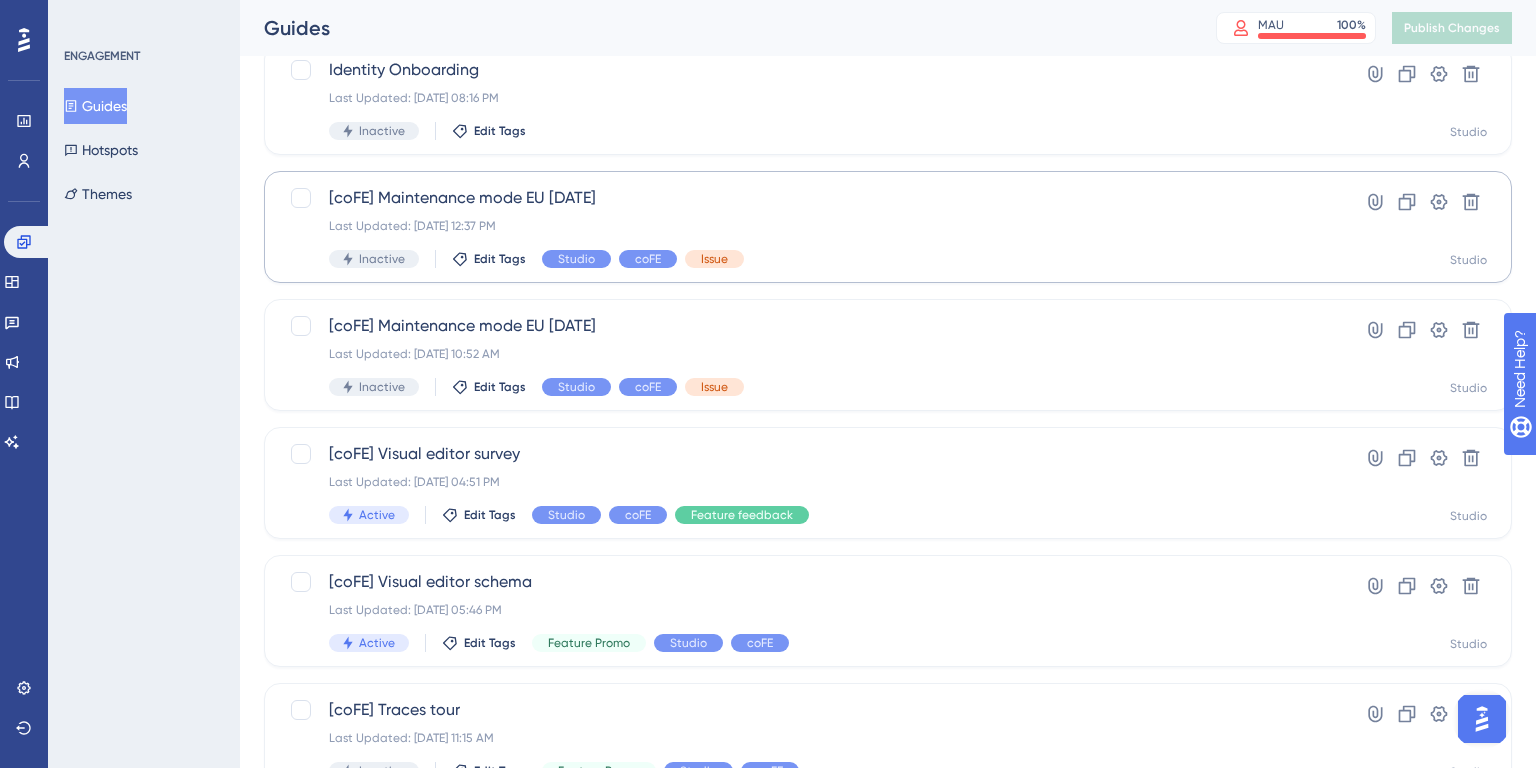 scroll, scrollTop: 147, scrollLeft: 0, axis: vertical 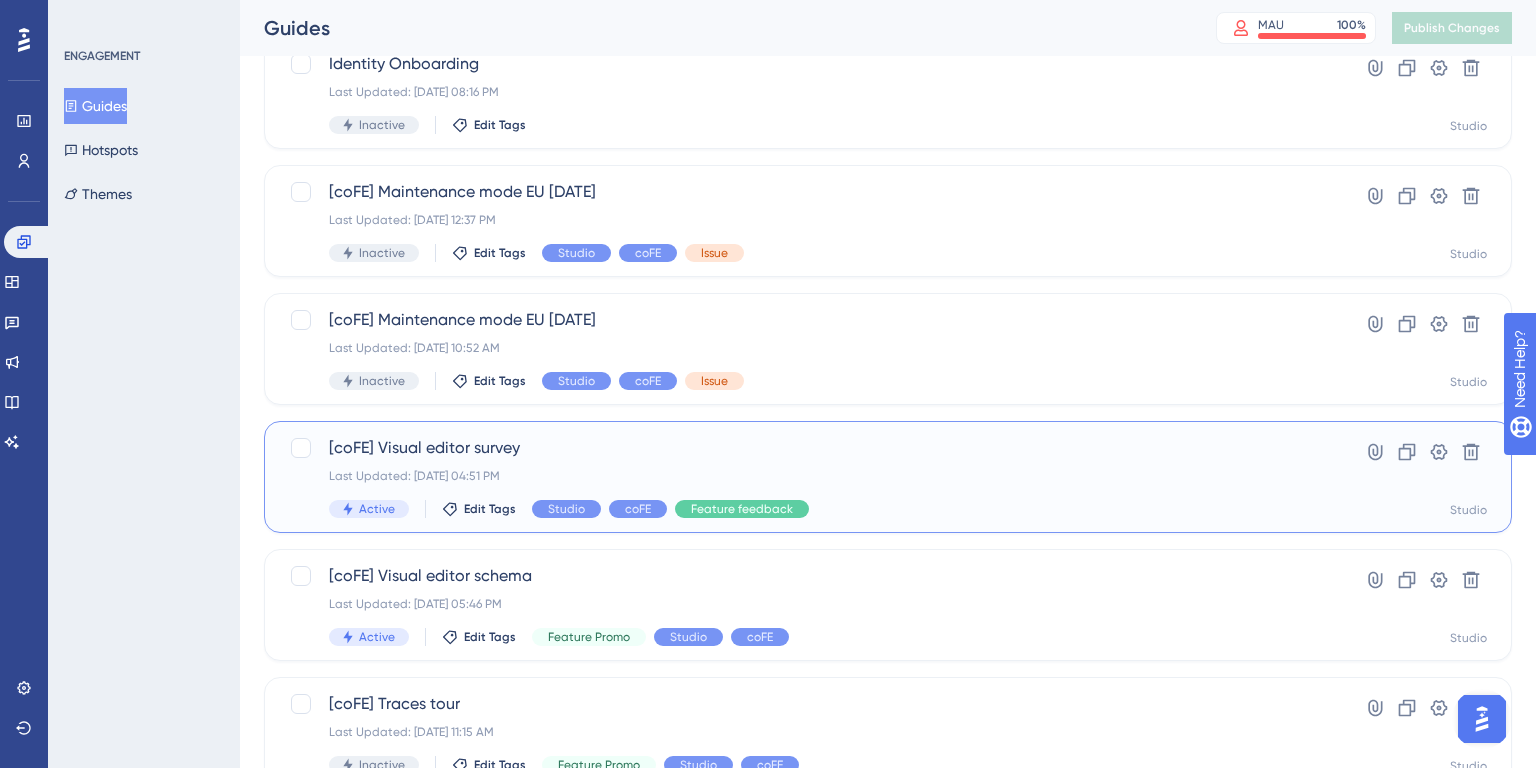 click on "[coFE] Visual editor survey Last Updated: [DATE] 04:51 PM Active Edit Tags Studio coFE Feature feedback" at bounding box center (808, 477) 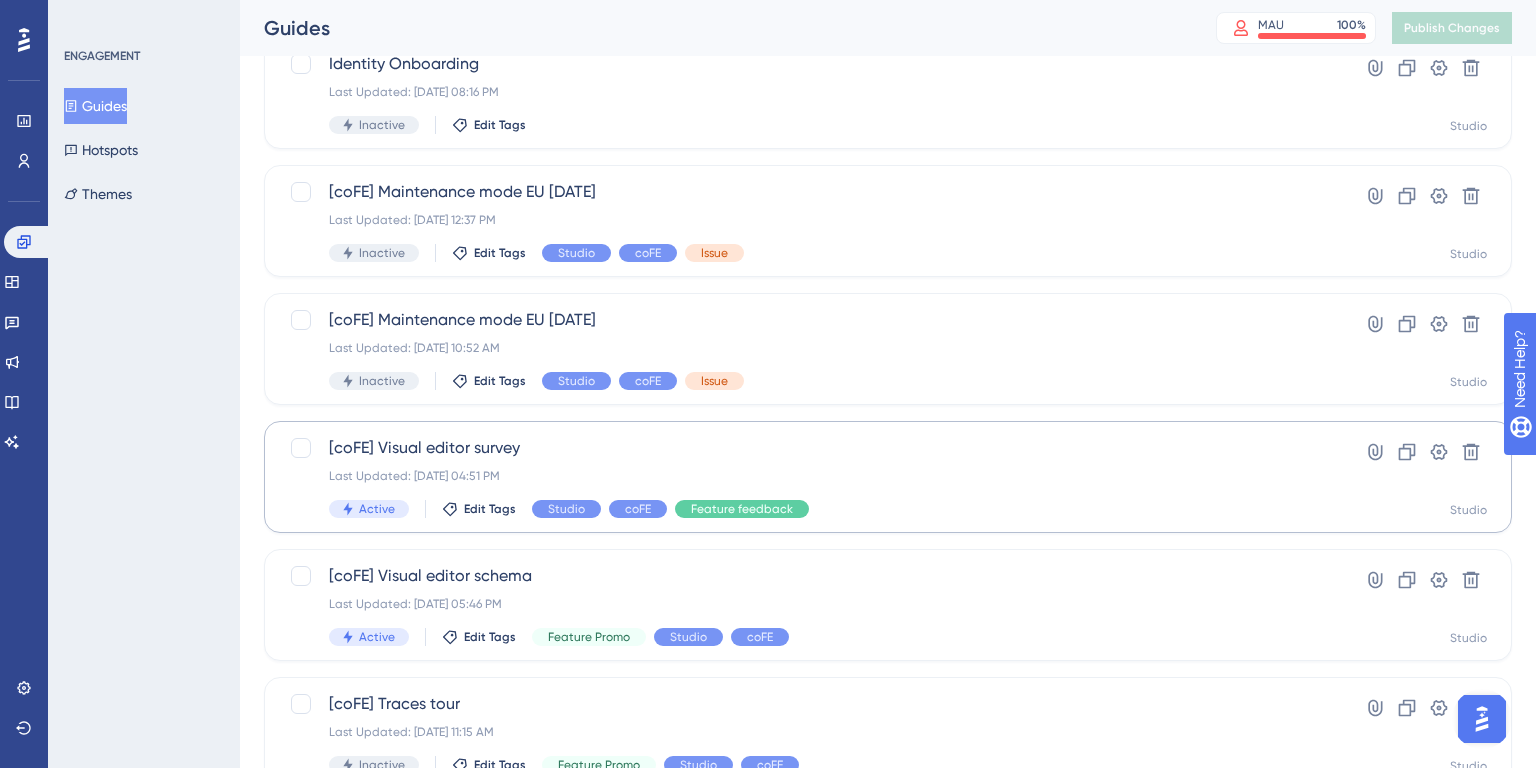 scroll, scrollTop: 0, scrollLeft: 0, axis: both 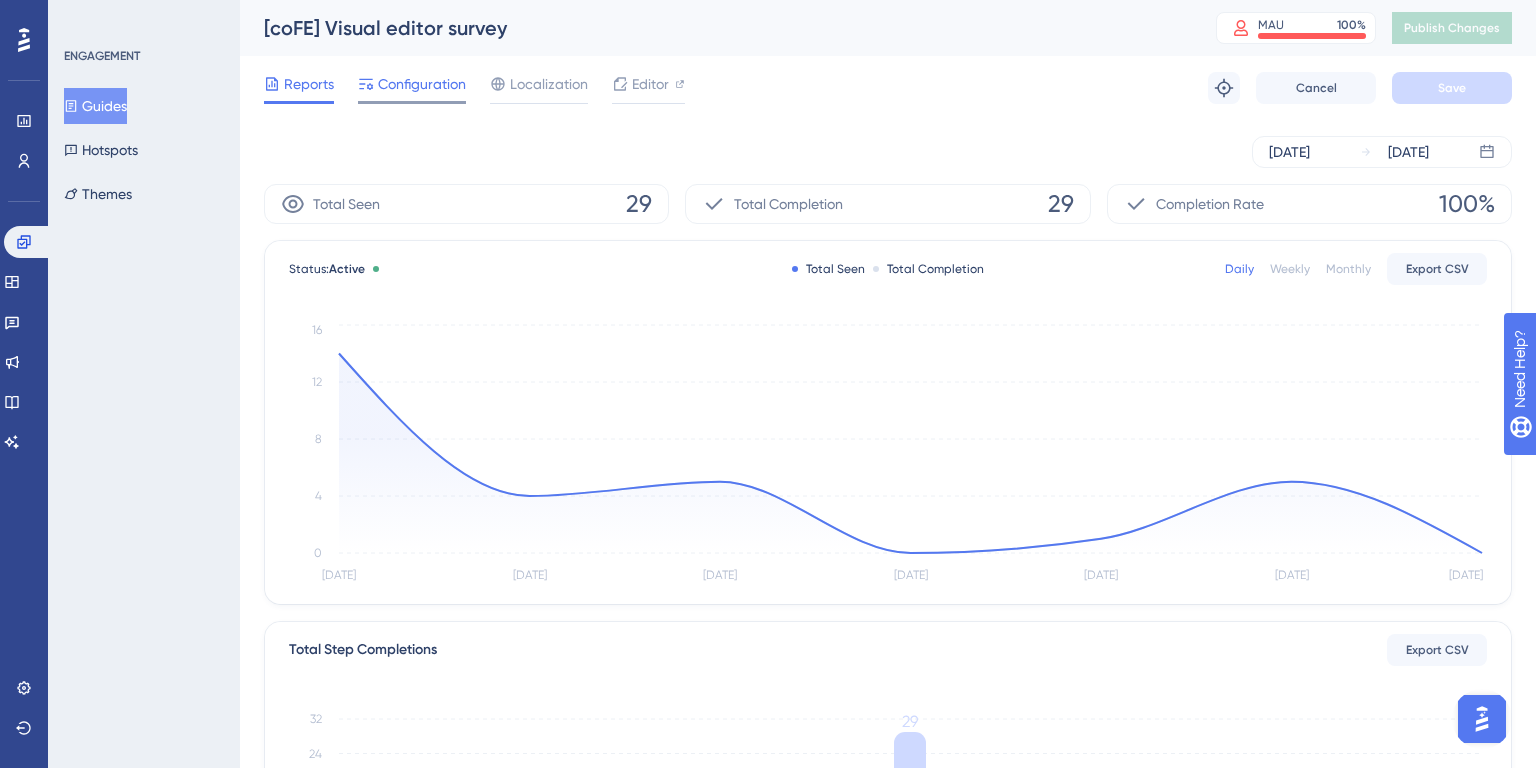 click on "Configuration" at bounding box center (422, 84) 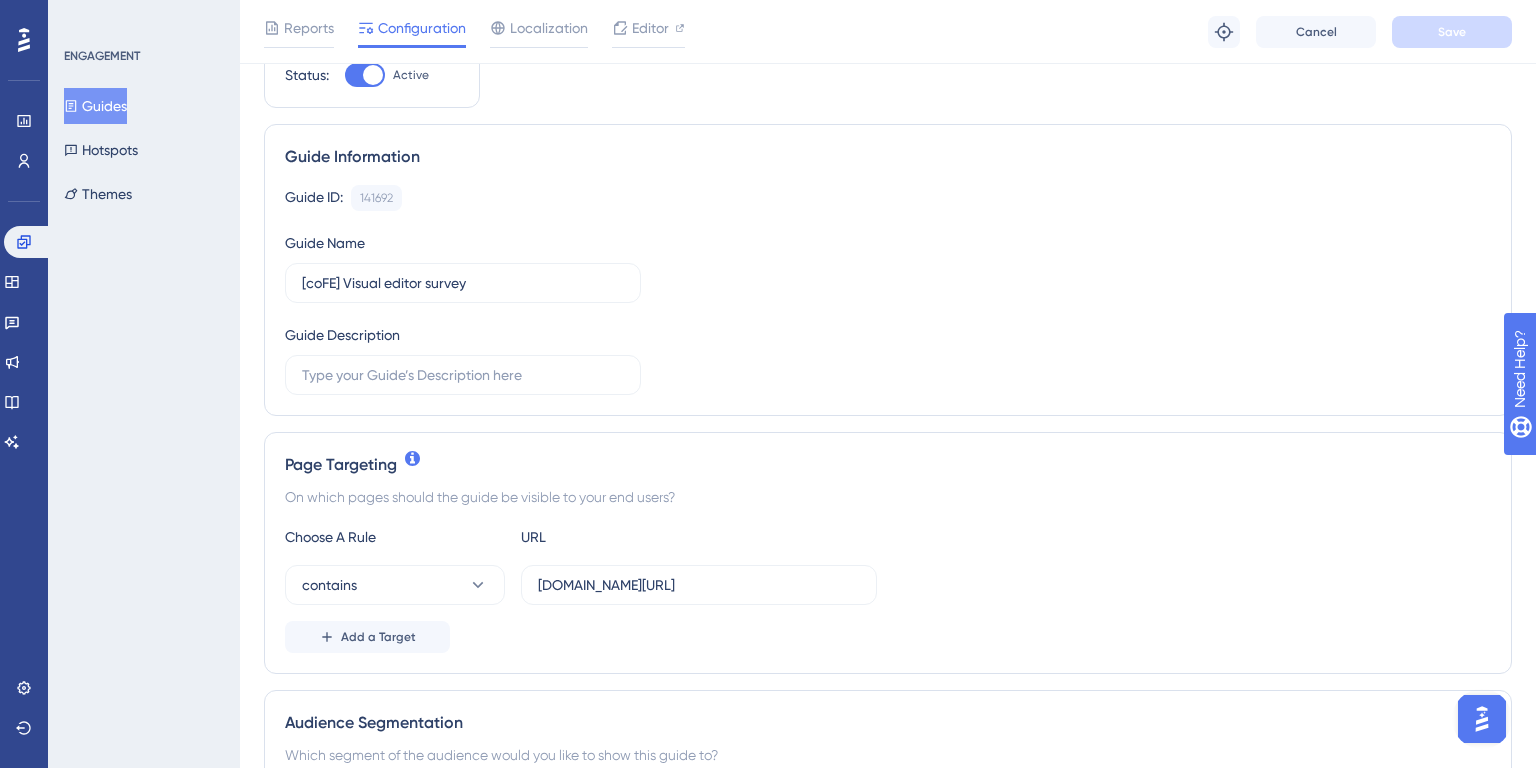 scroll, scrollTop: 96, scrollLeft: 0, axis: vertical 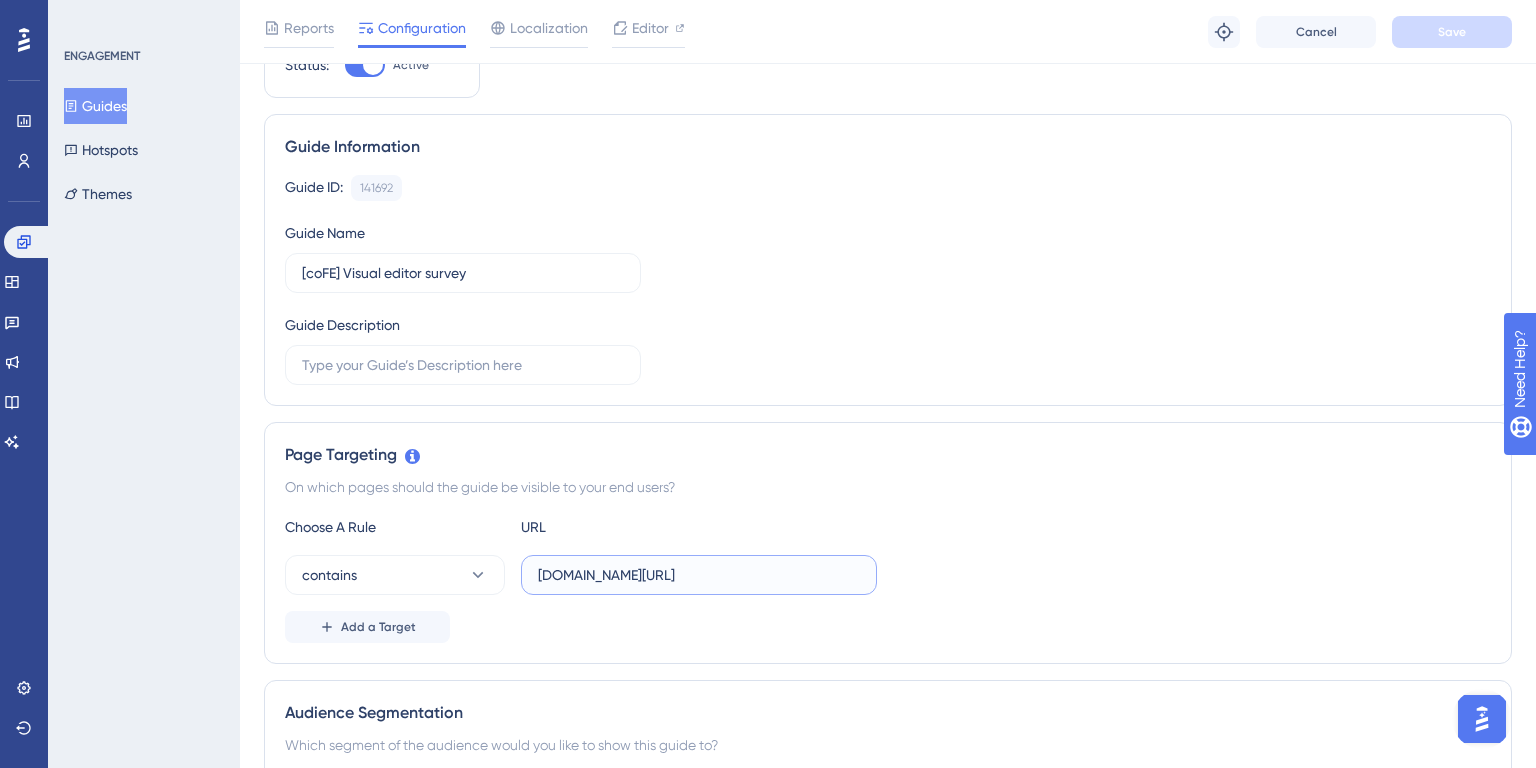drag, startPoint x: 613, startPoint y: 574, endPoint x: 527, endPoint y: 575, distance: 86.00581 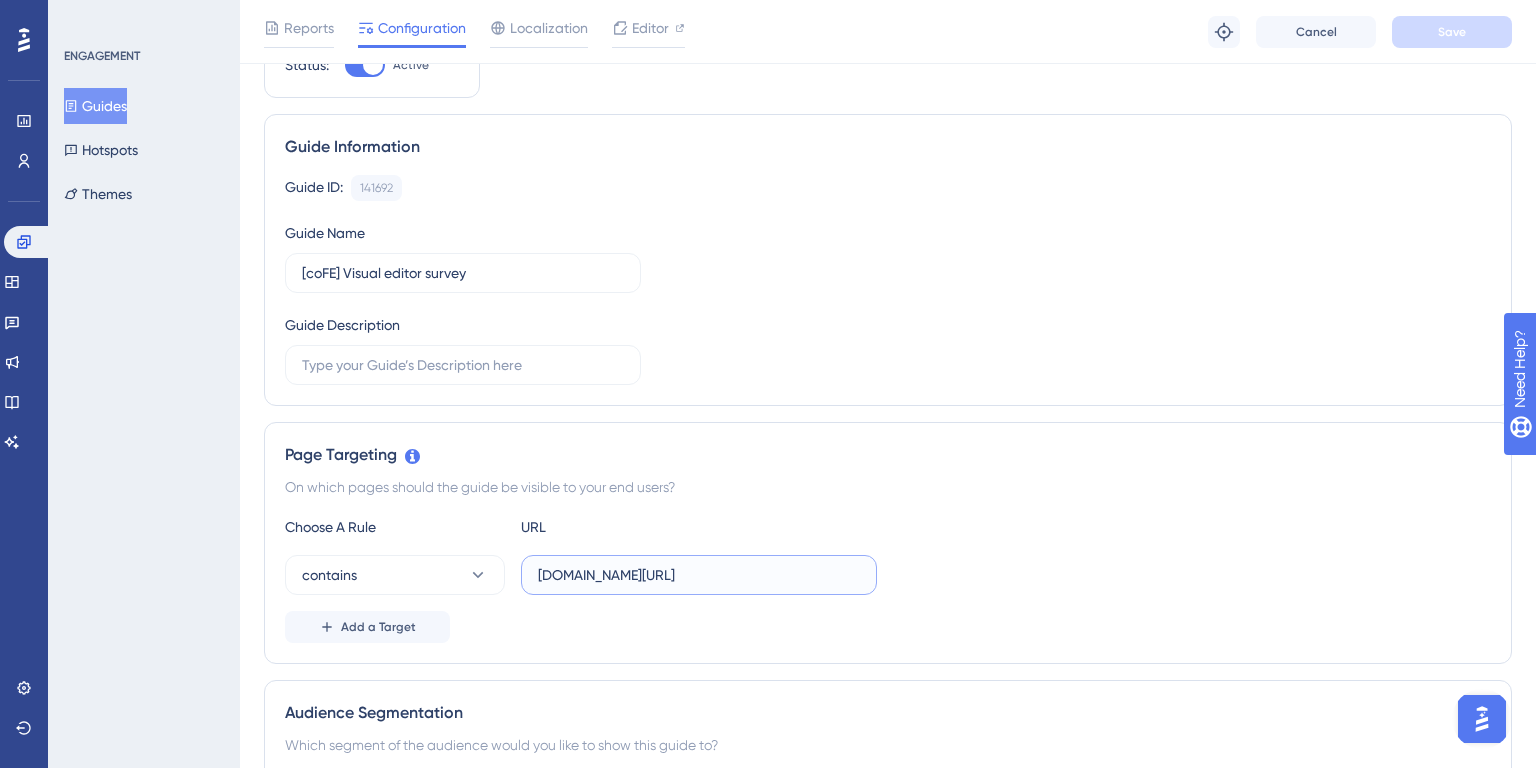 paste on "Working with [PERSON_NAME]" 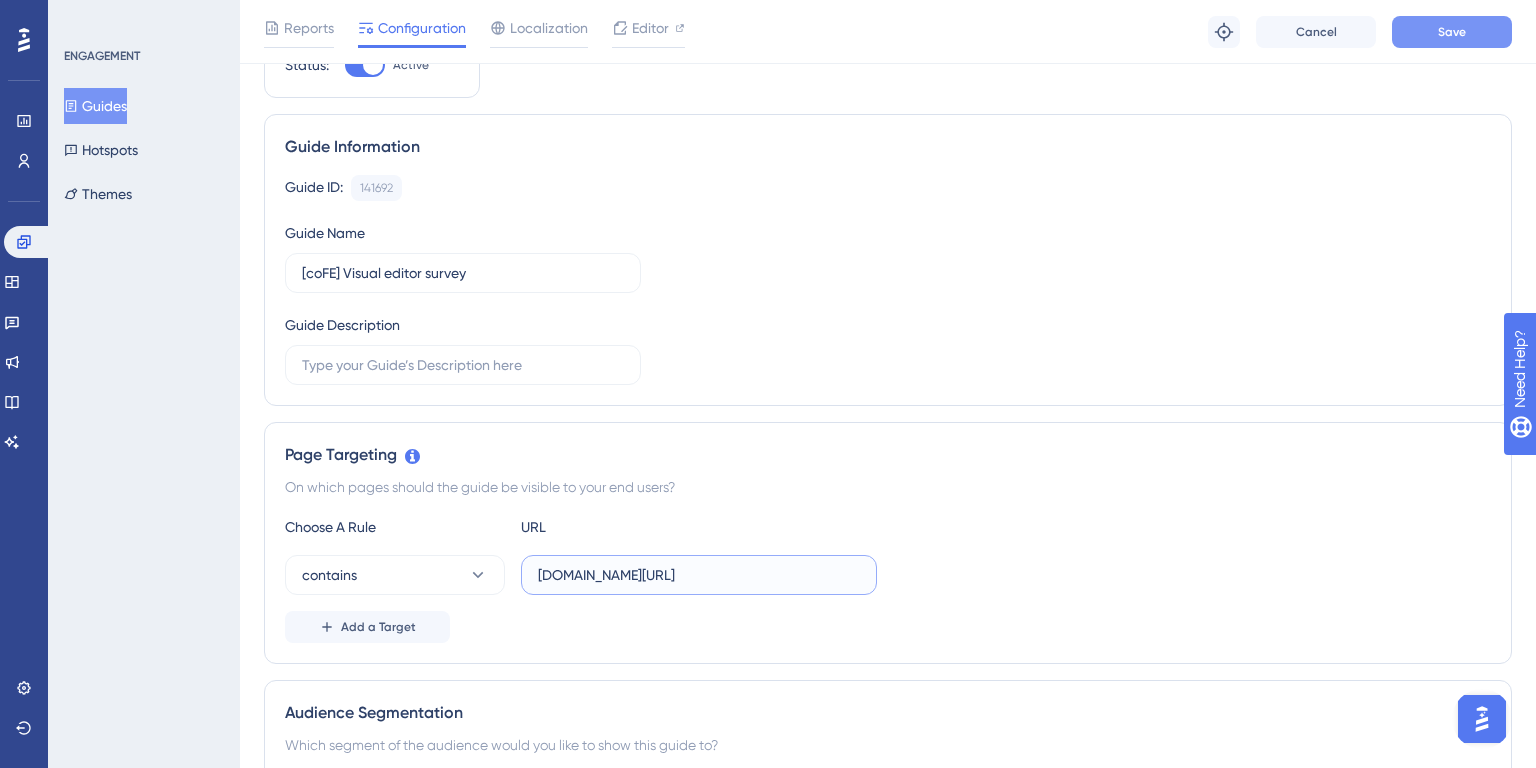 type on "[DOMAIN_NAME][URL]" 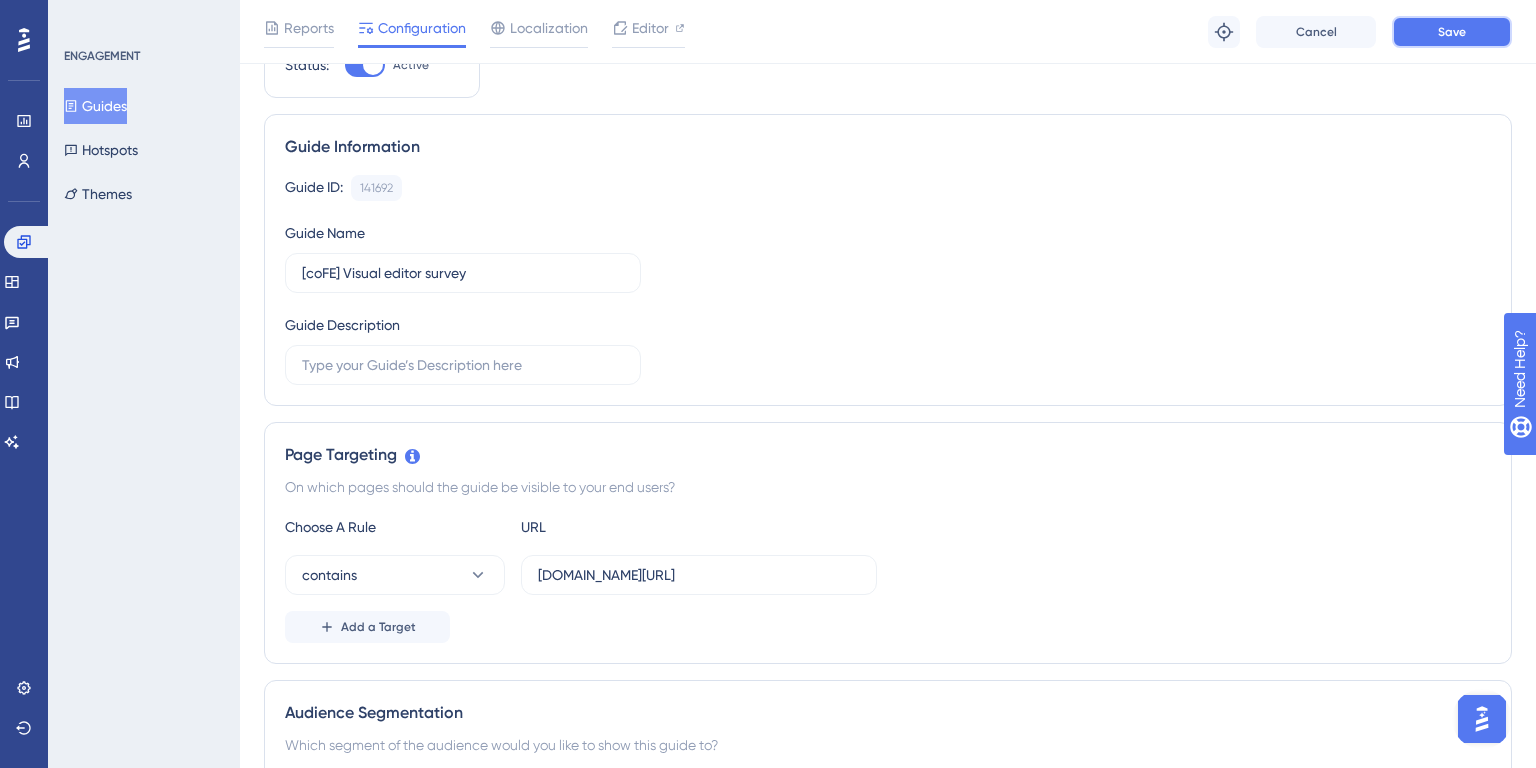 click on "Save" at bounding box center (1452, 32) 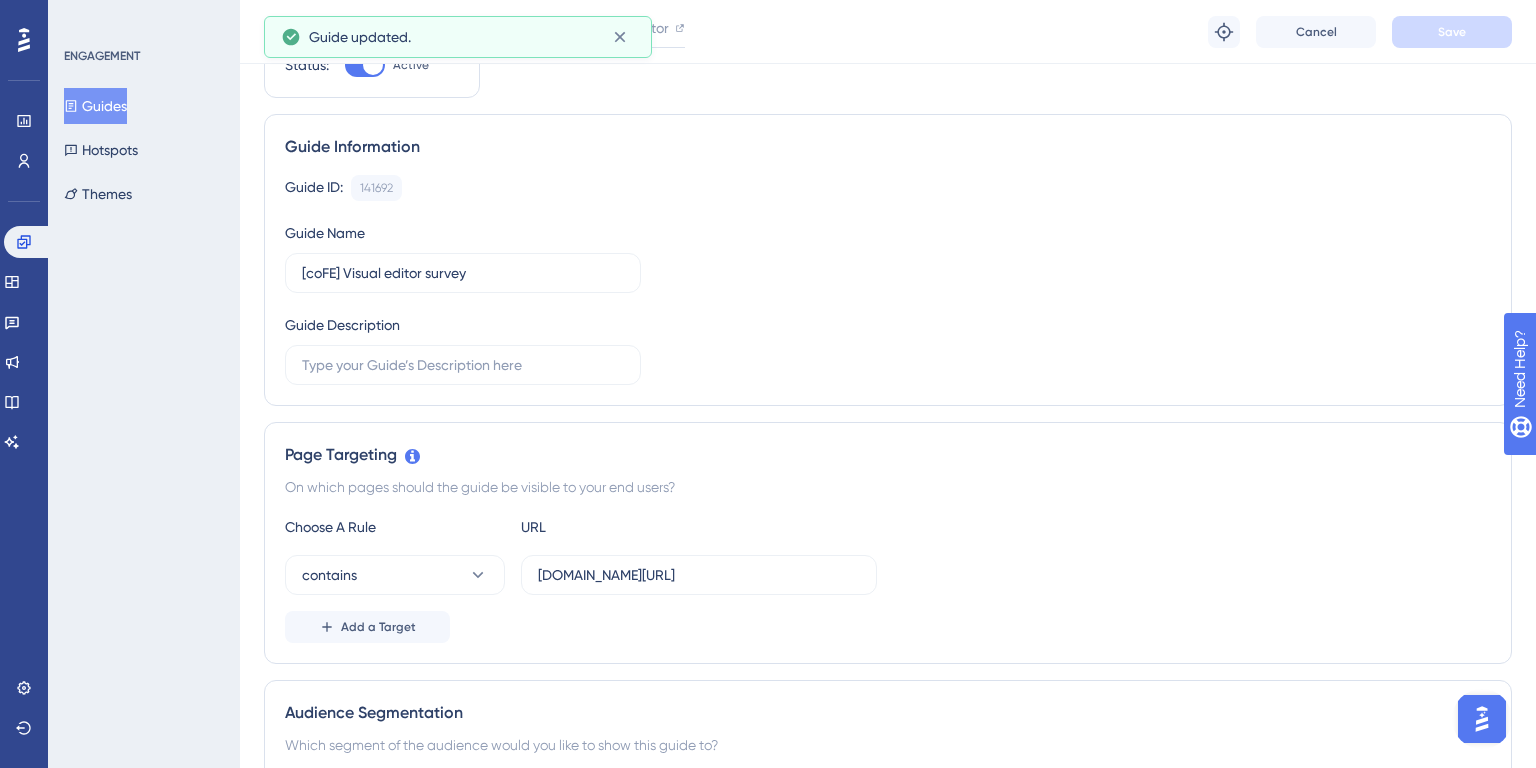 click on "Guides" at bounding box center (95, 106) 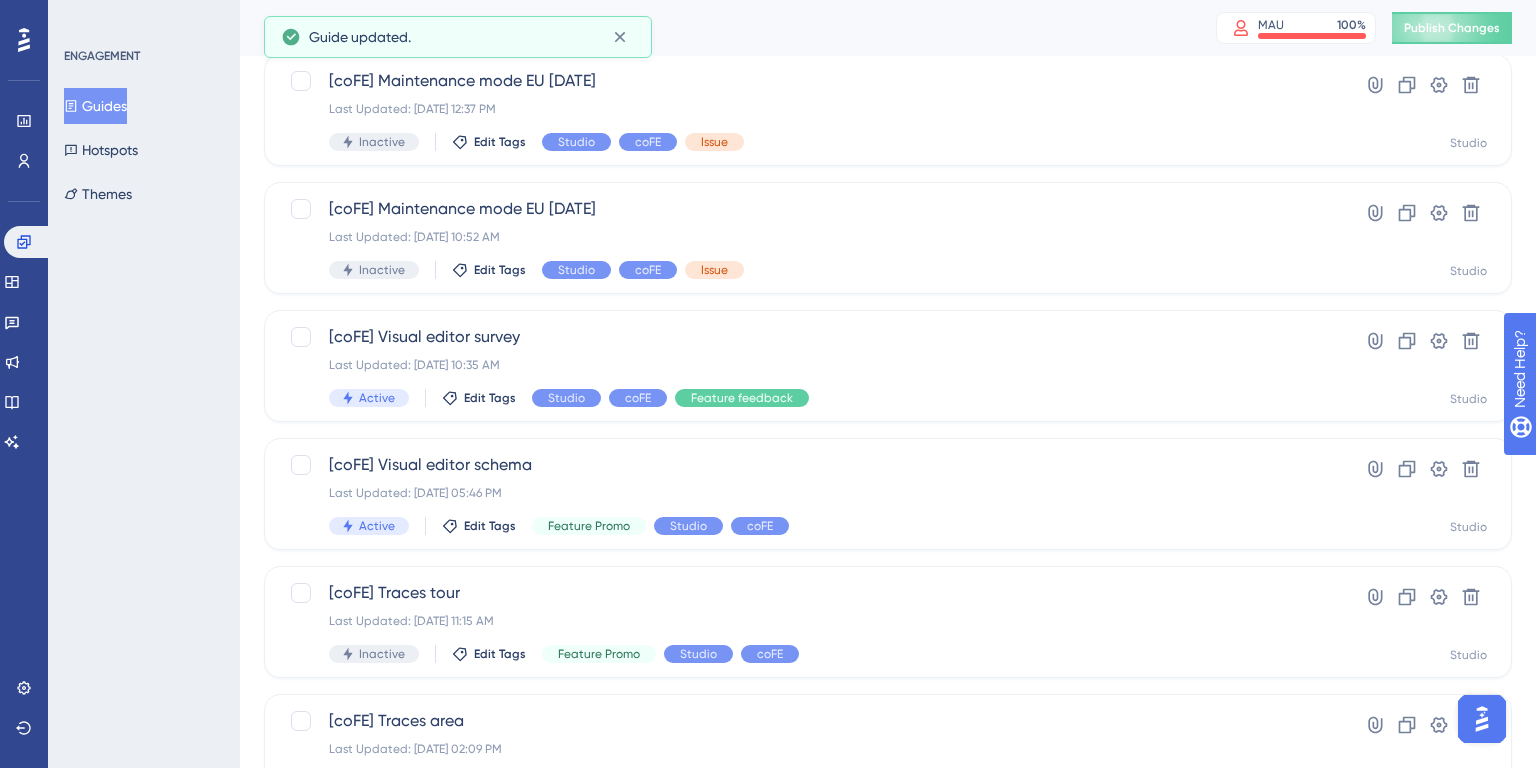 scroll, scrollTop: 288, scrollLeft: 0, axis: vertical 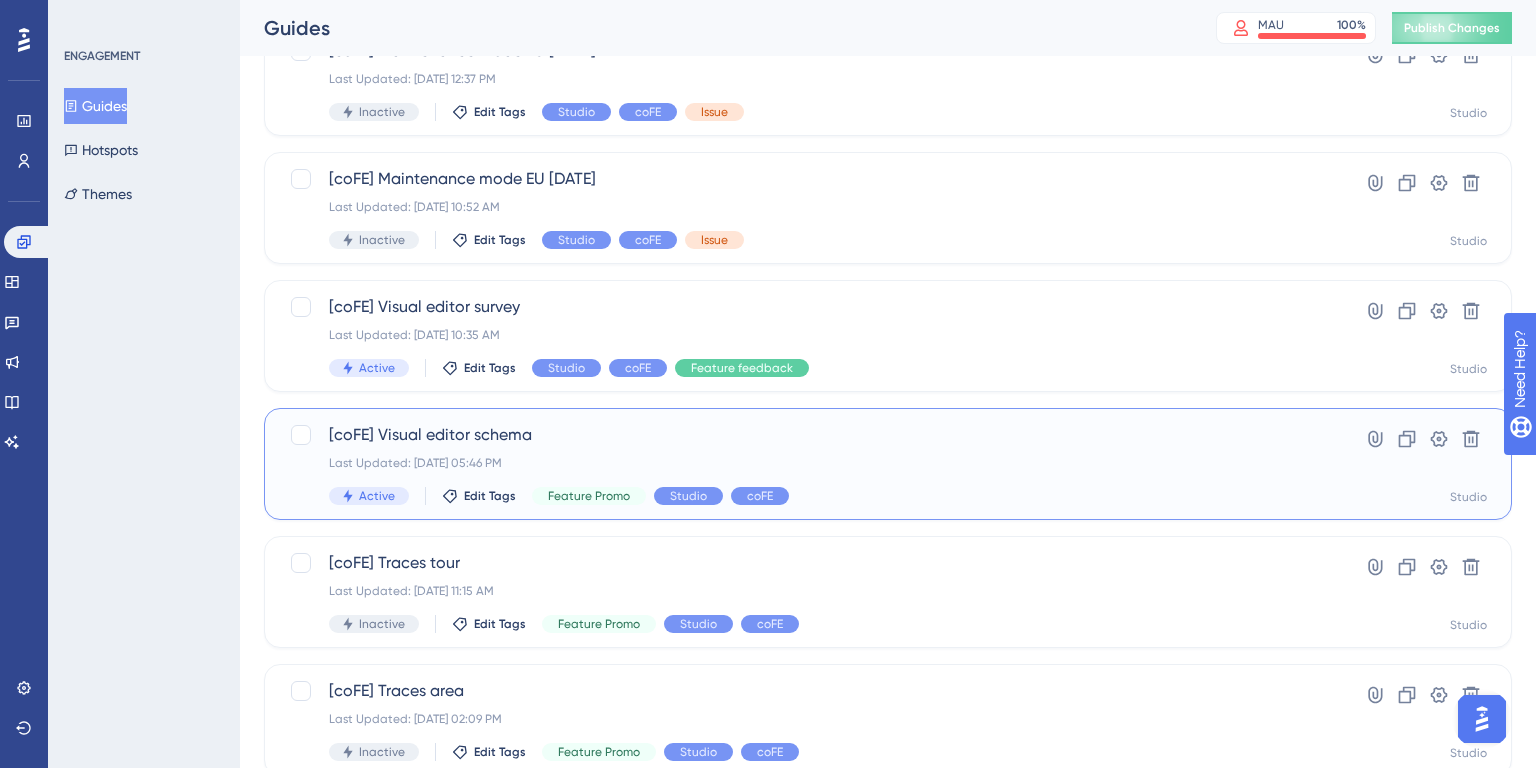 click on "[coFE] Visual editor schema Last Updated: [DATE] 05:46 PM Active Edit Tags Feature Promo Studio coFE" at bounding box center [808, 464] 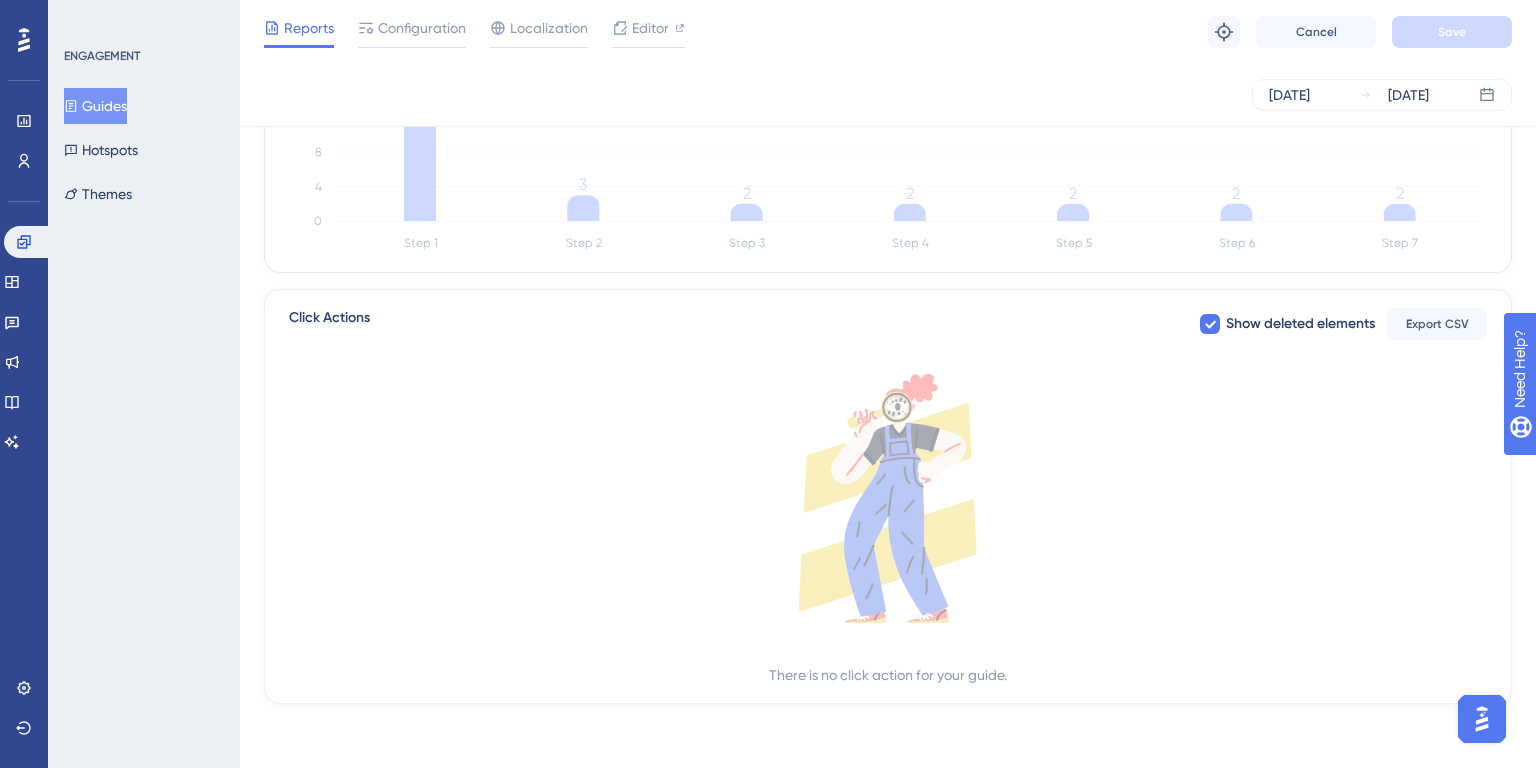 scroll, scrollTop: 0, scrollLeft: 0, axis: both 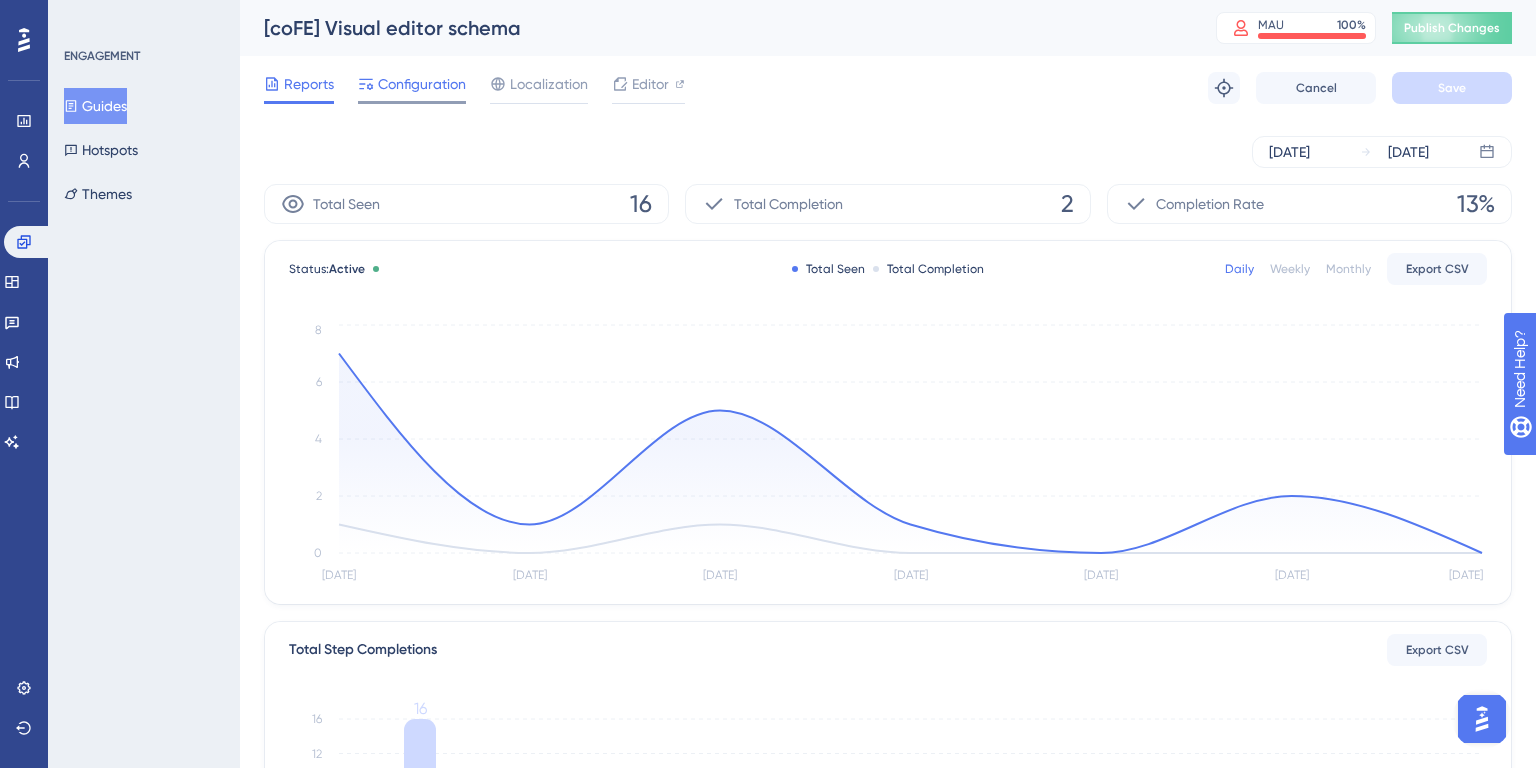 click on "Configuration" at bounding box center [422, 84] 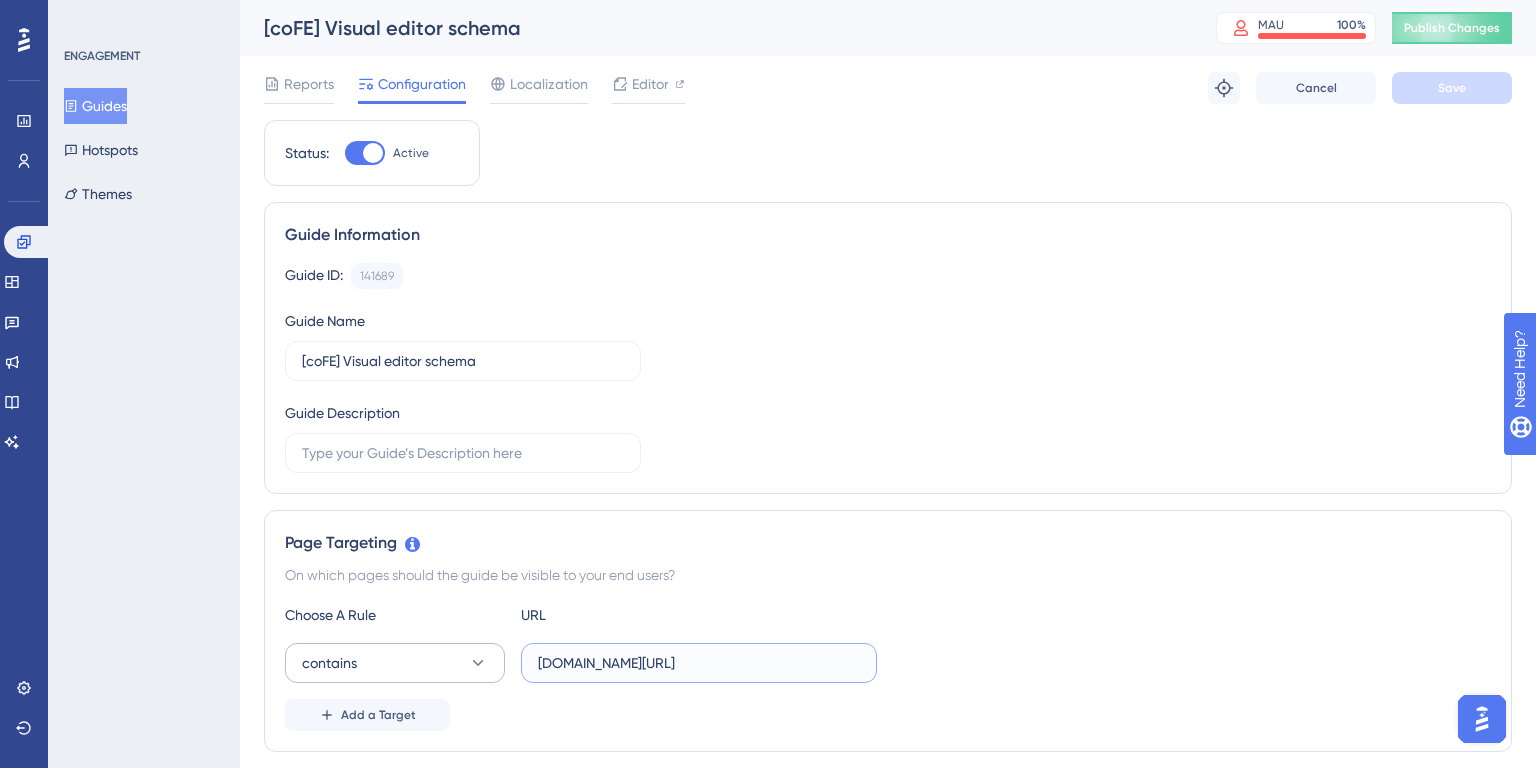 drag, startPoint x: 614, startPoint y: 665, endPoint x: 469, endPoint y: 665, distance: 145 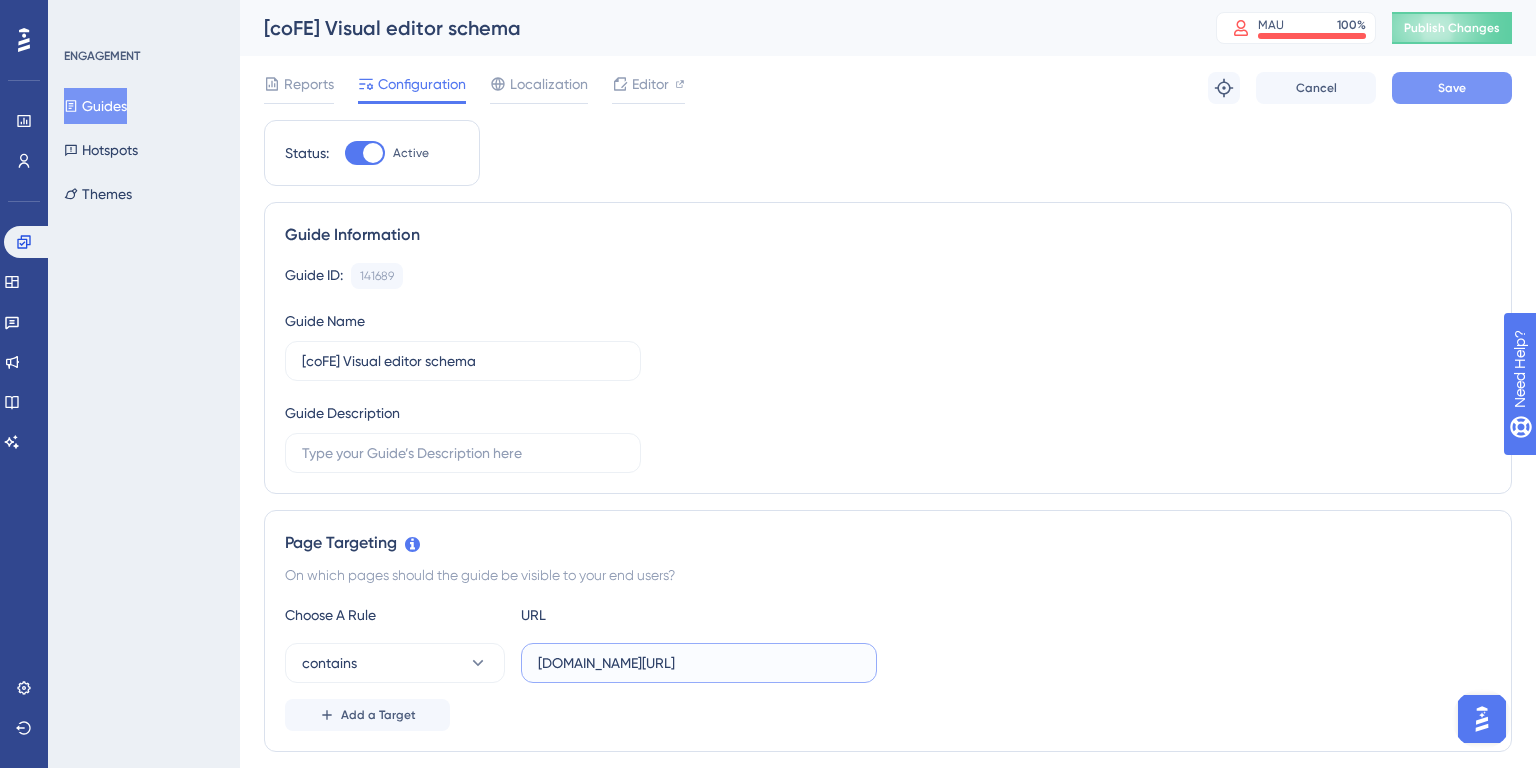 type on "[DOMAIN_NAME][URL]" 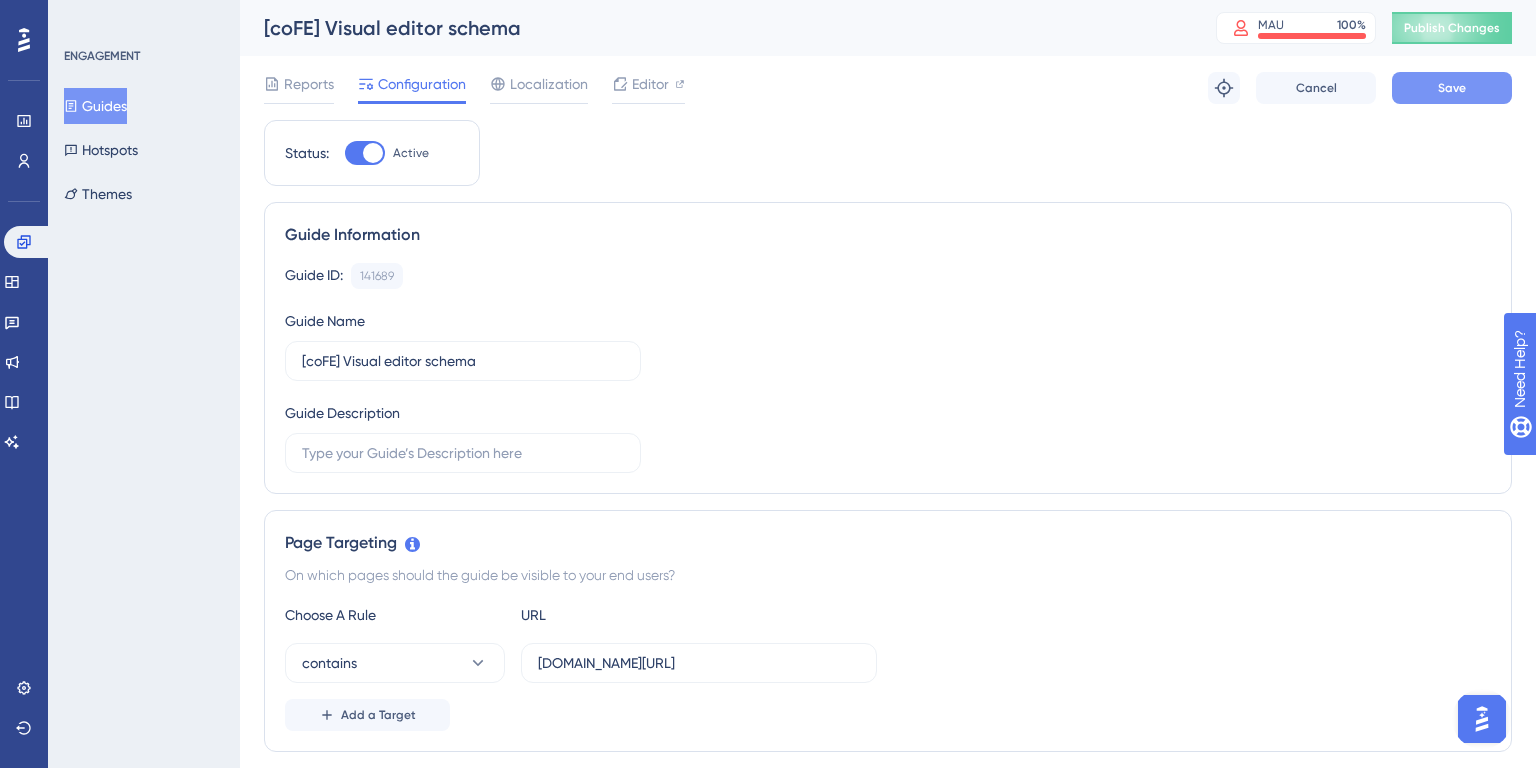 click on "Save" at bounding box center (1452, 88) 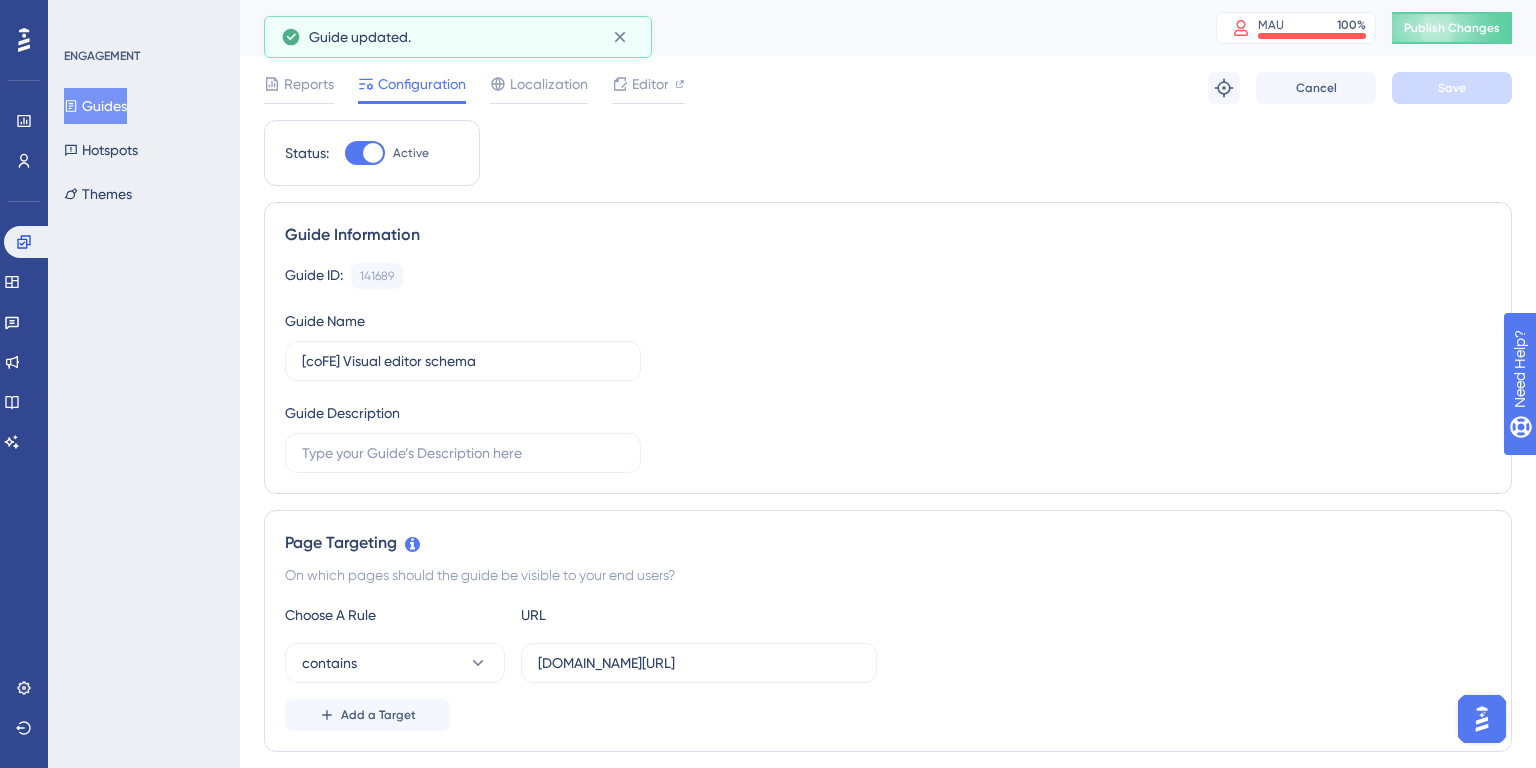 click at bounding box center (365, 153) 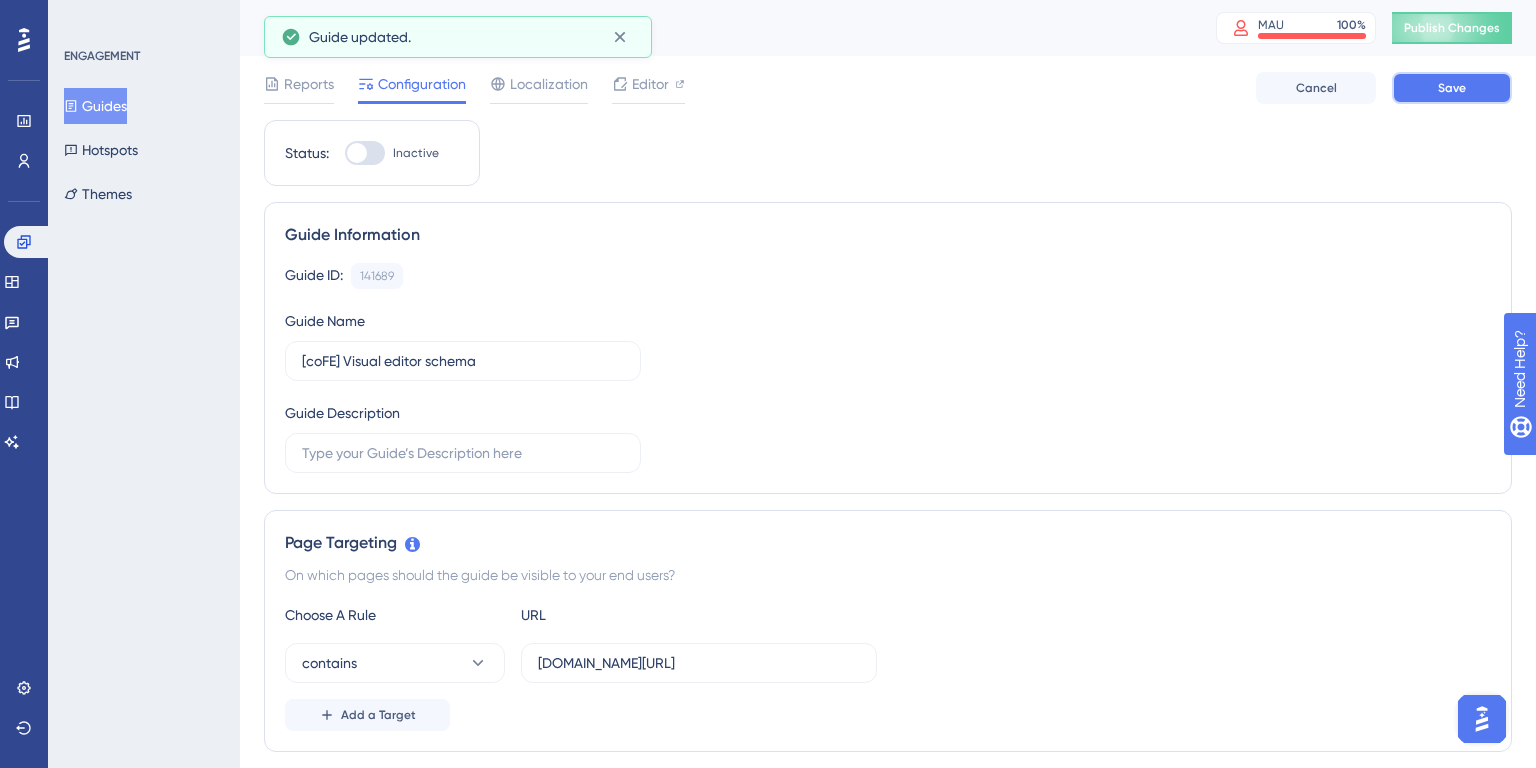 click on "Save" at bounding box center [1452, 88] 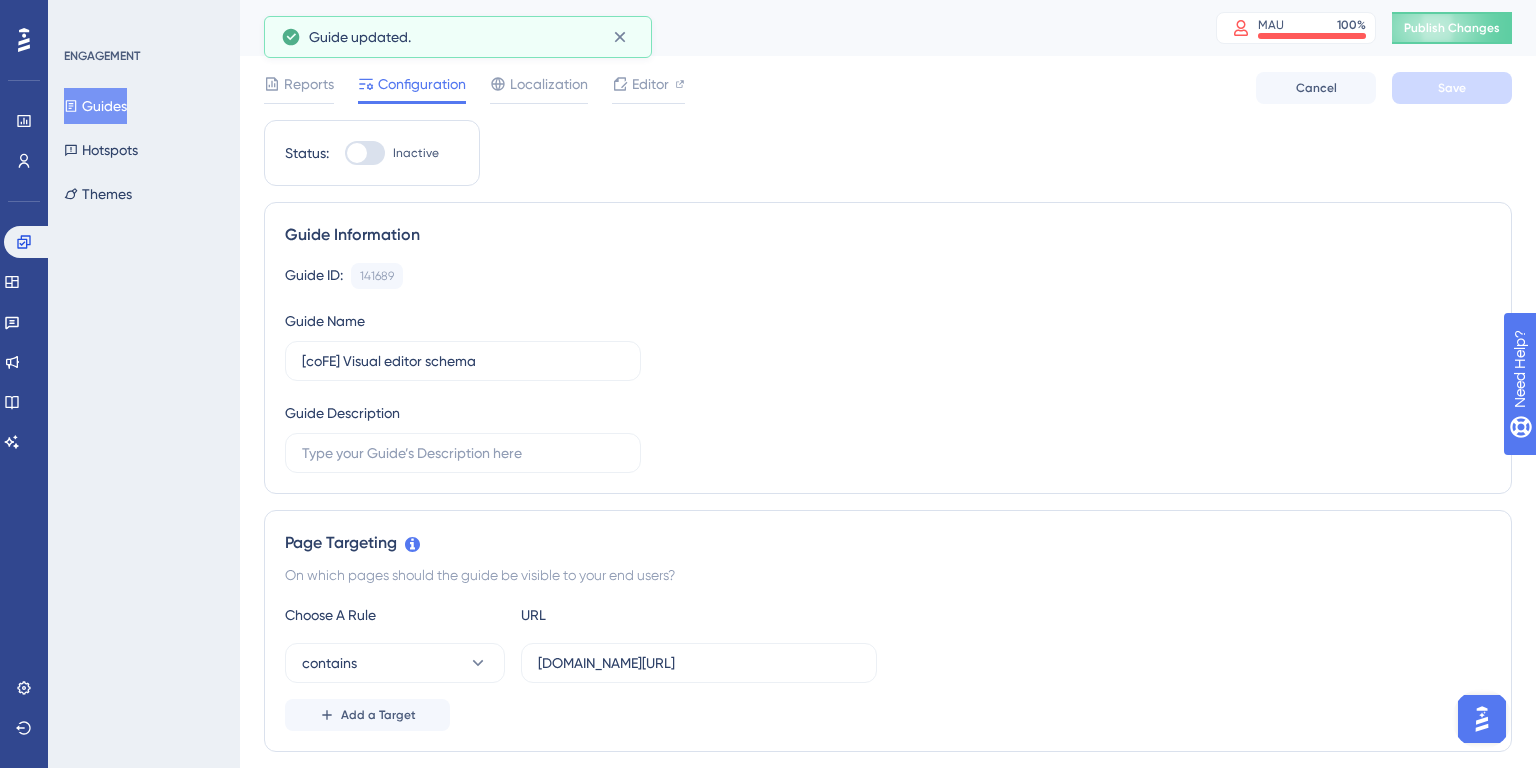 click on "Guides" at bounding box center (95, 106) 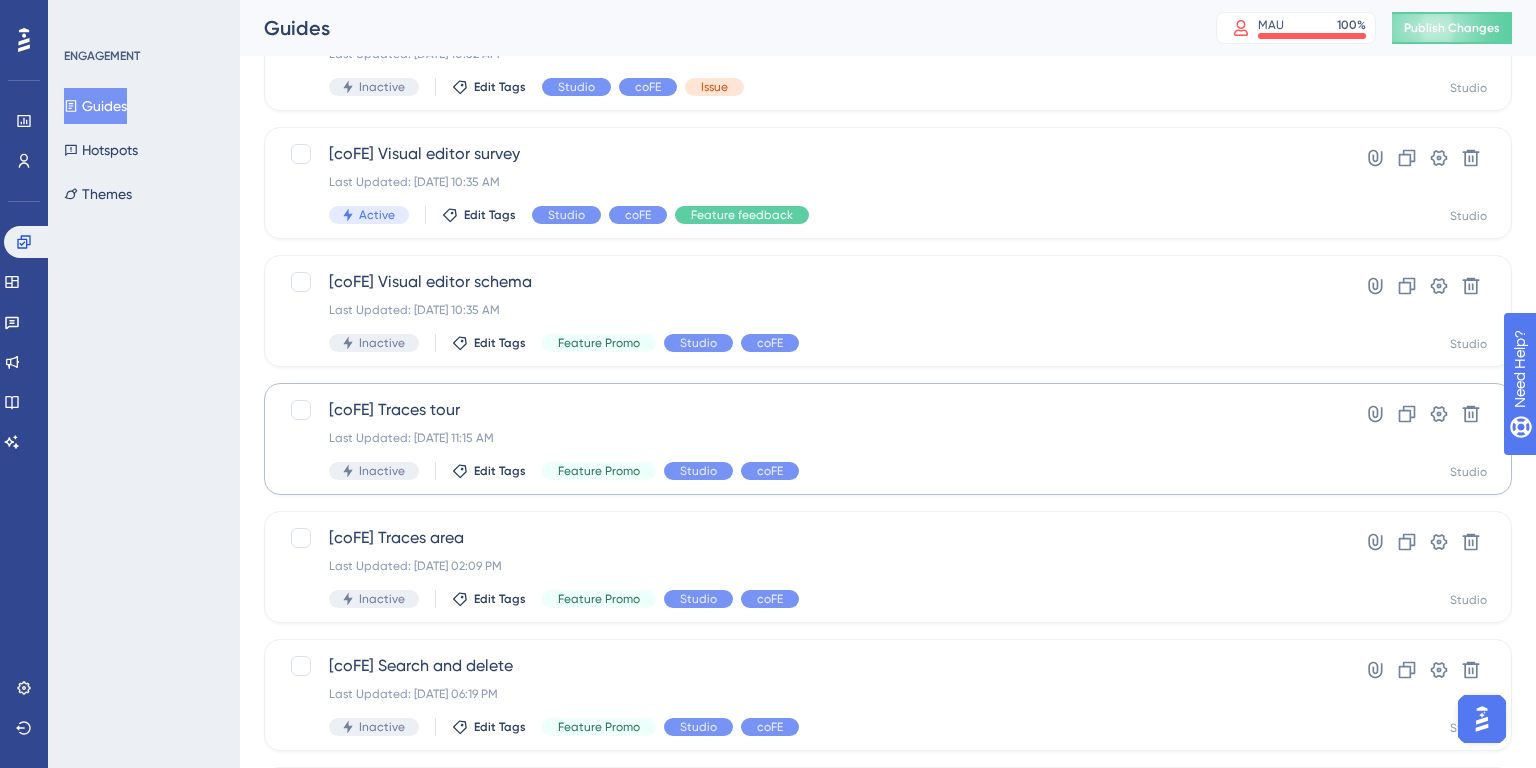 scroll, scrollTop: 442, scrollLeft: 0, axis: vertical 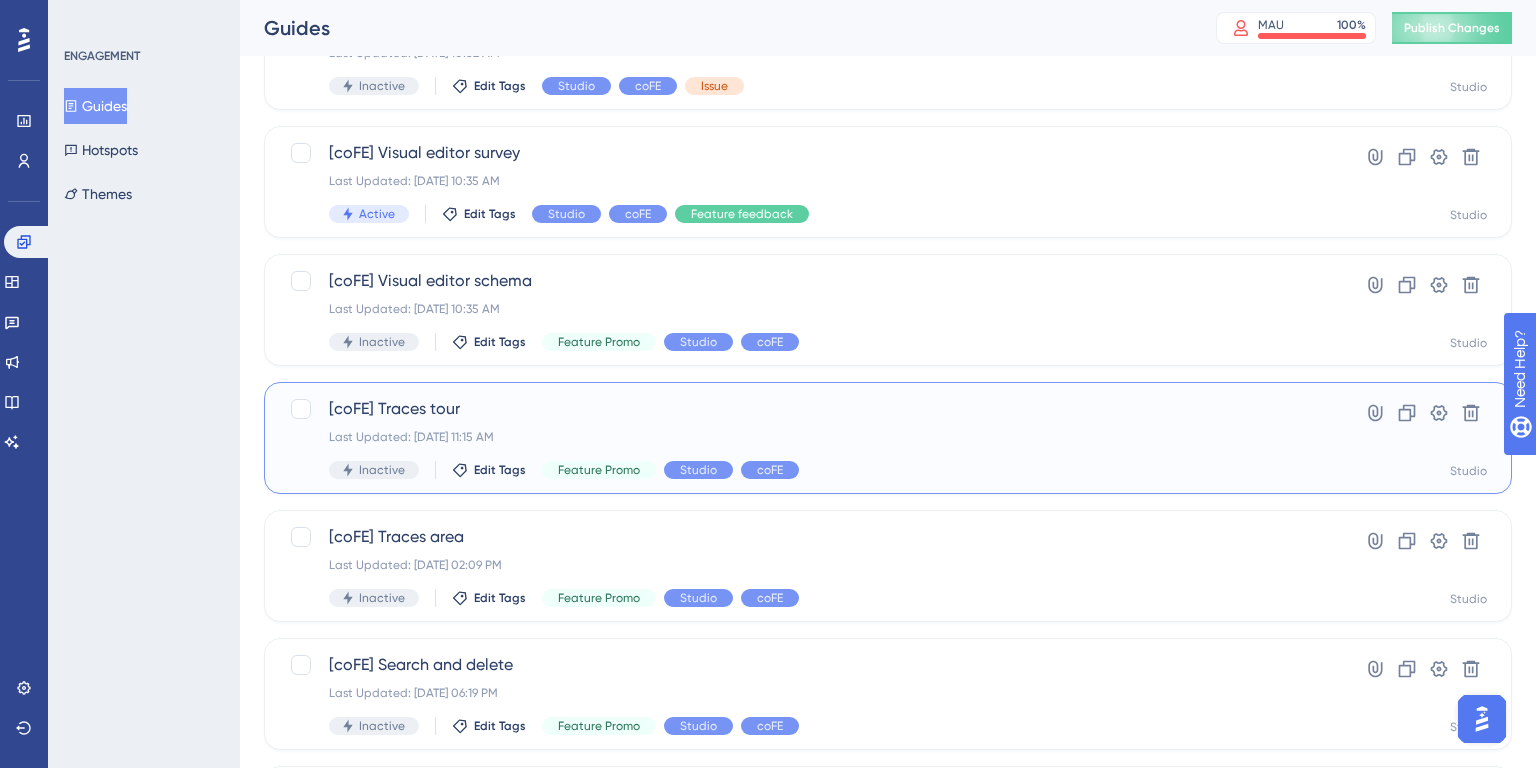 click on "Inactive Edit Tags Feature Promo Studio coFE" at bounding box center (808, 470) 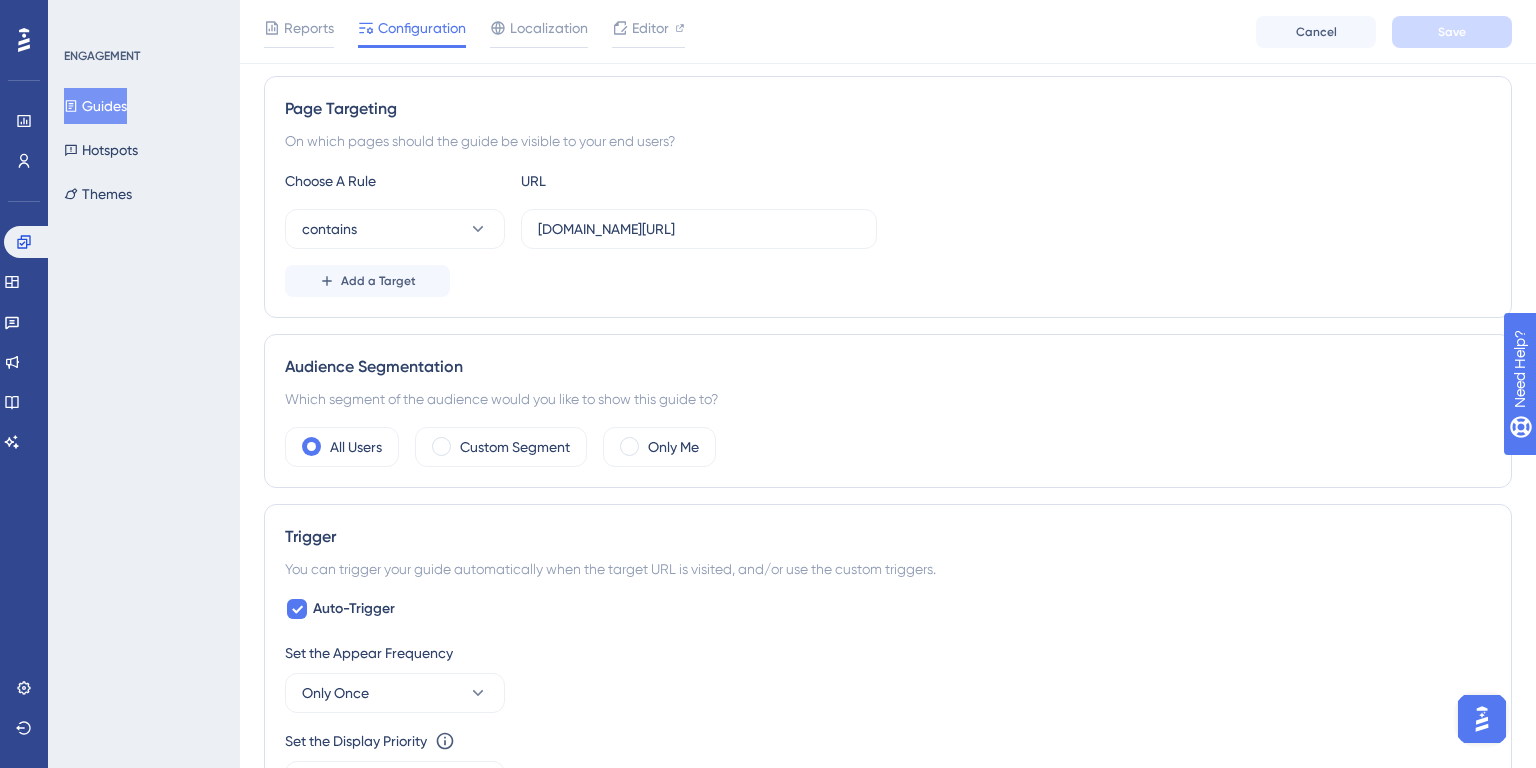 scroll, scrollTop: 0, scrollLeft: 0, axis: both 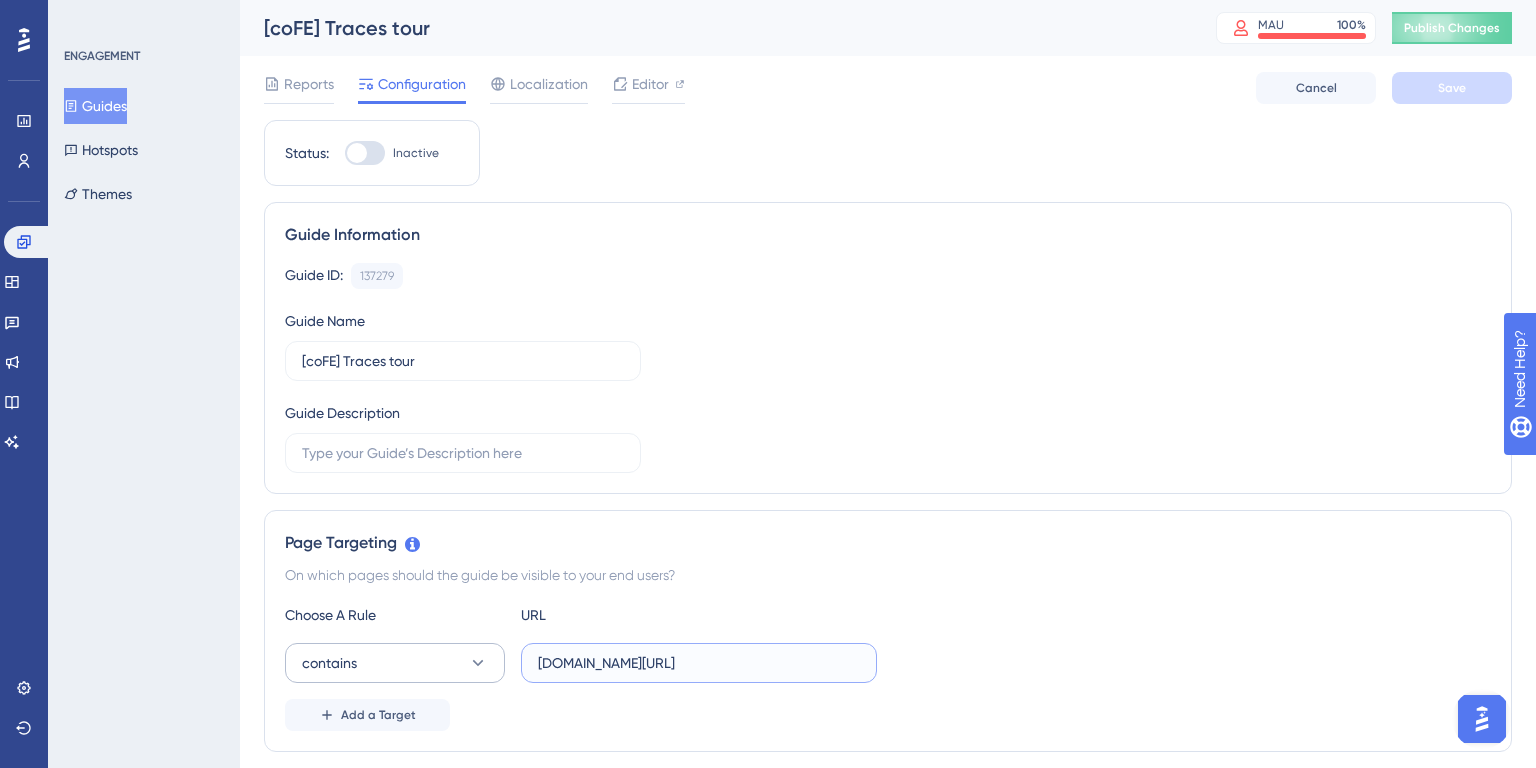 drag, startPoint x: 613, startPoint y: 670, endPoint x: 501, endPoint y: 670, distance: 112 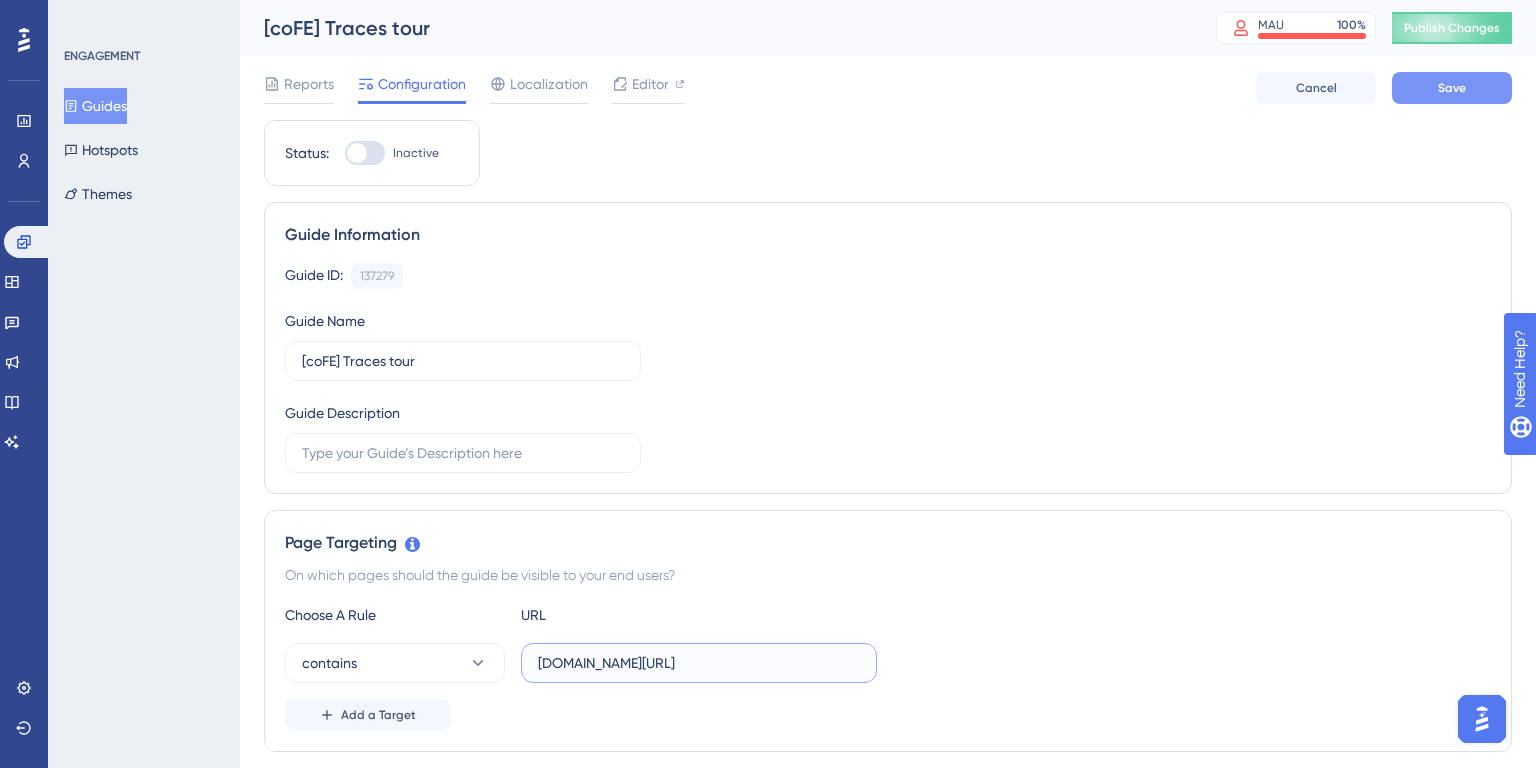 type on "[DOMAIN_NAME][URL]" 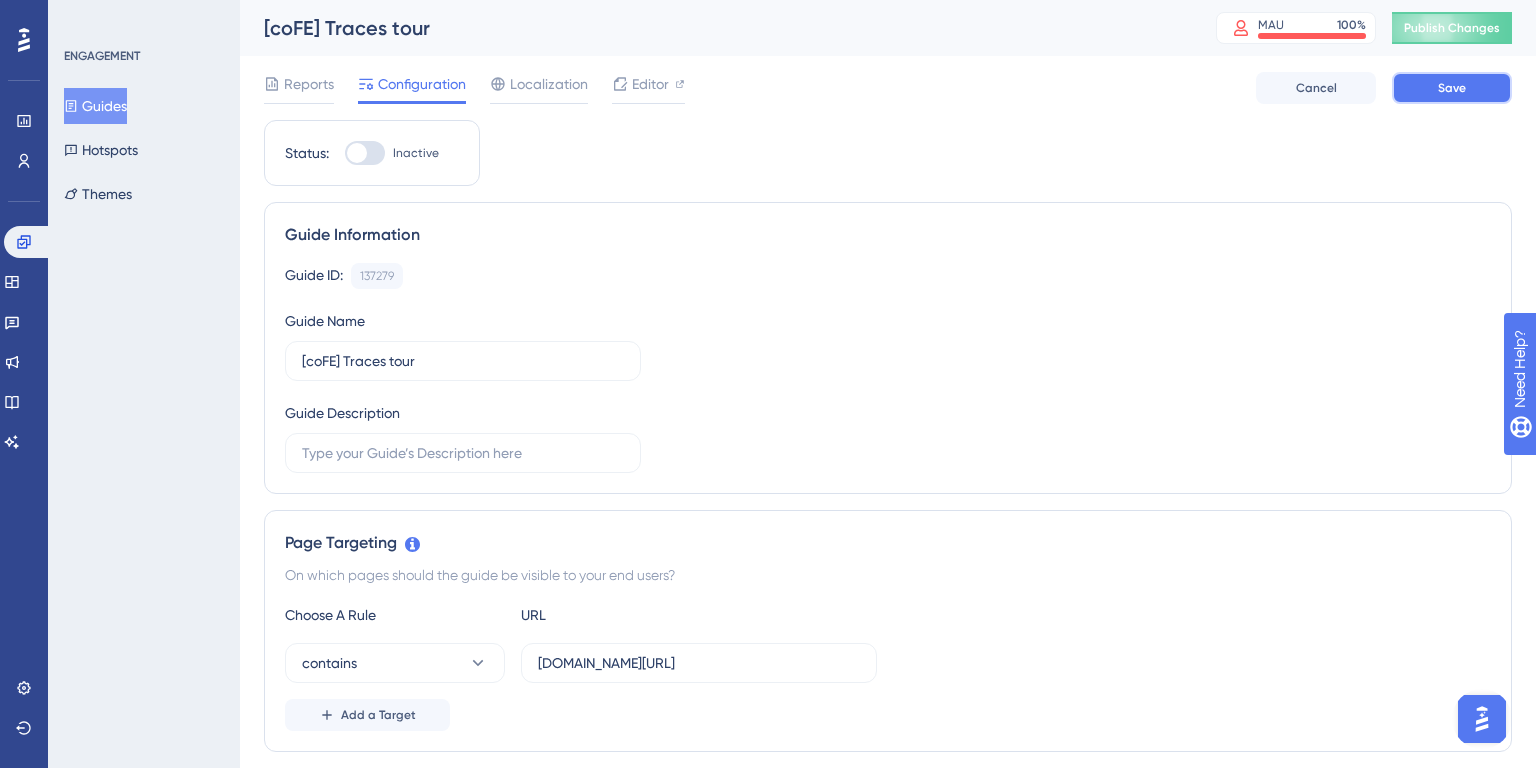 click on "Save" at bounding box center (1452, 88) 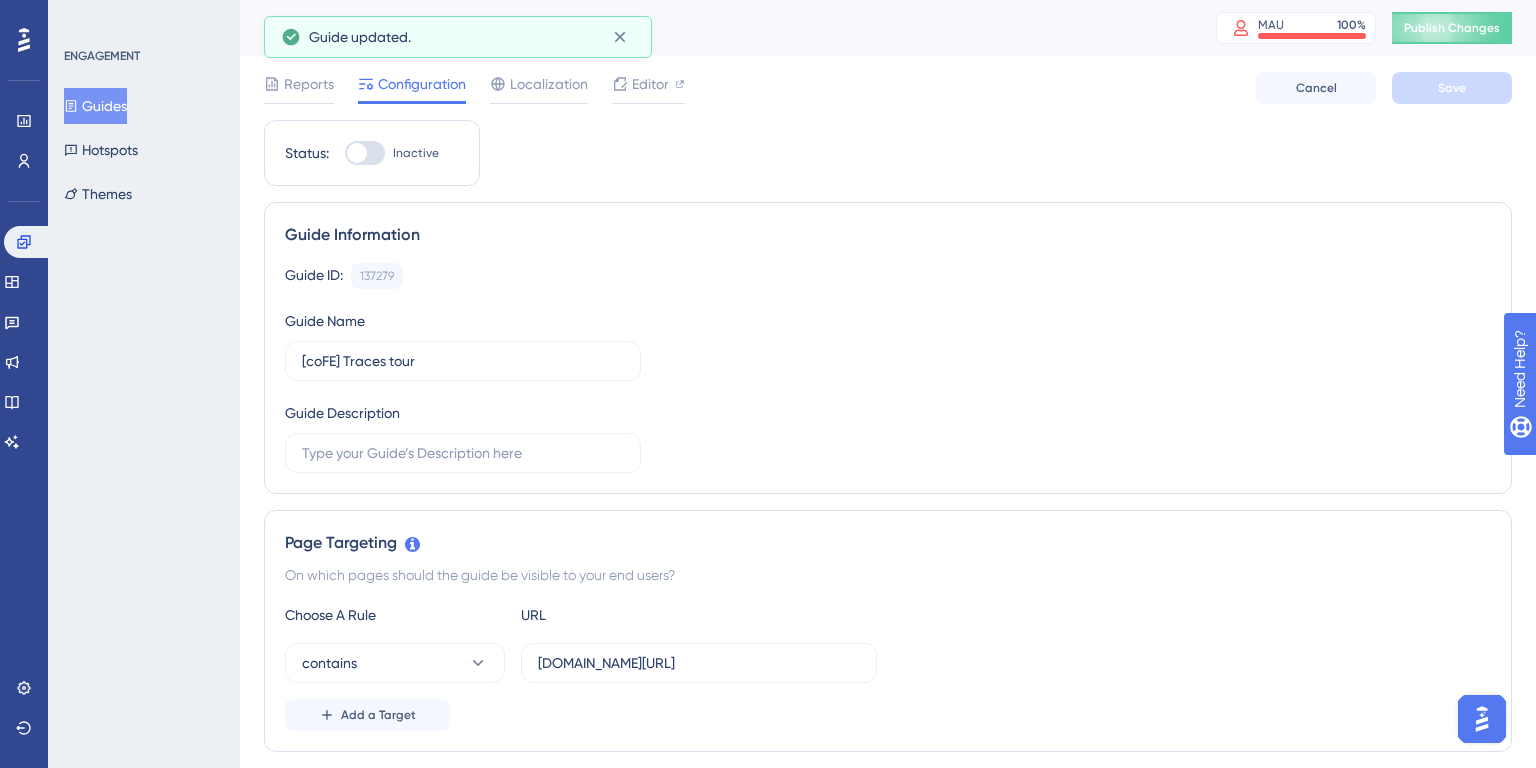 click on "Guides" at bounding box center (95, 106) 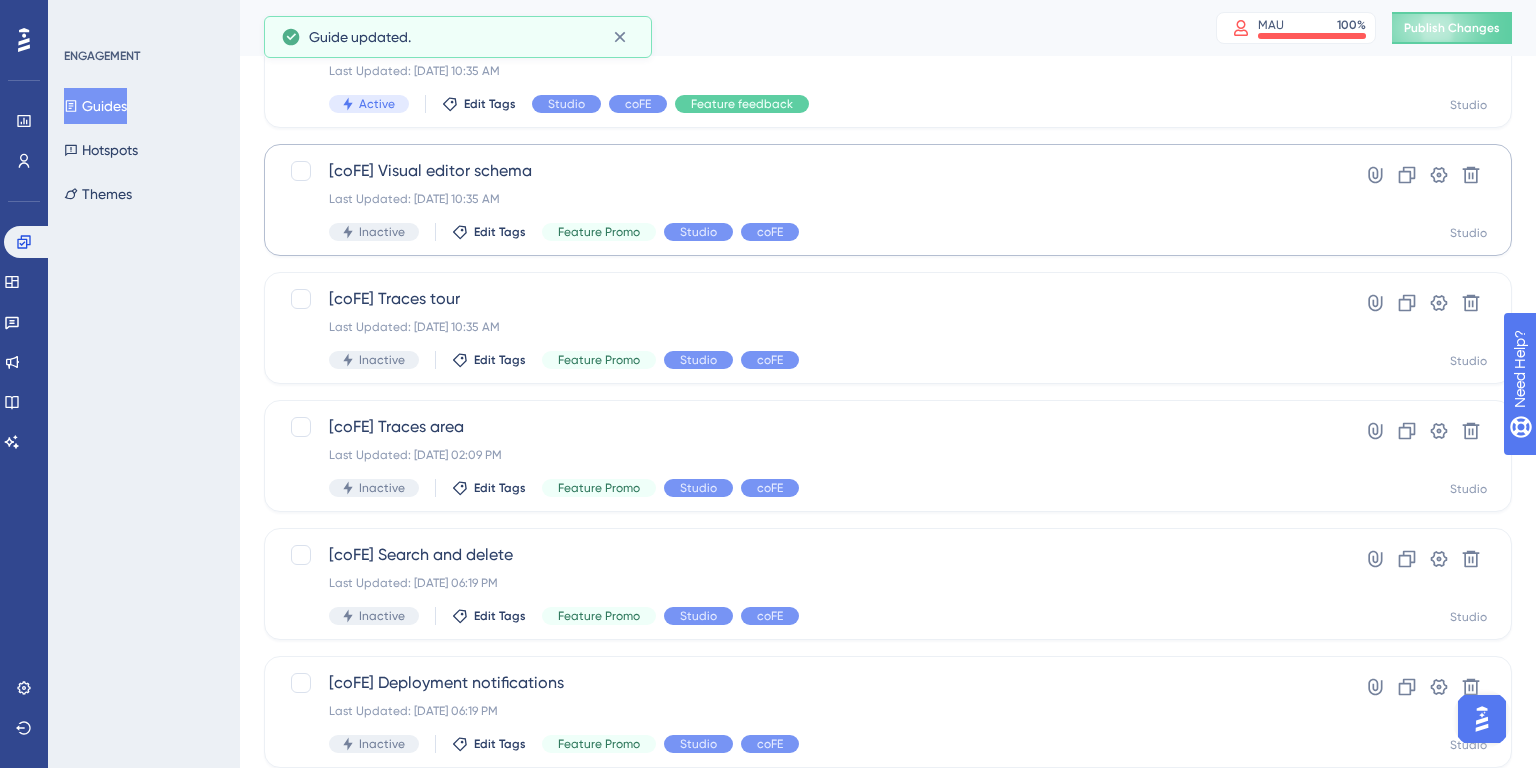 scroll, scrollTop: 590, scrollLeft: 0, axis: vertical 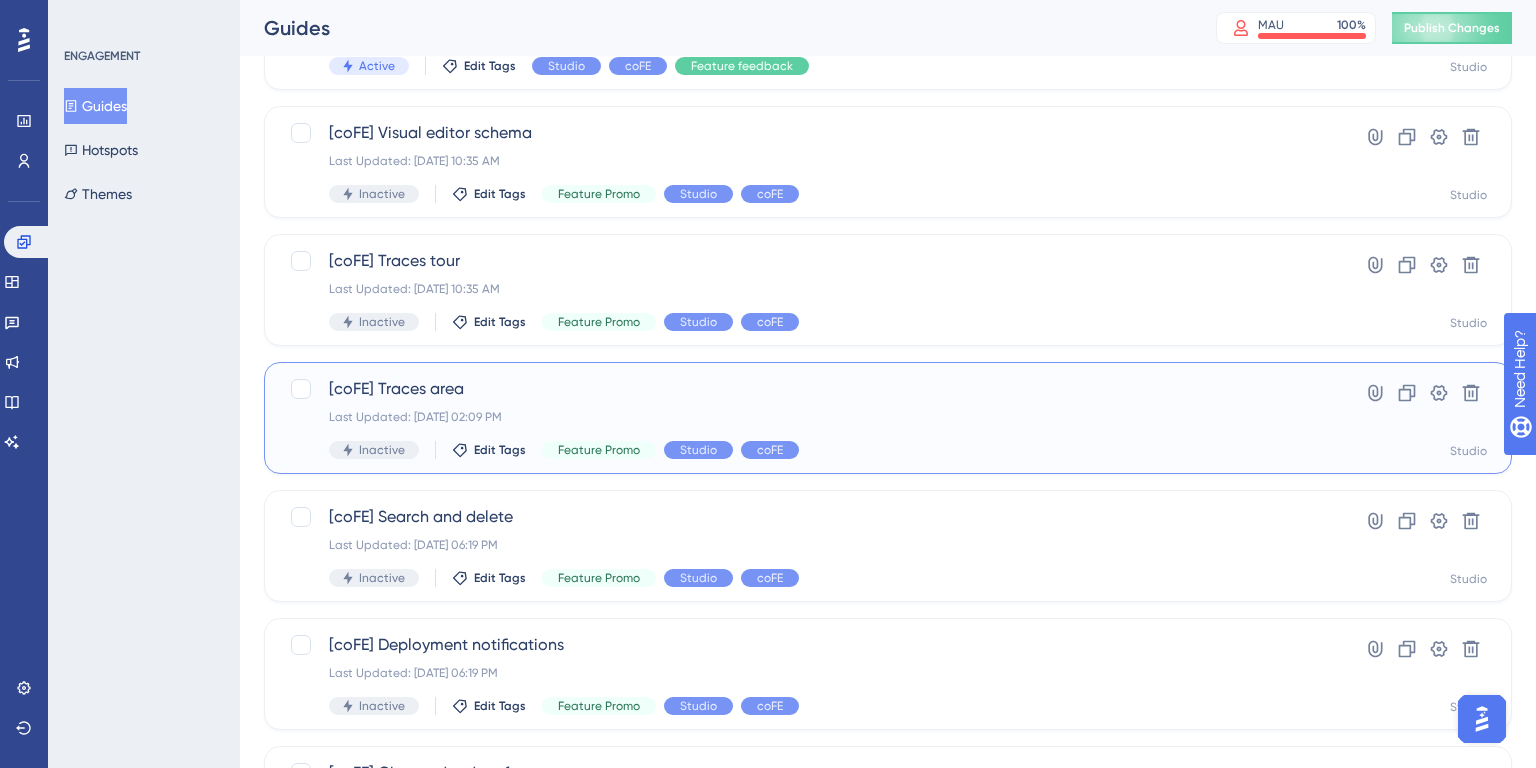 click on "Last Updated: [DATE] 02:09 PM" at bounding box center (808, 417) 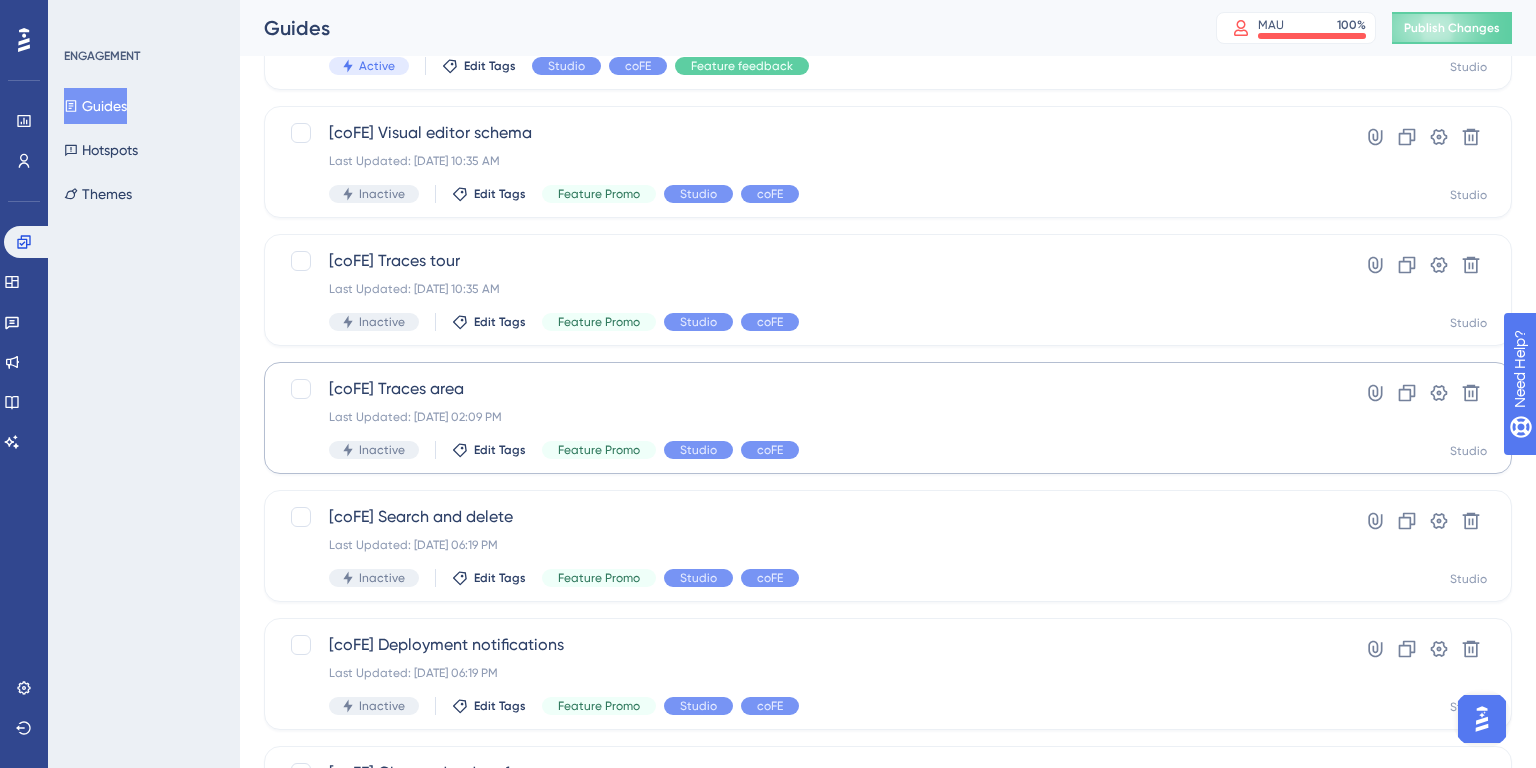 scroll, scrollTop: 0, scrollLeft: 0, axis: both 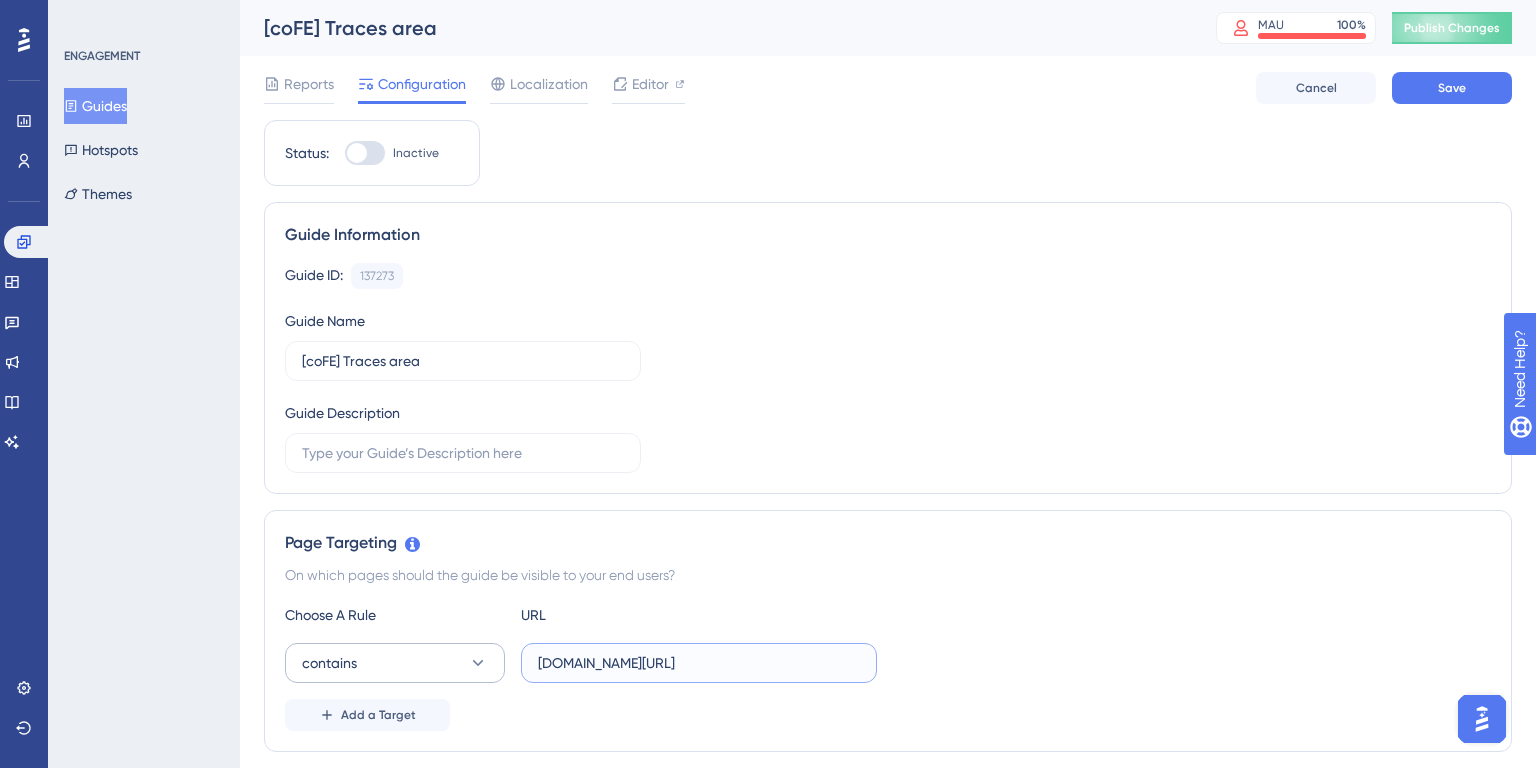 drag, startPoint x: 612, startPoint y: 664, endPoint x: 495, endPoint y: 664, distance: 117 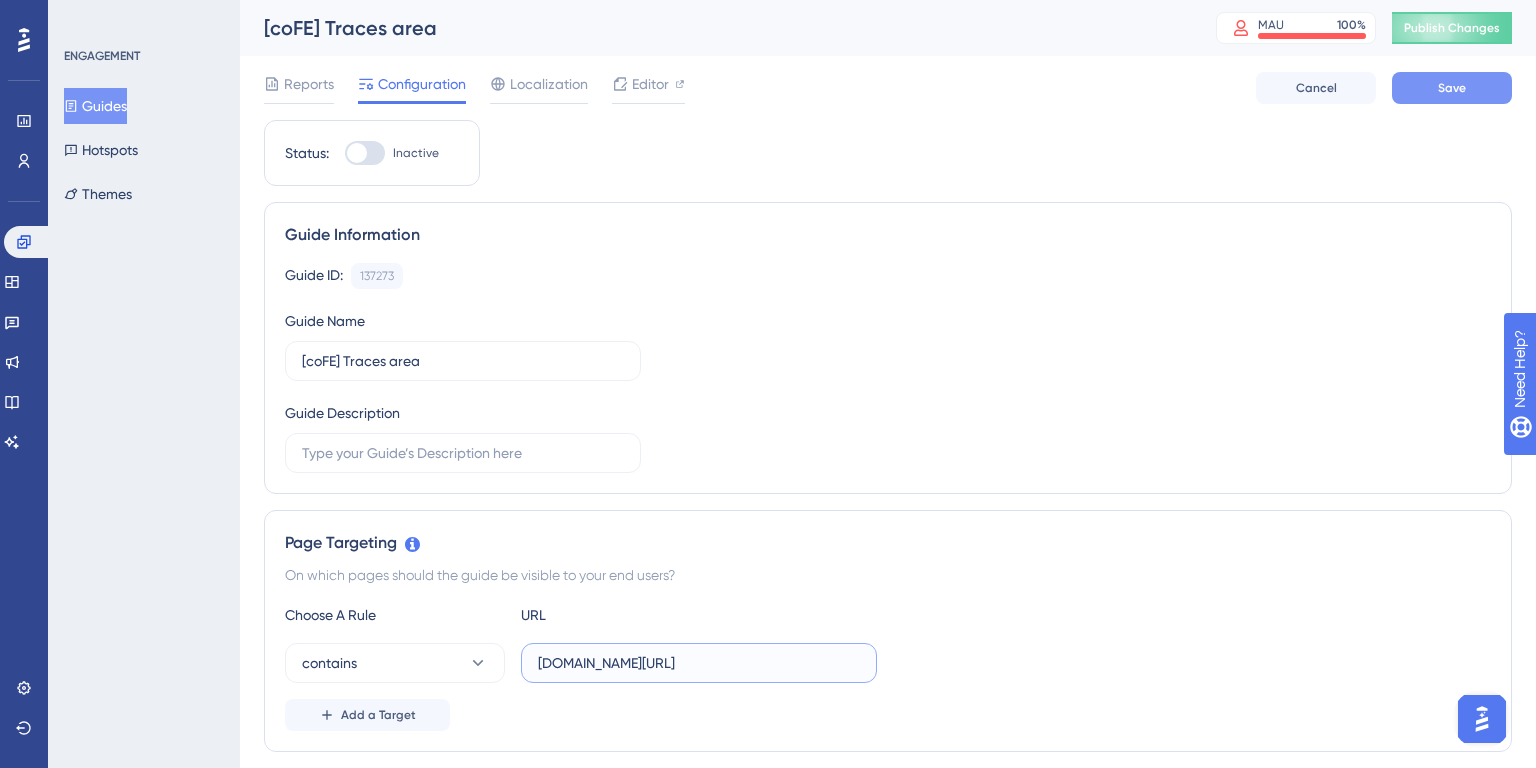 type on "[DOMAIN_NAME][URL]" 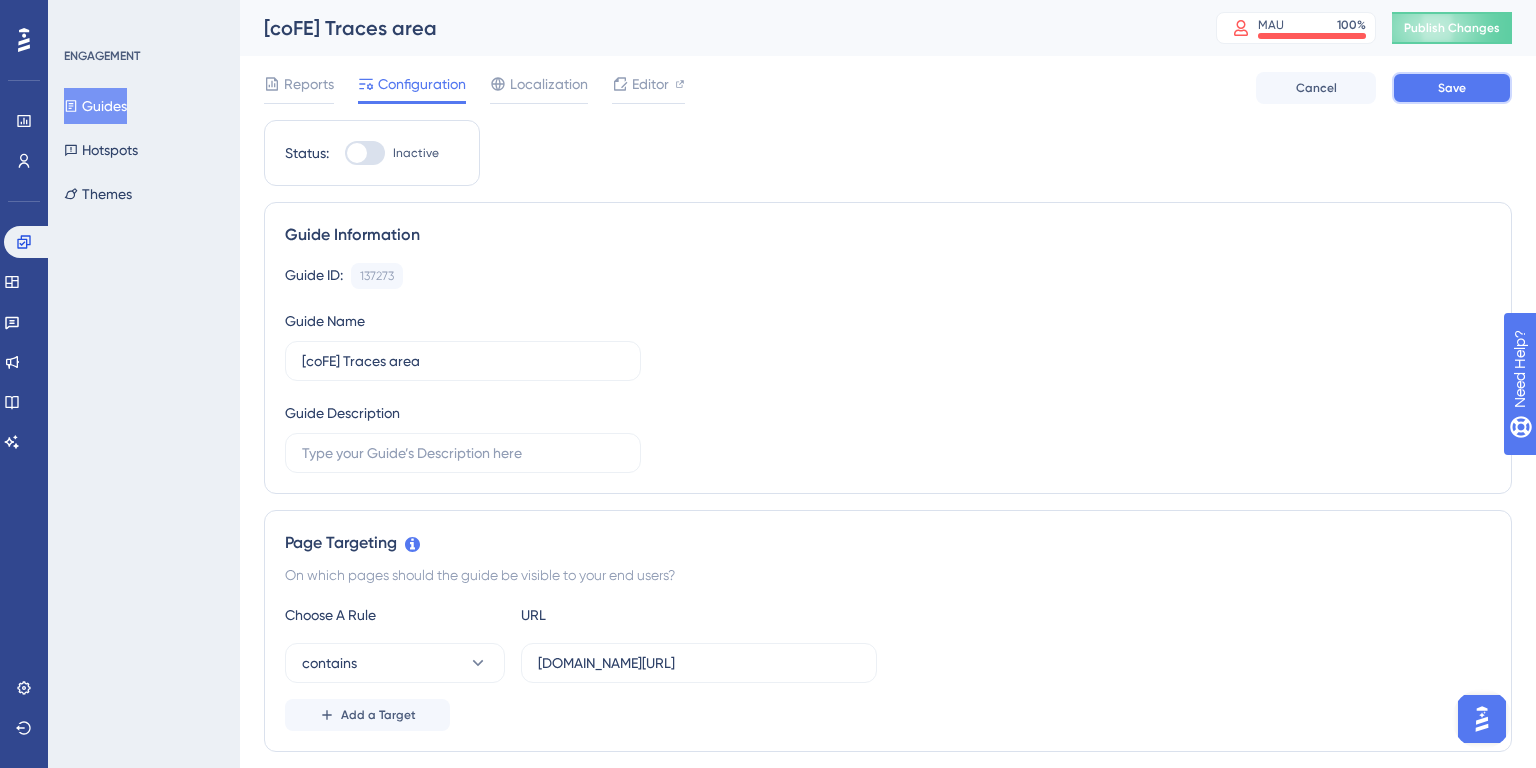 click on "Save" at bounding box center (1452, 88) 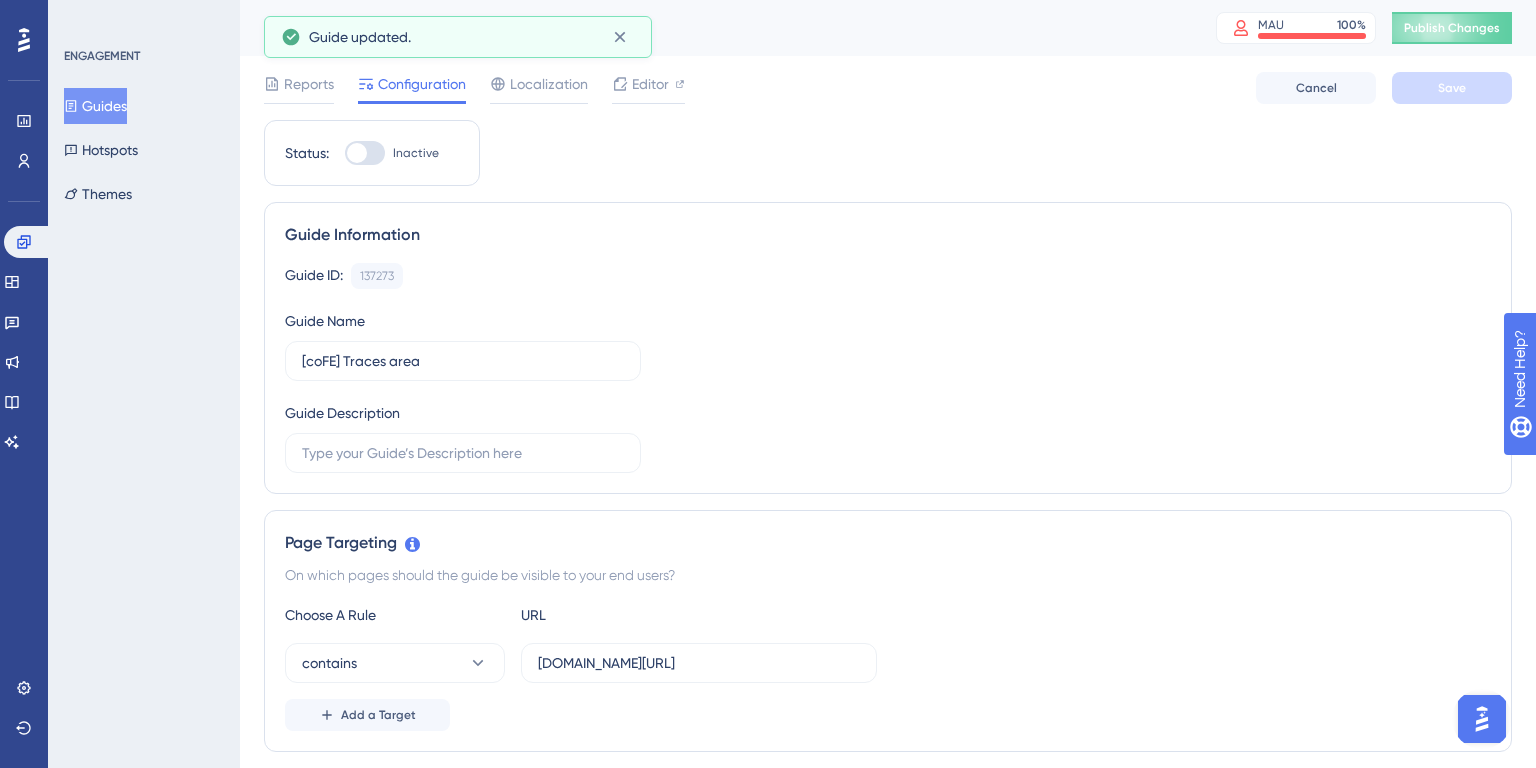 click 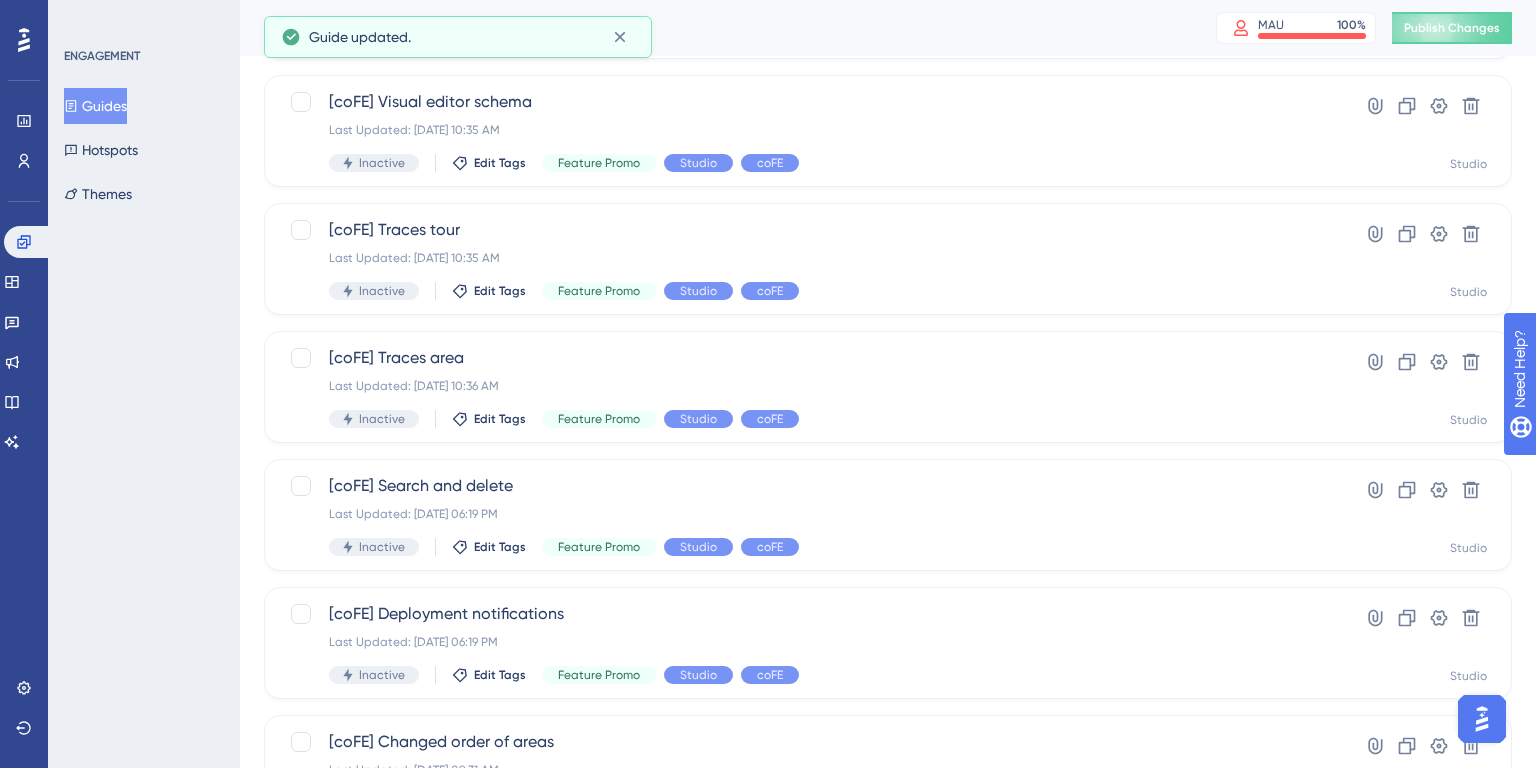 scroll, scrollTop: 624, scrollLeft: 0, axis: vertical 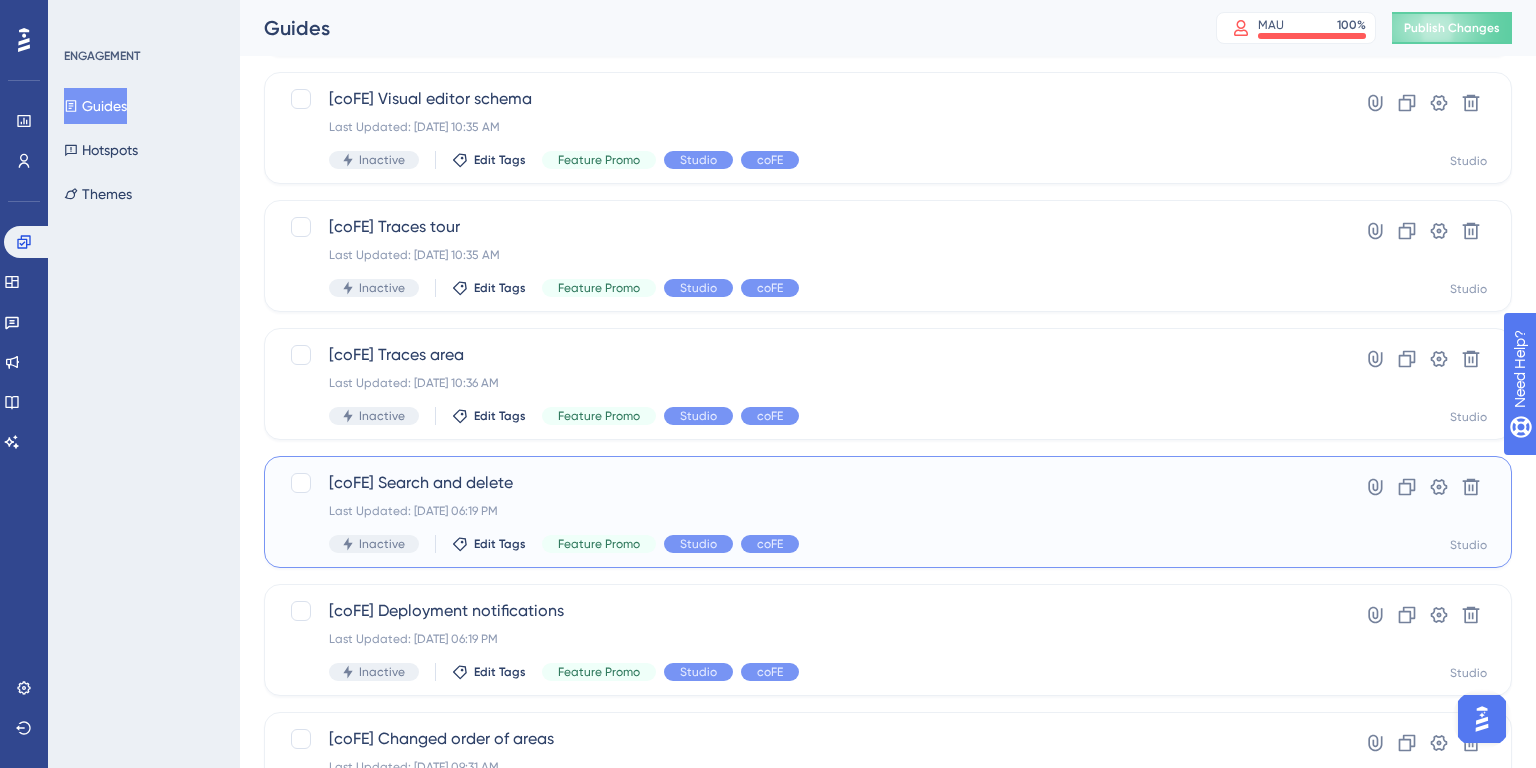 click on "[coFE] Search and delete" at bounding box center [808, 483] 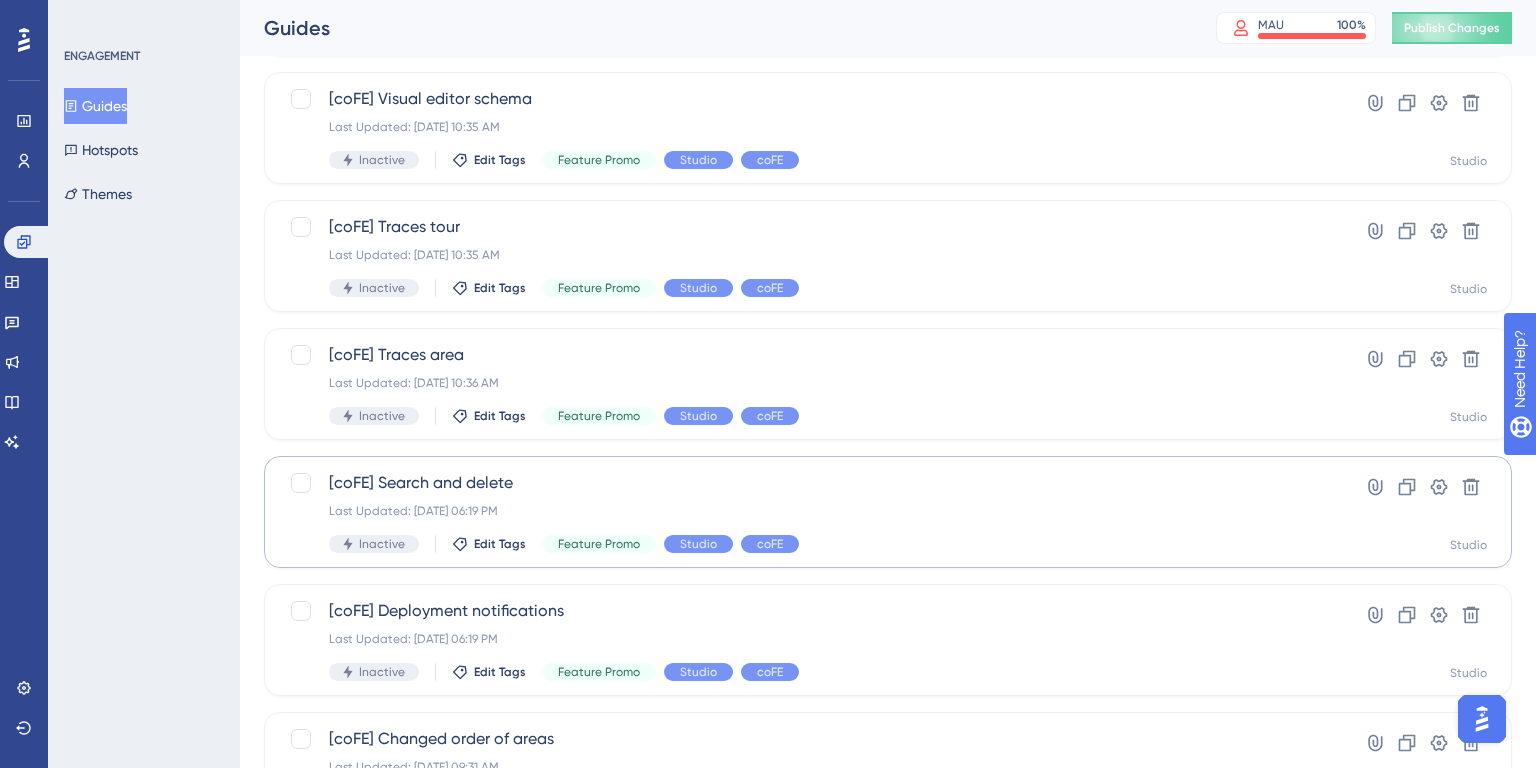 scroll, scrollTop: 0, scrollLeft: 0, axis: both 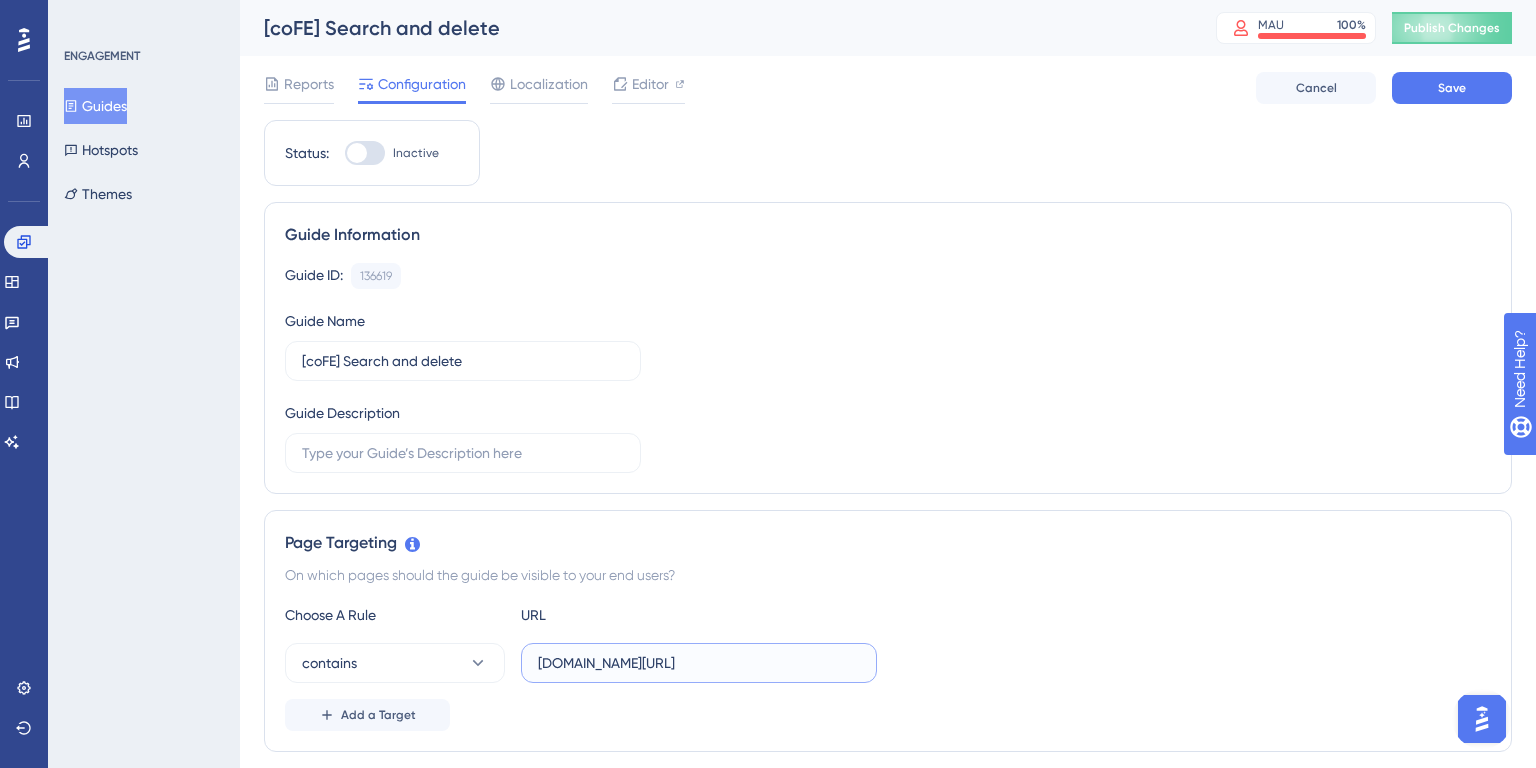 drag, startPoint x: 614, startPoint y: 665, endPoint x: 505, endPoint y: 664, distance: 109.004585 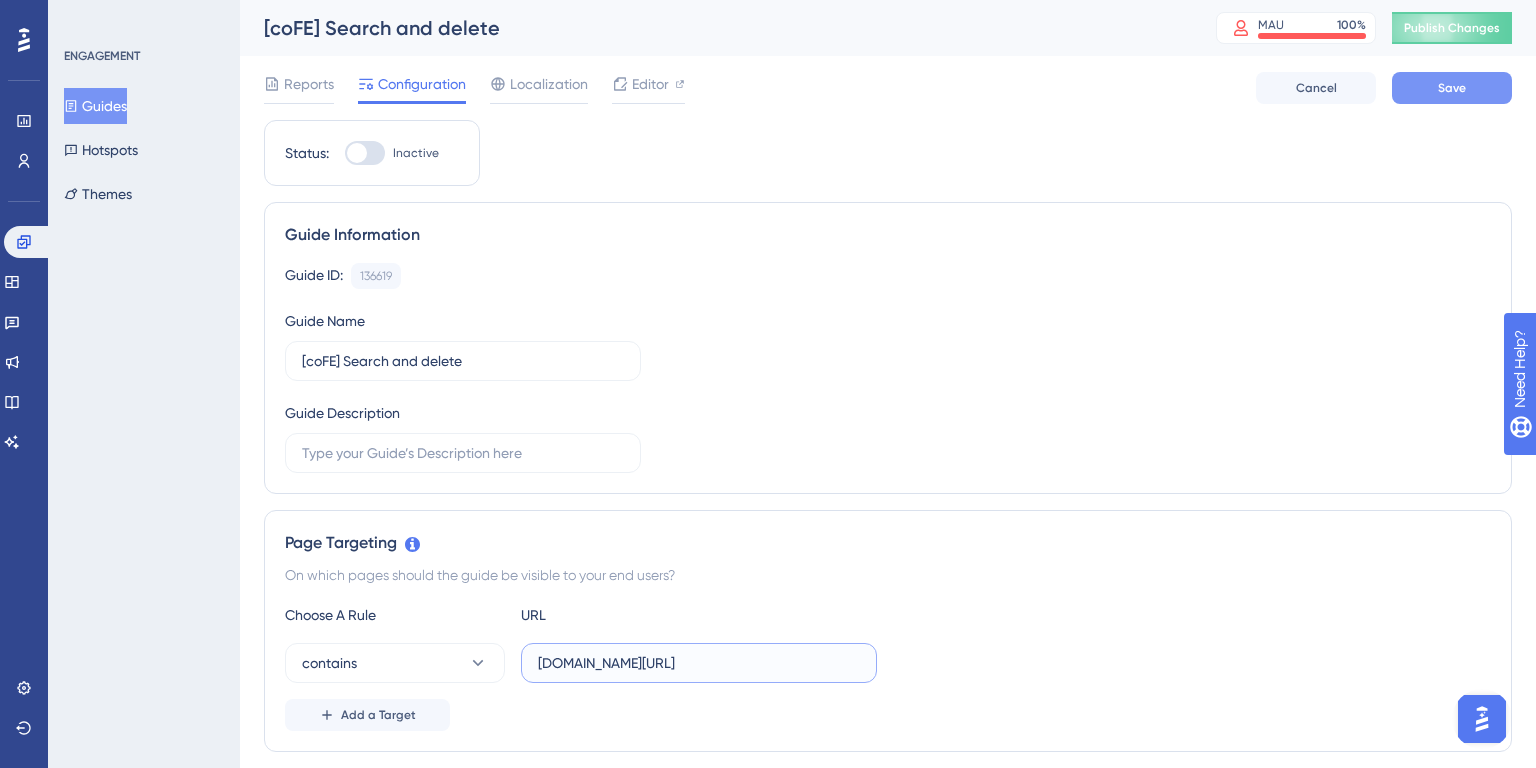 type on "[DOMAIN_NAME][URL]" 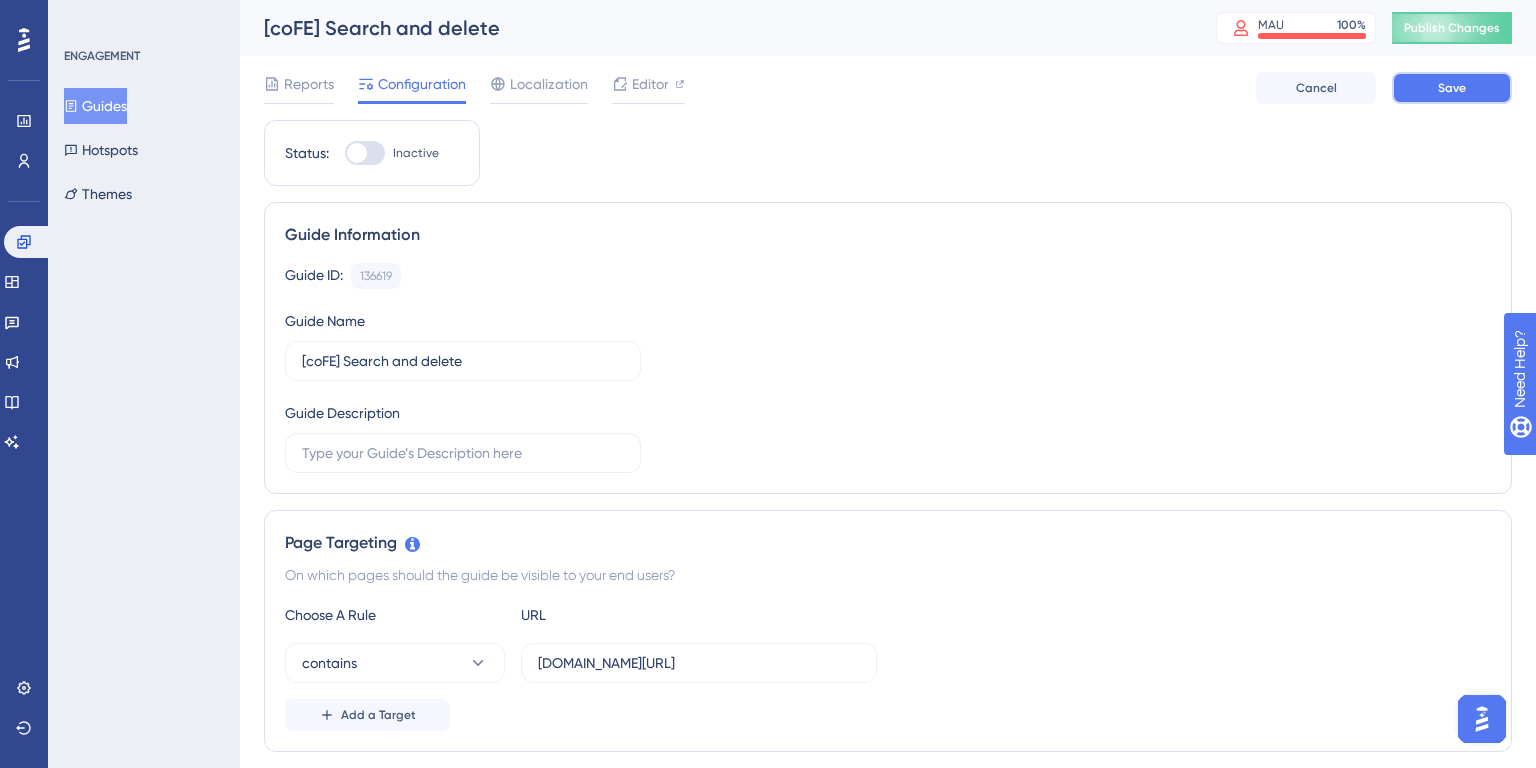 click on "Save" at bounding box center (1452, 88) 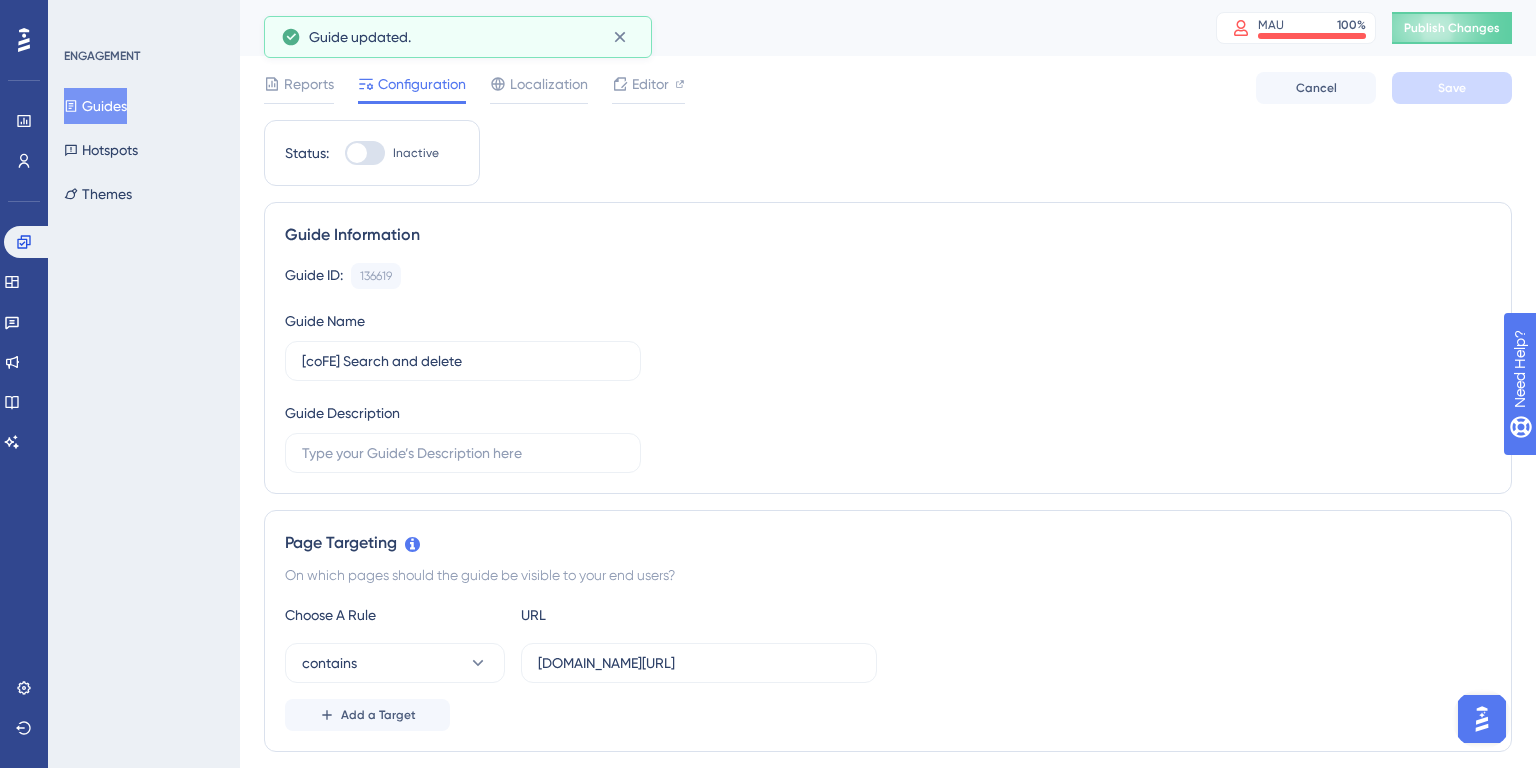 click on "Guides" at bounding box center [95, 106] 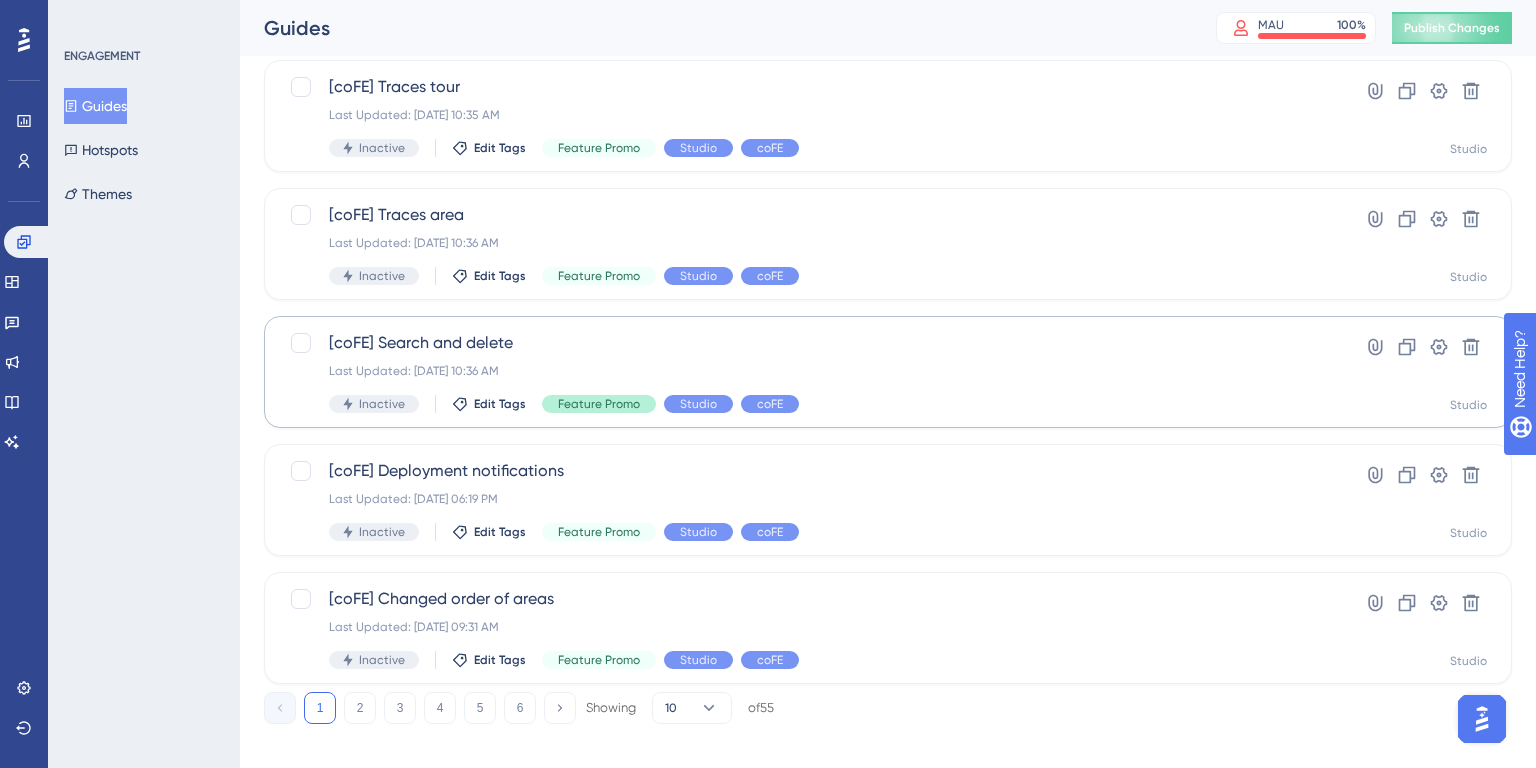 scroll, scrollTop: 769, scrollLeft: 0, axis: vertical 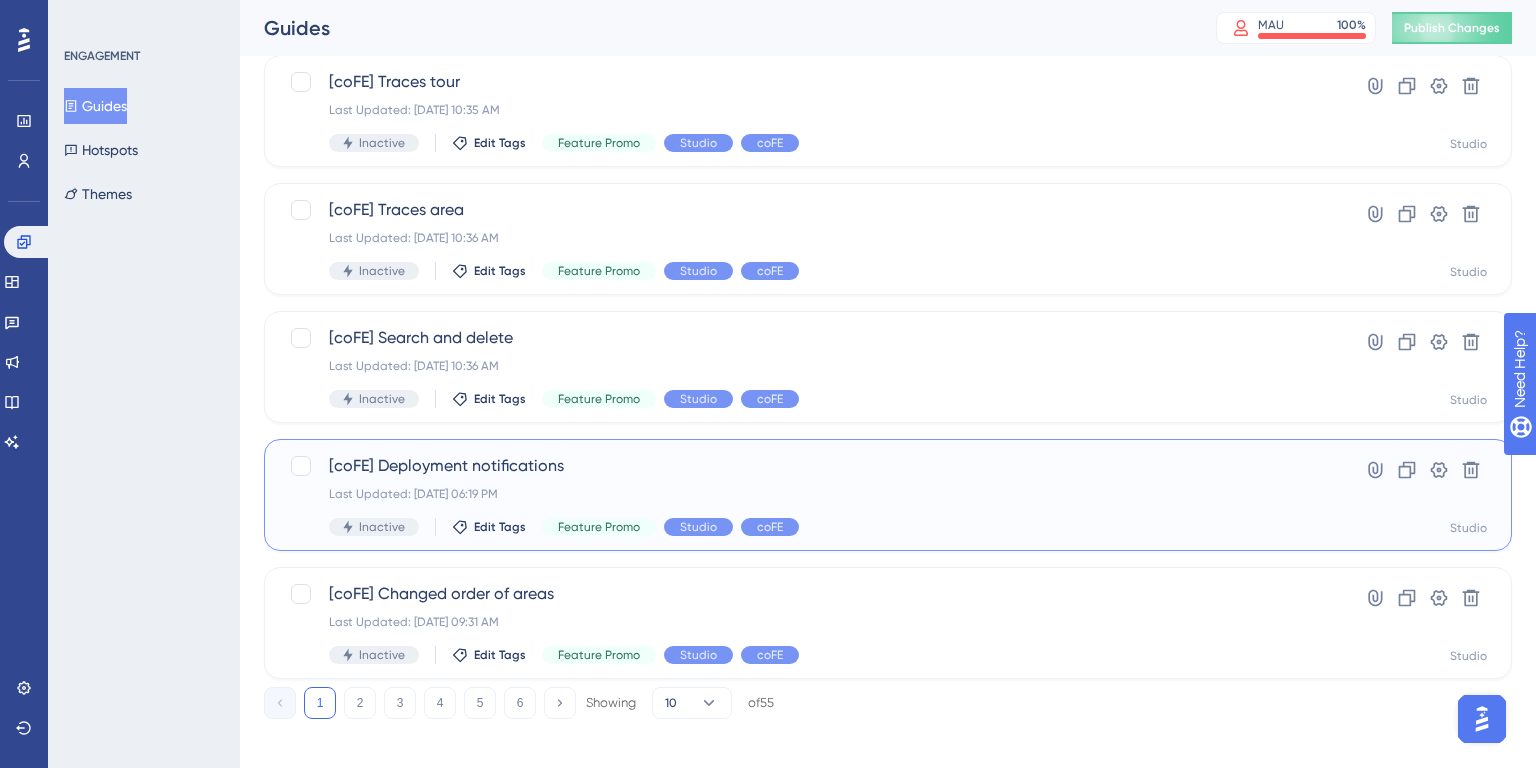click on "Last Updated: [DATE] 06:19 PM" at bounding box center [808, 494] 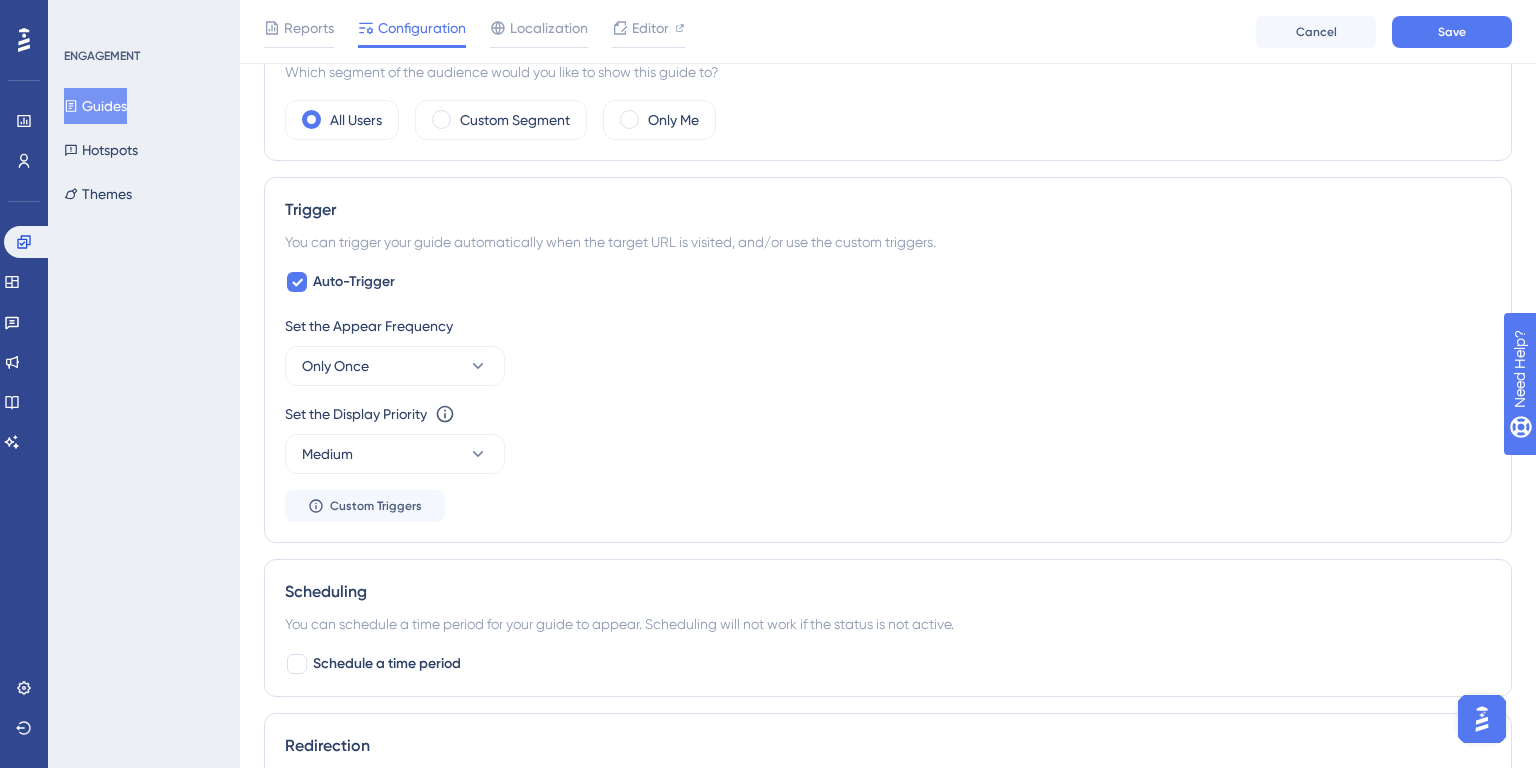 scroll, scrollTop: 0, scrollLeft: 0, axis: both 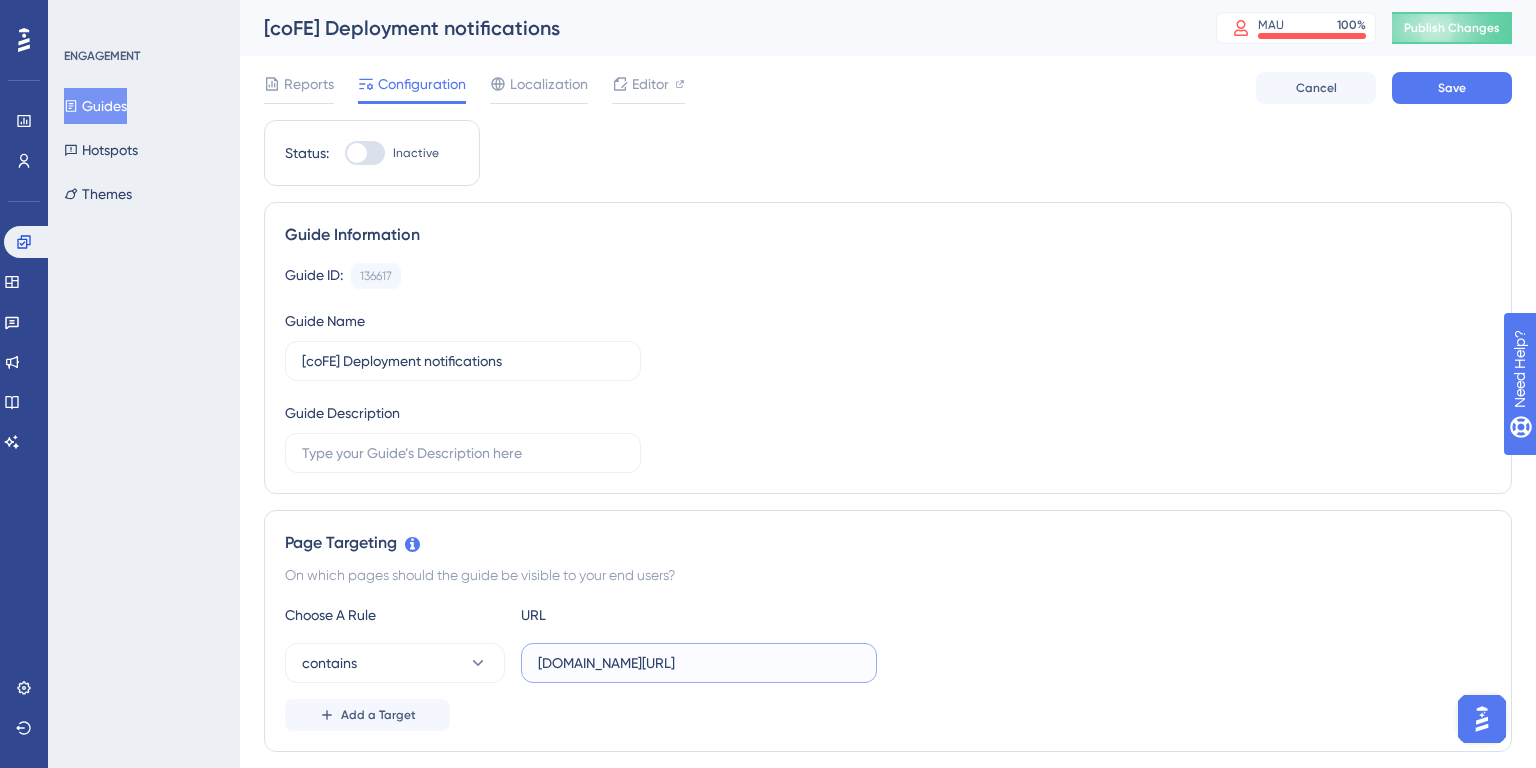 drag, startPoint x: 614, startPoint y: 662, endPoint x: 517, endPoint y: 656, distance: 97.18539 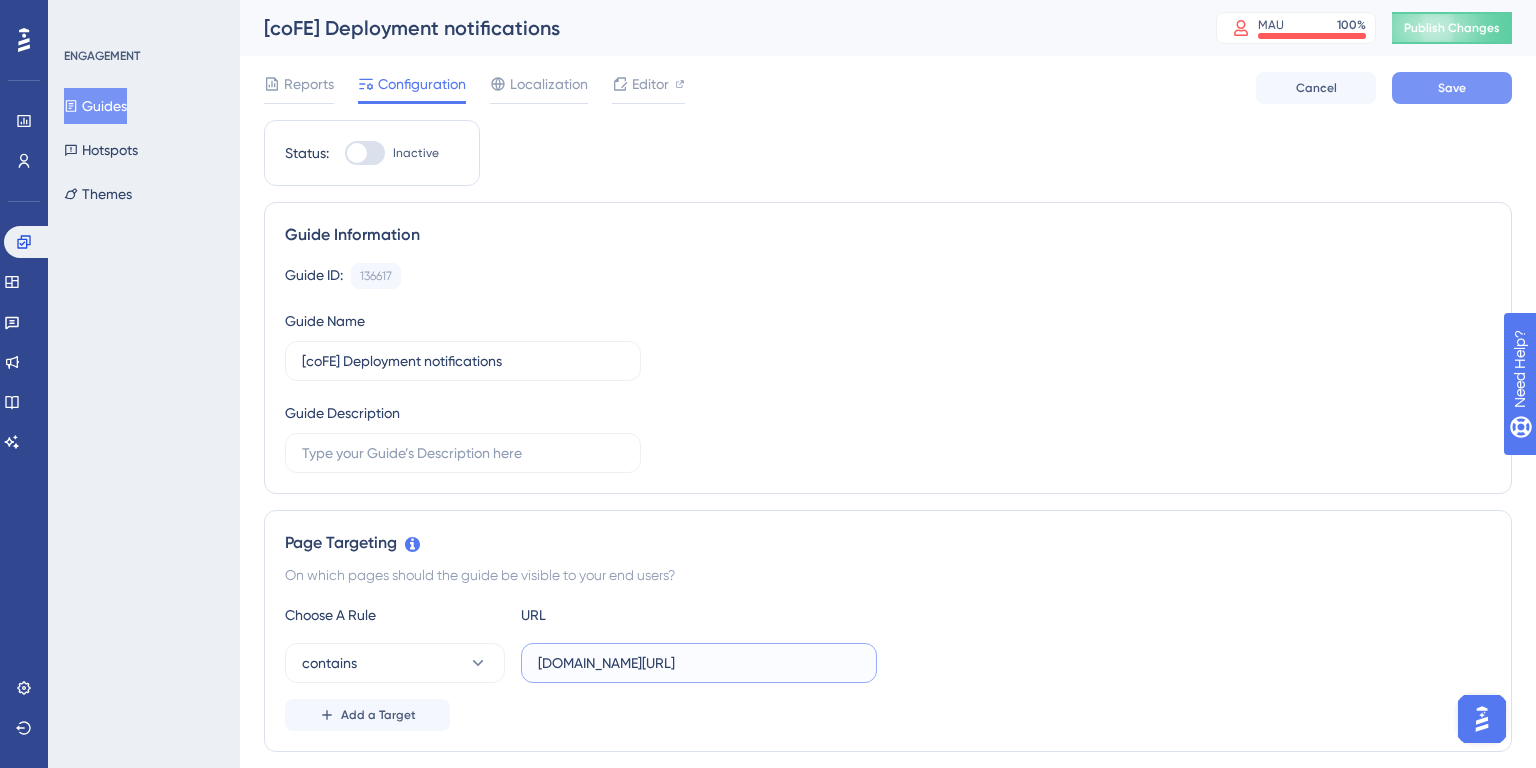 type on "[DOMAIN_NAME][URL]" 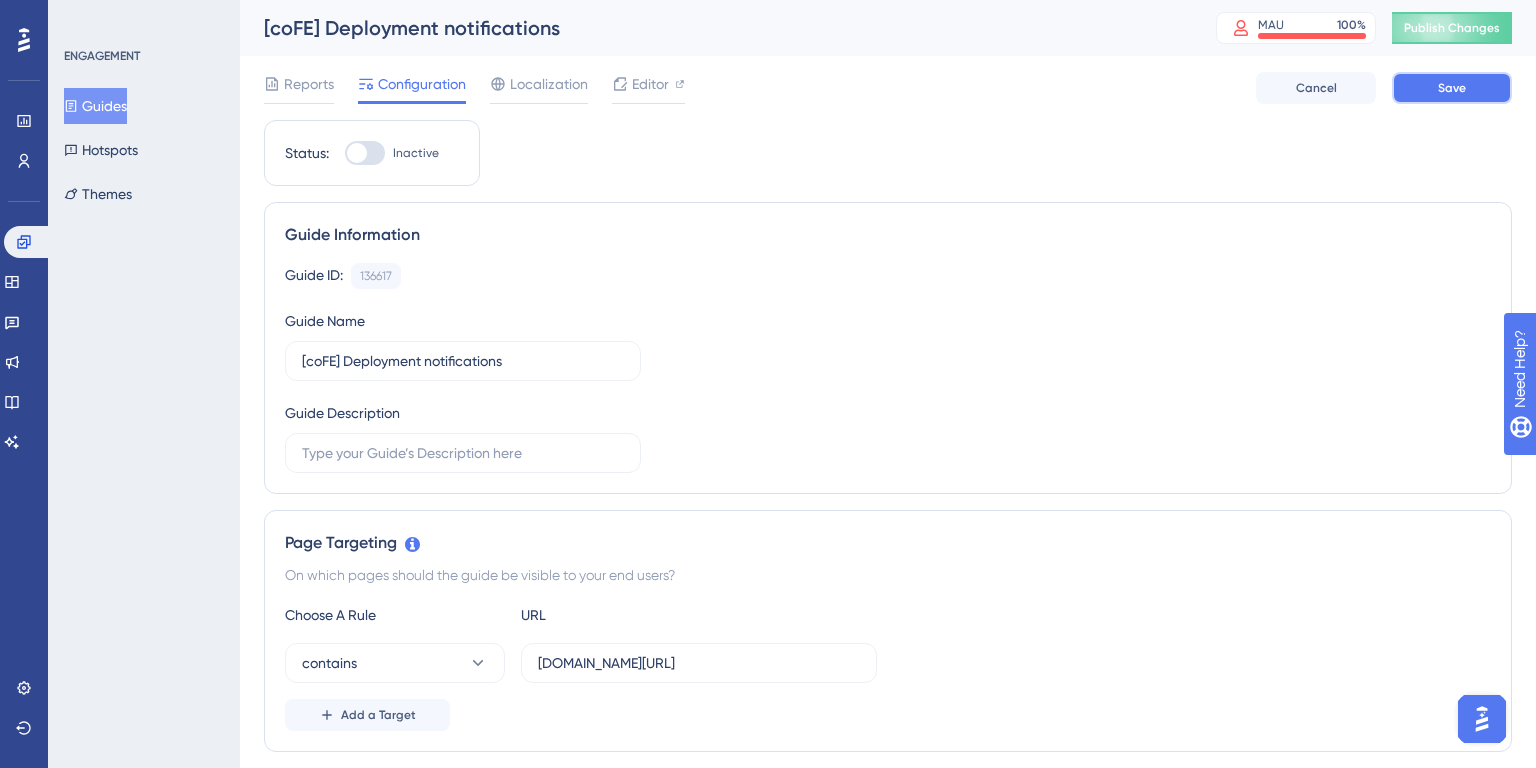 click on "Save" at bounding box center [1452, 88] 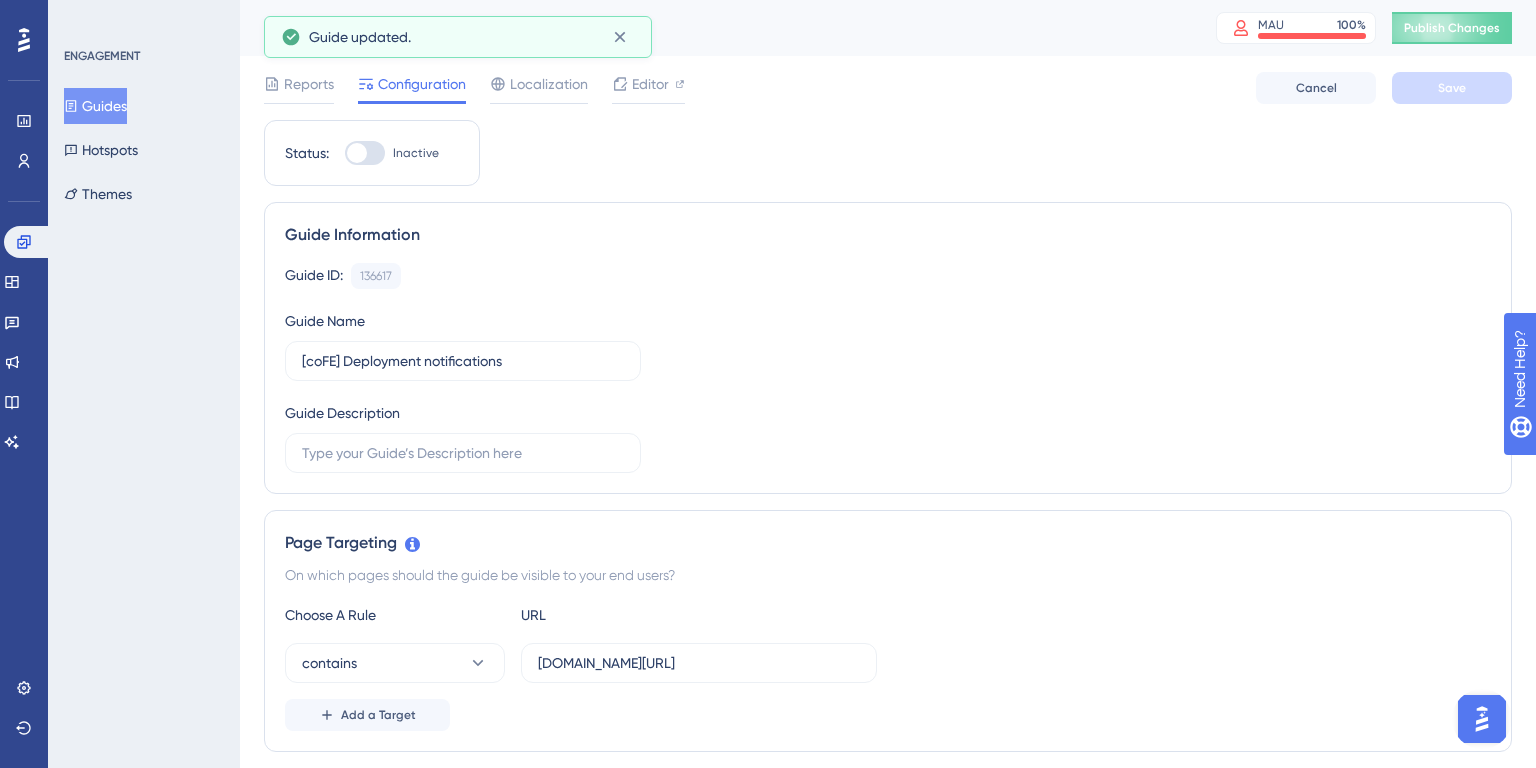 click on "Guides" at bounding box center [95, 106] 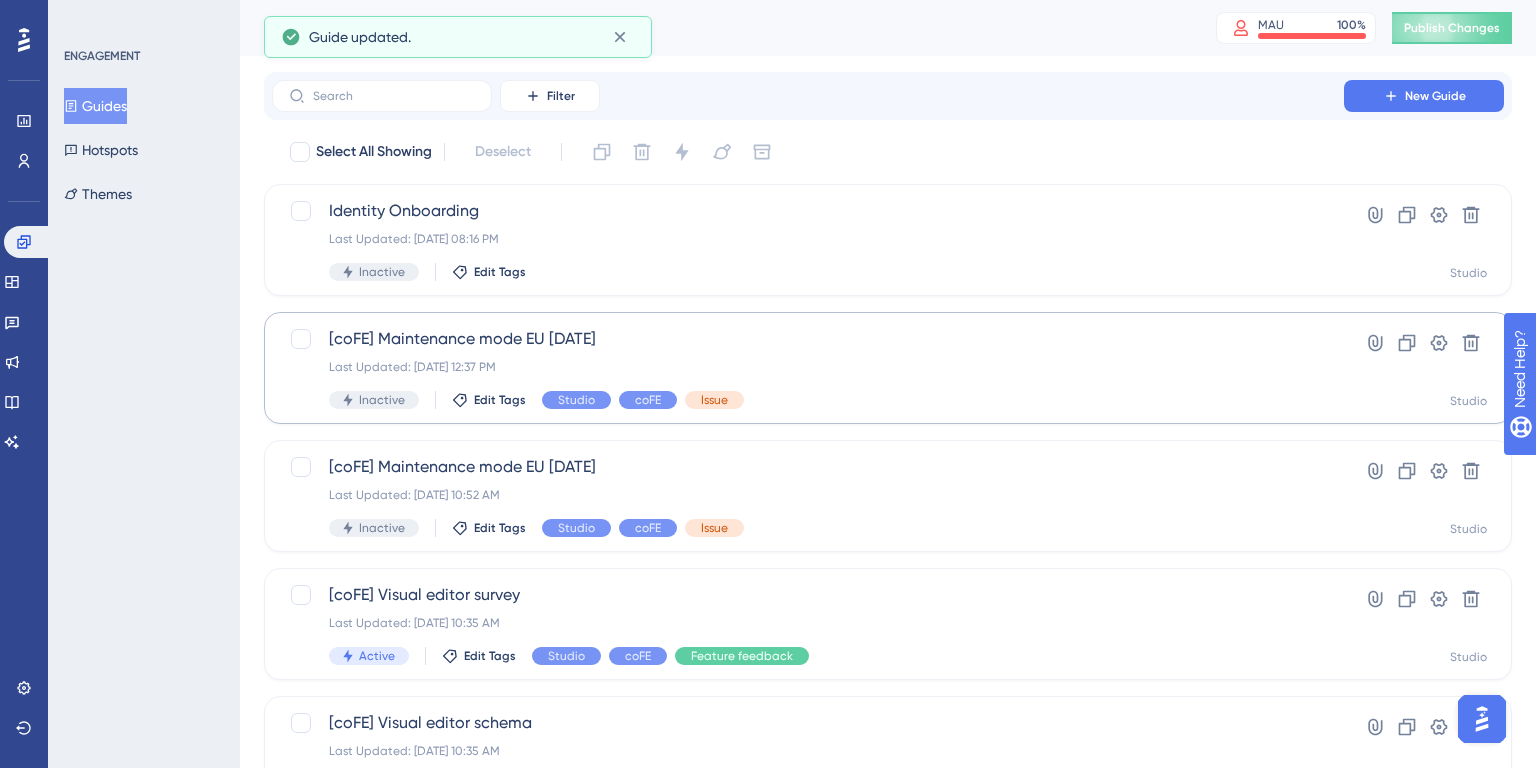 scroll, scrollTop: 784, scrollLeft: 0, axis: vertical 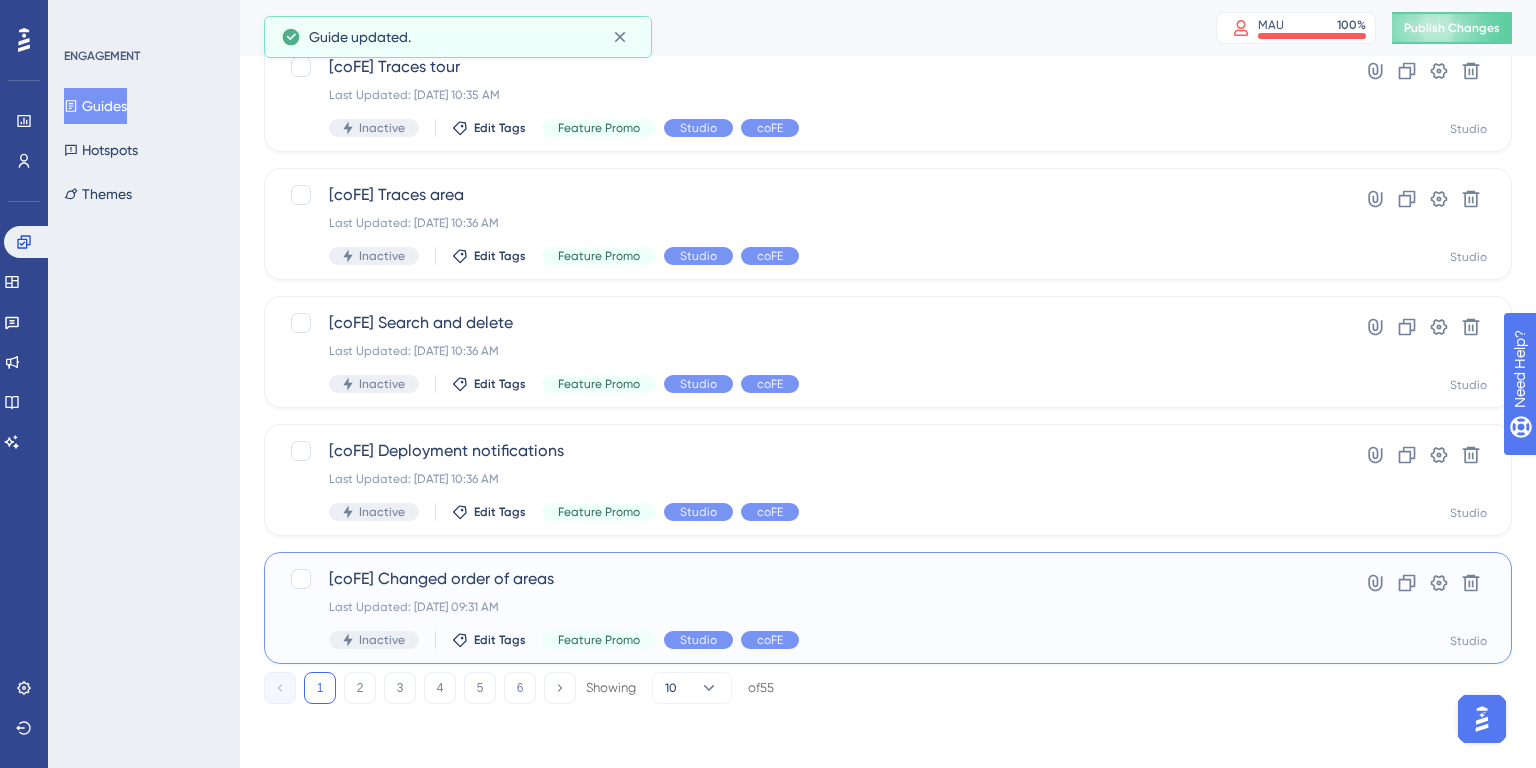 click on "[coFE] Changed order of areas Last Updated: [DATE] 09:31 AM Inactive Edit Tags Feature Promo Studio coFE" at bounding box center (808, 608) 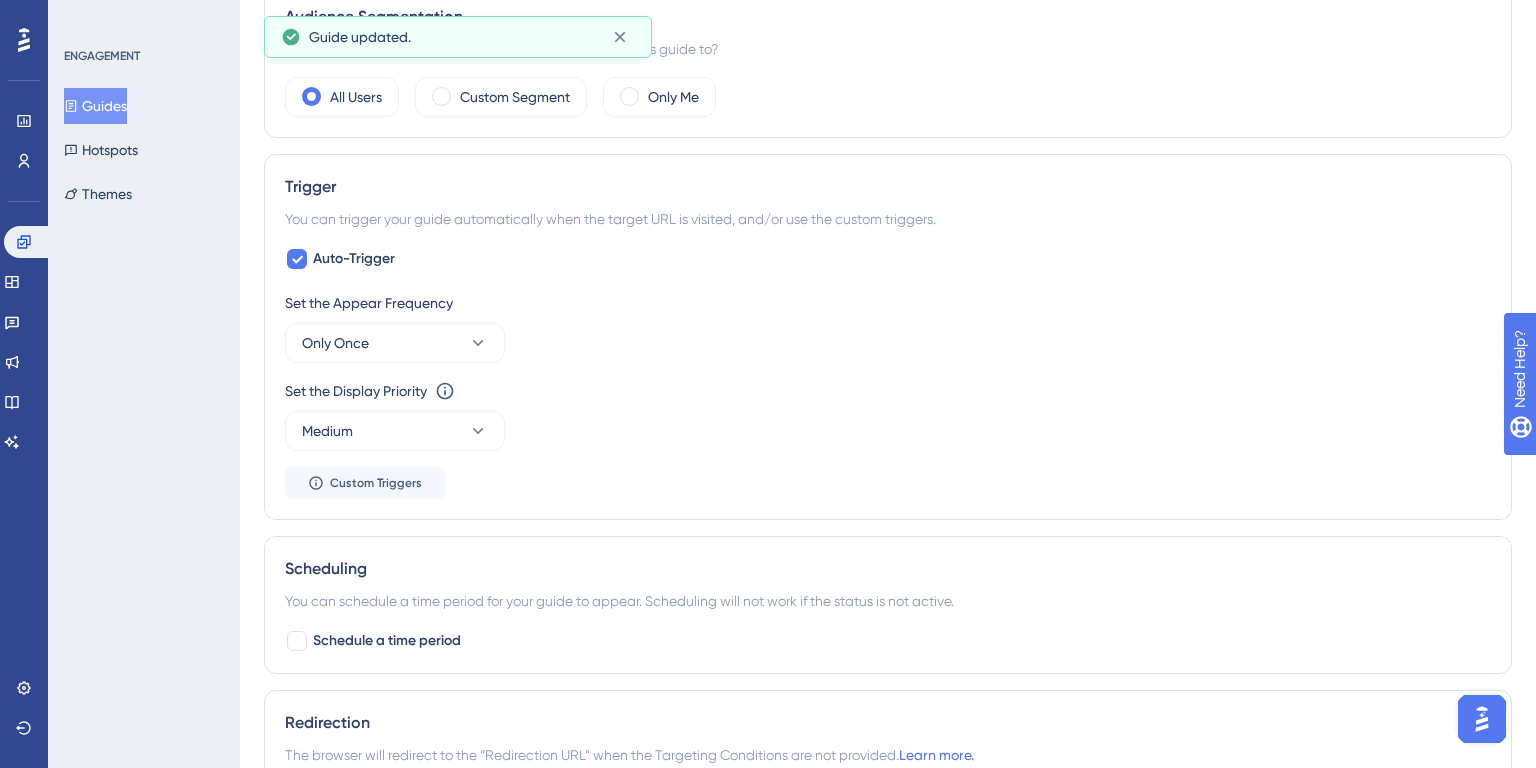 scroll, scrollTop: 0, scrollLeft: 0, axis: both 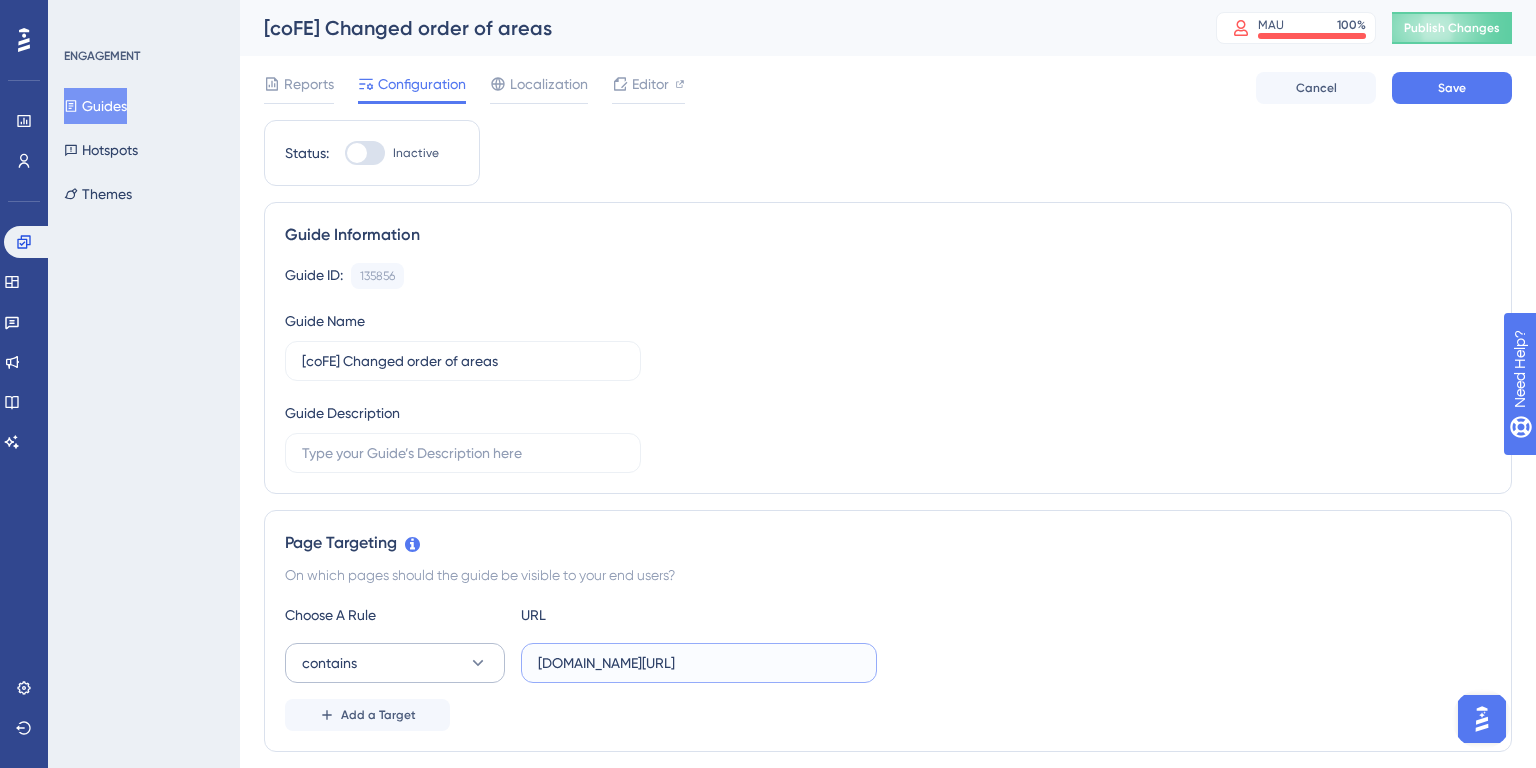 drag, startPoint x: 613, startPoint y: 663, endPoint x: 476, endPoint y: 663, distance: 137 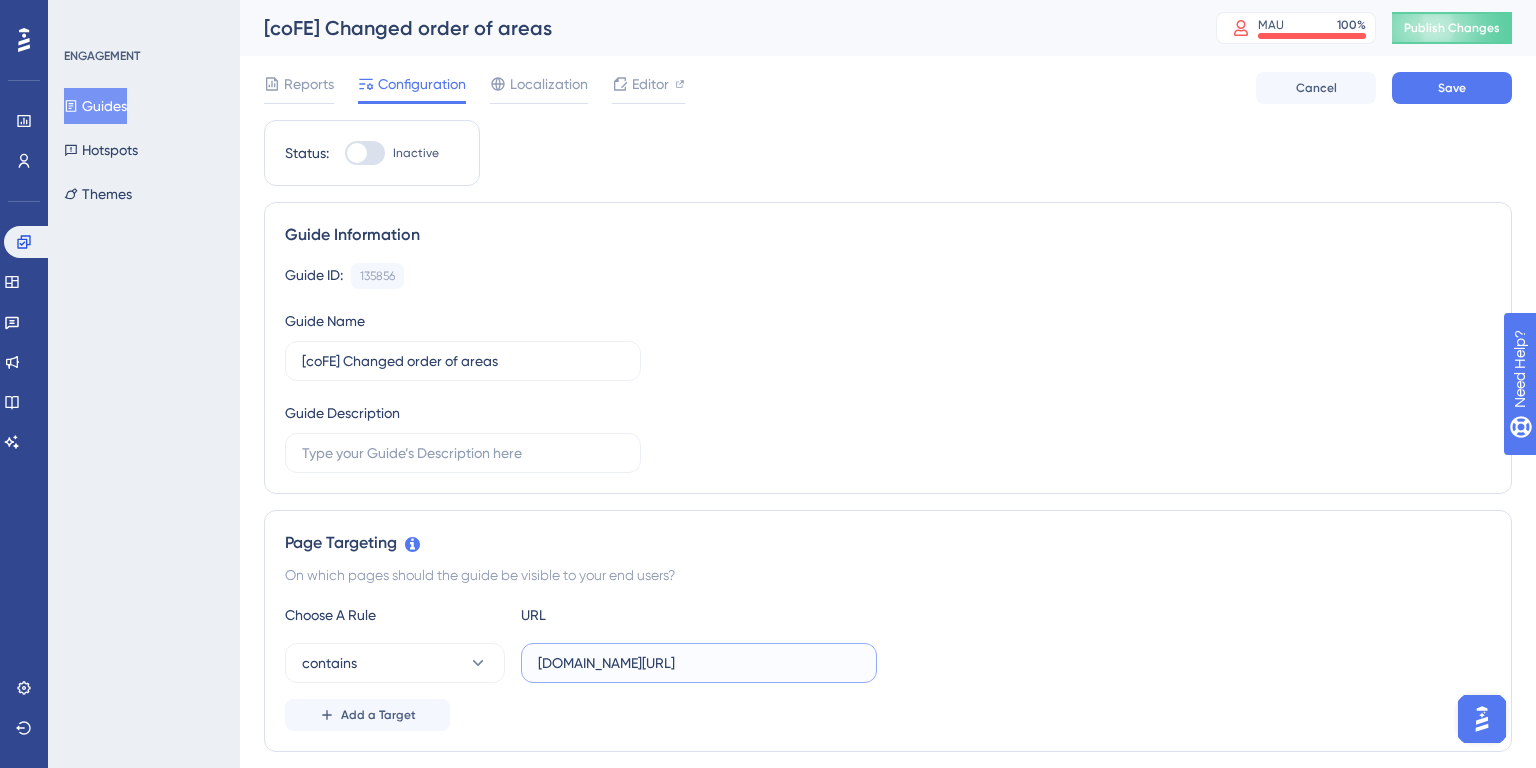 type on "[DOMAIN_NAME][URL]" 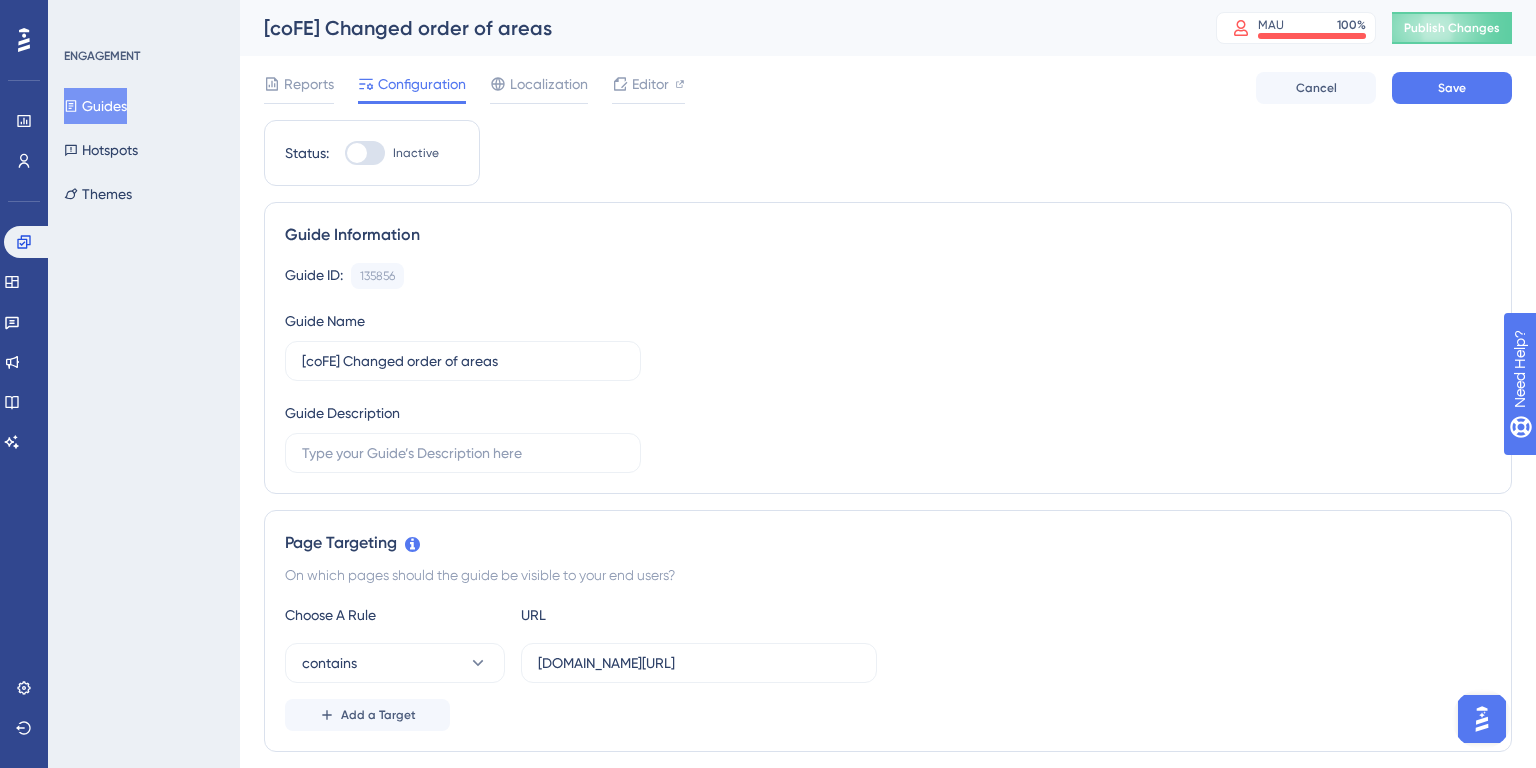 click on "Page Targeting
On which pages should the guide be visible to your end users?
Choose A Rule URL contains [DOMAIN_NAME][URL] Add a Target" at bounding box center [888, 631] 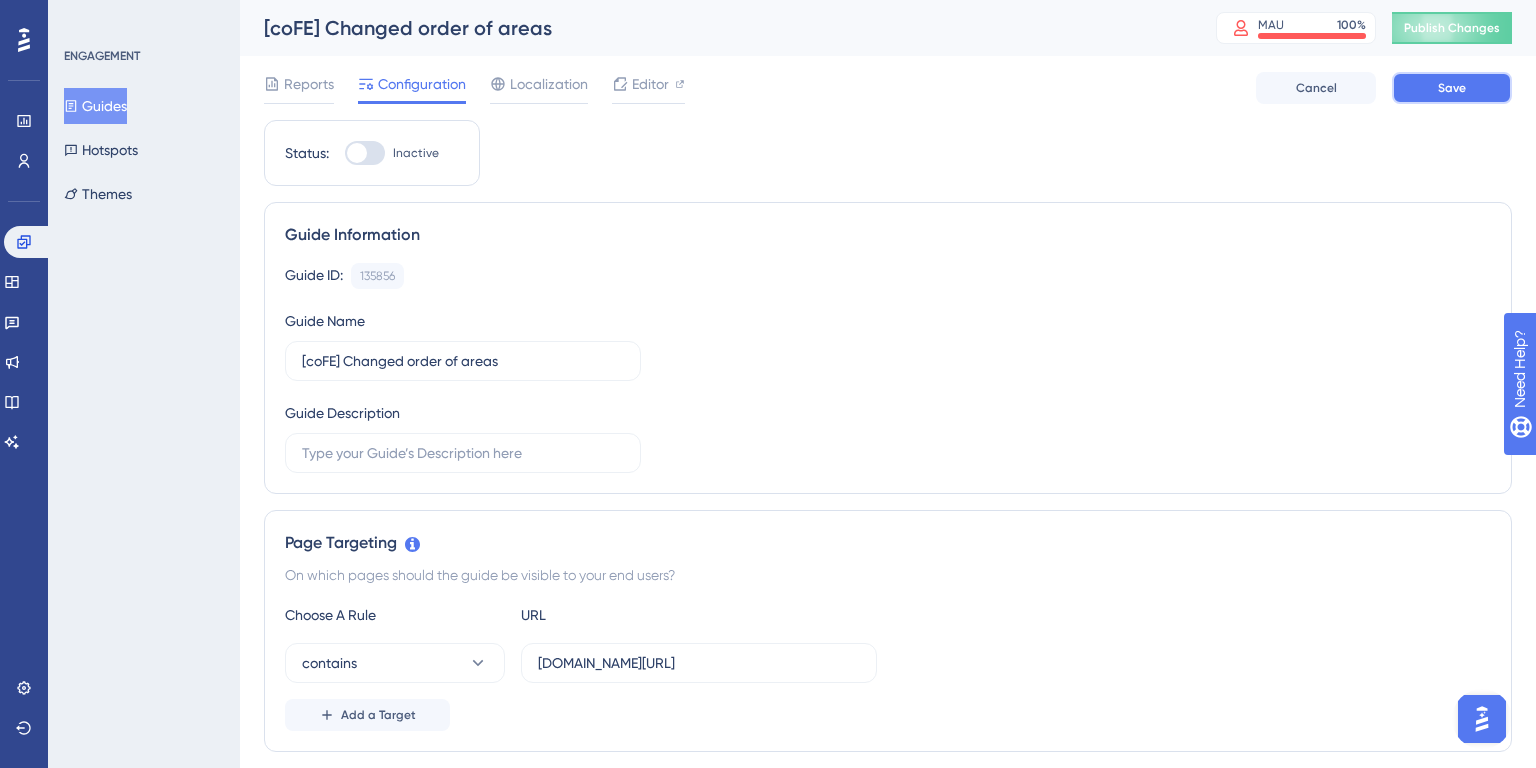 click on "Save" at bounding box center [1452, 88] 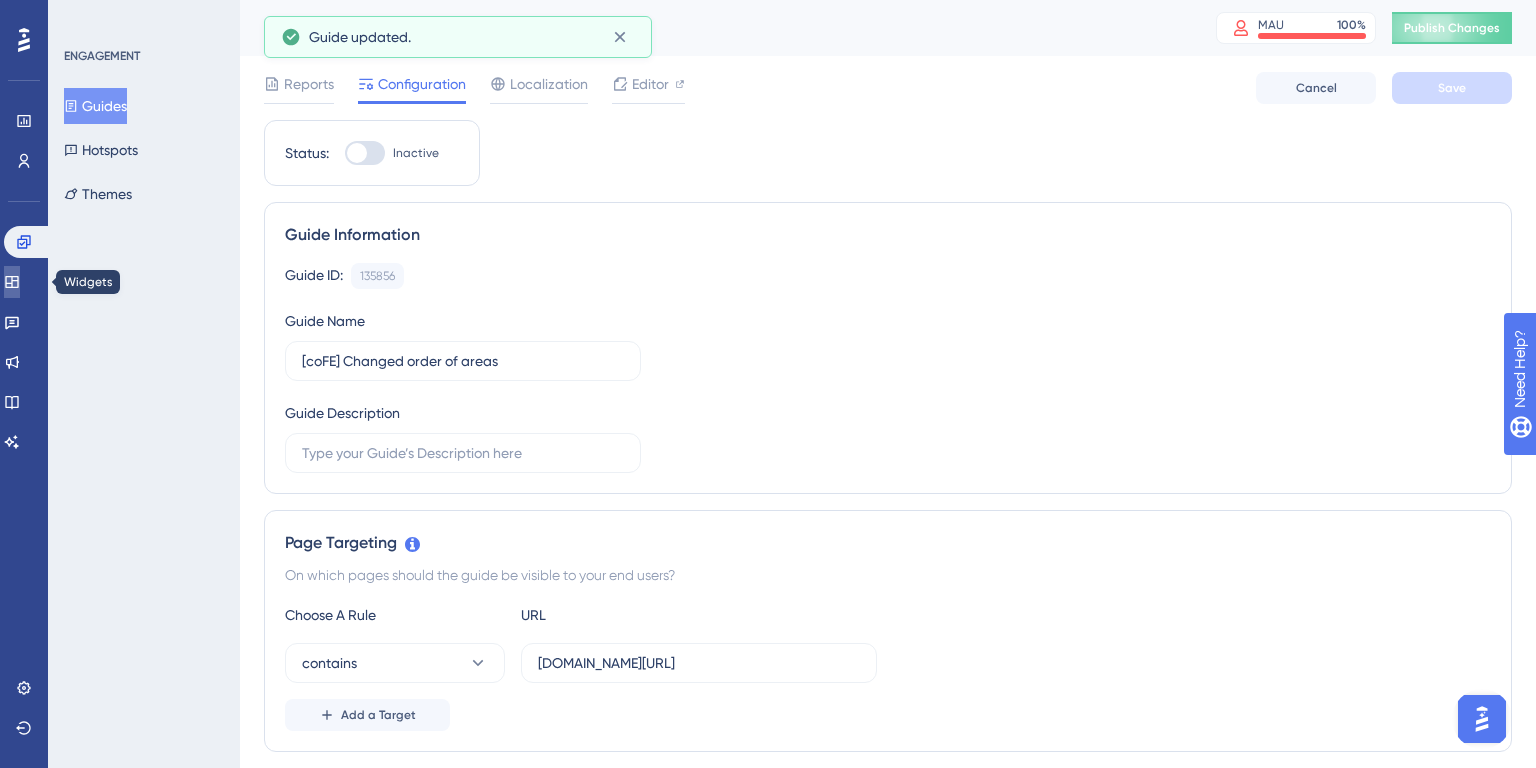 click at bounding box center [12, 282] 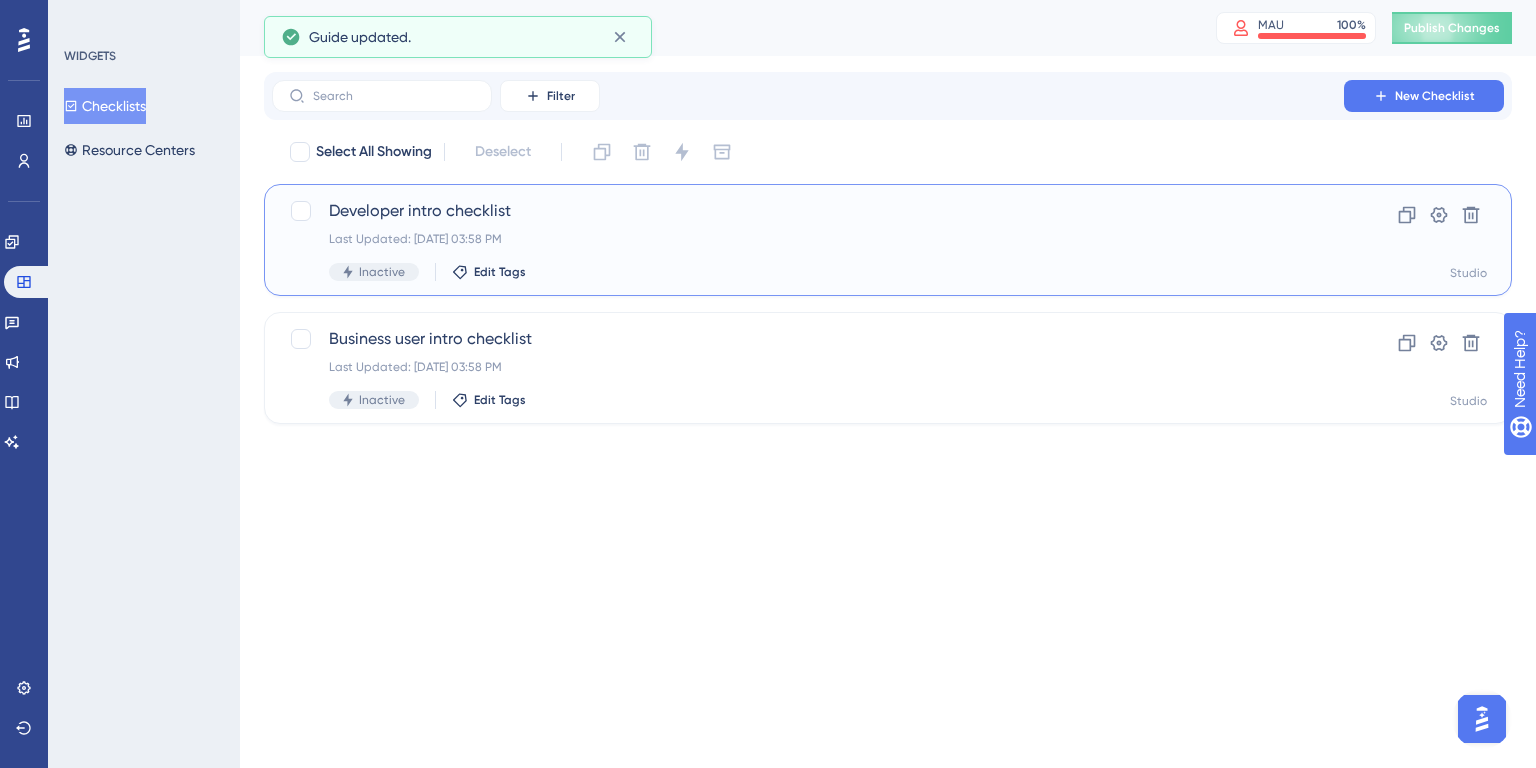 click on "Developer intro checklist Last Updated: [DATE] 03:58 PM Inactive Edit Tags" at bounding box center (808, 240) 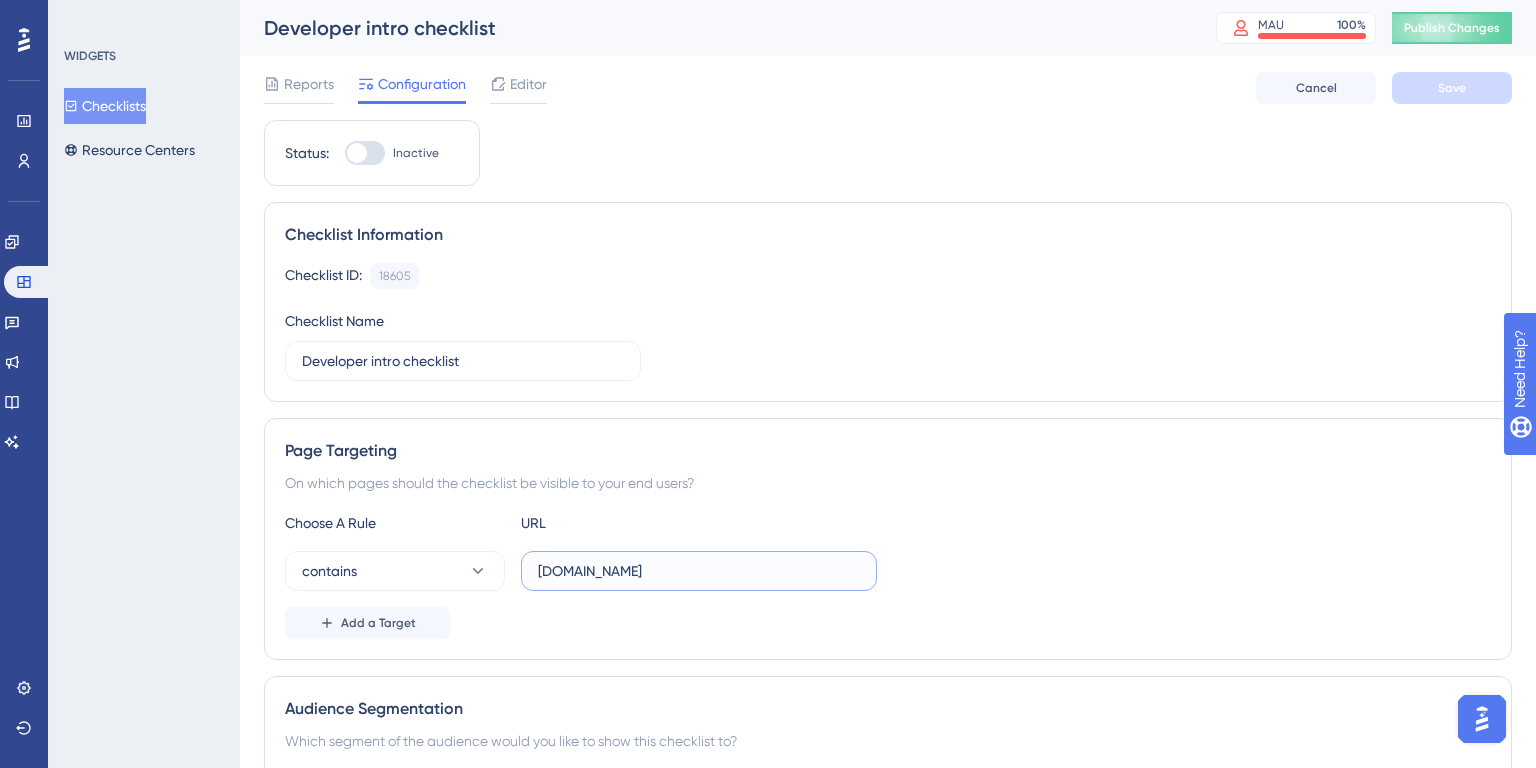 click on "[DOMAIN_NAME]" at bounding box center (699, 571) 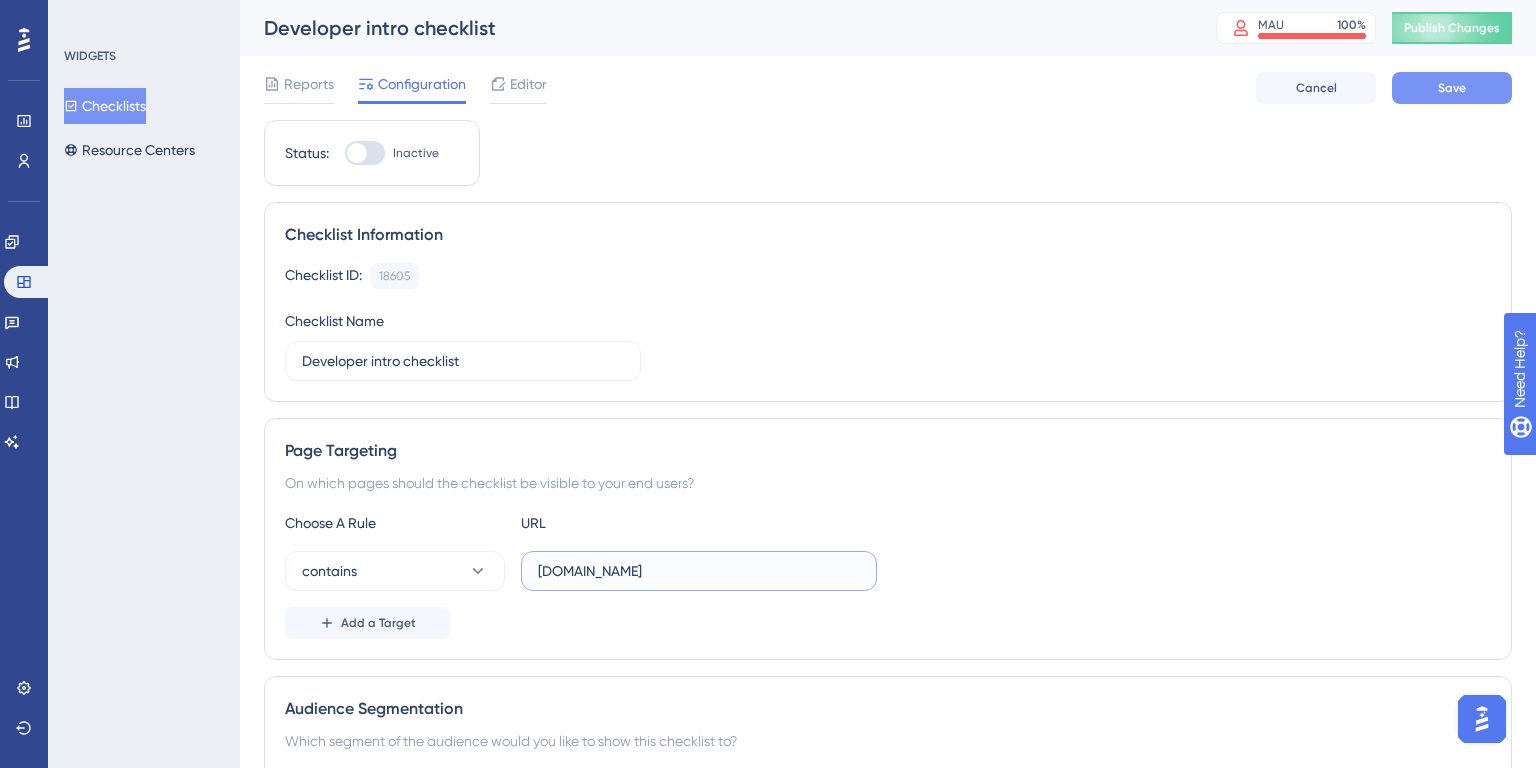 type on "[DOMAIN_NAME]" 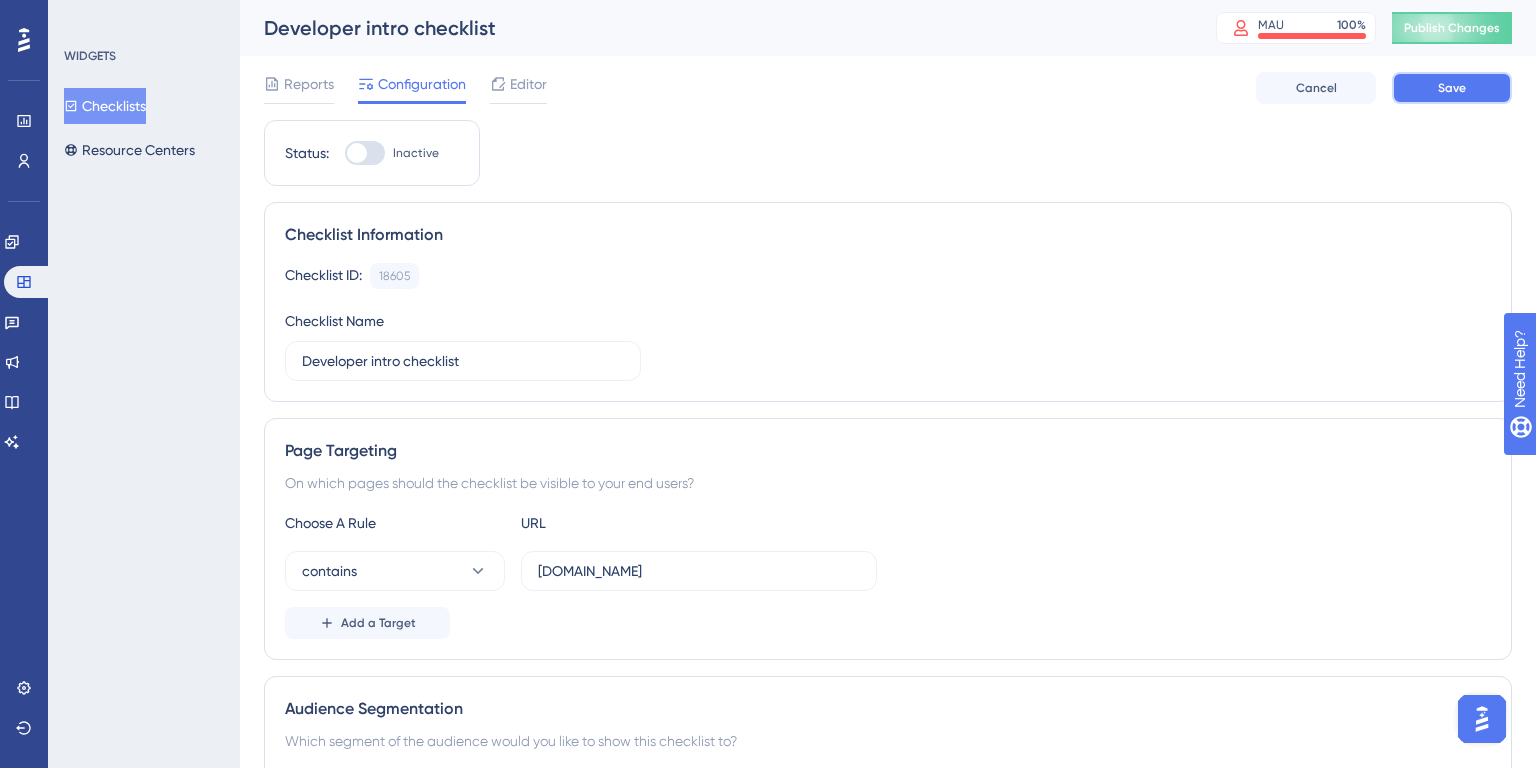 click on "Save" at bounding box center (1452, 88) 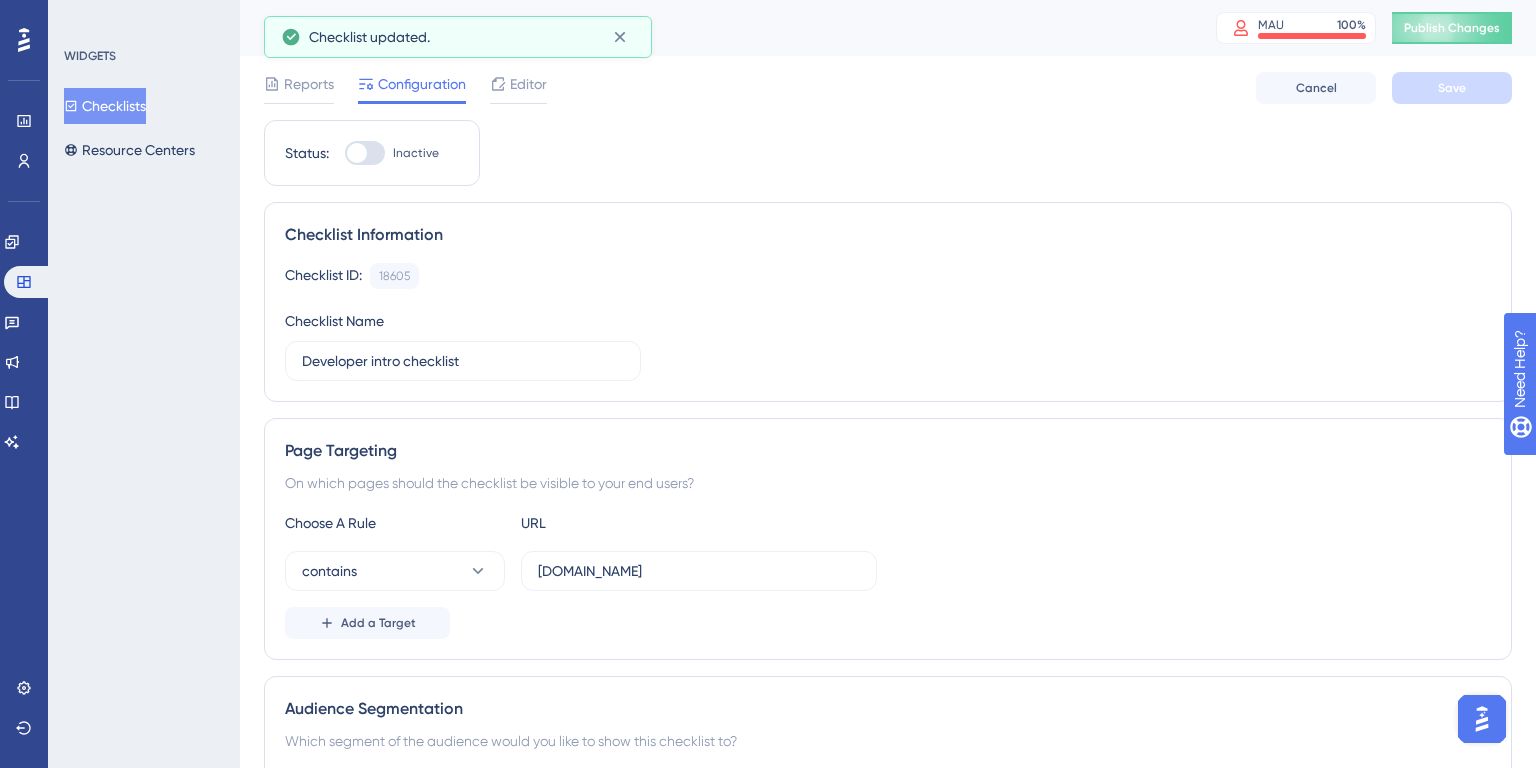 click on "Checklists" at bounding box center [105, 106] 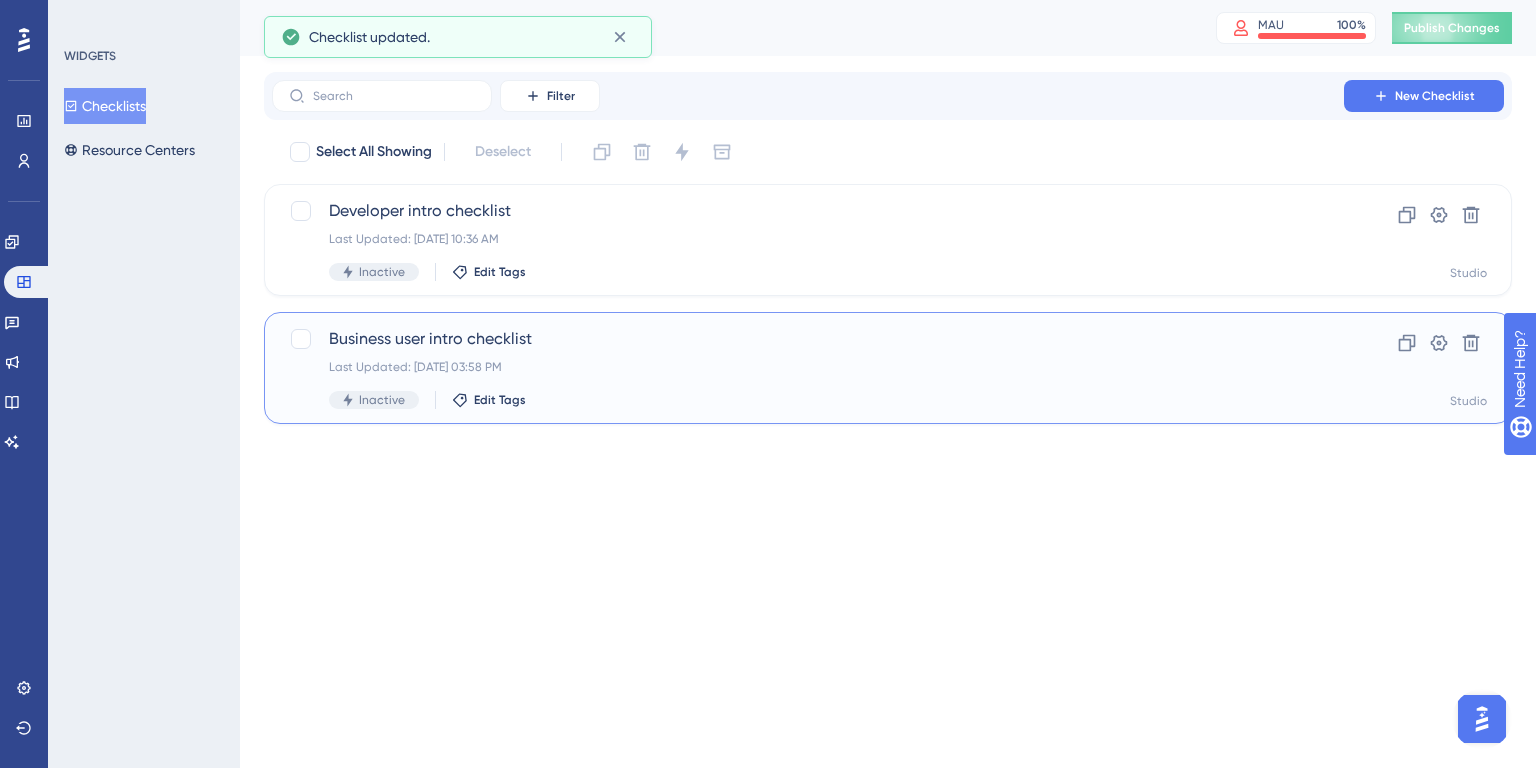 click on "Last Updated: [DATE] 03:58 PM" at bounding box center (808, 367) 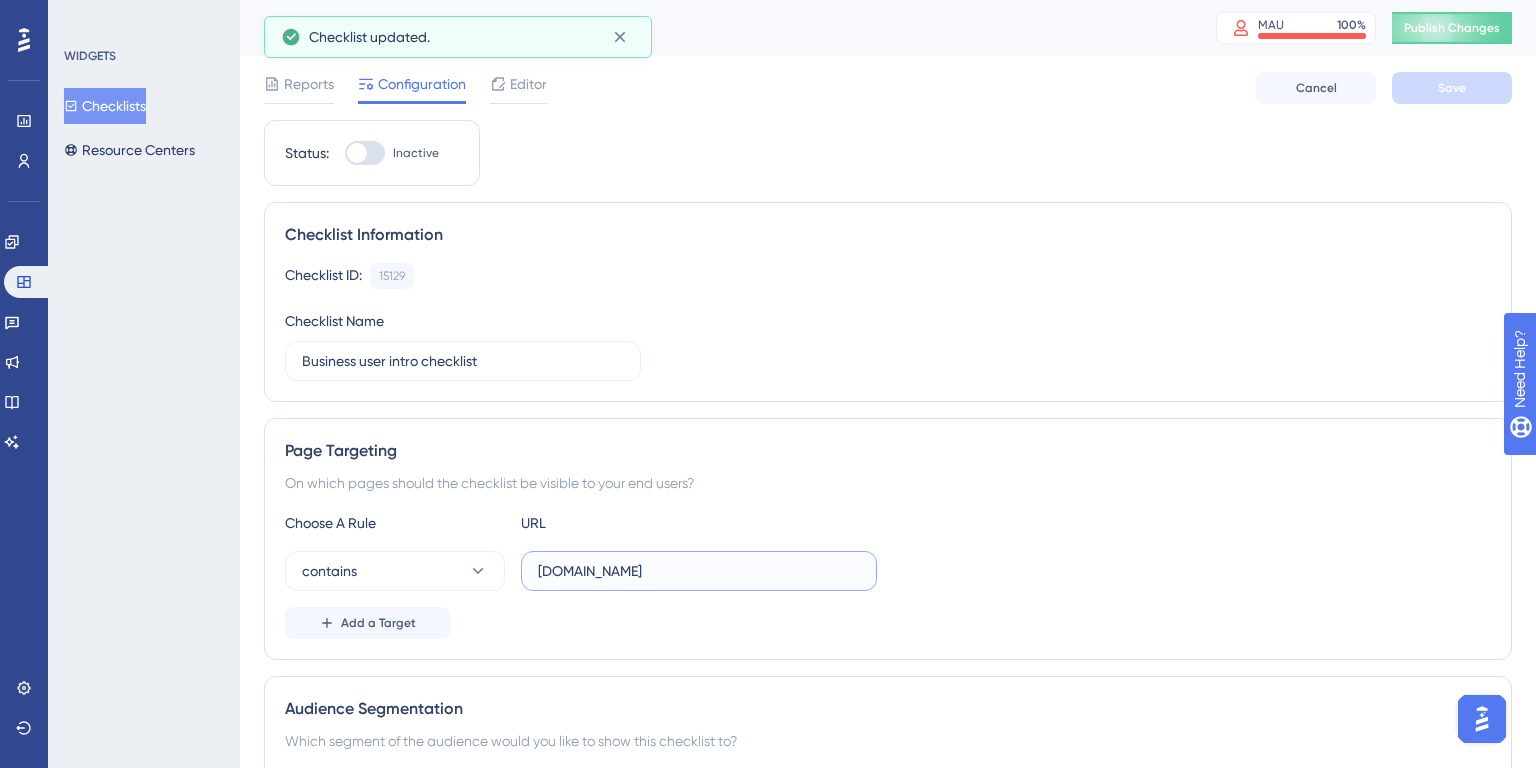click on "[DOMAIN_NAME]" at bounding box center [699, 571] 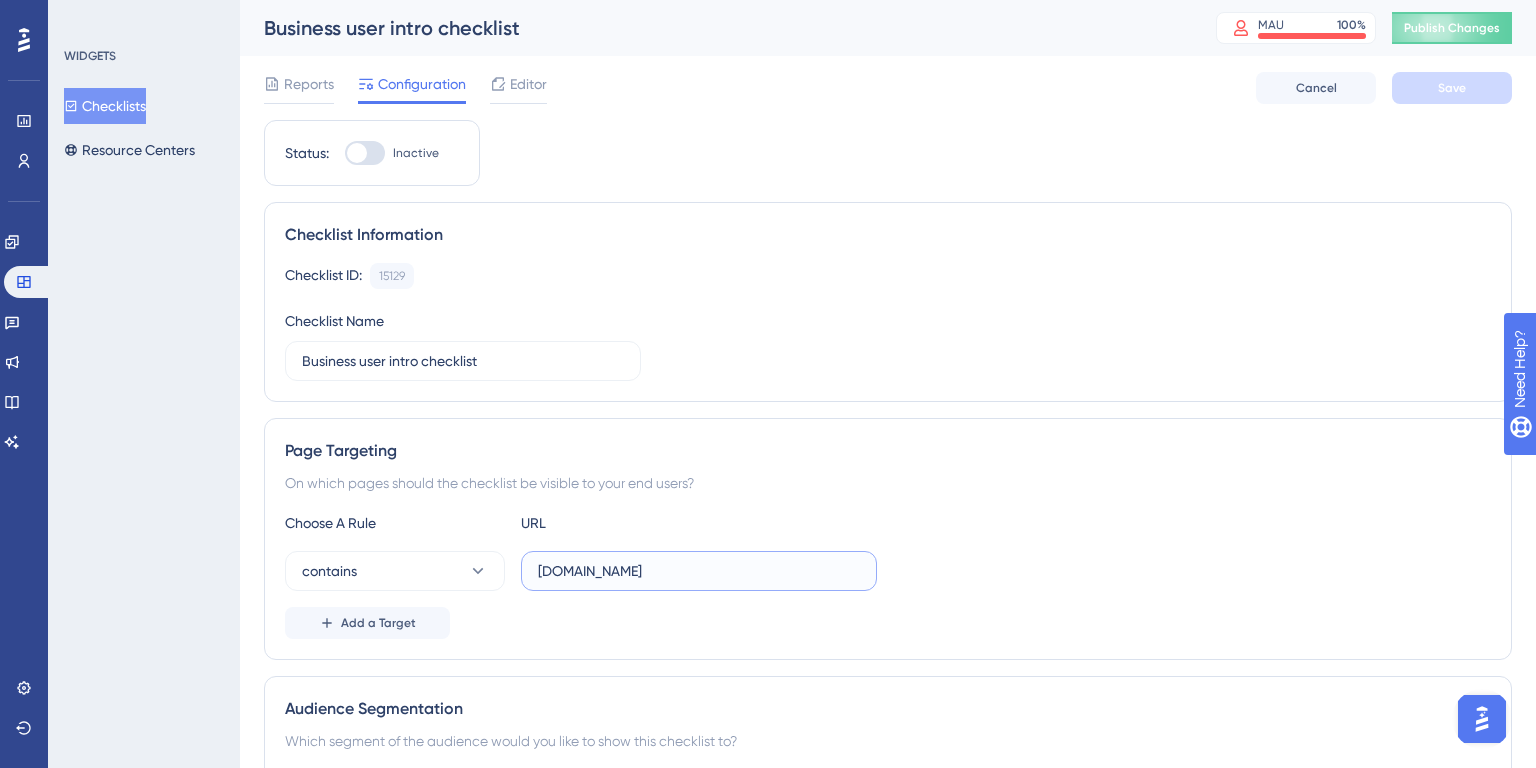 click on "[DOMAIN_NAME]" at bounding box center [699, 571] 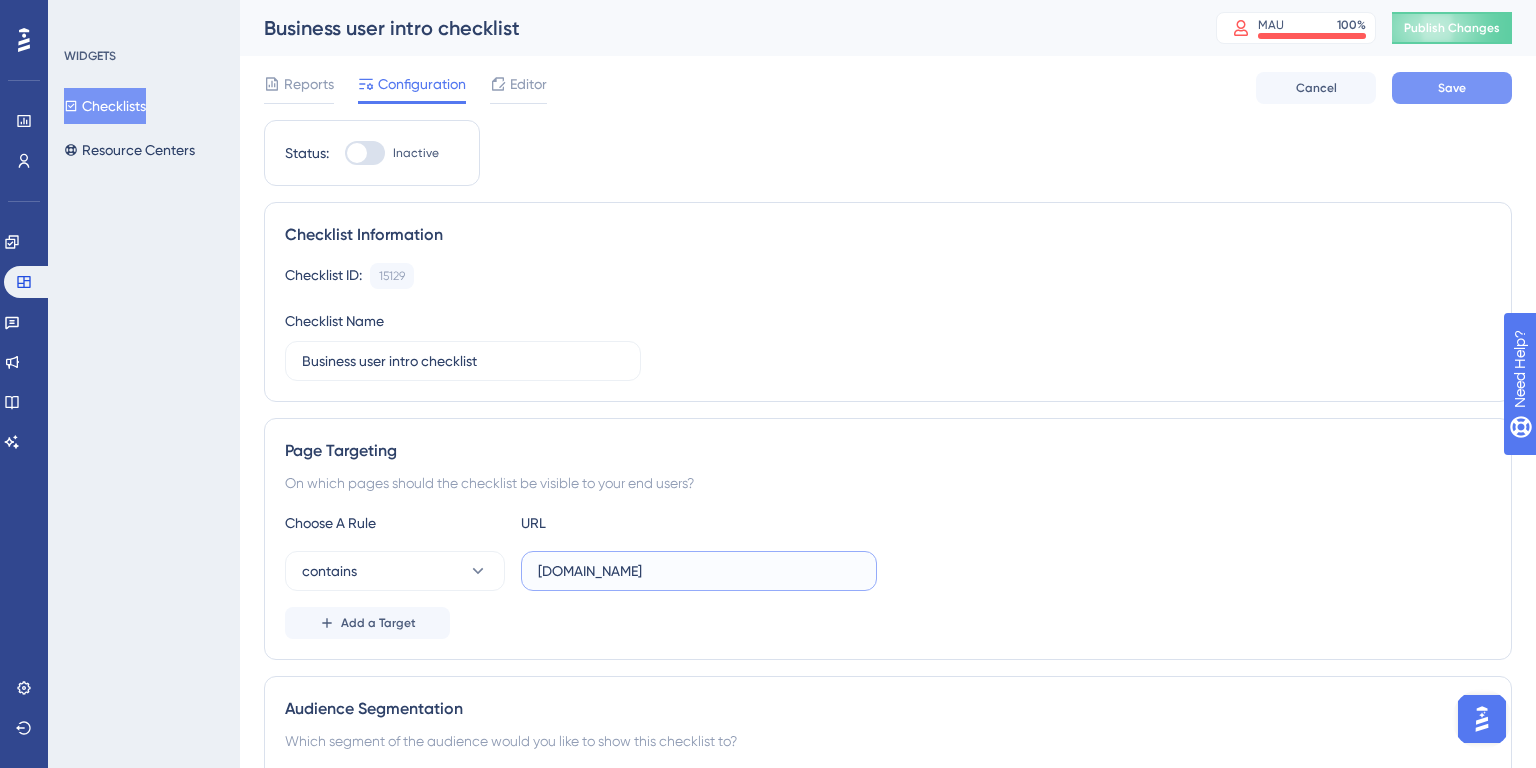 type on "[DOMAIN_NAME]" 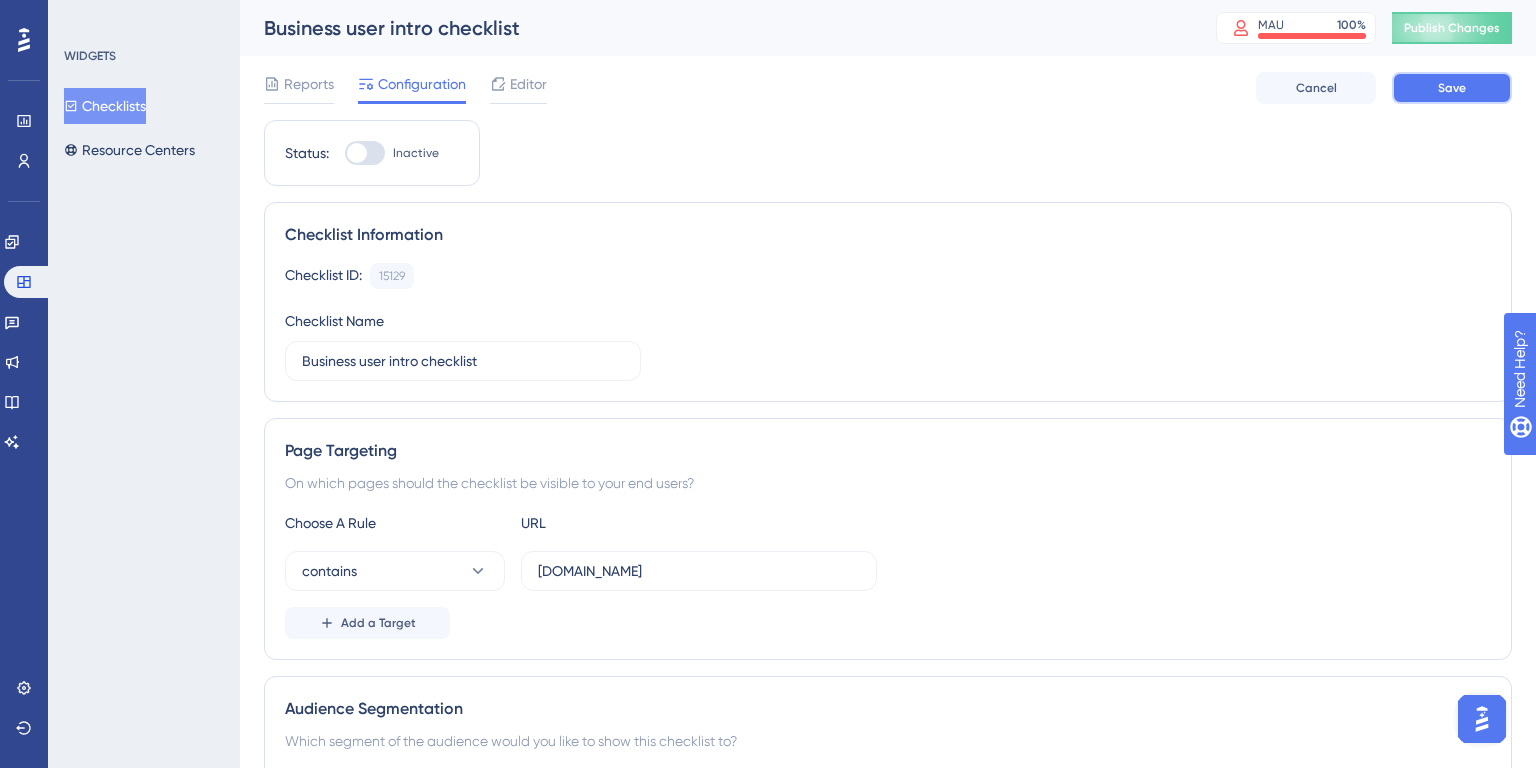click on "Save" at bounding box center (1452, 88) 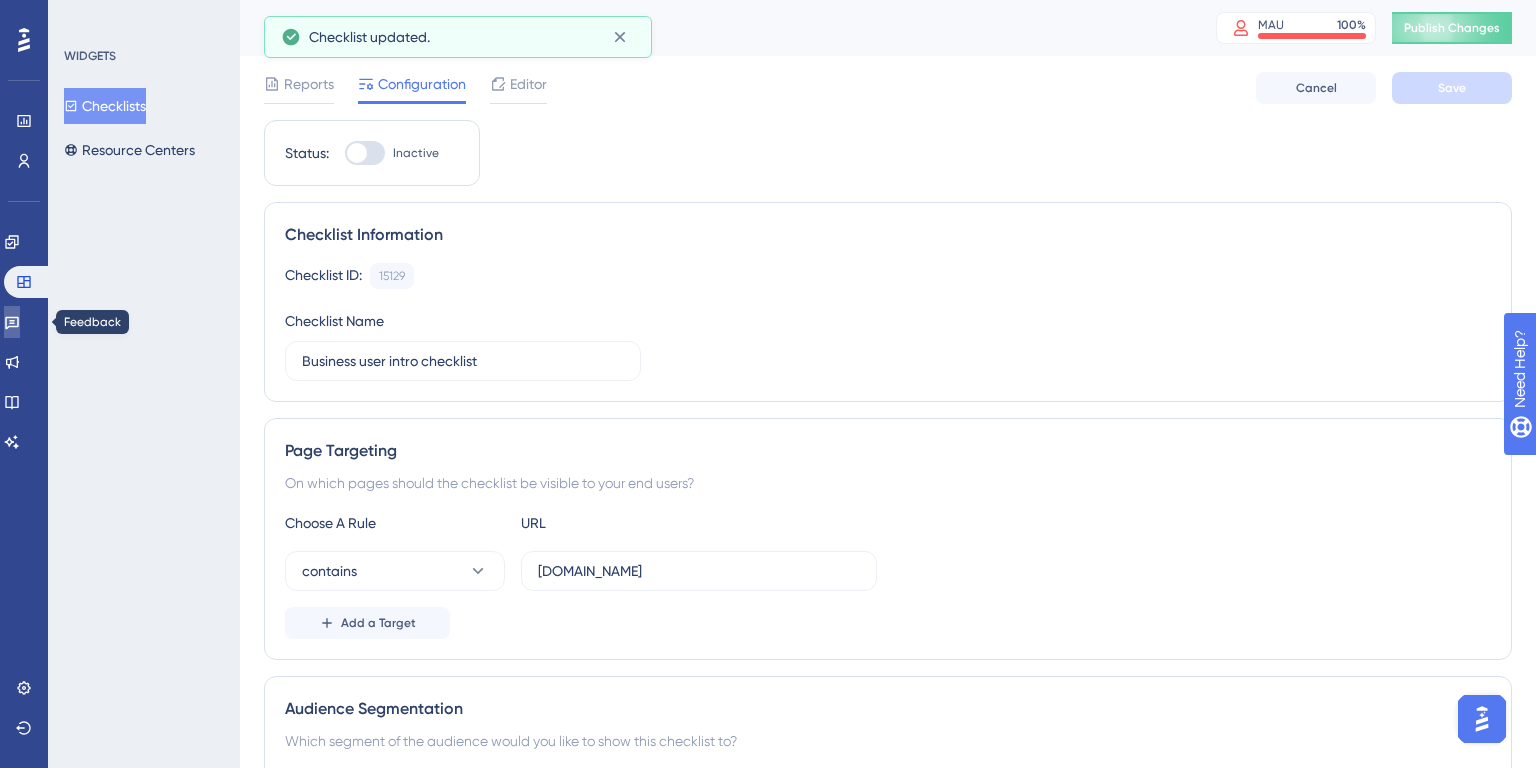 click 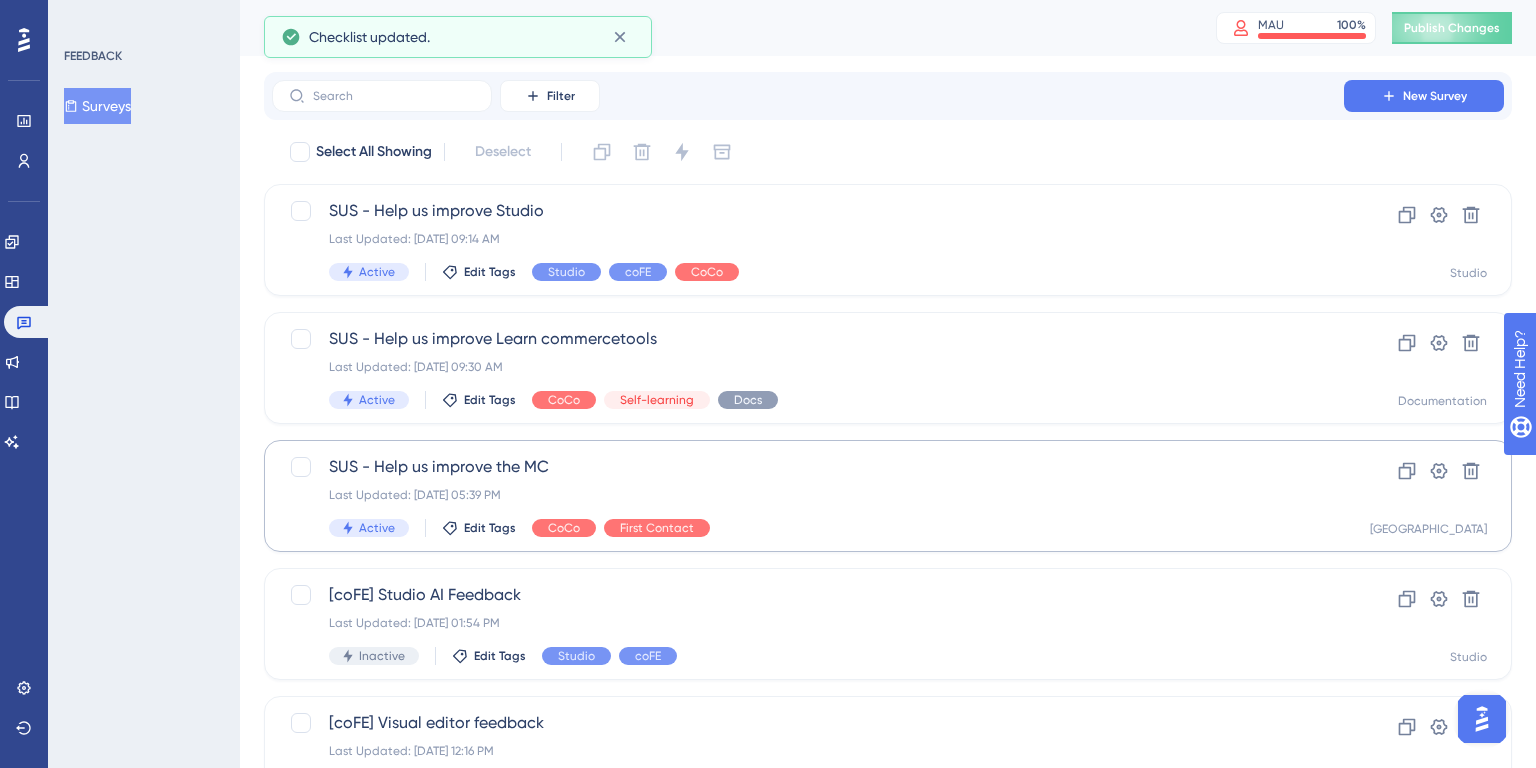 scroll, scrollTop: 21, scrollLeft: 0, axis: vertical 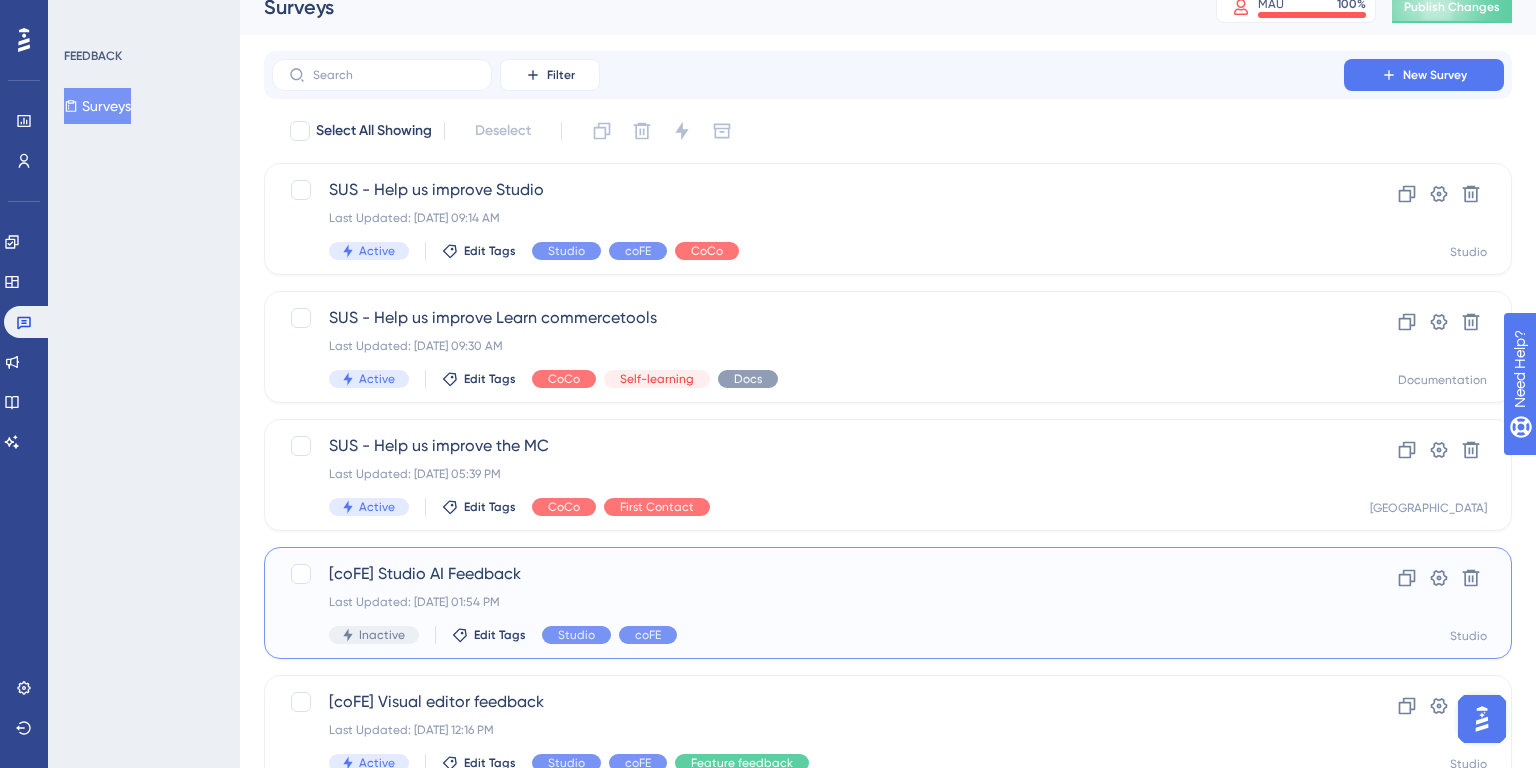 click on "[coFE] Studio AI Feedback" at bounding box center [808, 574] 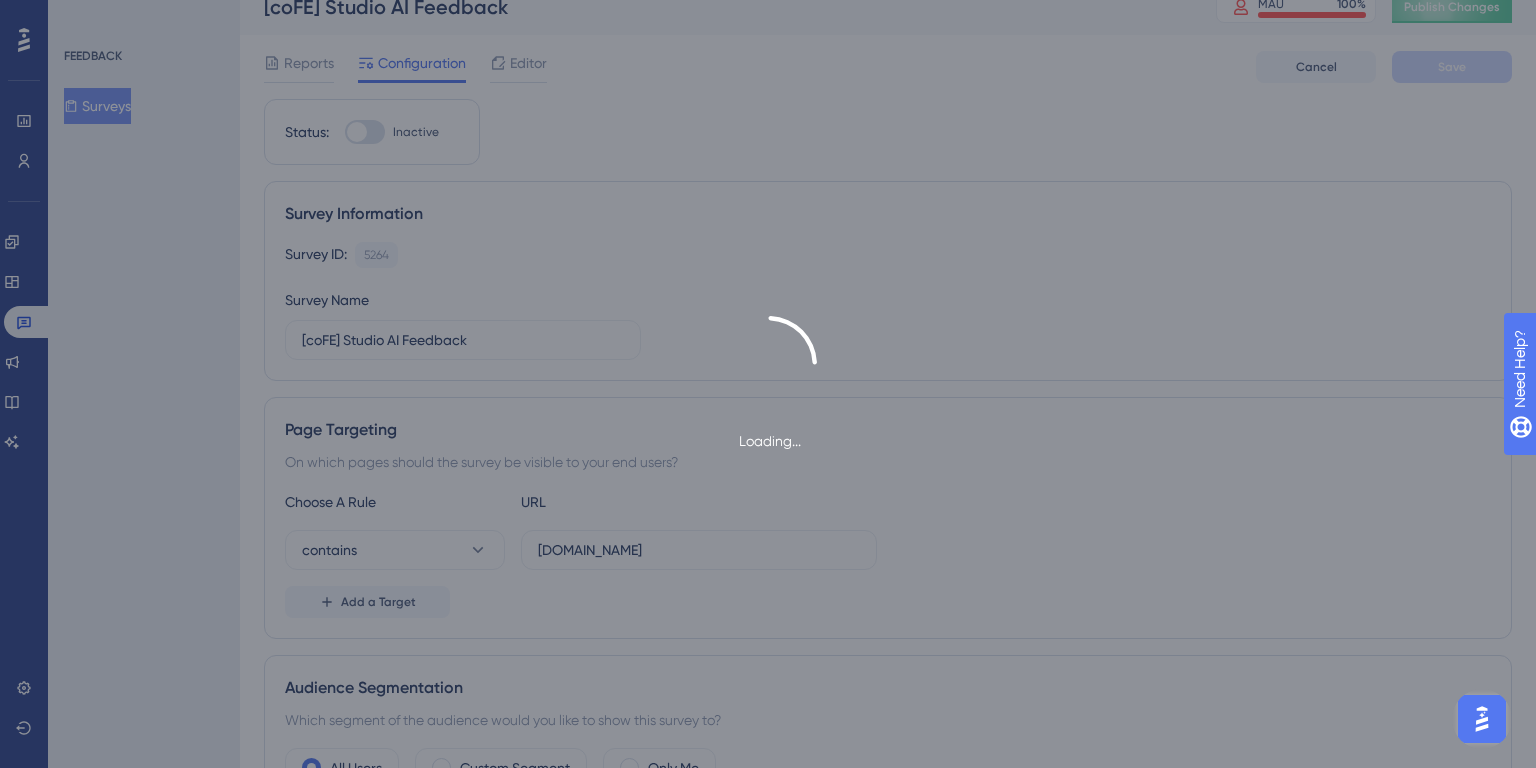 scroll, scrollTop: 0, scrollLeft: 0, axis: both 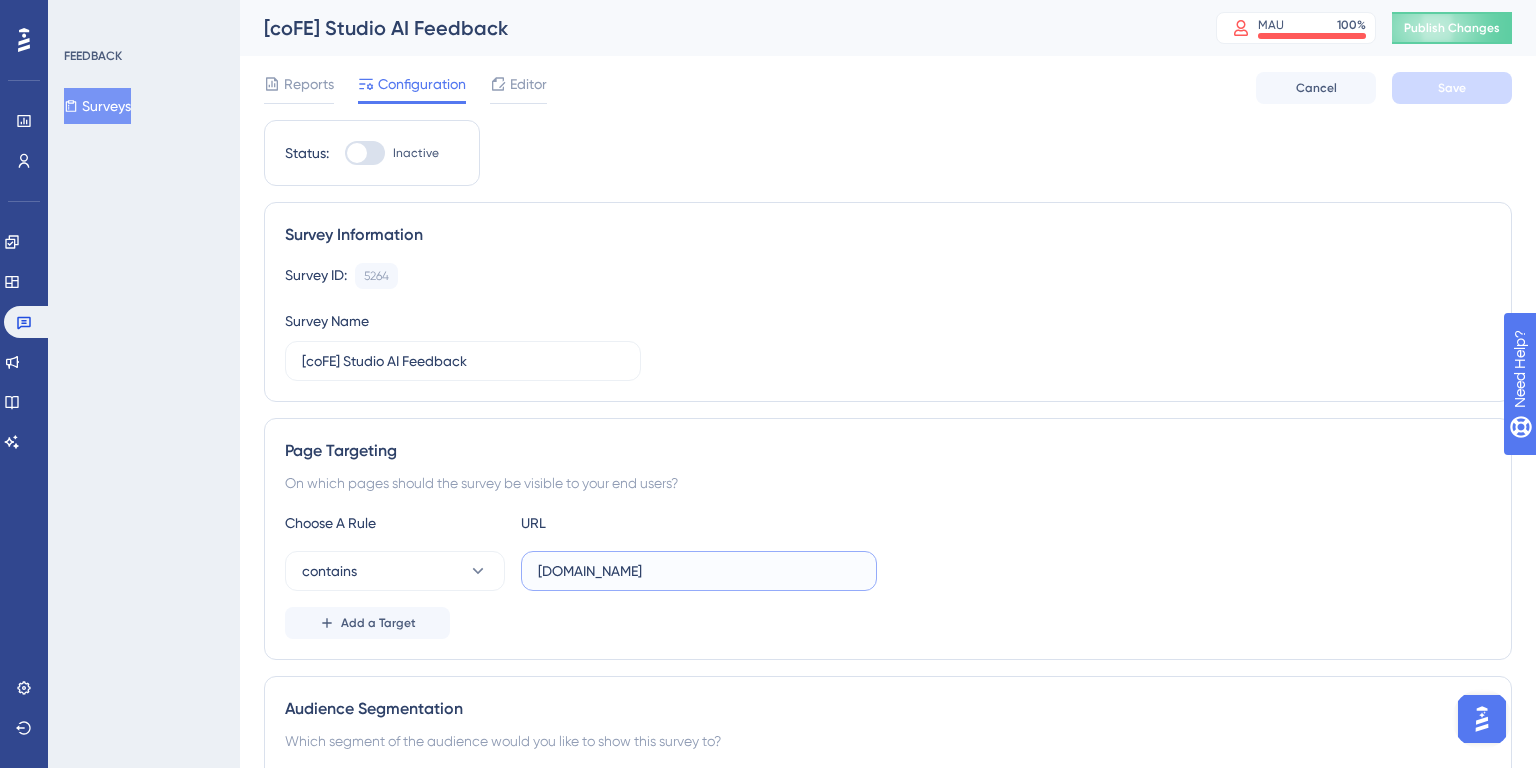 click on "[DOMAIN_NAME]" at bounding box center (699, 571) 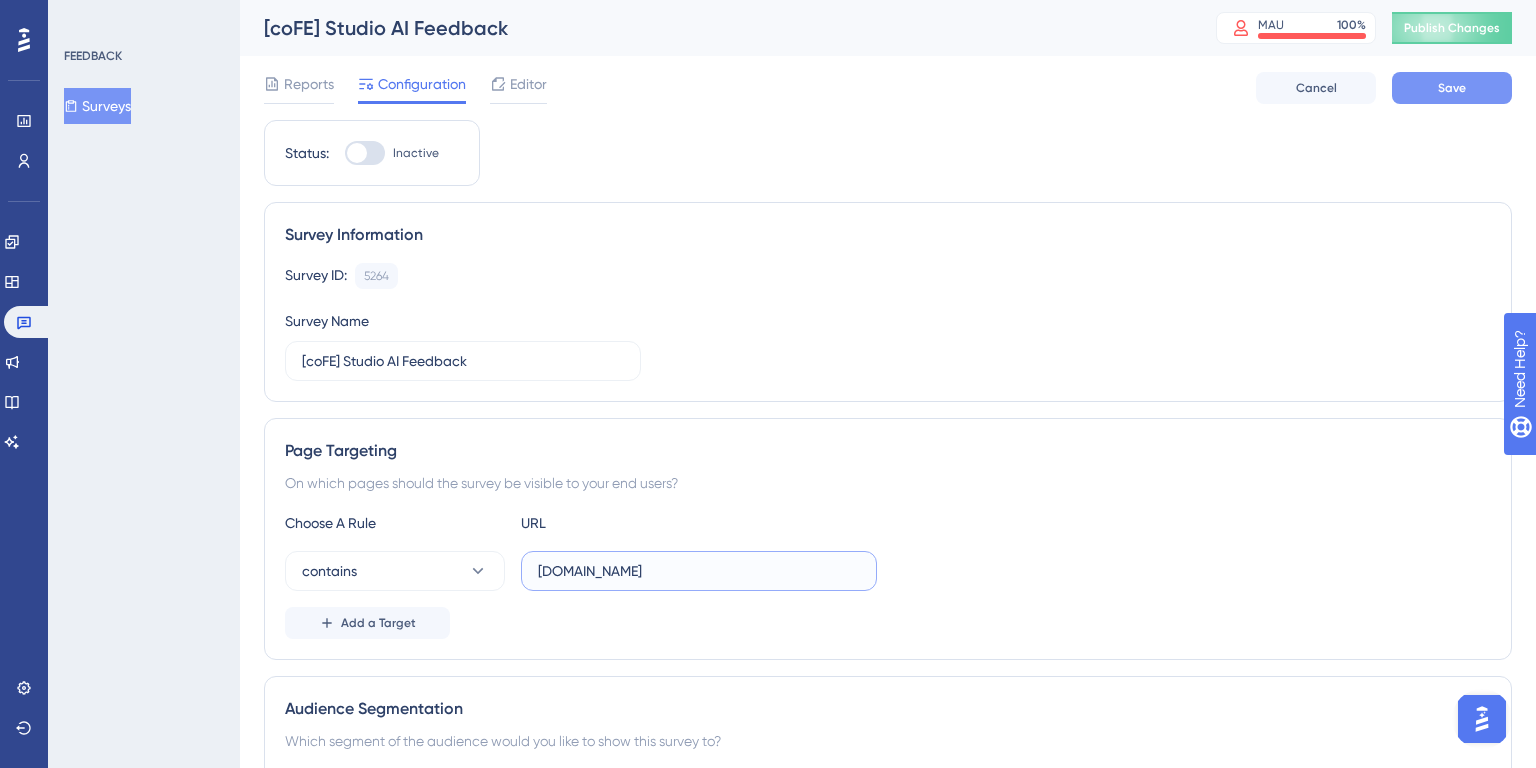type on "[DOMAIN_NAME]" 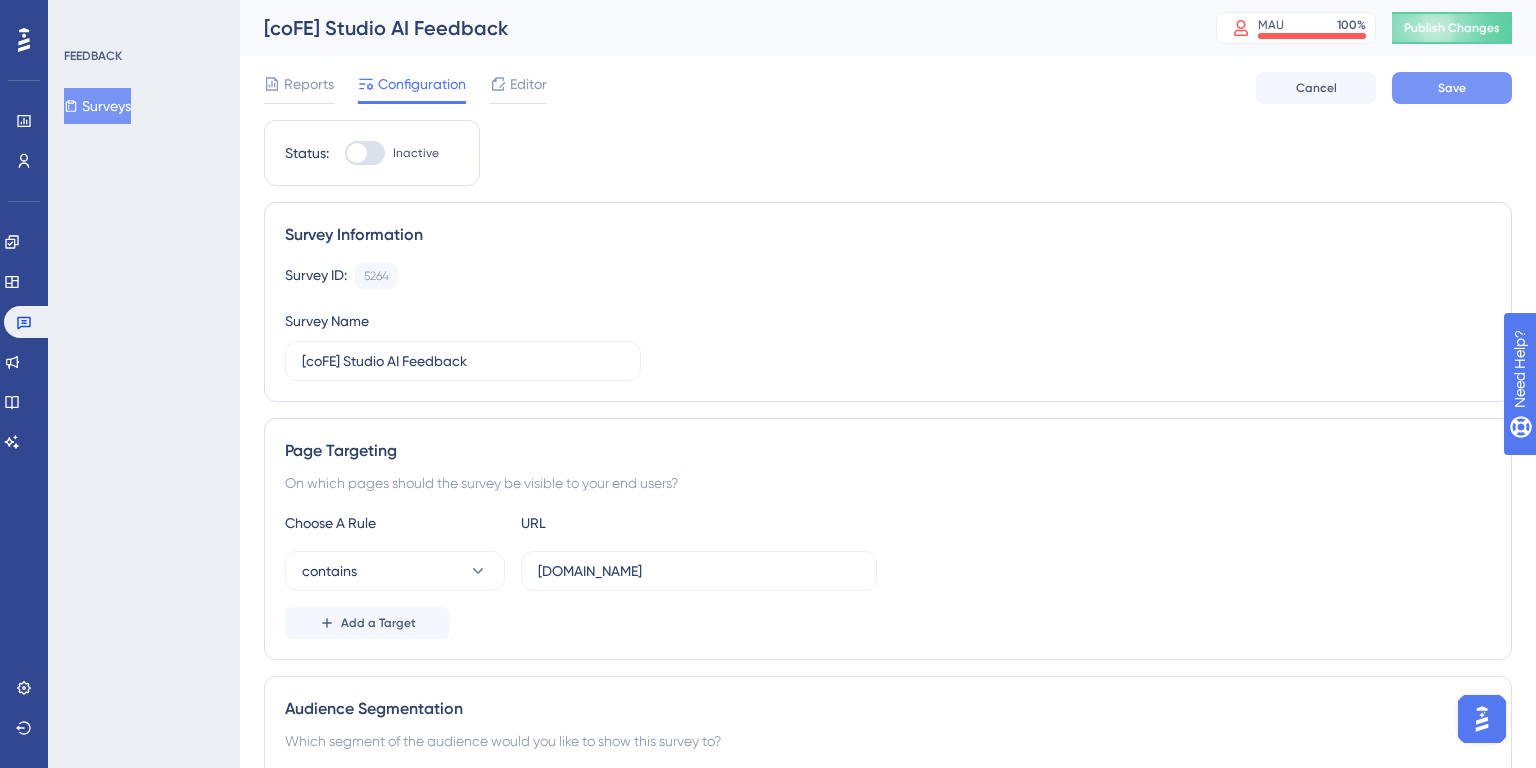click on "Save" at bounding box center [1452, 88] 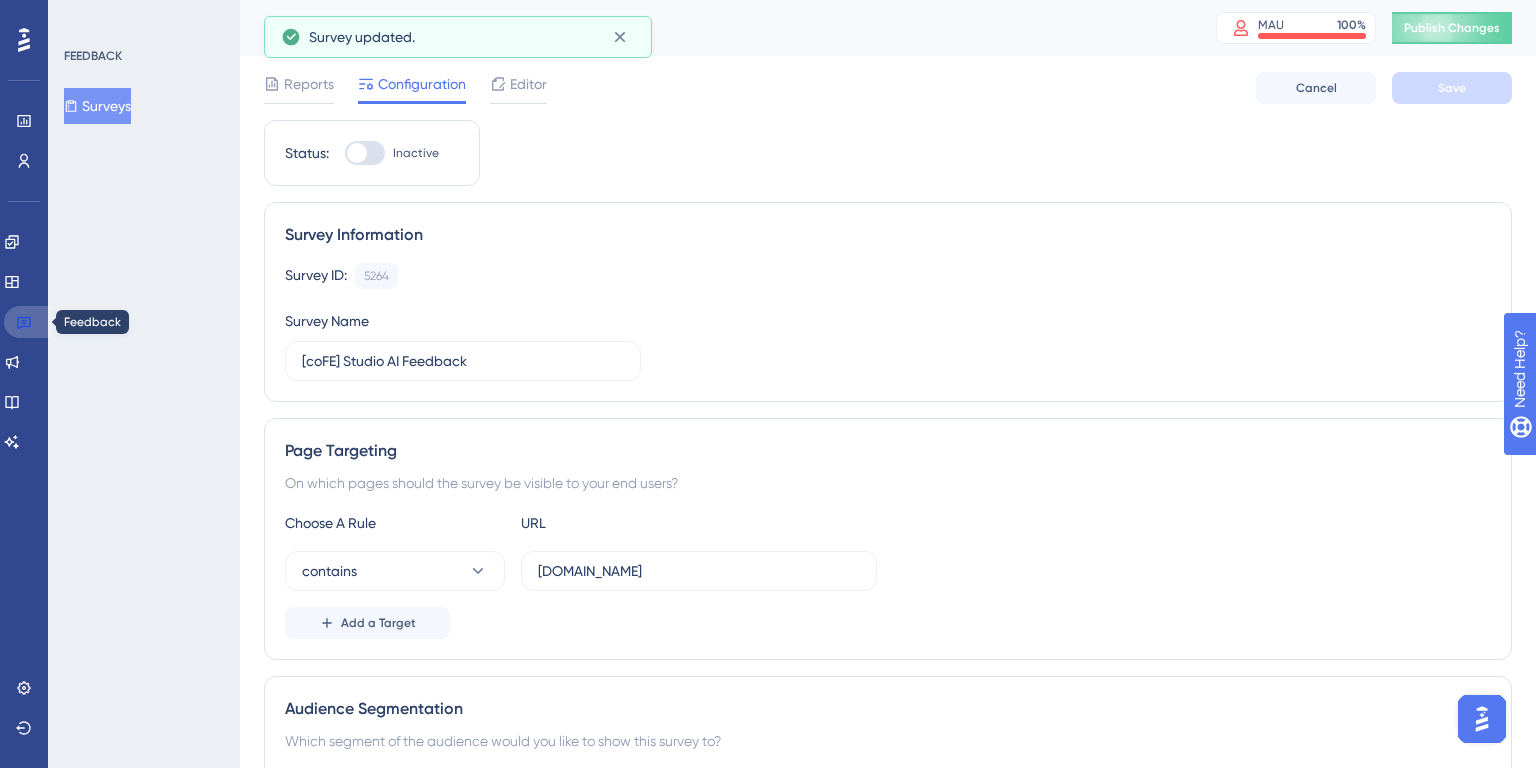 click 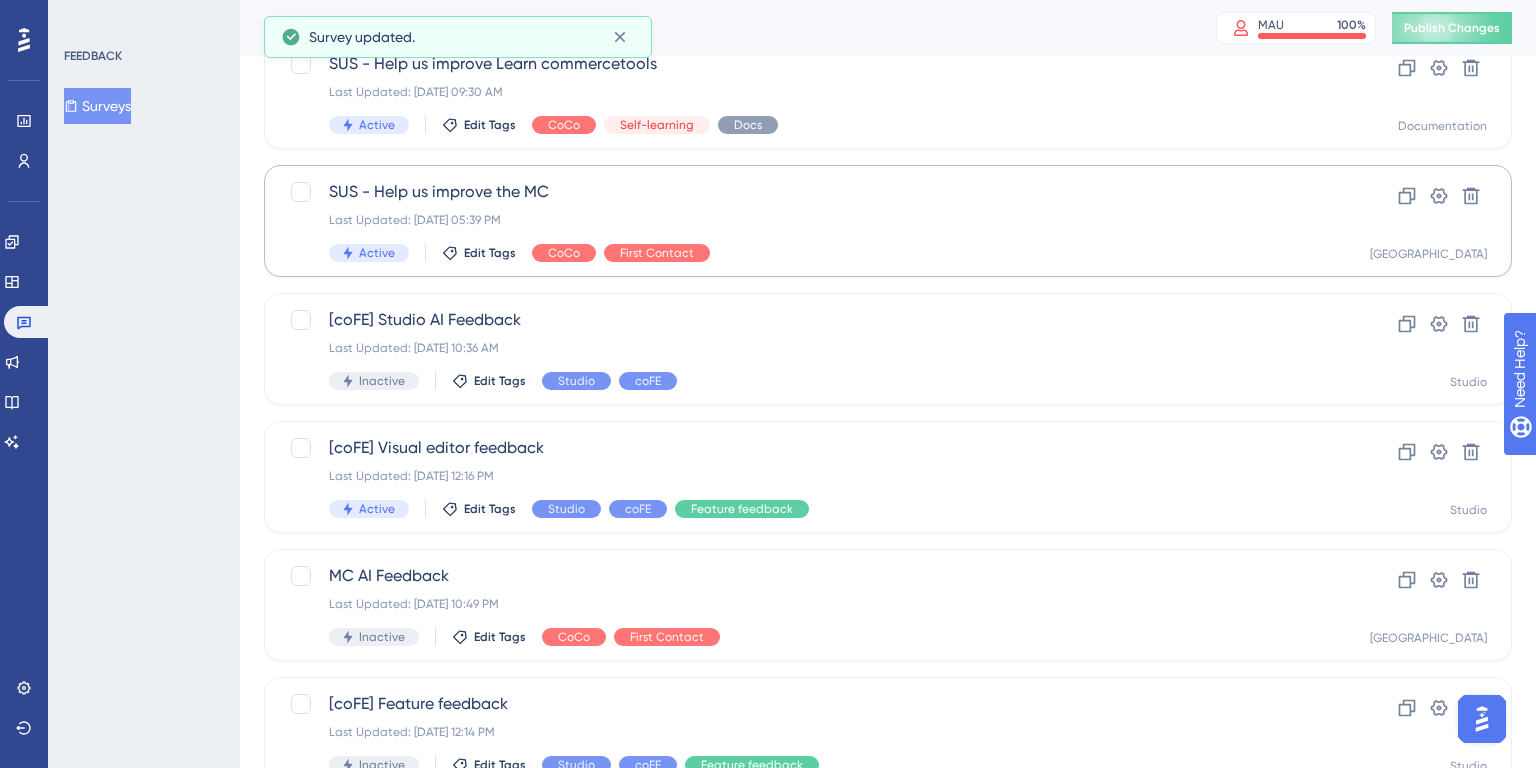 scroll, scrollTop: 304, scrollLeft: 0, axis: vertical 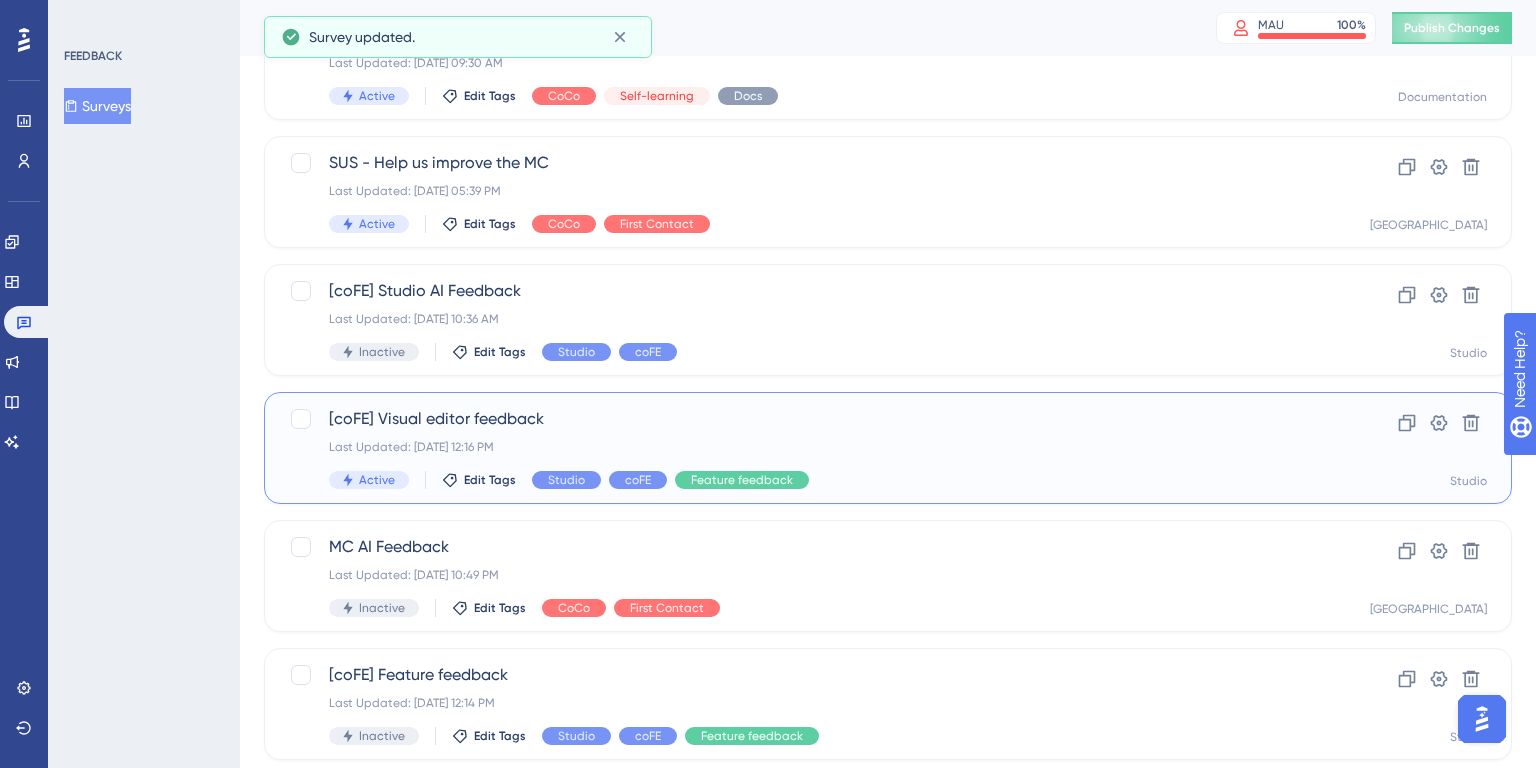 click on "[coFE] Visual editor feedback" at bounding box center [808, 419] 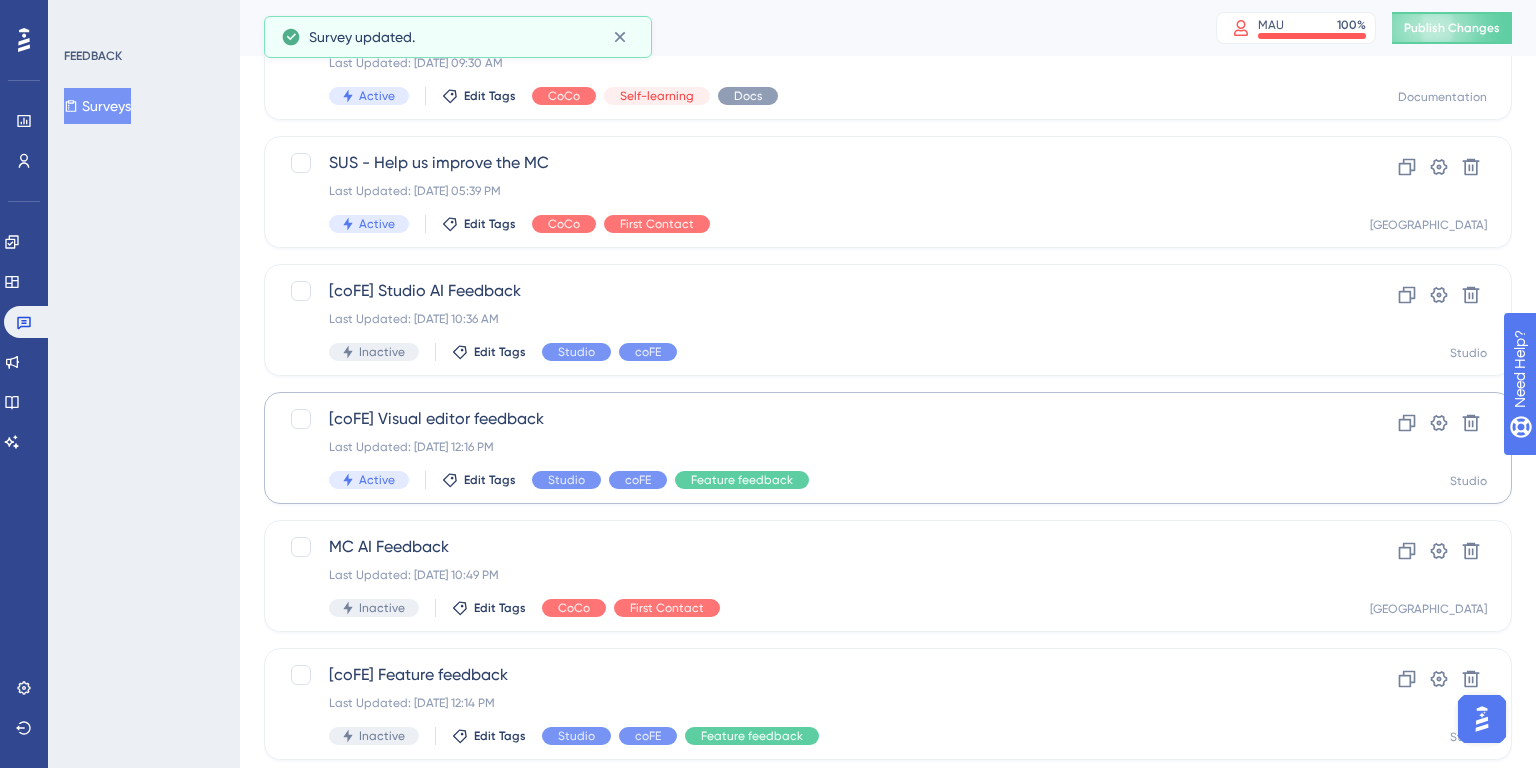scroll, scrollTop: 0, scrollLeft: 0, axis: both 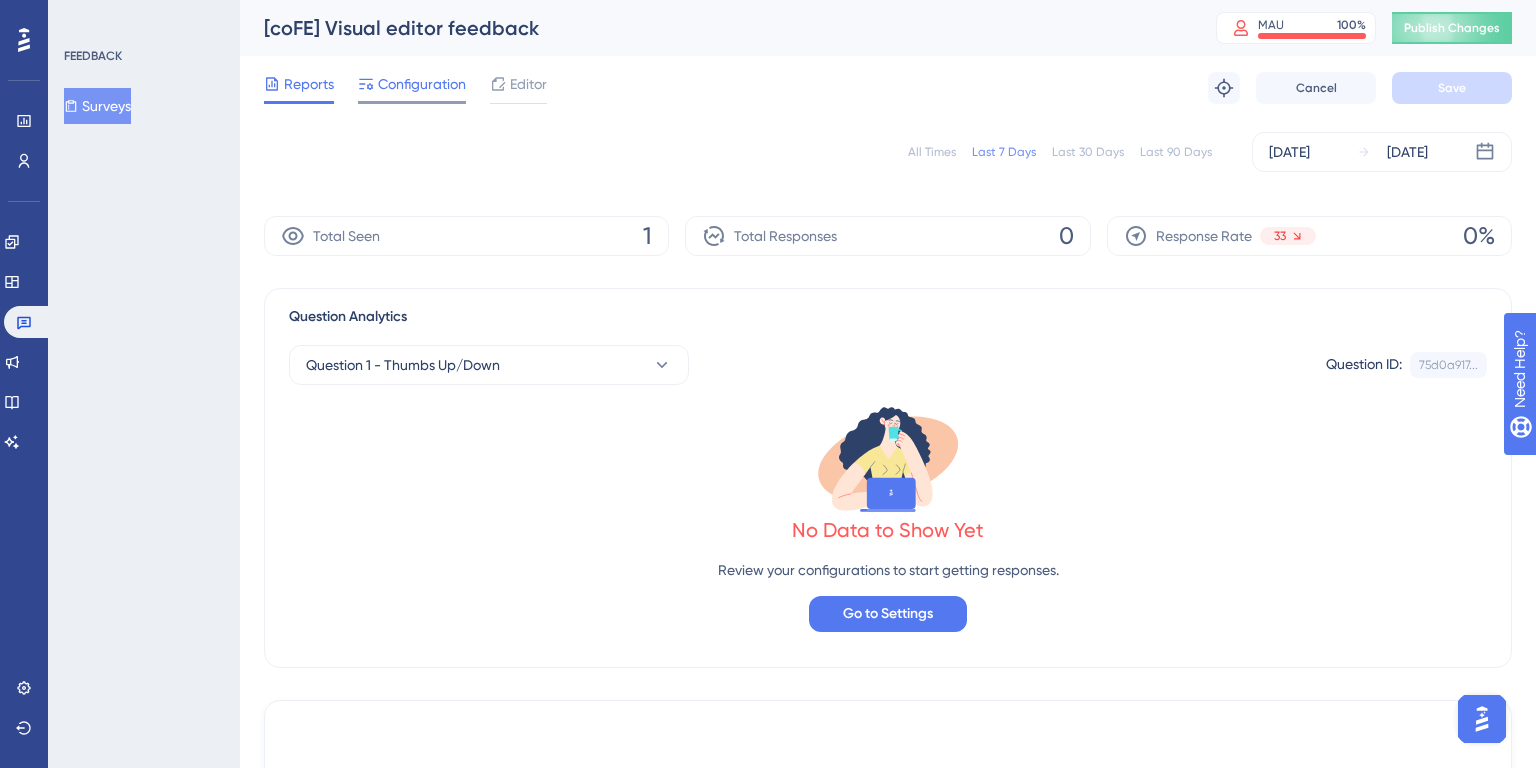 click on "Configuration" at bounding box center [422, 84] 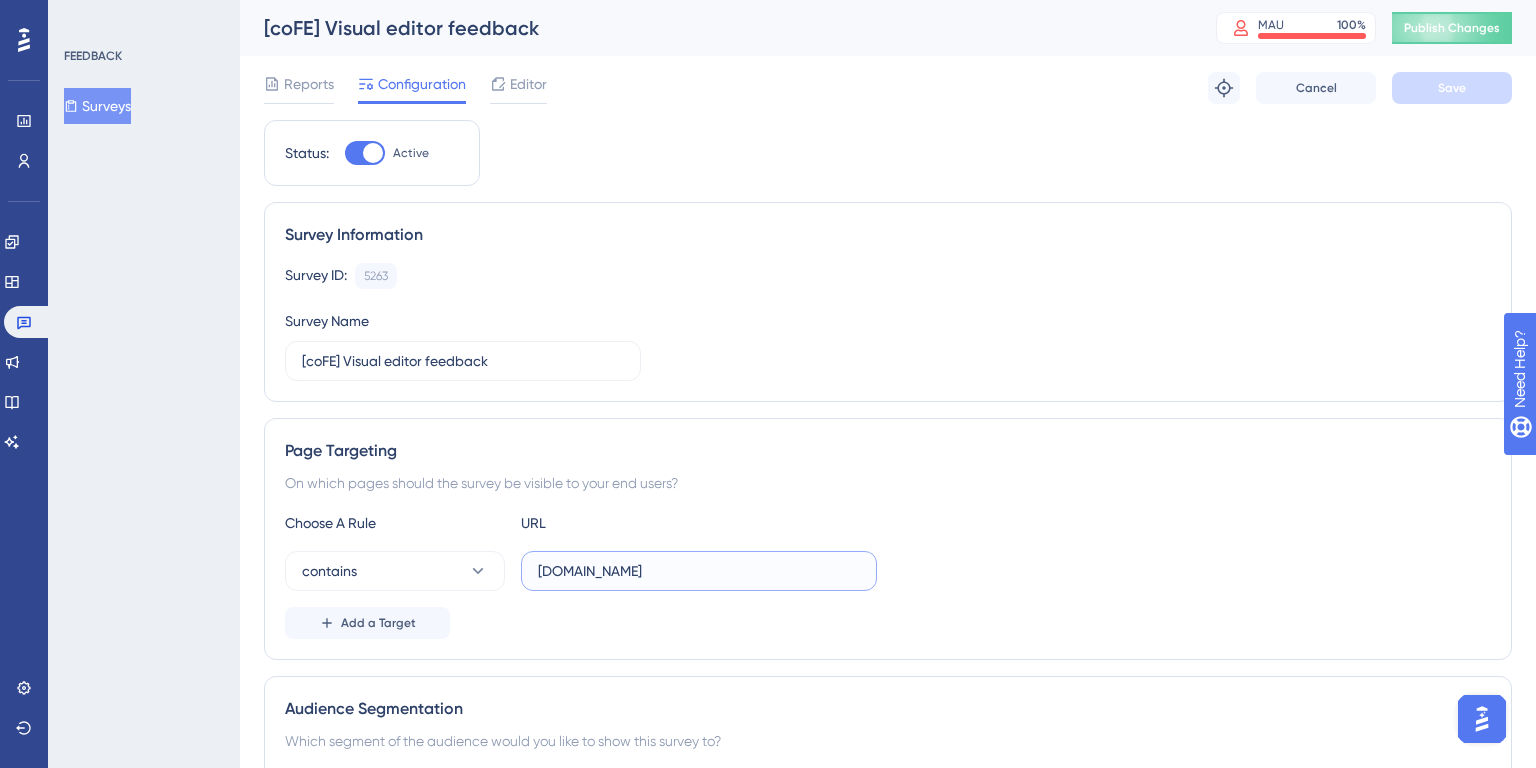 click on "[DOMAIN_NAME]" at bounding box center (699, 571) 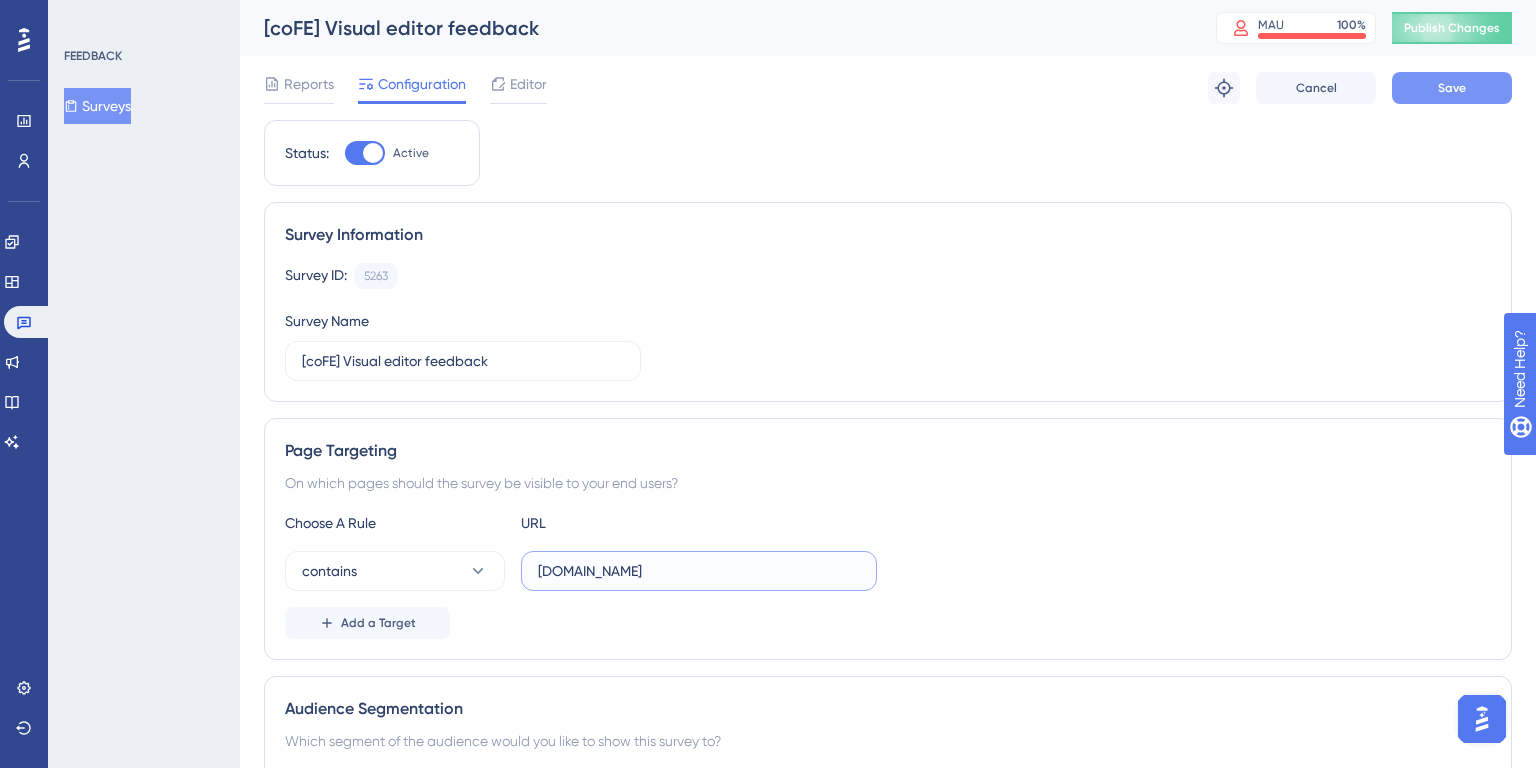 type on "[DOMAIN_NAME]" 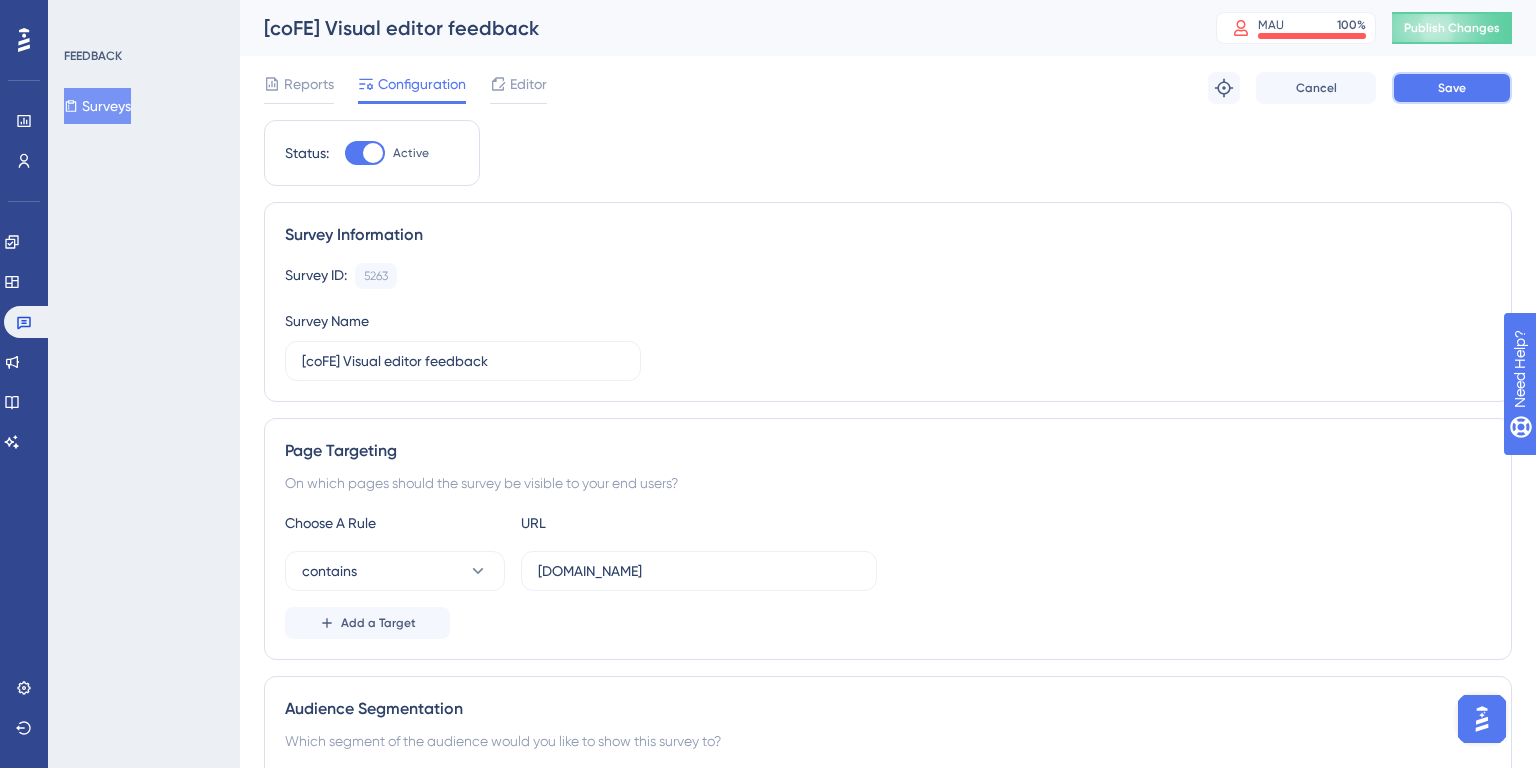 click on "Save" at bounding box center [1452, 88] 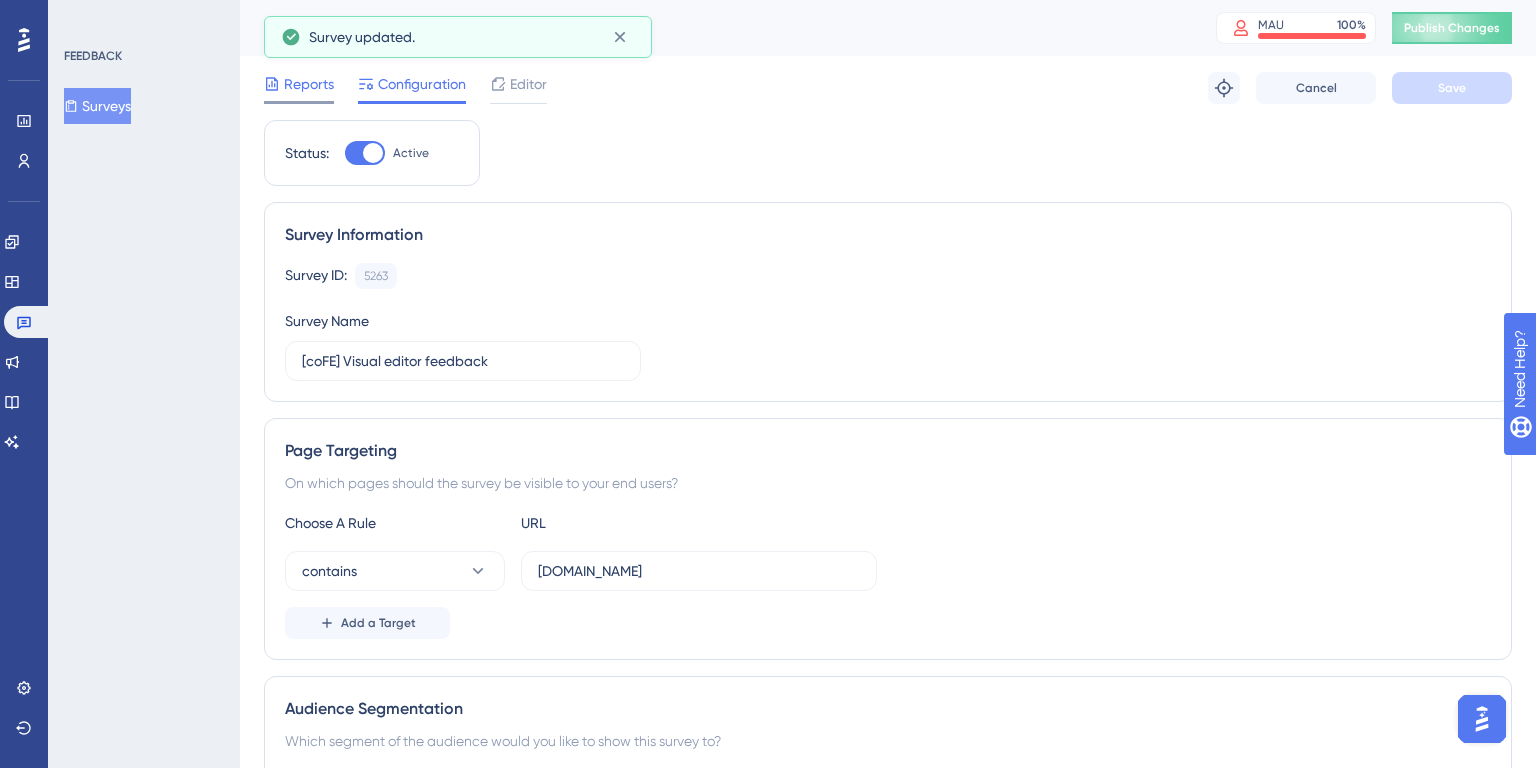 click on "Reports" at bounding box center (309, 84) 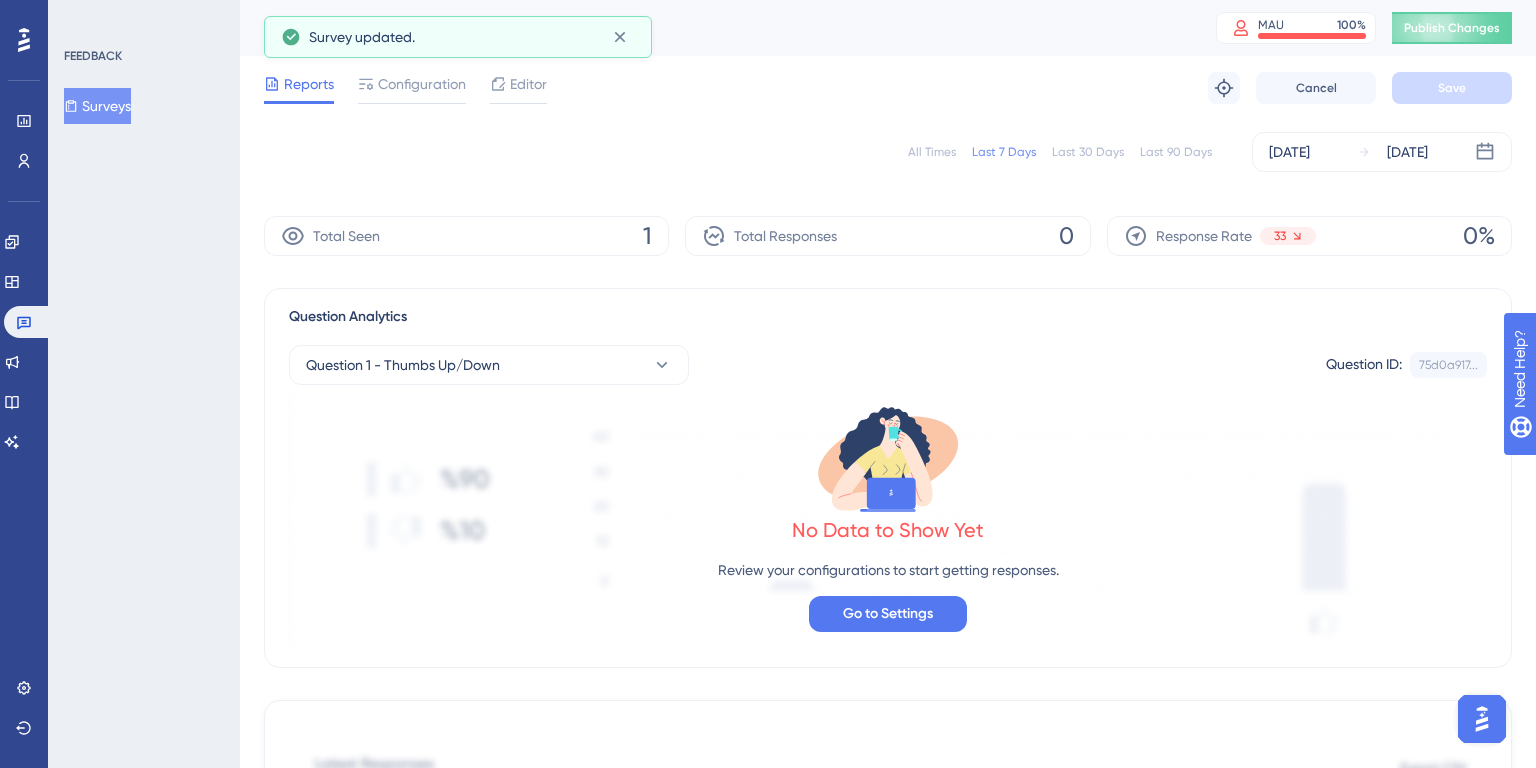 click on "All Times" at bounding box center (932, 152) 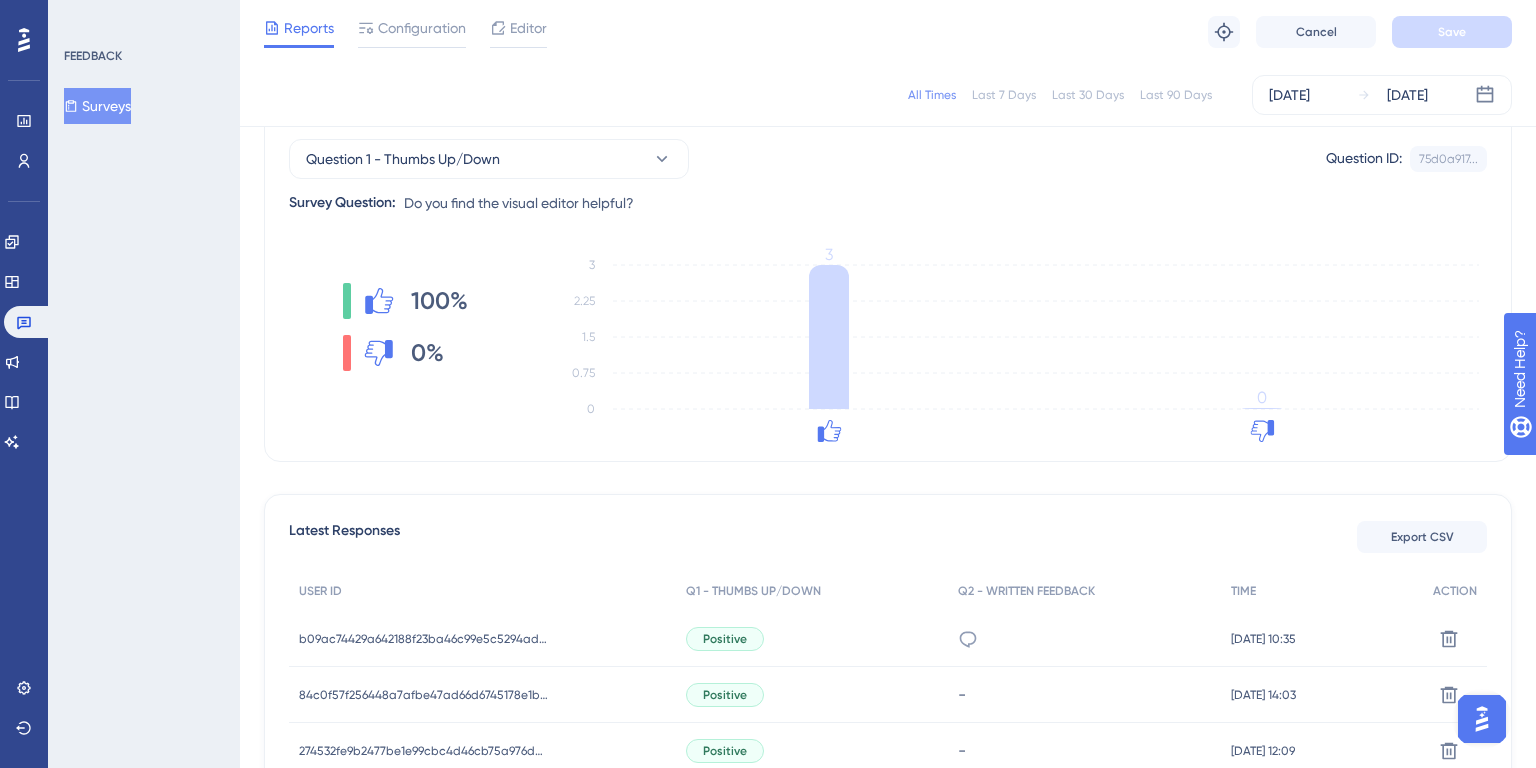 scroll, scrollTop: 0, scrollLeft: 0, axis: both 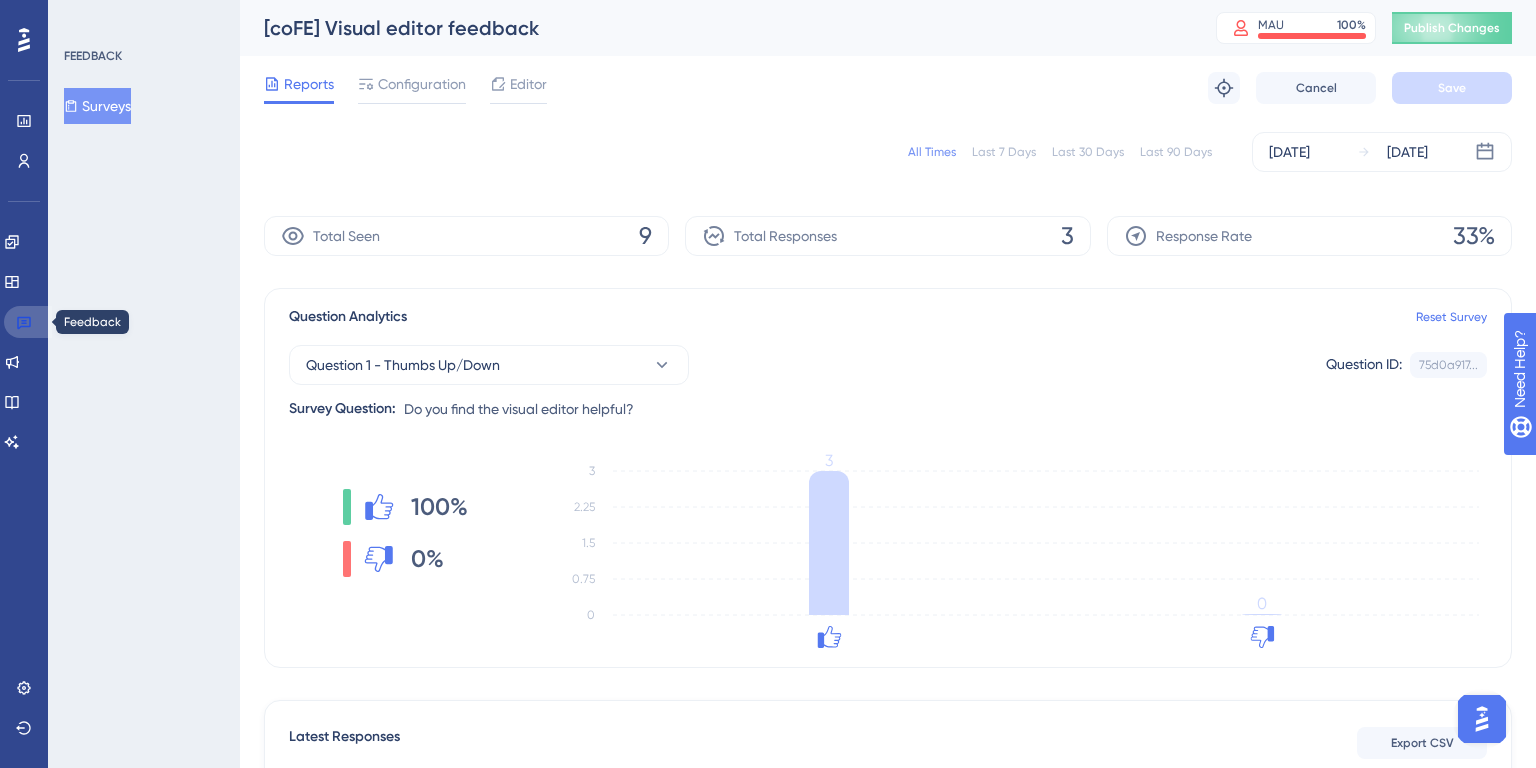 click 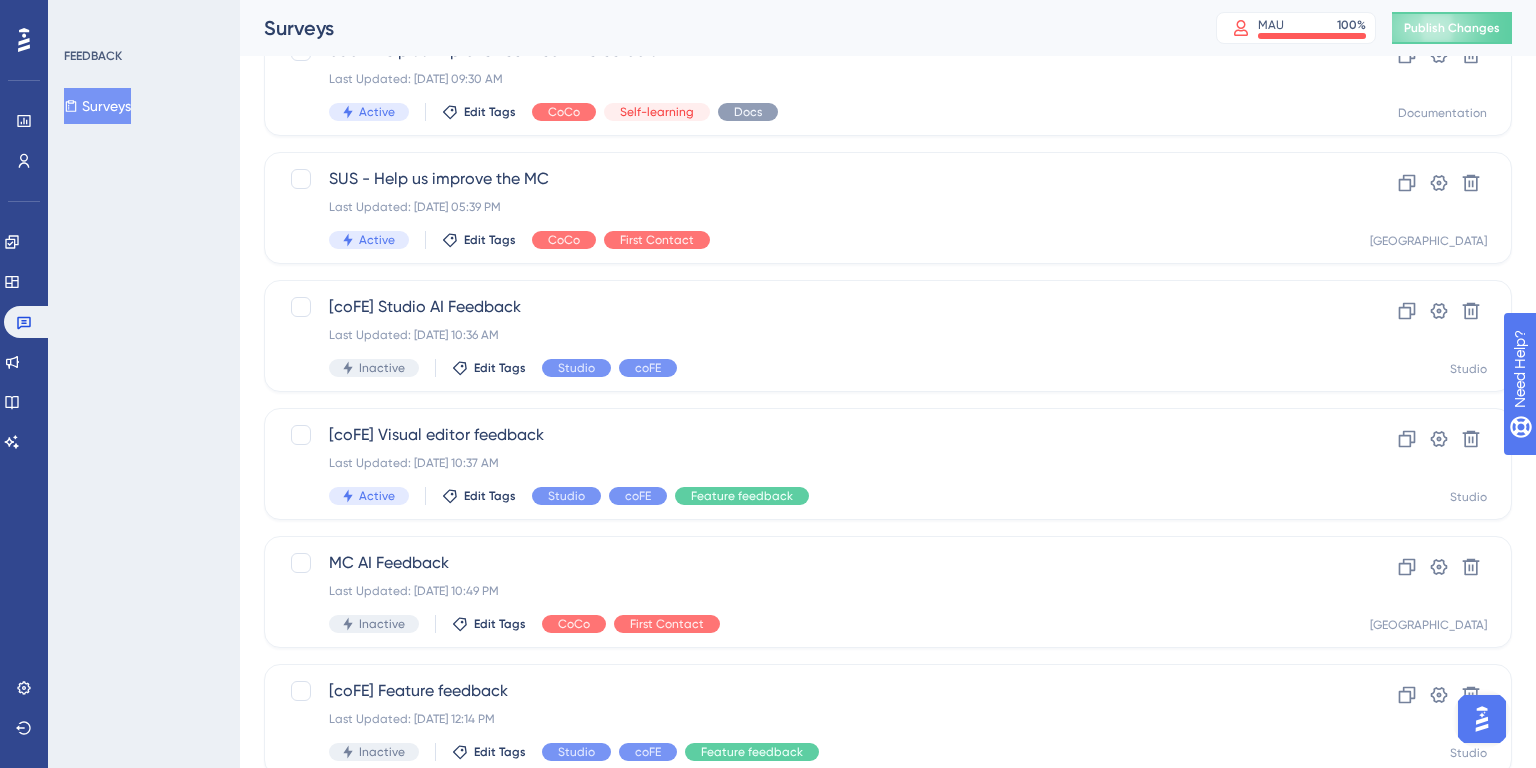scroll, scrollTop: 534, scrollLeft: 0, axis: vertical 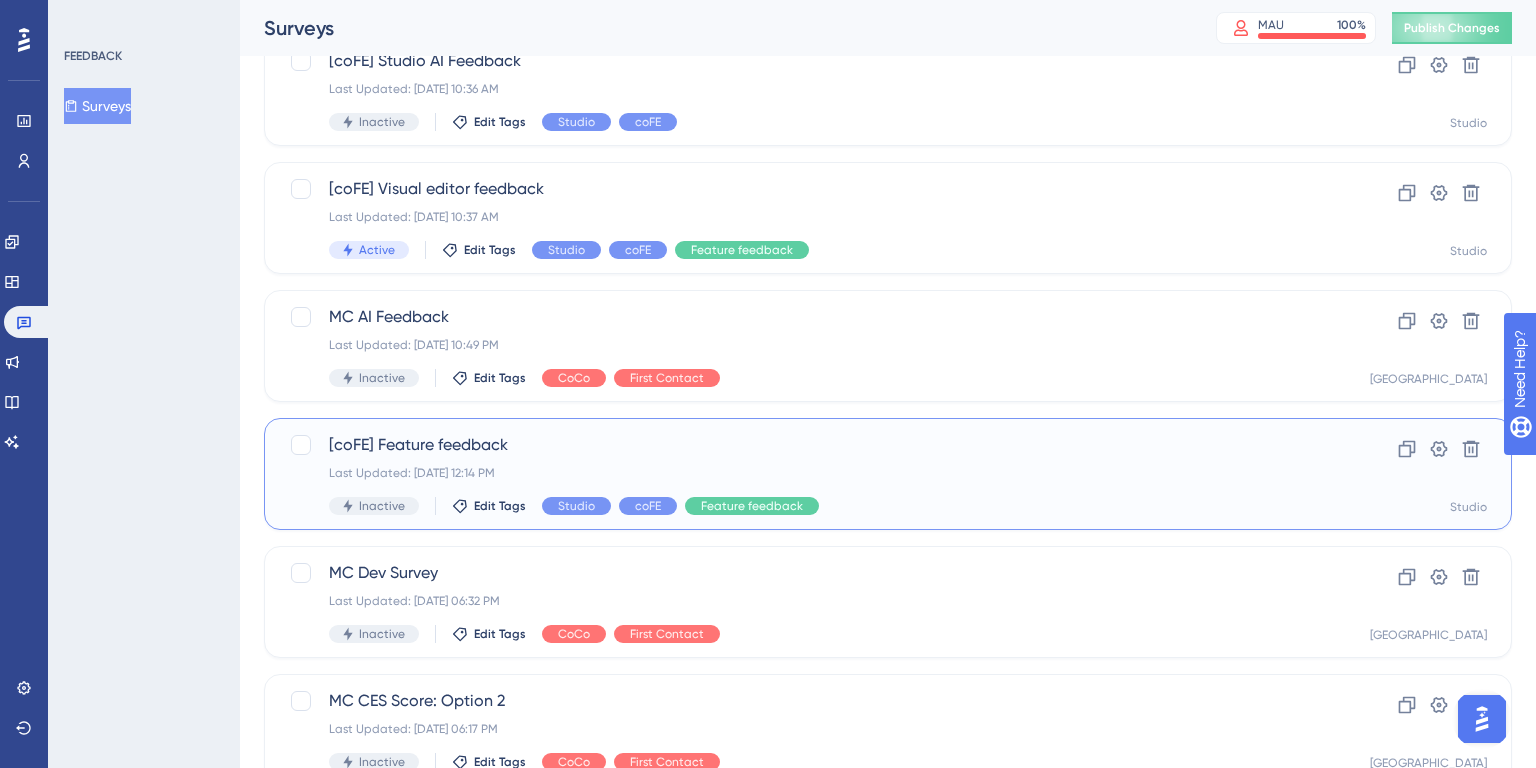 click on "Last Updated: [DATE] 12:14 PM" at bounding box center [808, 473] 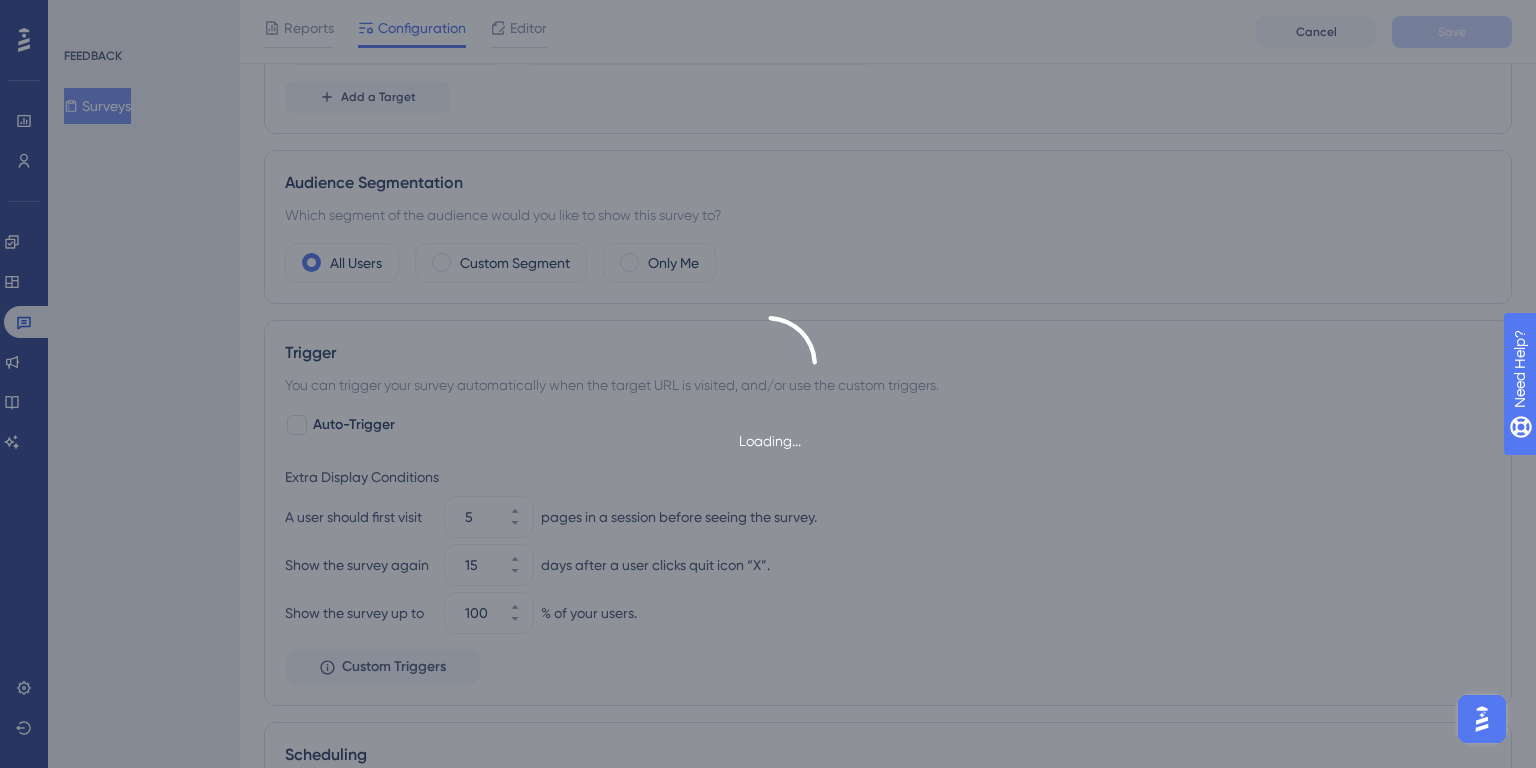 scroll, scrollTop: 0, scrollLeft: 0, axis: both 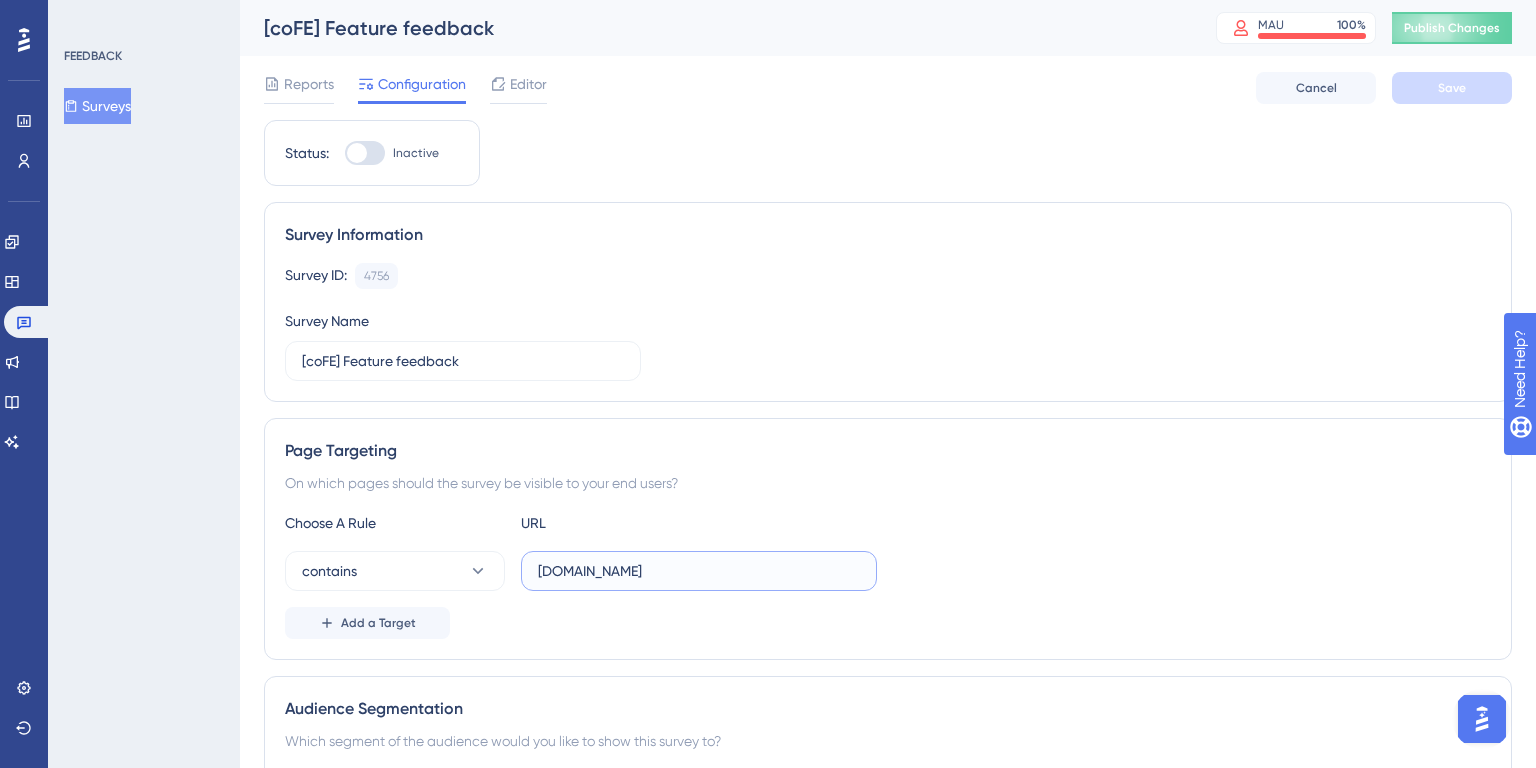 click on "[DOMAIN_NAME]" at bounding box center [699, 571] 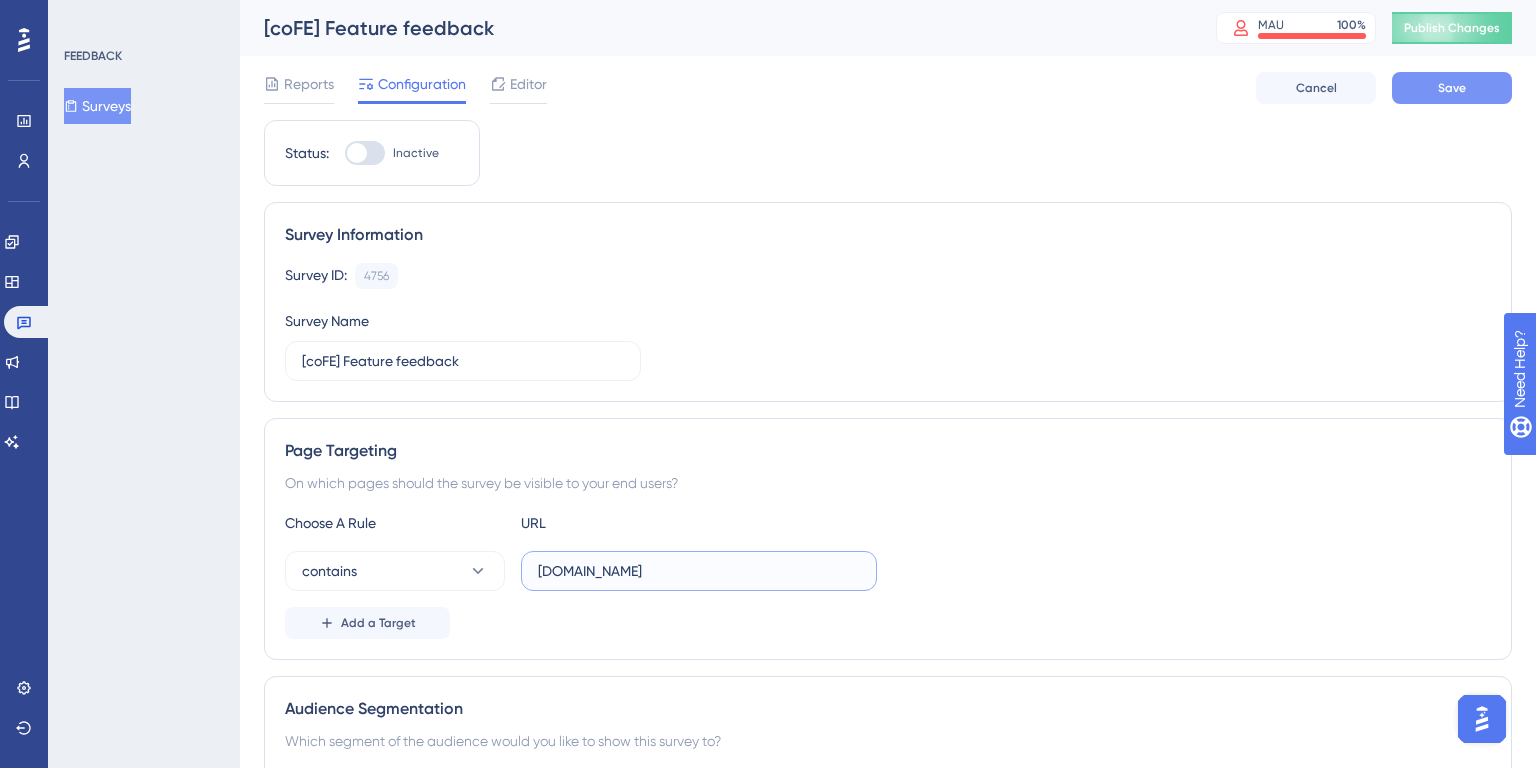 type on "[DOMAIN_NAME]" 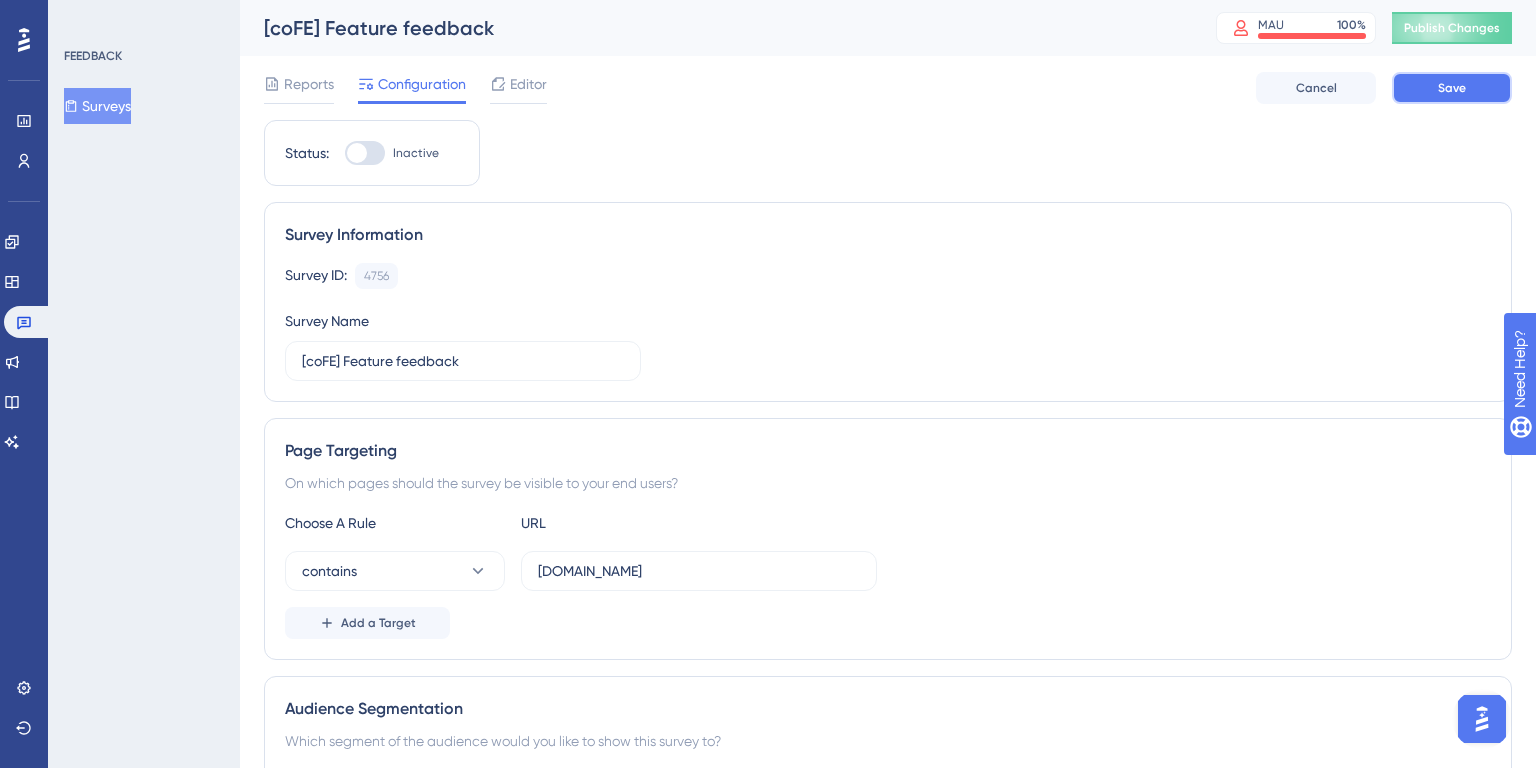 click on "Save" at bounding box center (1452, 88) 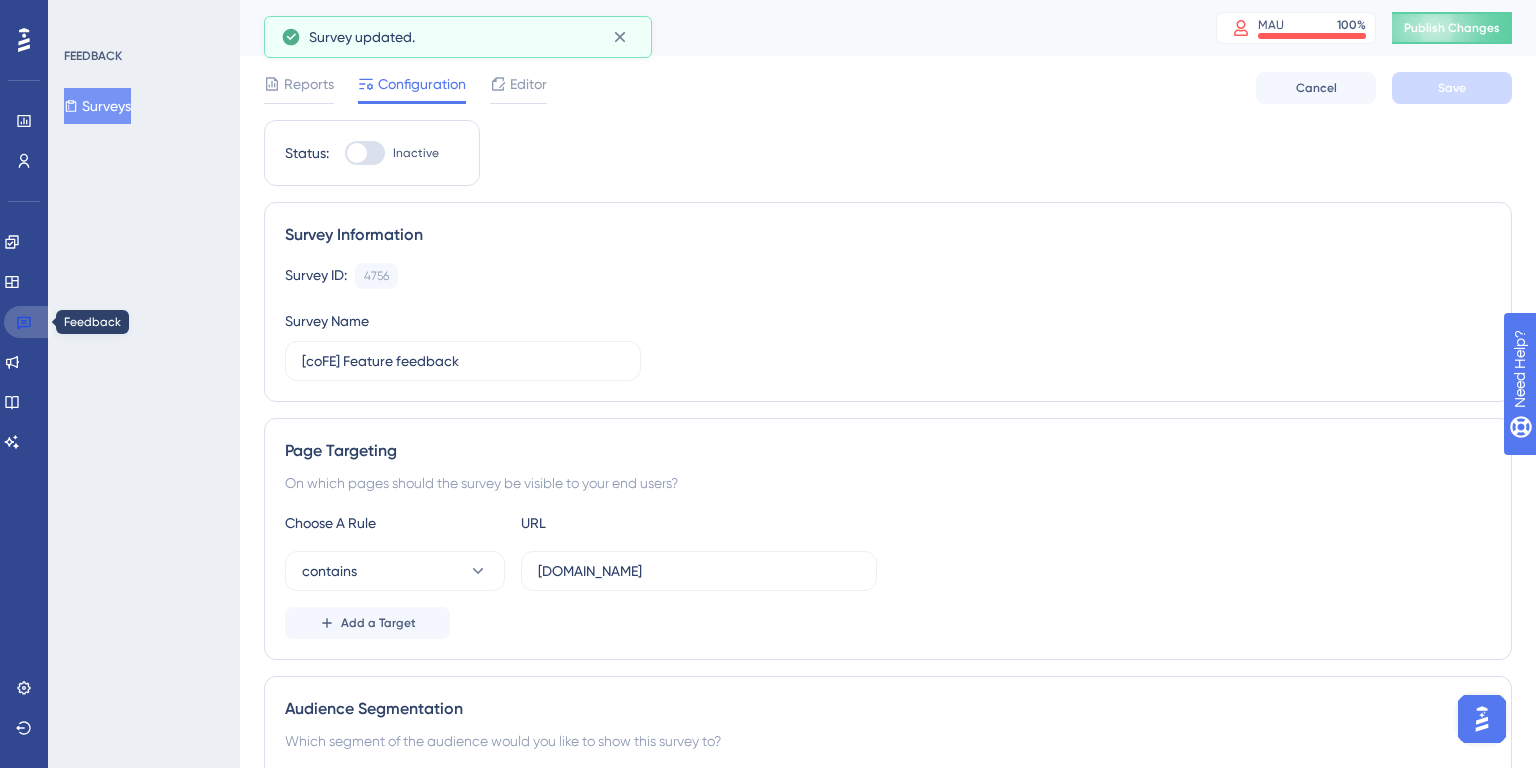 click 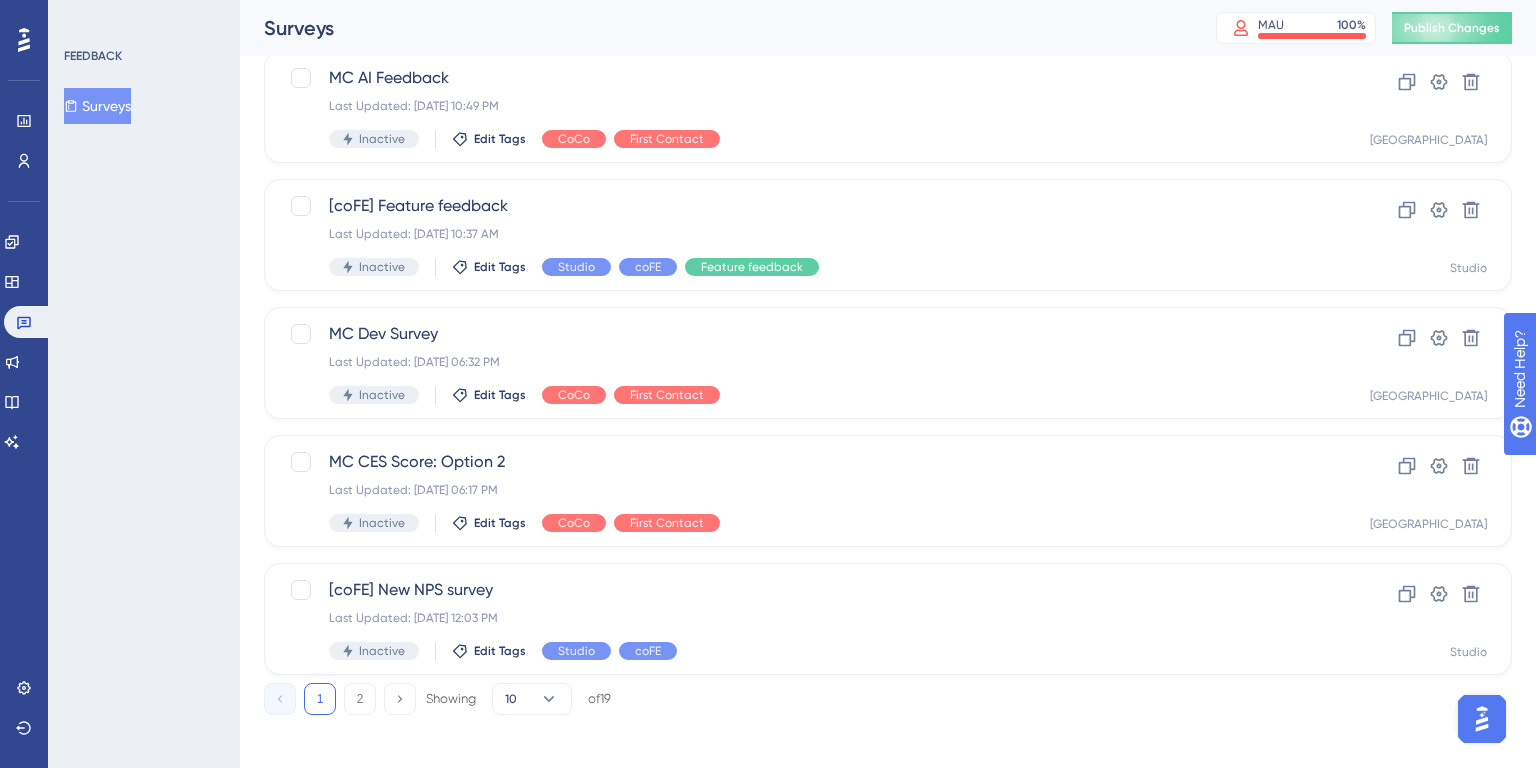 scroll, scrollTop: 784, scrollLeft: 0, axis: vertical 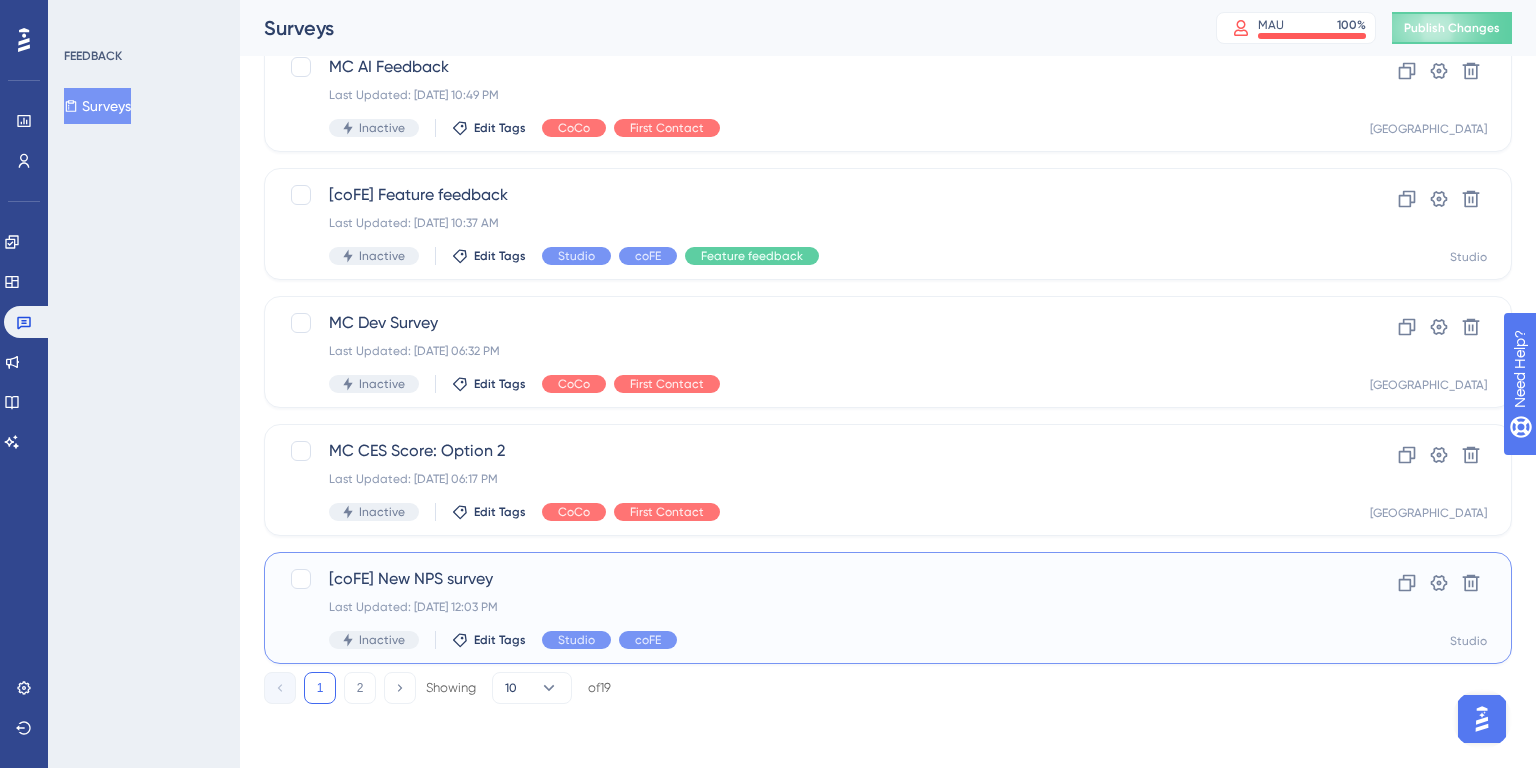 click on "[coFE] New NPS survey Last Updated: [DATE] 12:03 PM Inactive Edit Tags Studio coFE" at bounding box center (808, 608) 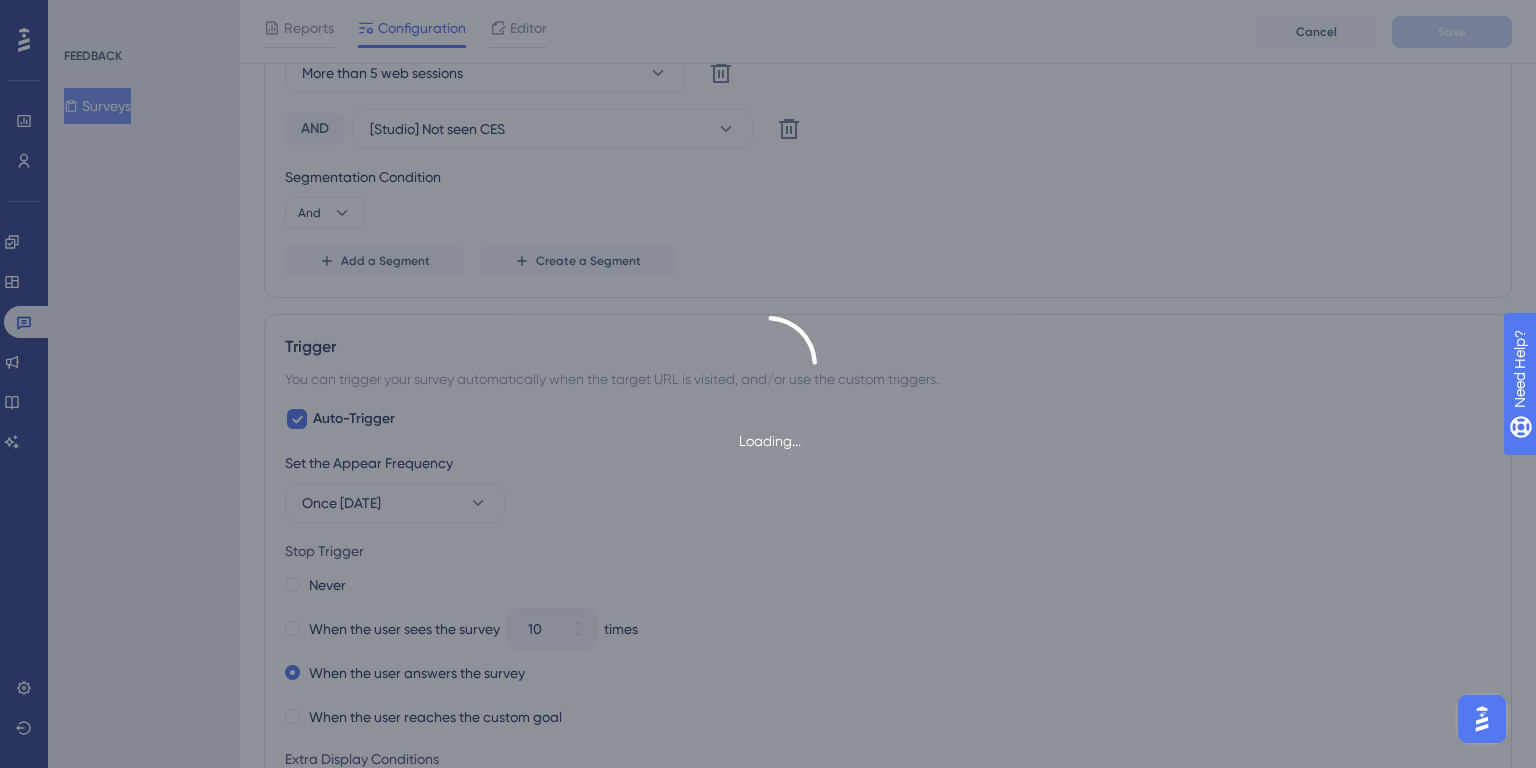 scroll, scrollTop: 0, scrollLeft: 0, axis: both 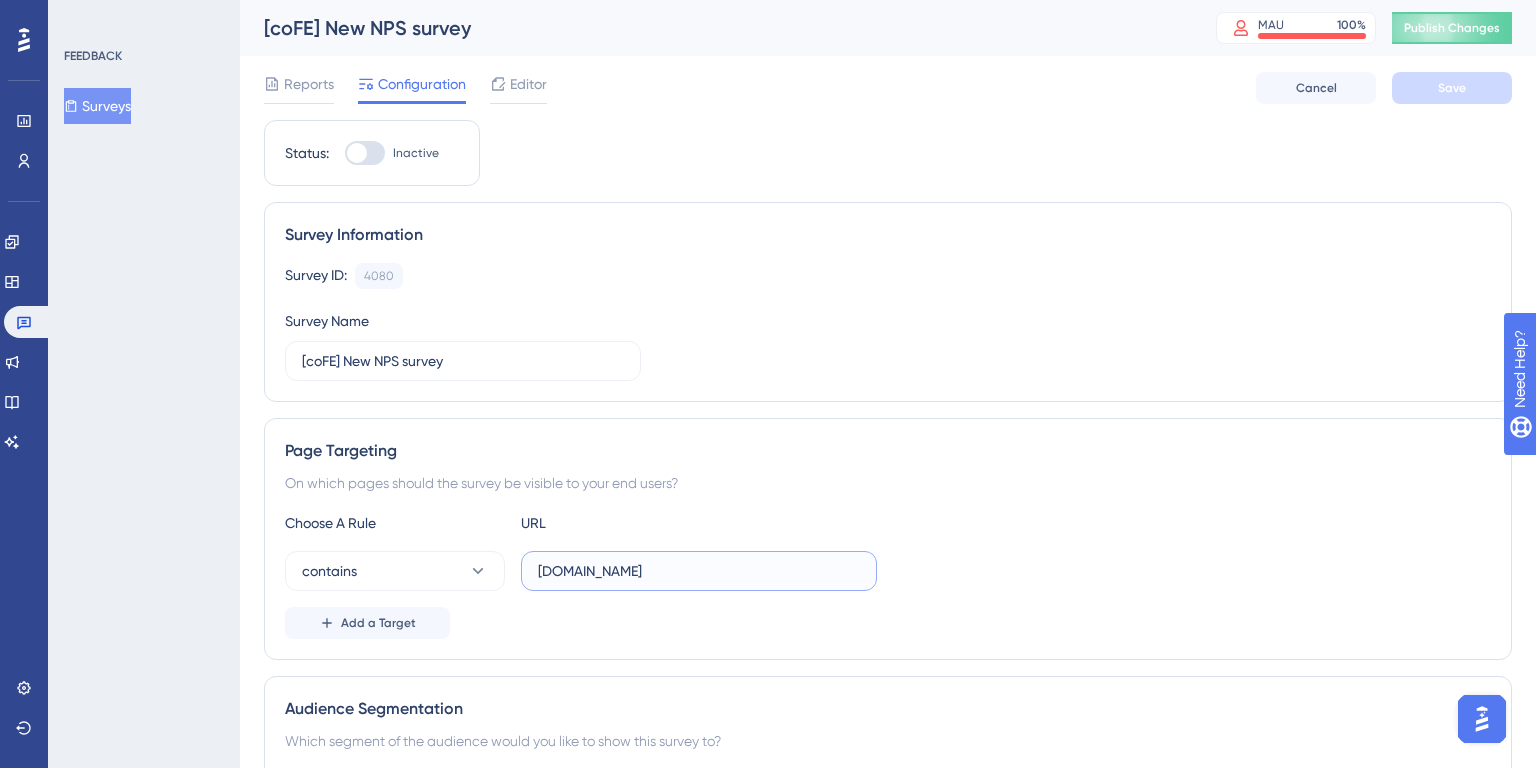 click on "[DOMAIN_NAME]" at bounding box center [699, 571] 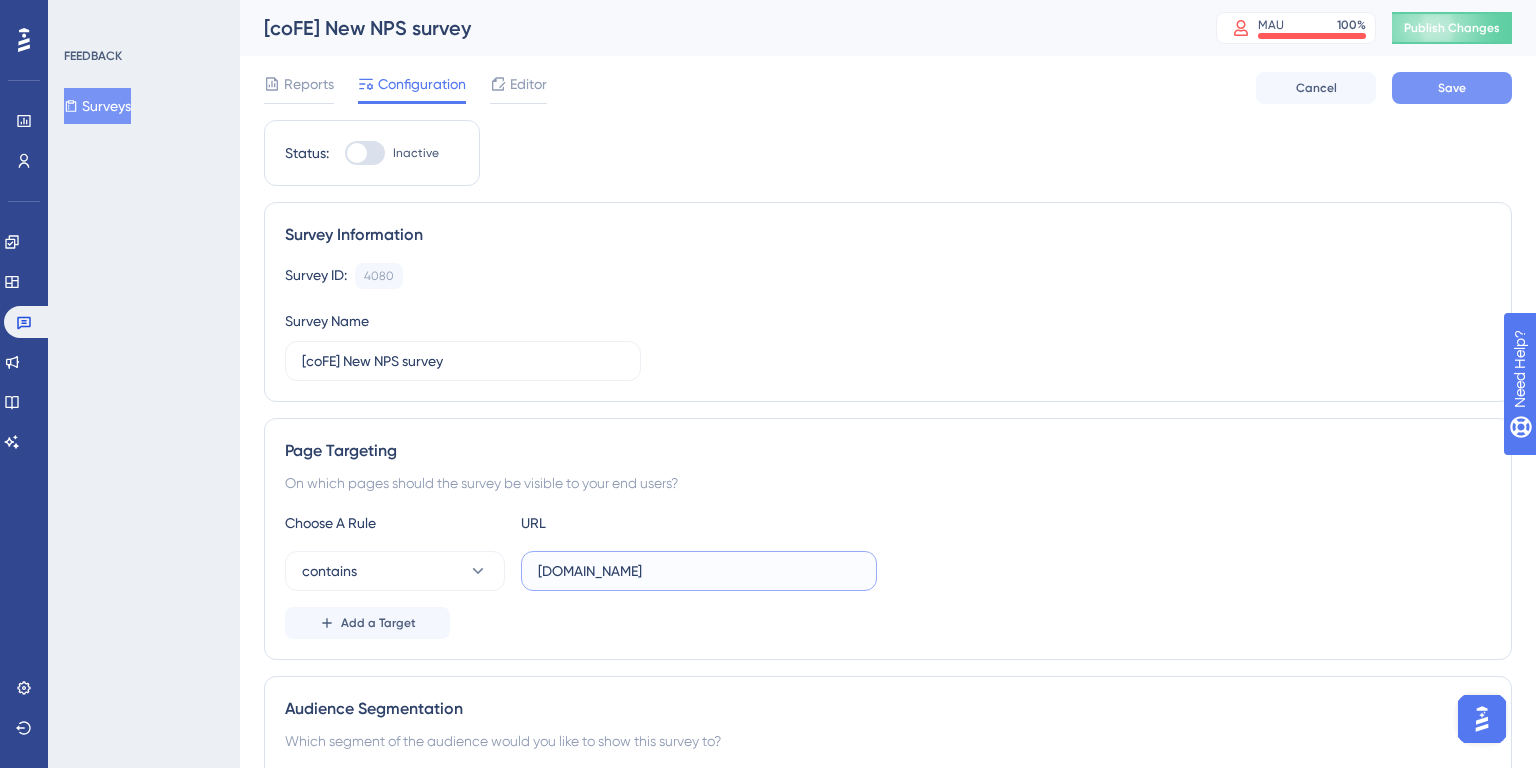 type on "[DOMAIN_NAME]" 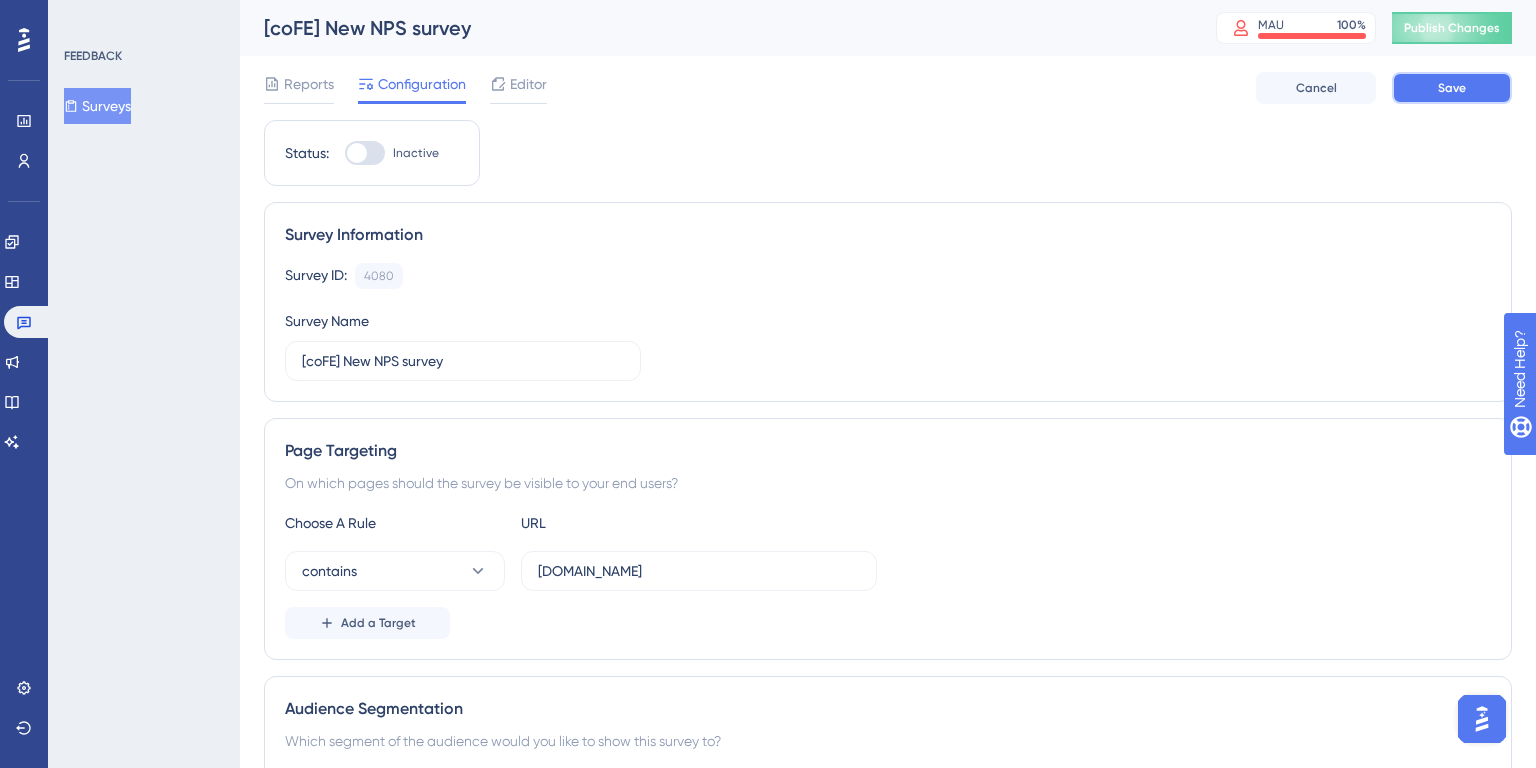 click on "Save" at bounding box center [1452, 88] 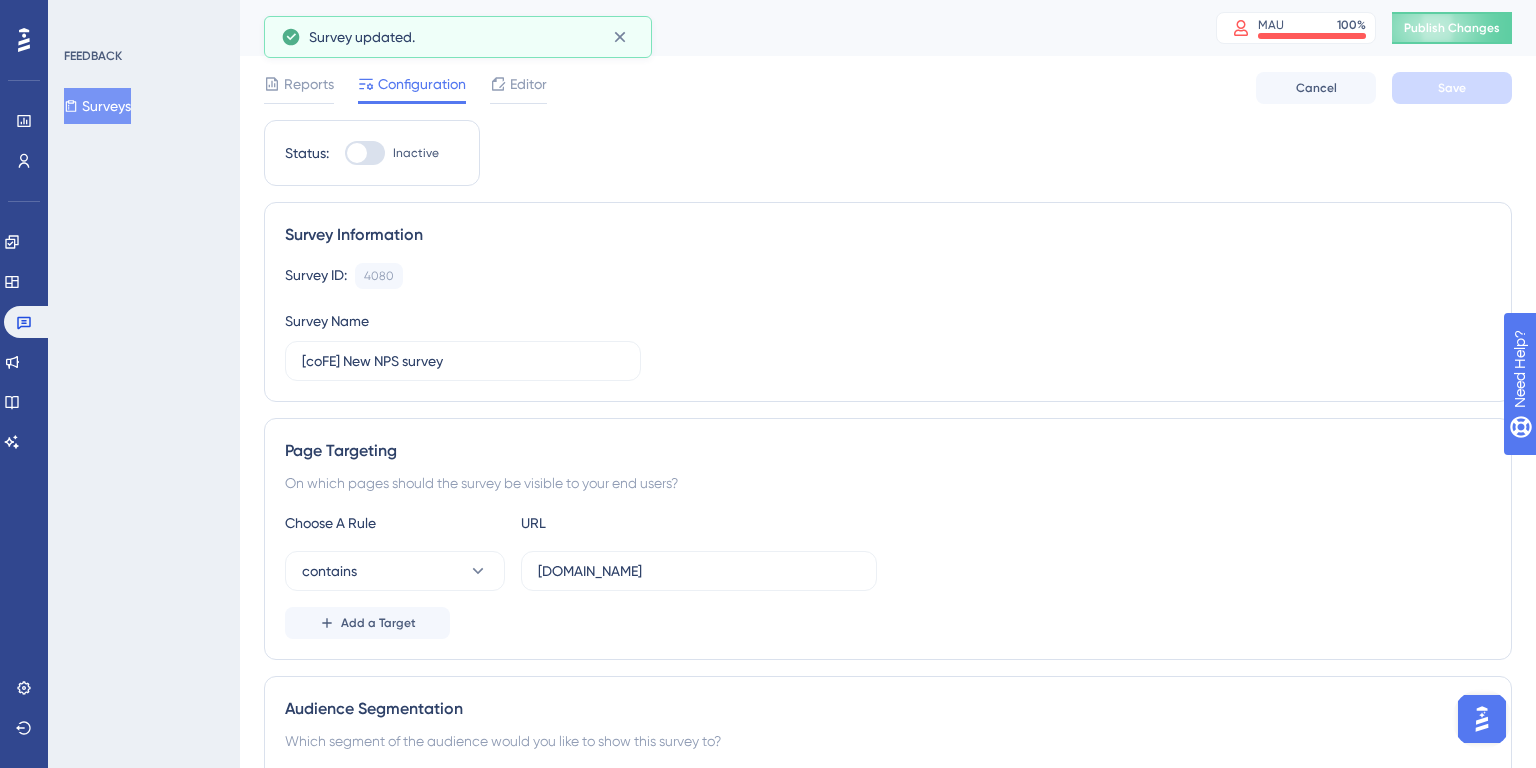 click on "Surveys" at bounding box center [97, 106] 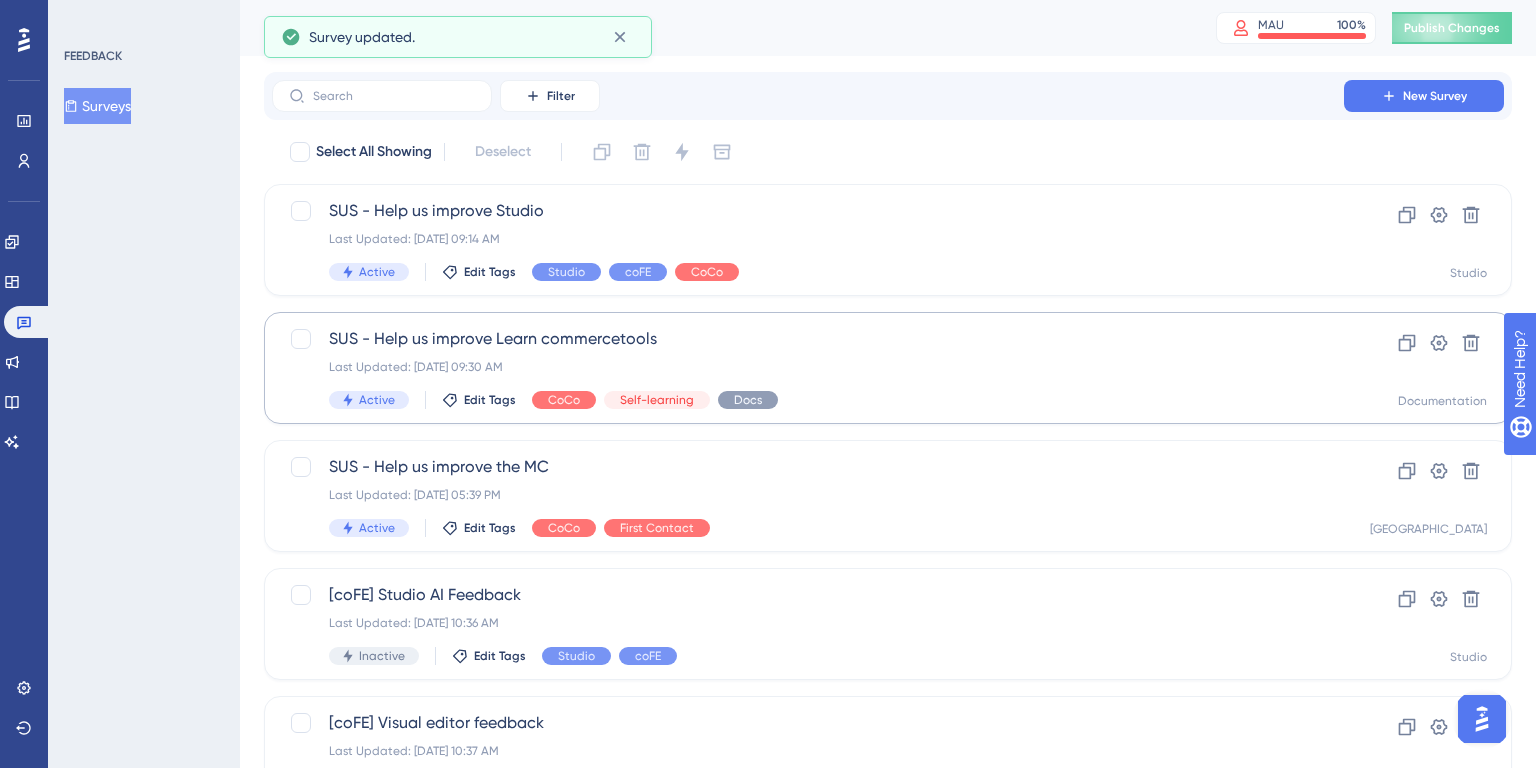 scroll, scrollTop: 784, scrollLeft: 0, axis: vertical 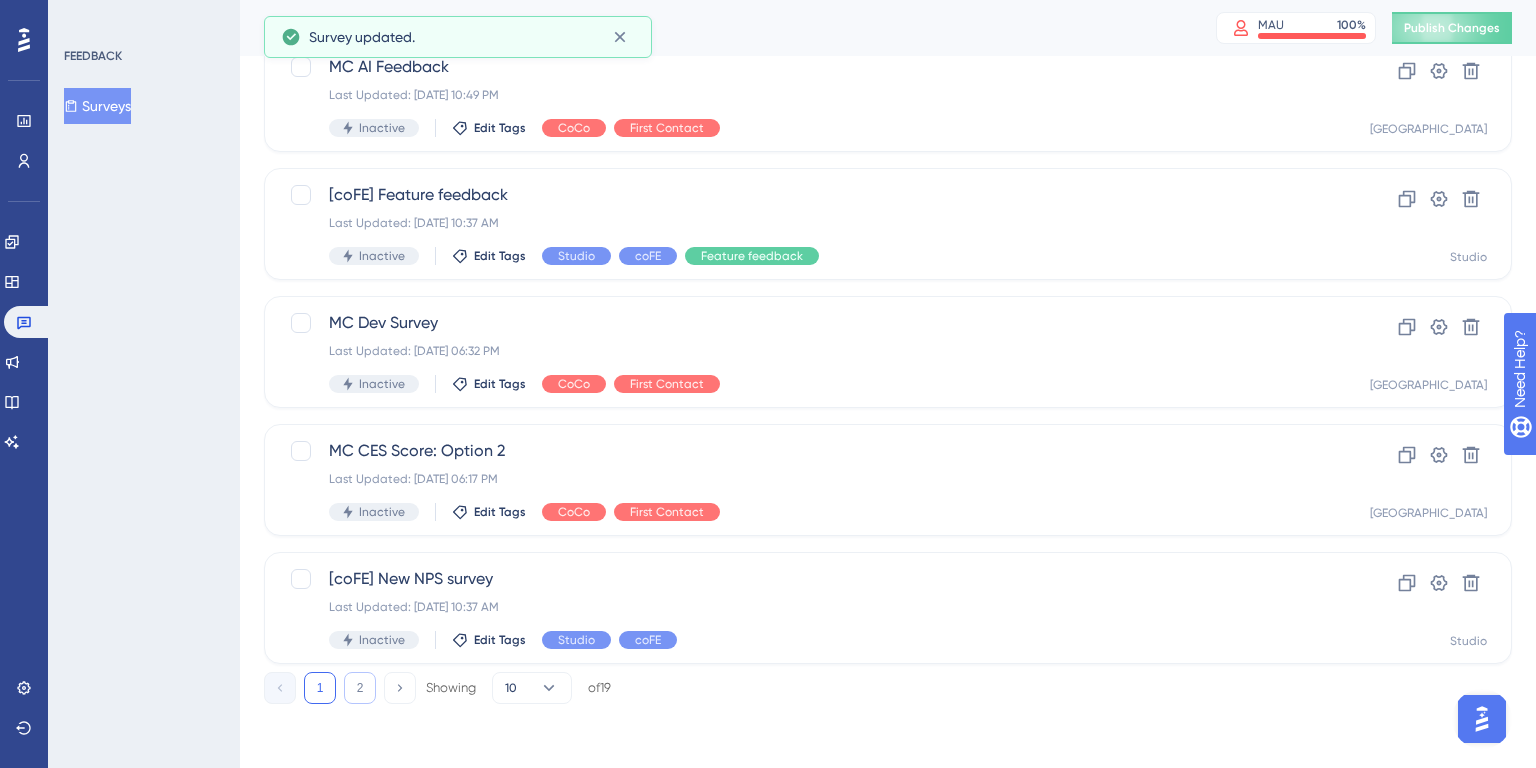 click on "2" at bounding box center [360, 688] 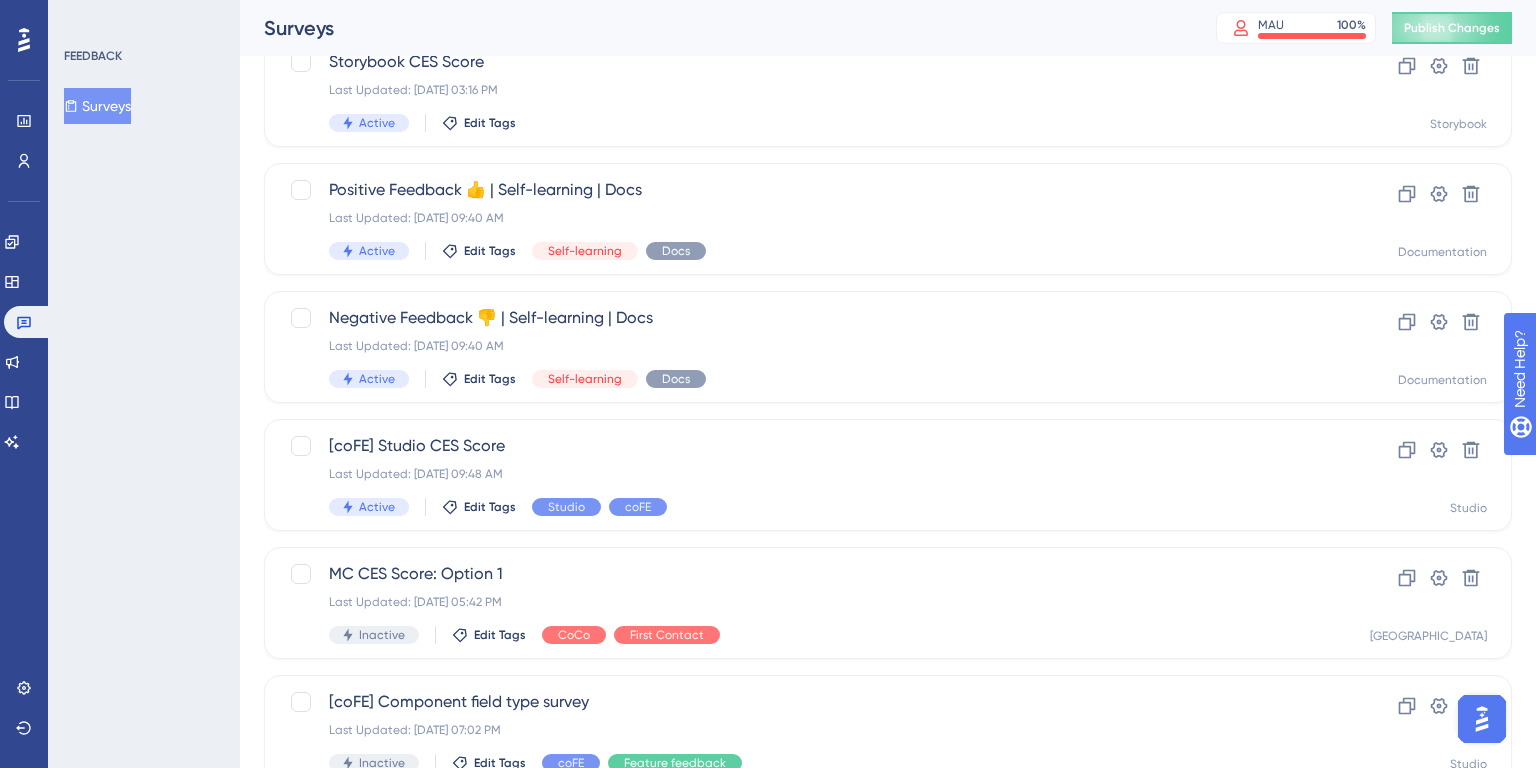 scroll, scrollTop: 135, scrollLeft: 0, axis: vertical 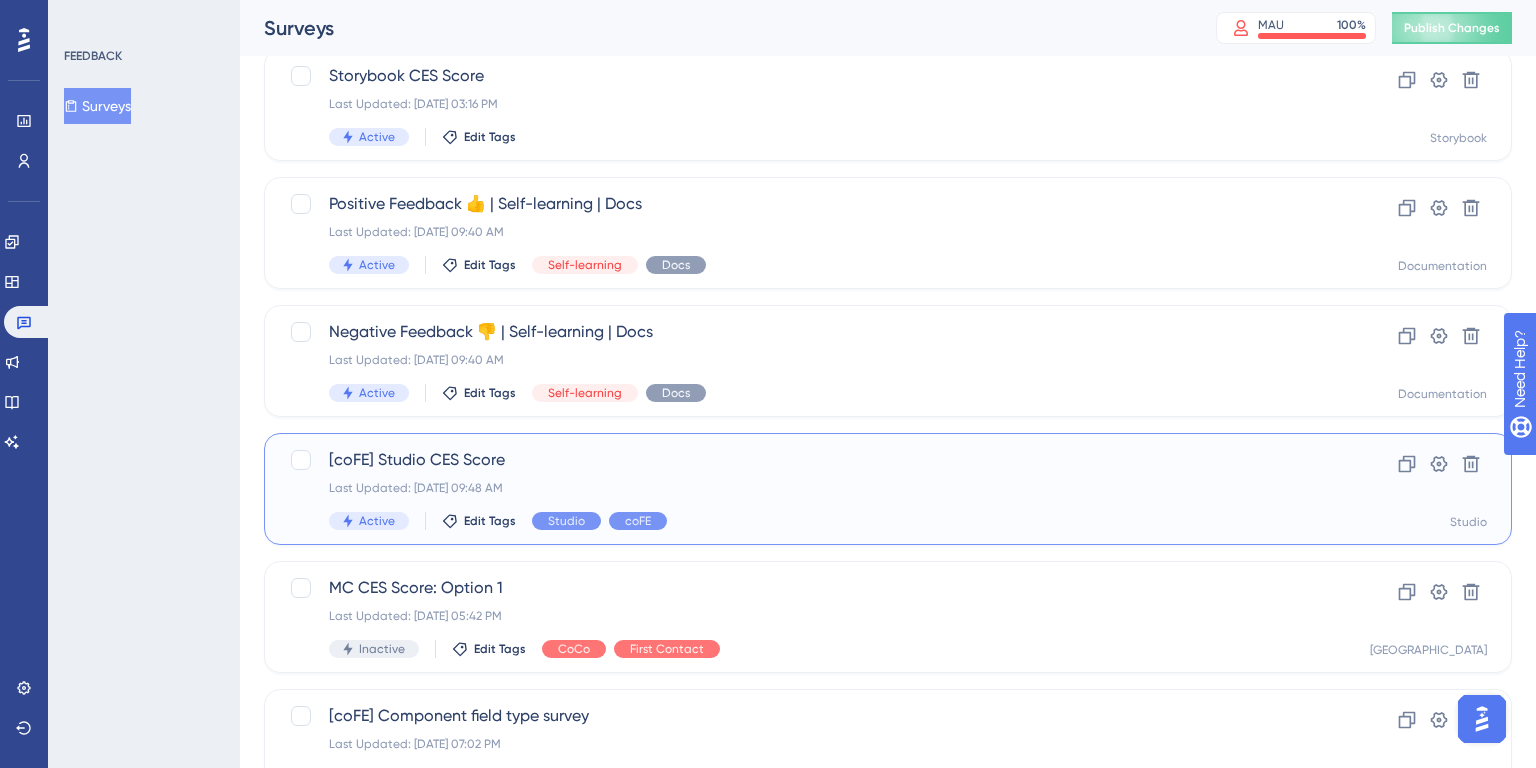 click on "[coFE] Studio CES Score" at bounding box center (808, 460) 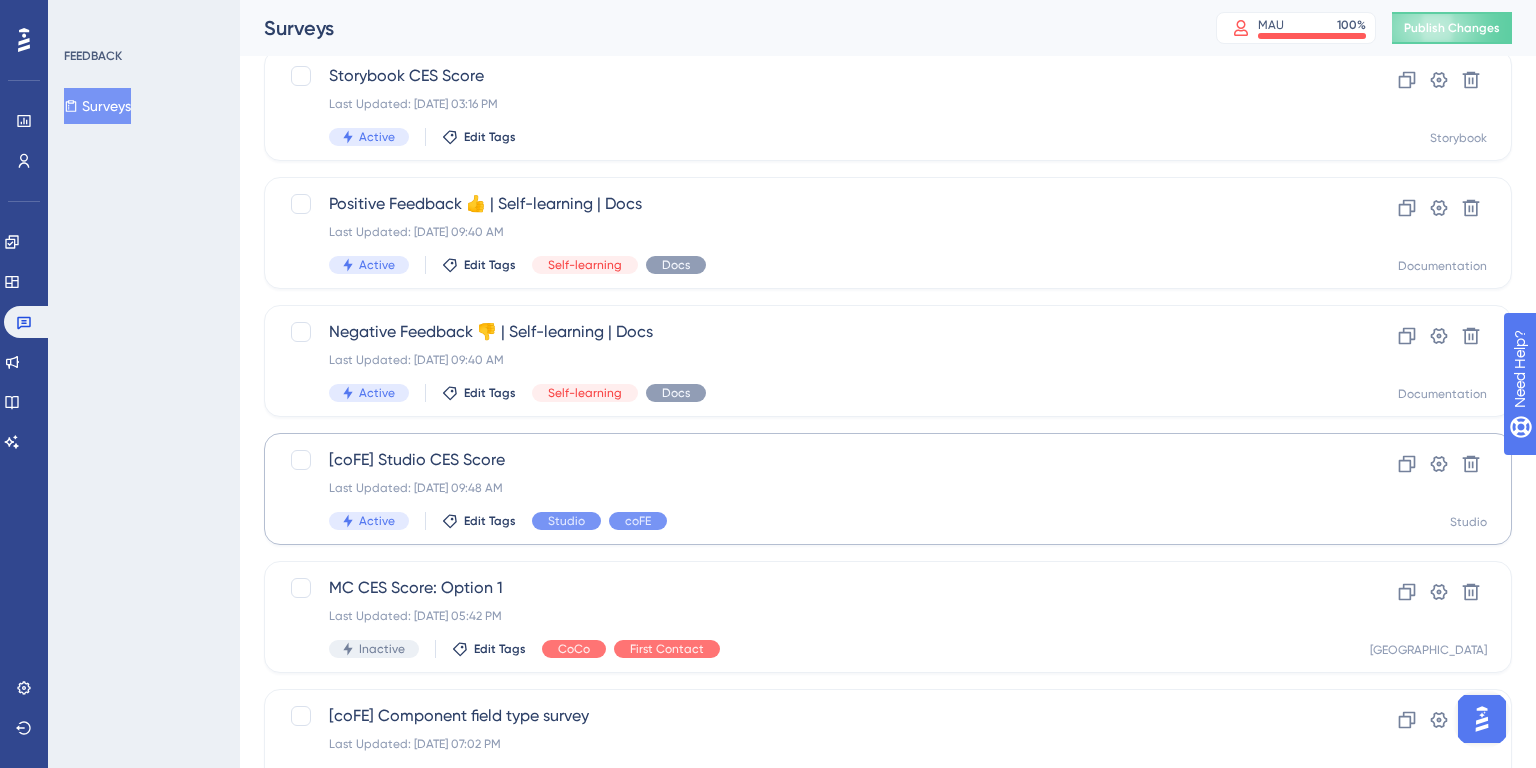 scroll, scrollTop: 0, scrollLeft: 0, axis: both 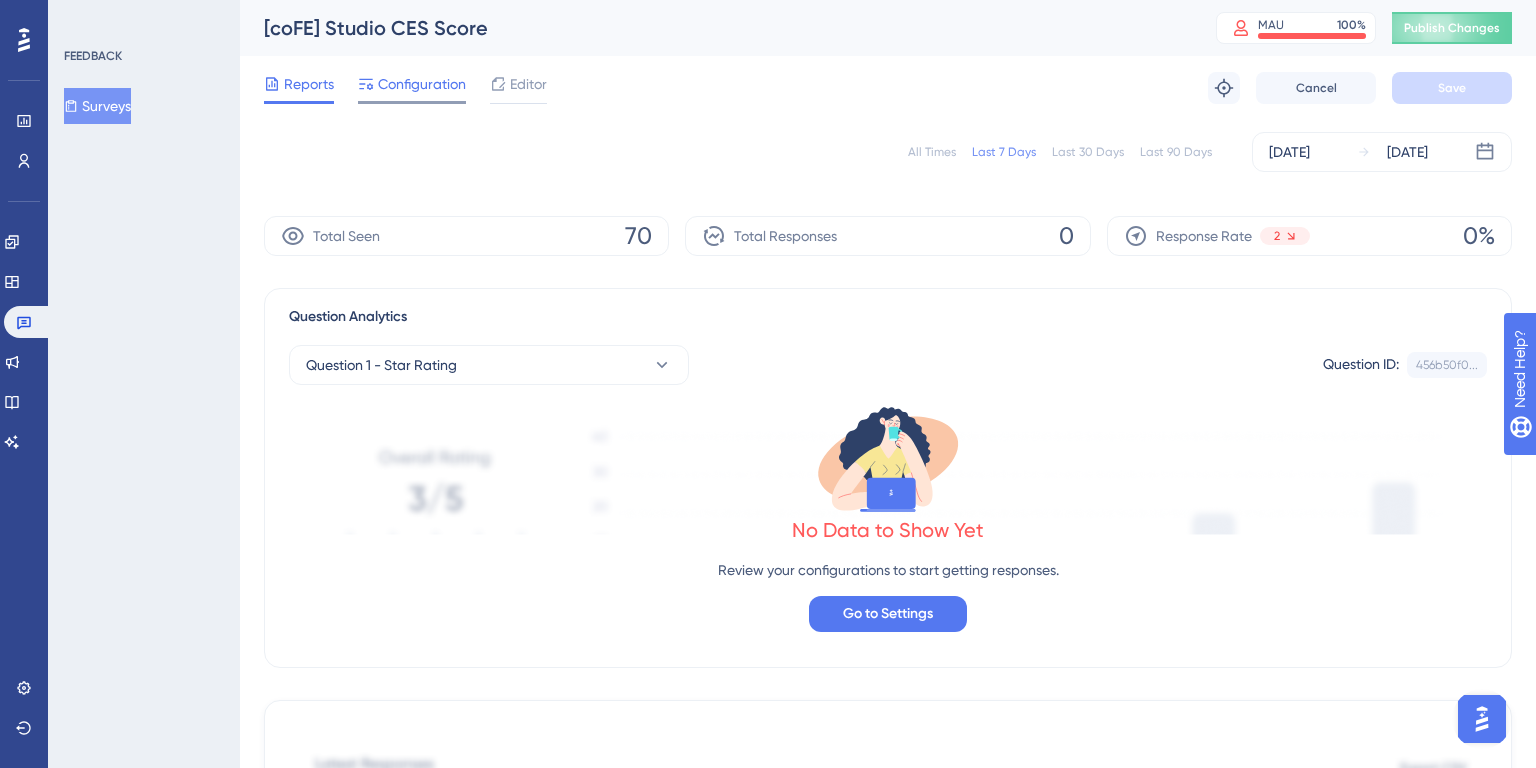 click on "Configuration" at bounding box center (422, 84) 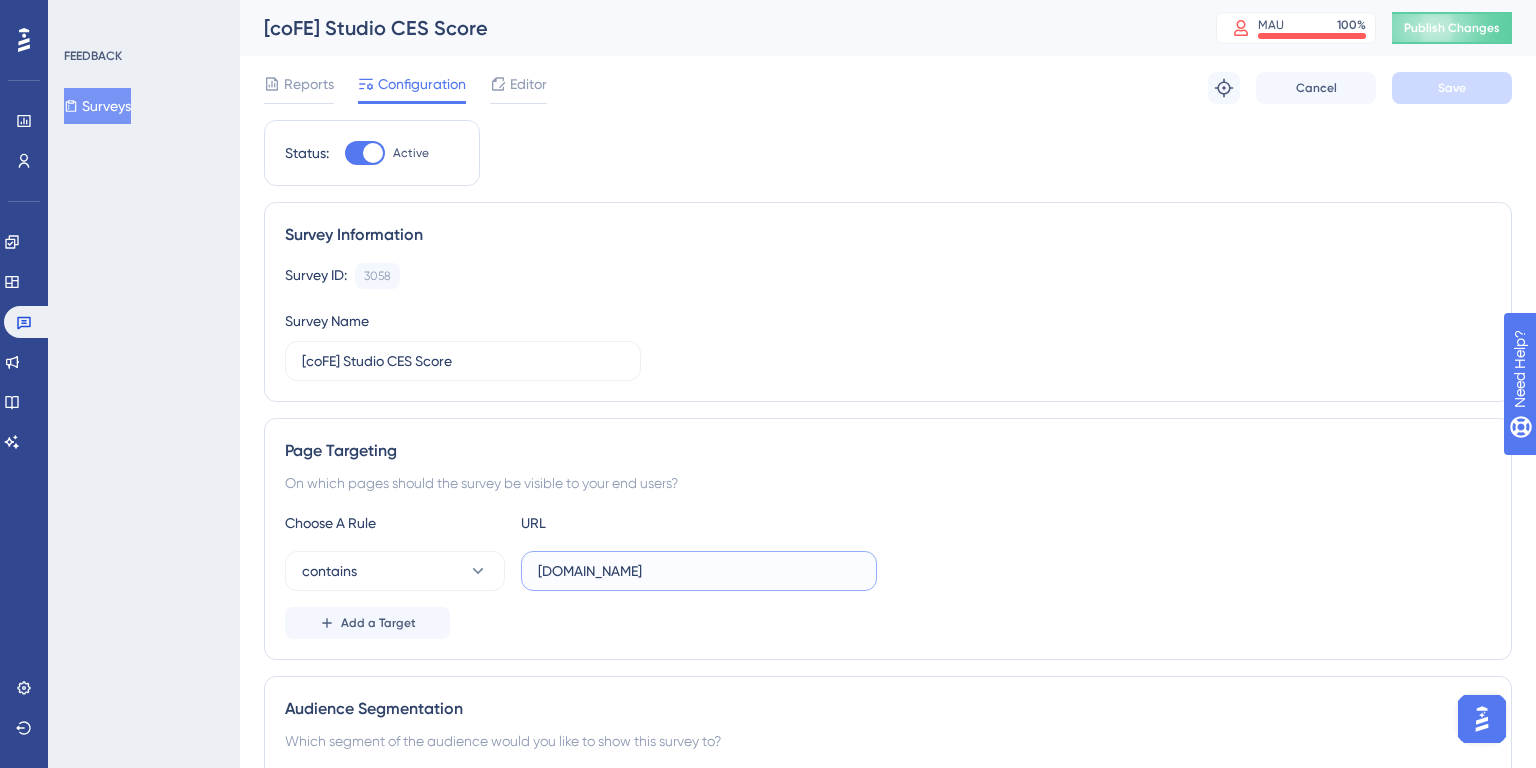 click on "[DOMAIN_NAME]" at bounding box center (699, 571) 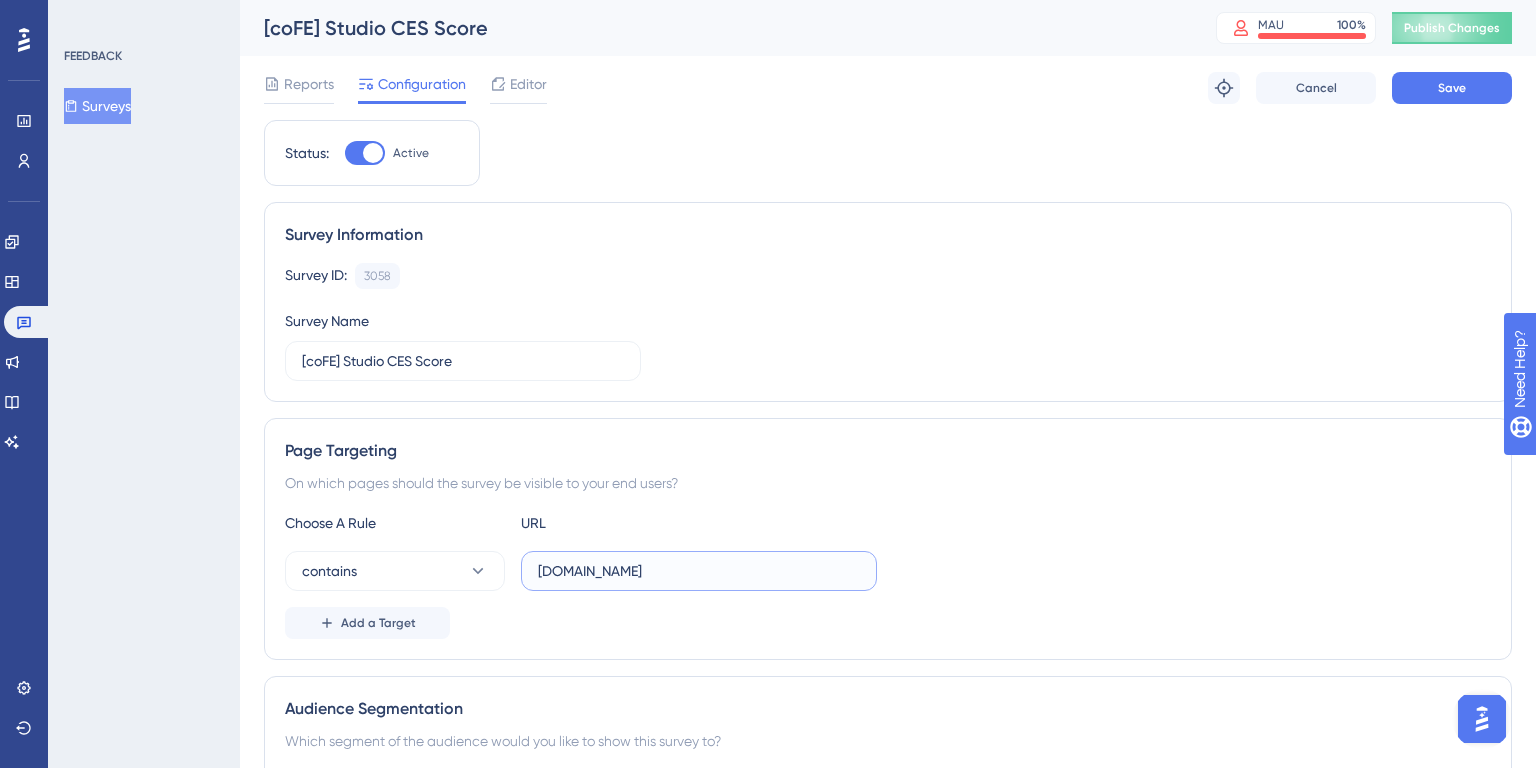 type on "[DOMAIN_NAME]" 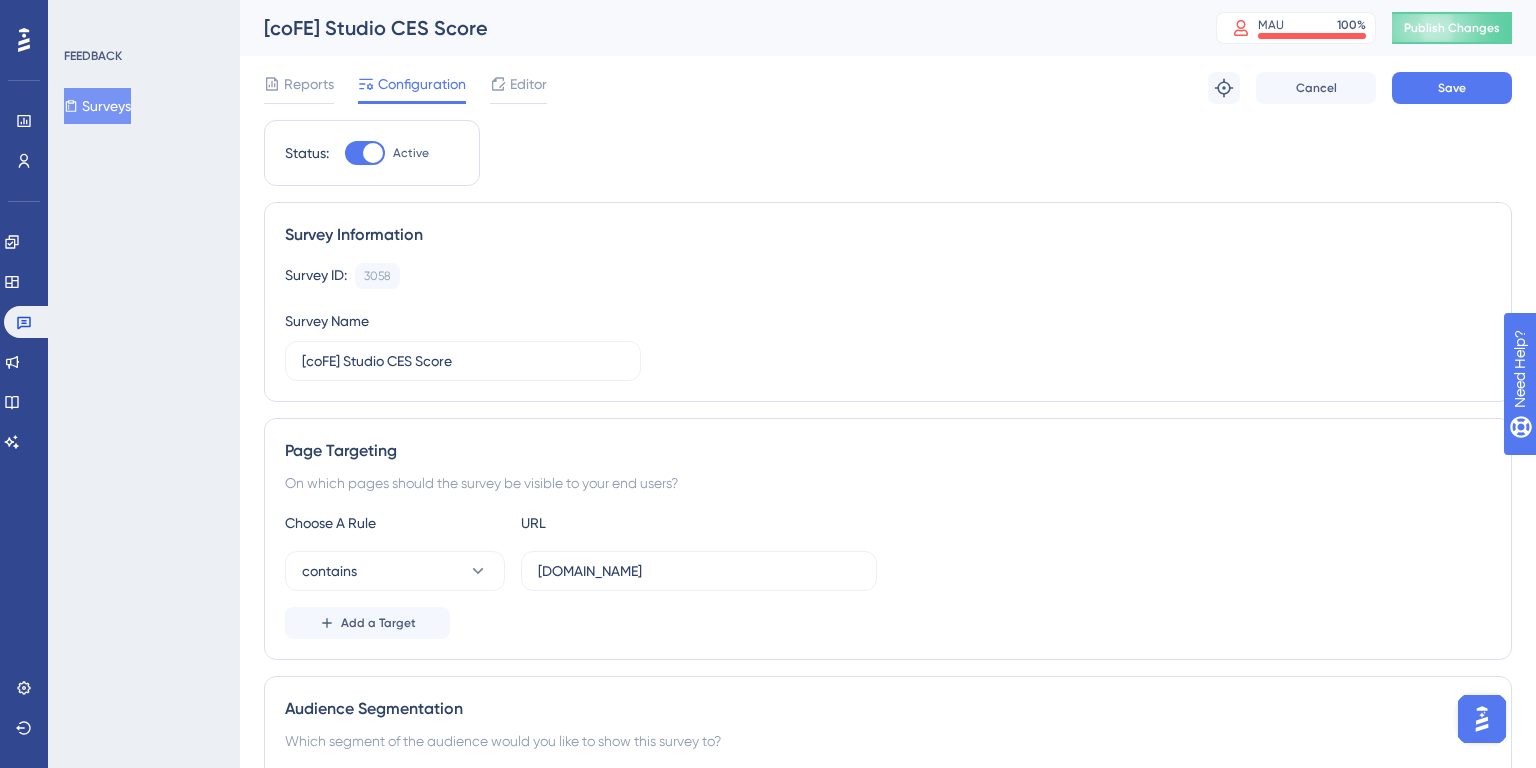 click on "Page Targeting On which pages should the survey be visible to your end users? Choose A Rule URL contains [DOMAIN_NAME] Add a Target" at bounding box center [888, 539] 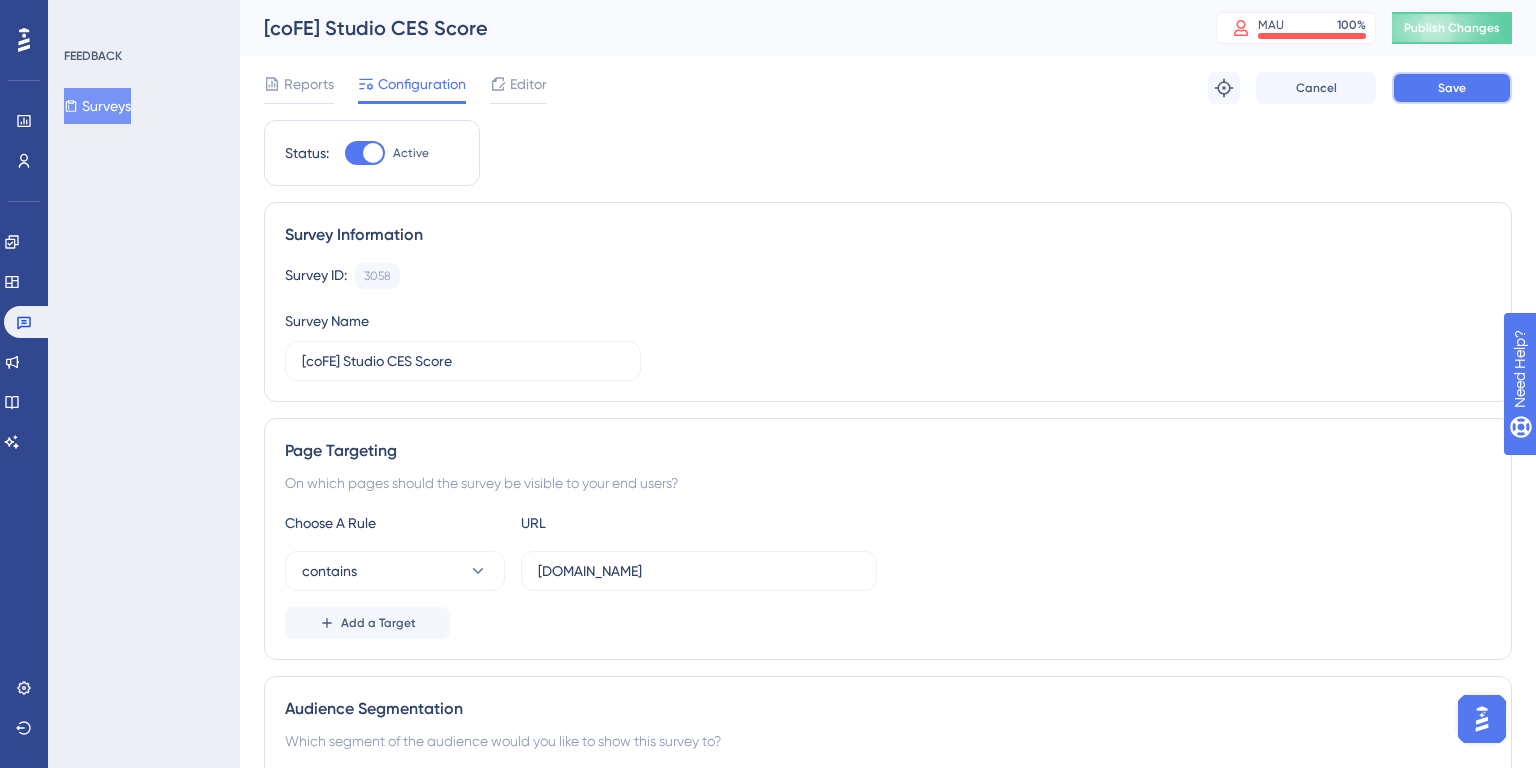 click on "Save" at bounding box center [1452, 88] 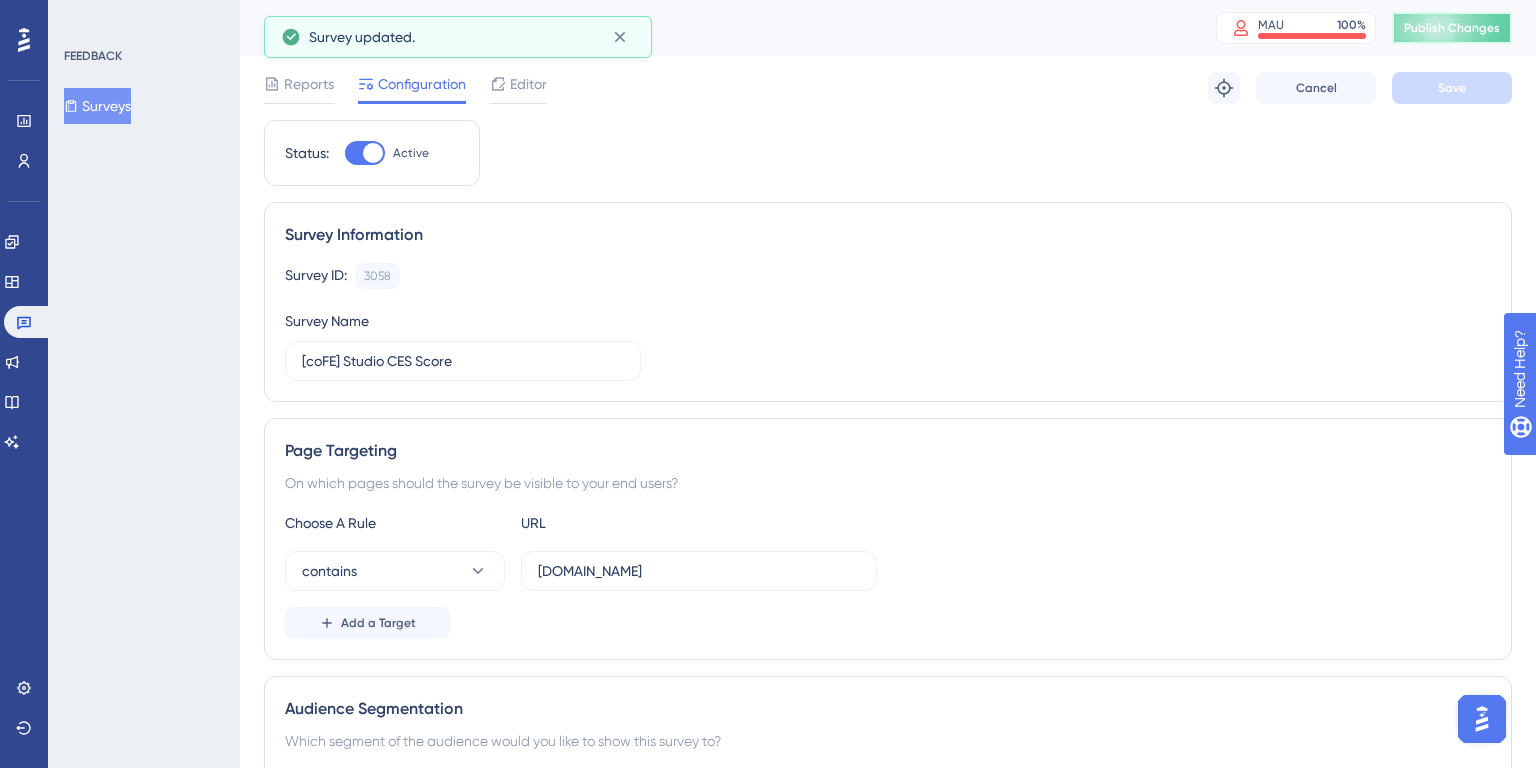 click on "Publish Changes" at bounding box center [1452, 28] 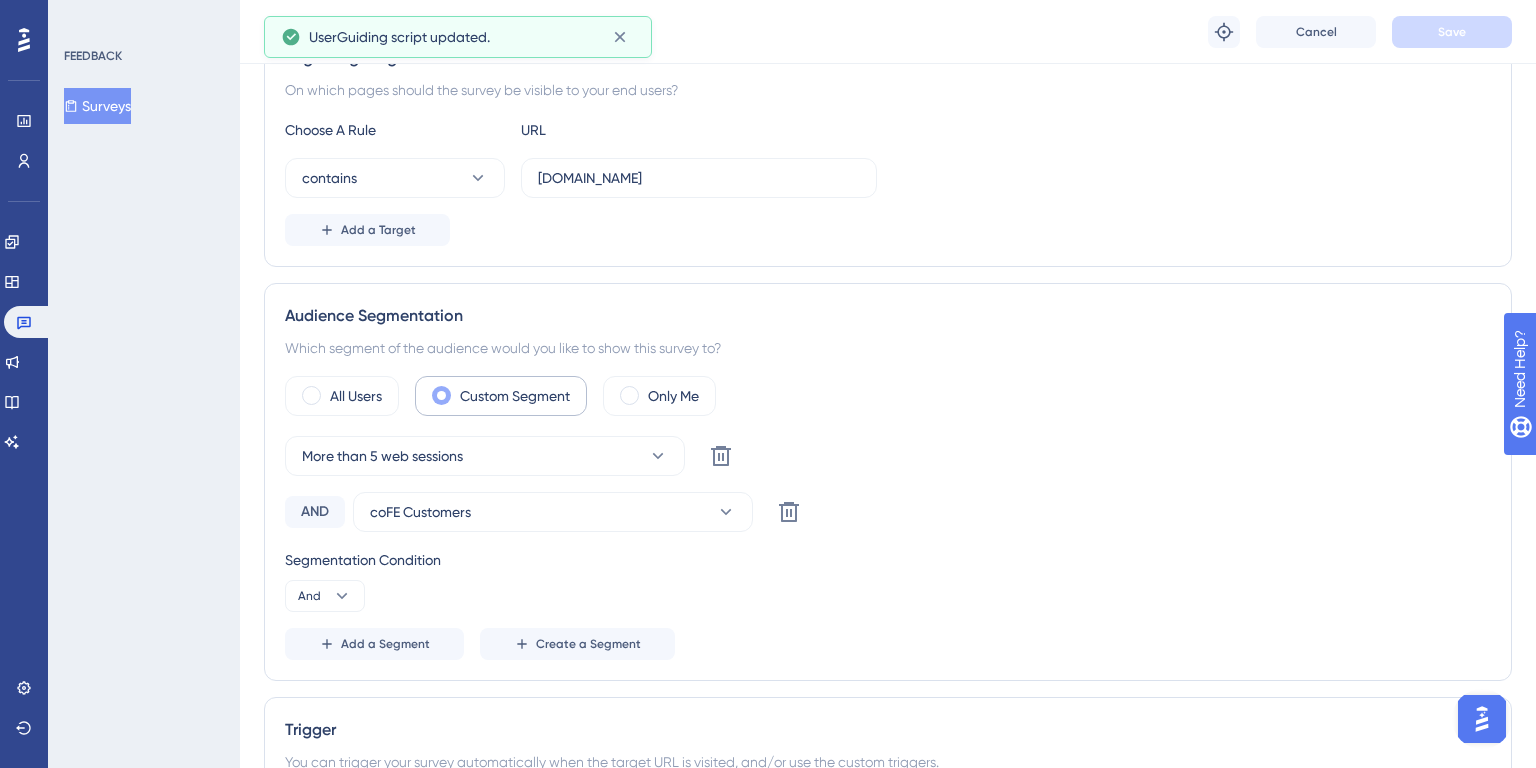 scroll, scrollTop: 0, scrollLeft: 0, axis: both 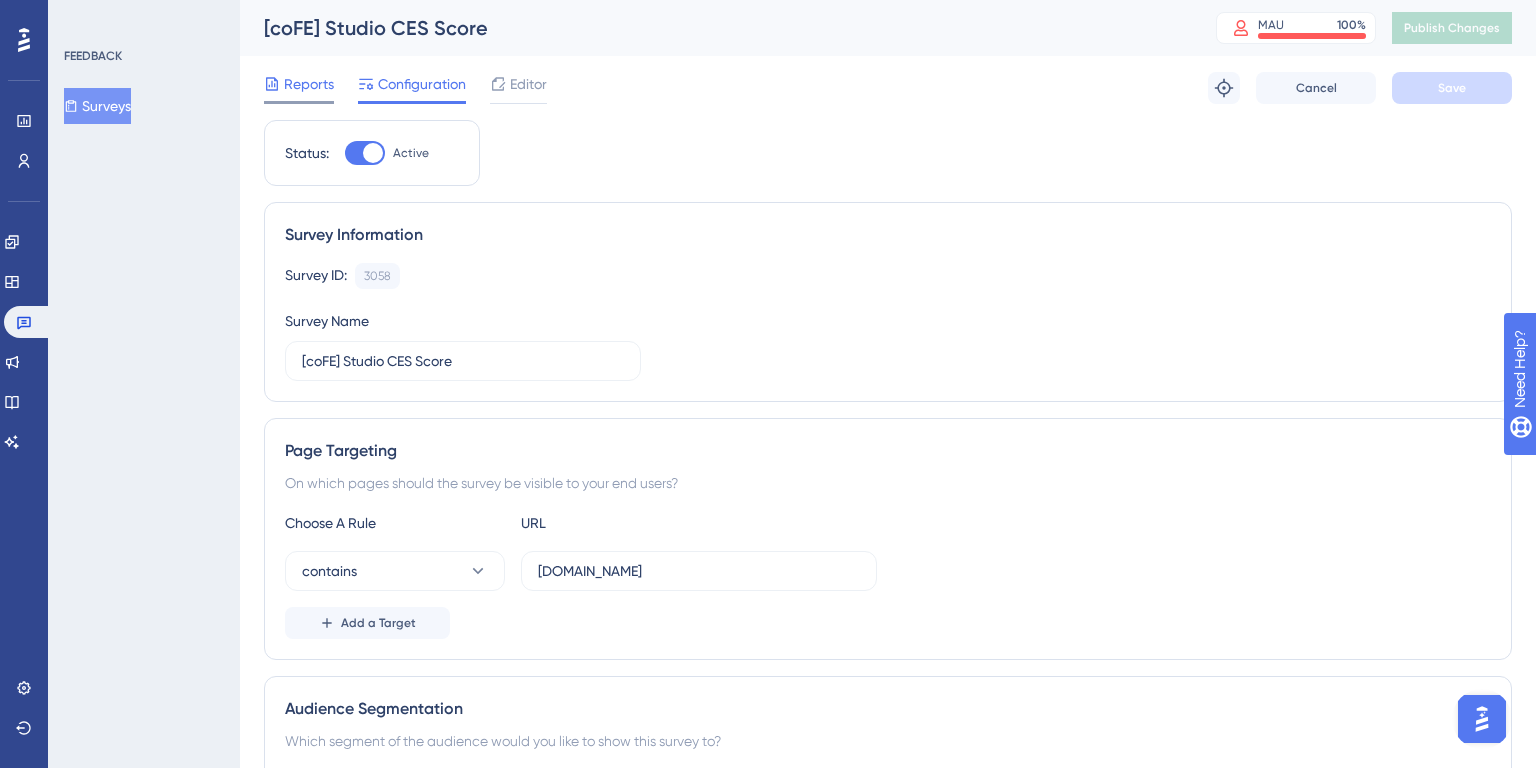 click on "Reports" at bounding box center [309, 84] 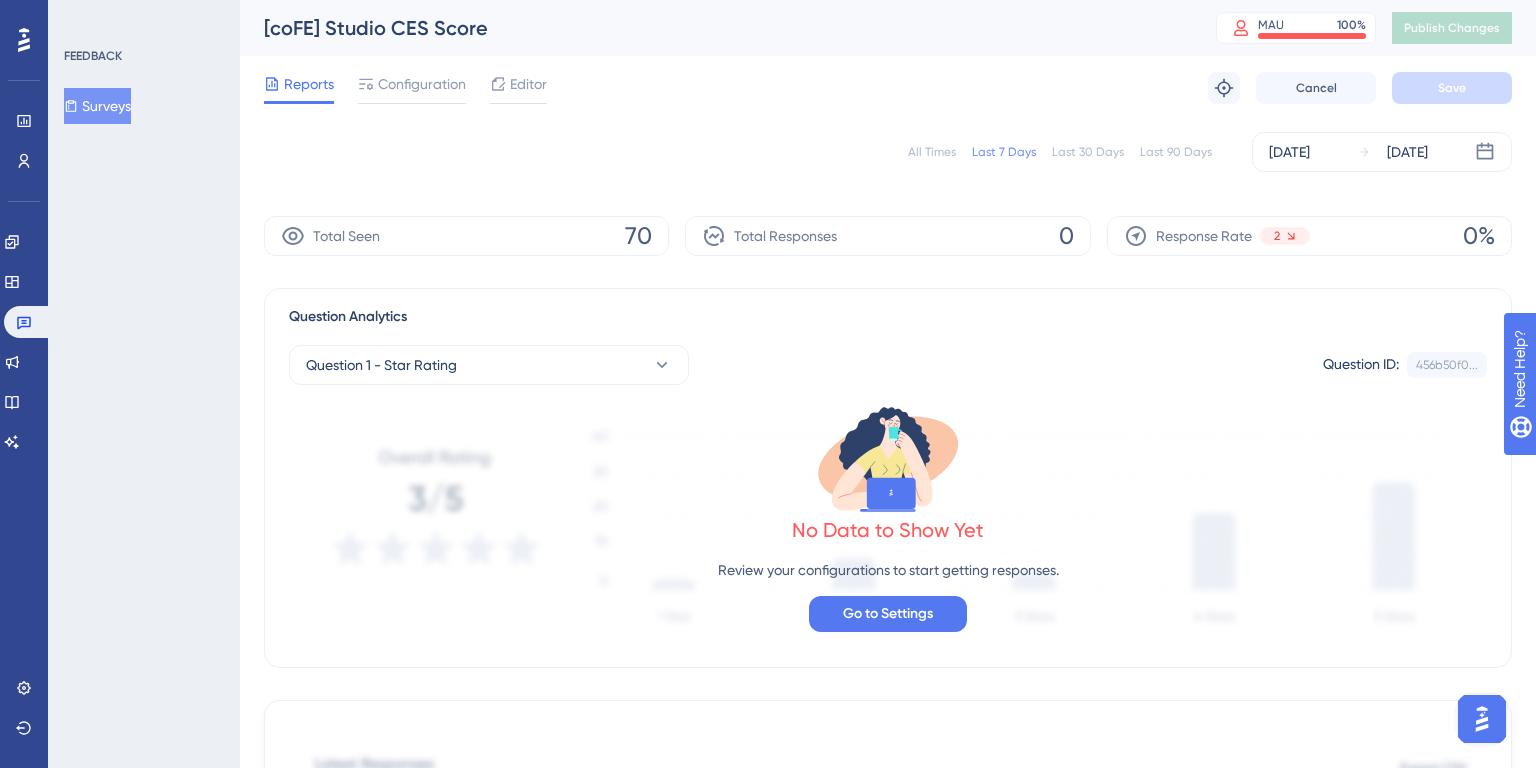 click on "All Times" at bounding box center [932, 152] 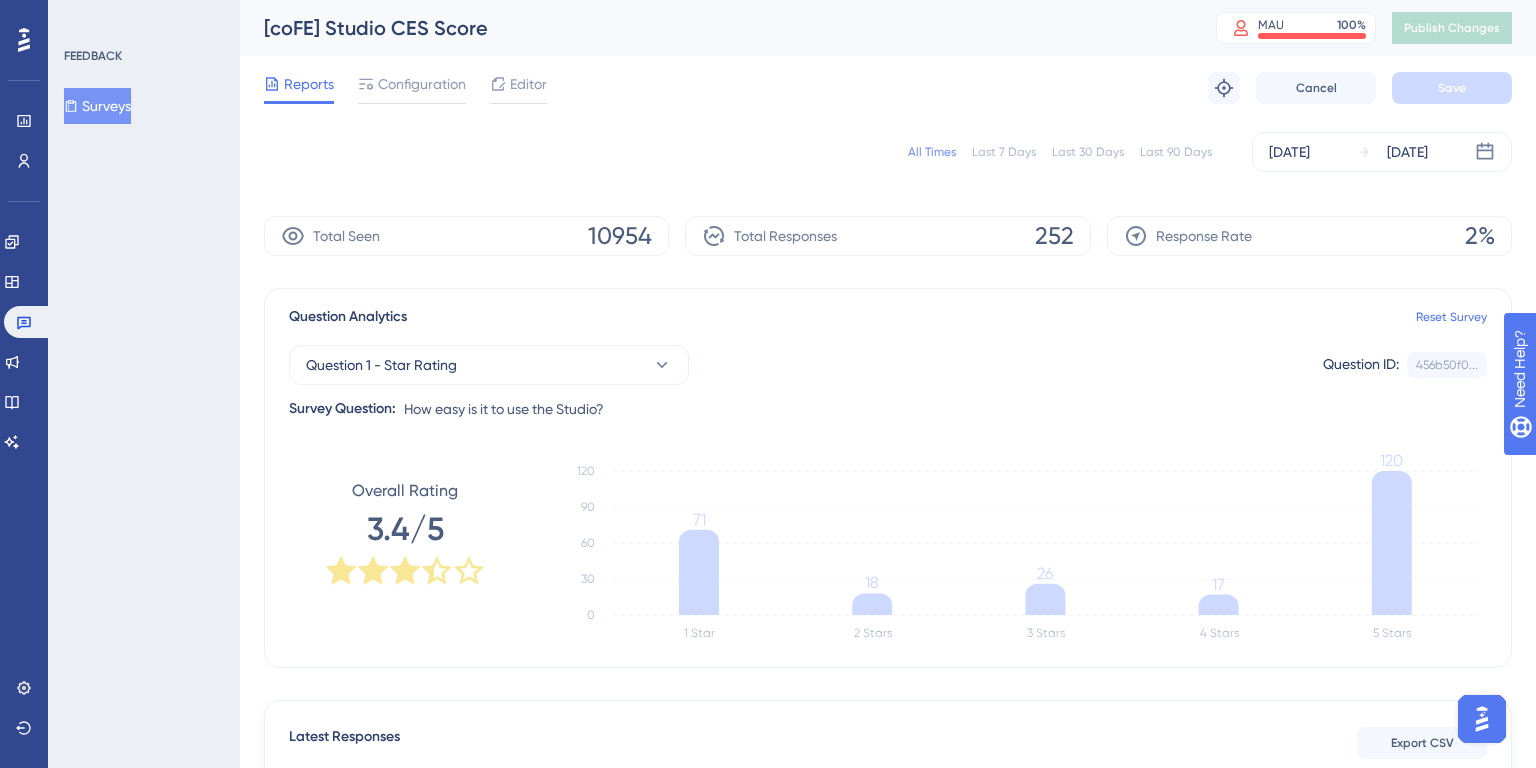 click on "Surveys" at bounding box center (97, 106) 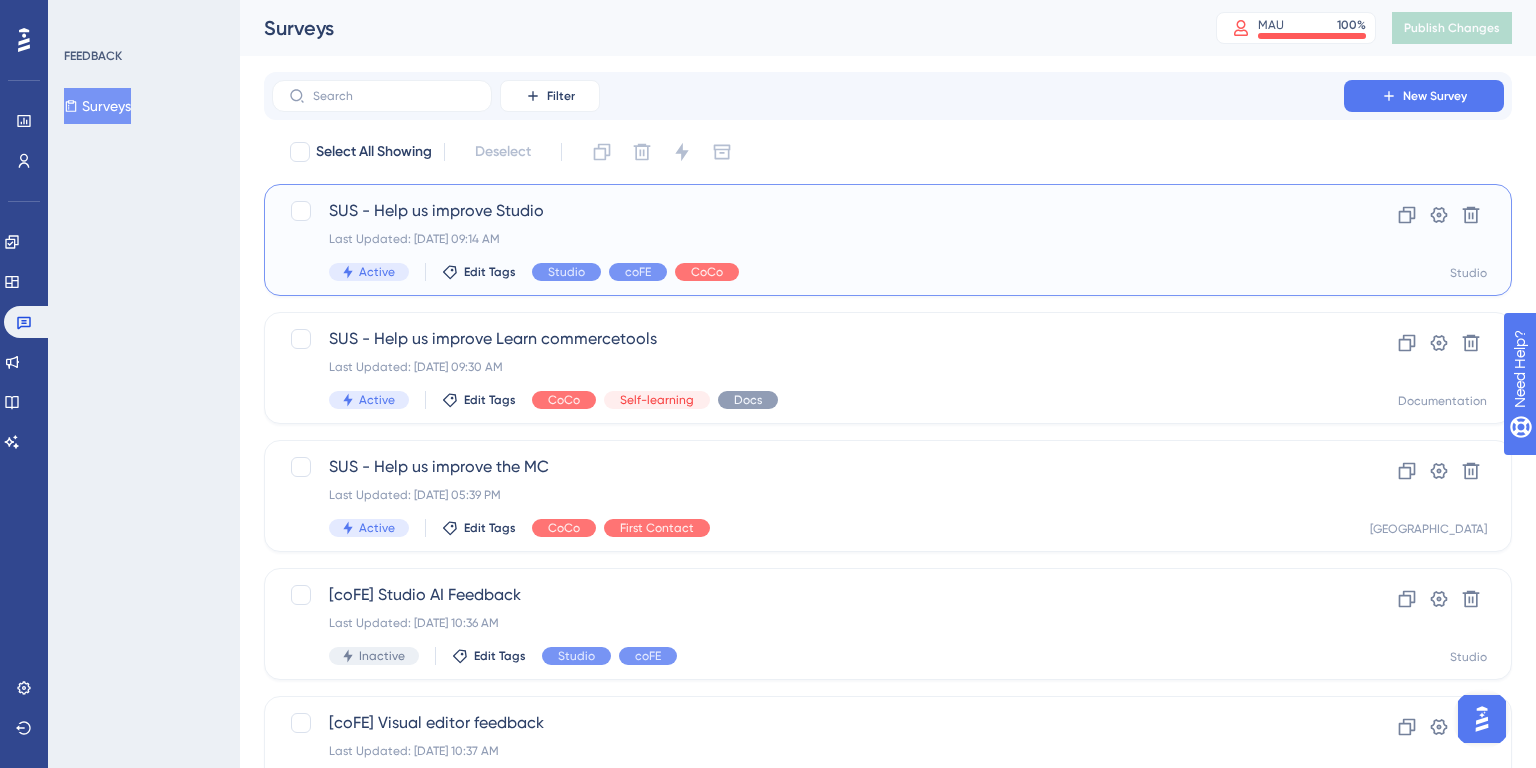 click on "SUS - Help us improve Studio Last Updated: [DATE] 09:14 AM Active Edit Tags Studio coFE CoCo" at bounding box center [808, 240] 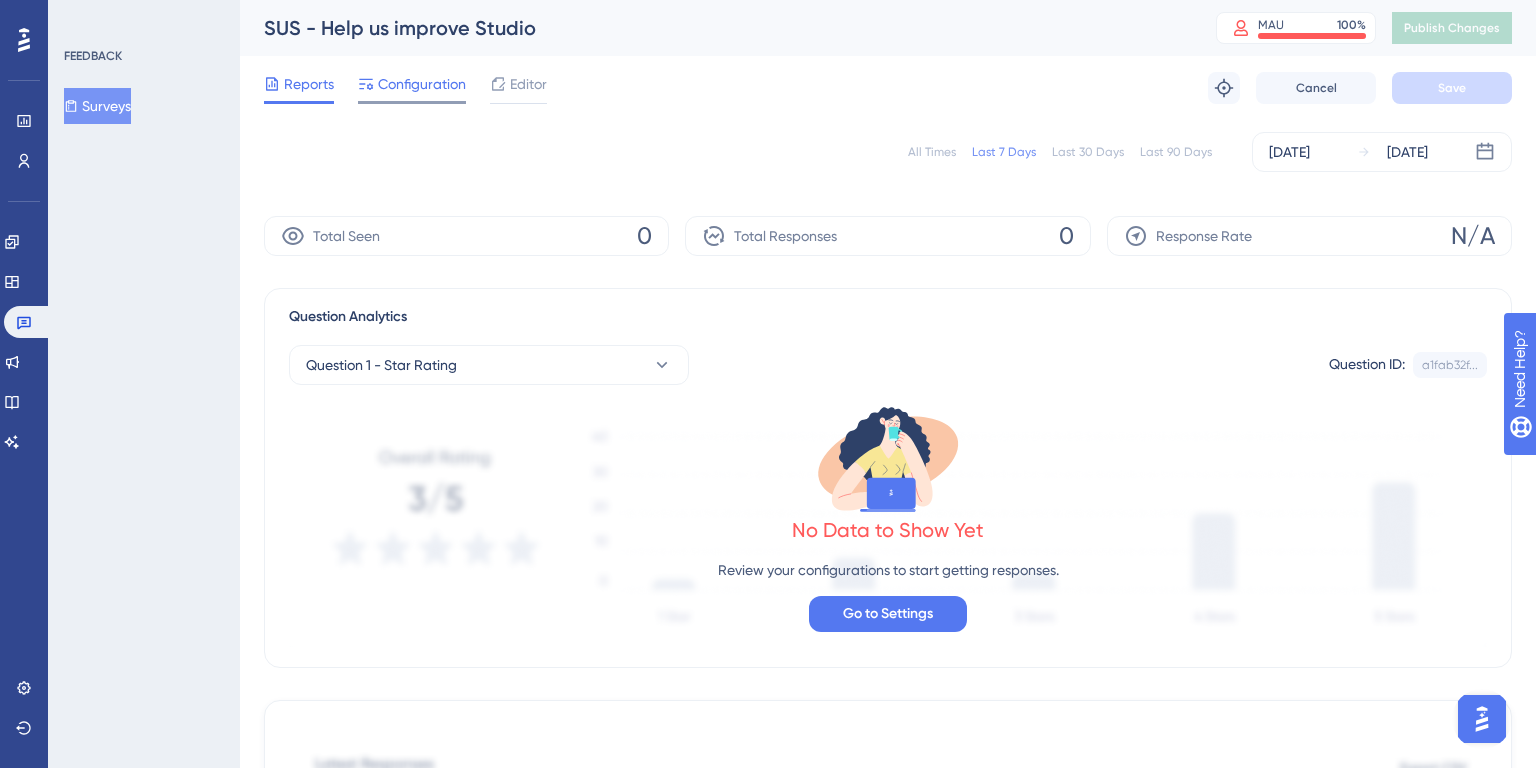 click on "Configuration" at bounding box center (422, 84) 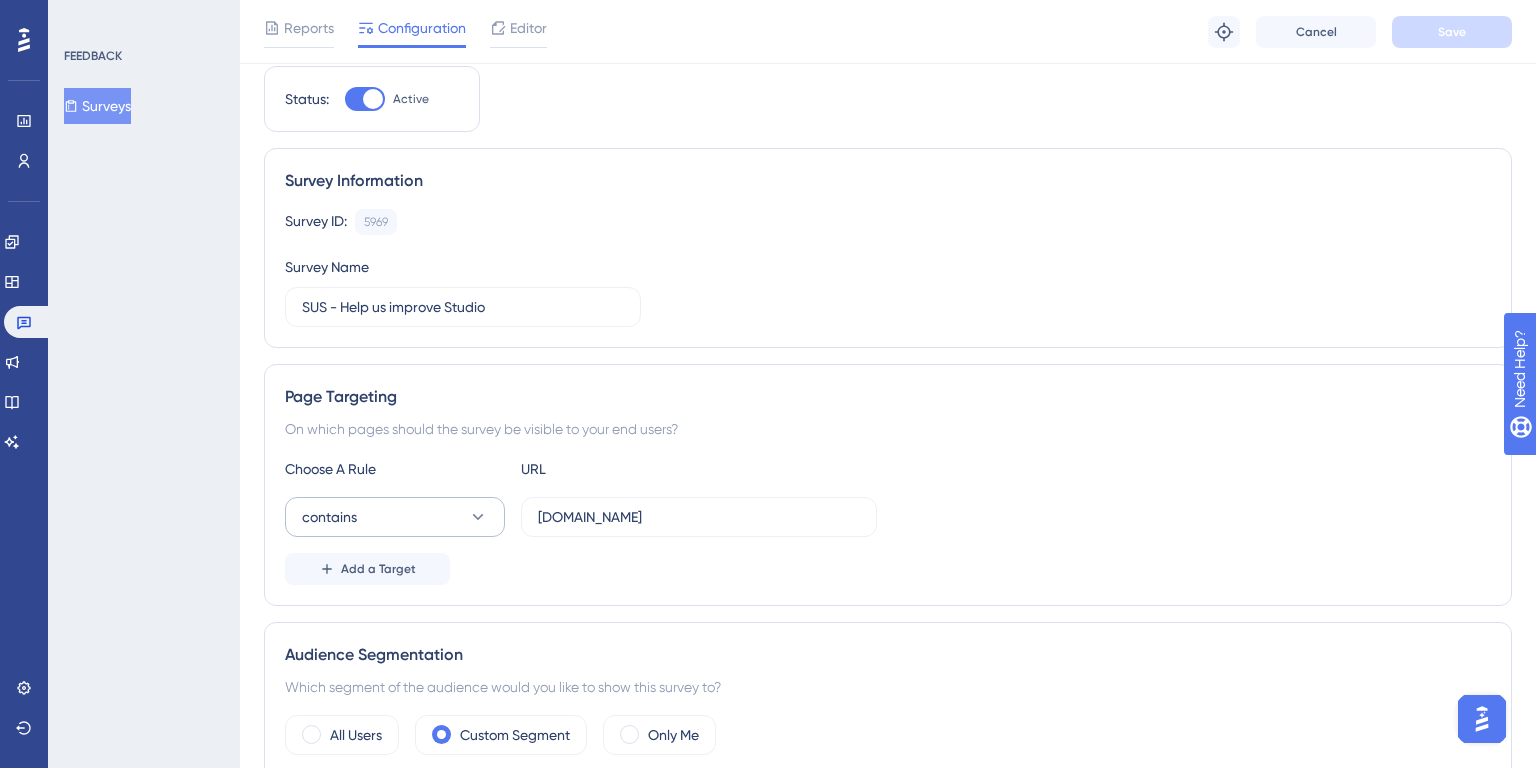 scroll, scrollTop: 64, scrollLeft: 0, axis: vertical 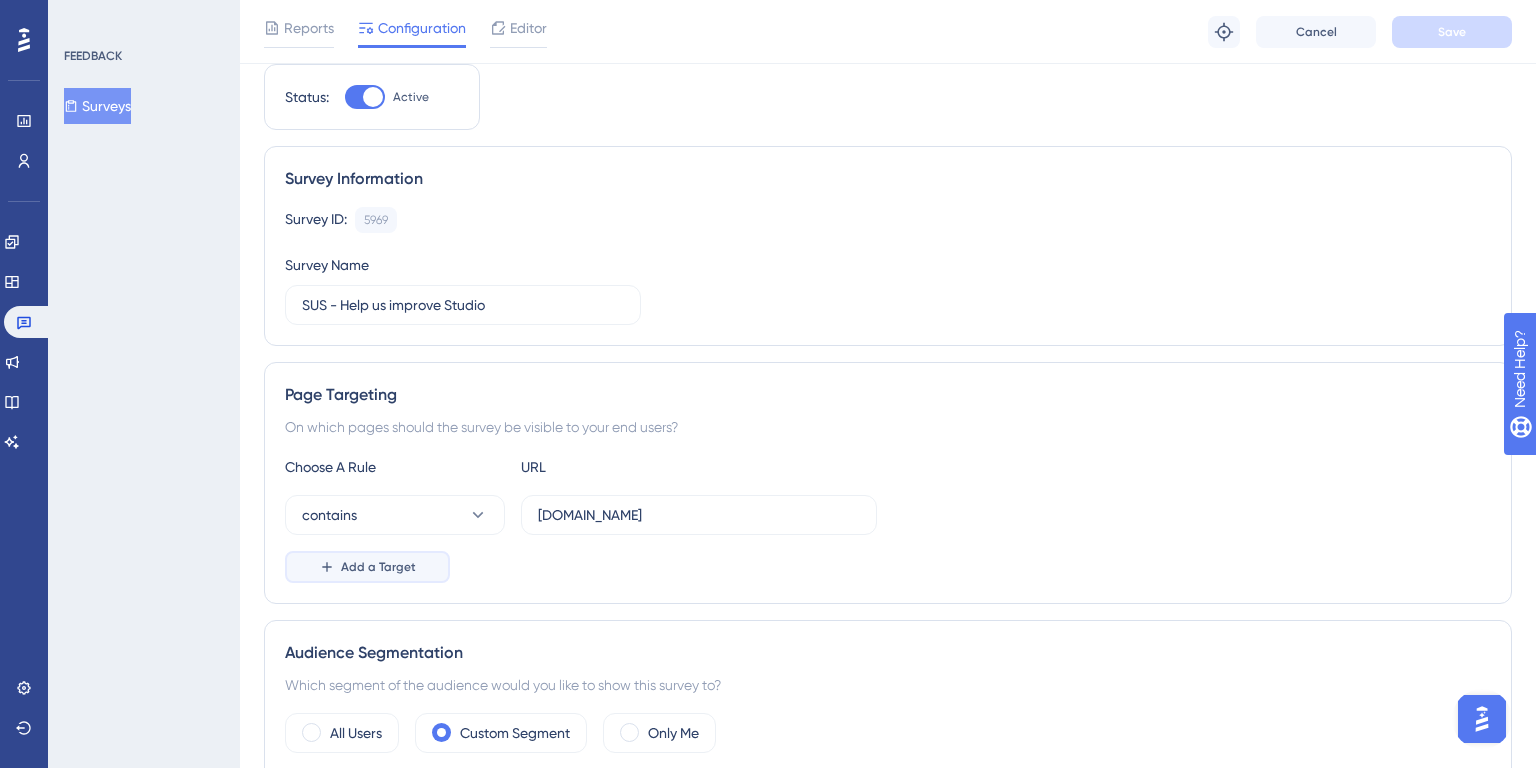 click on "Add a Target" at bounding box center (367, 567) 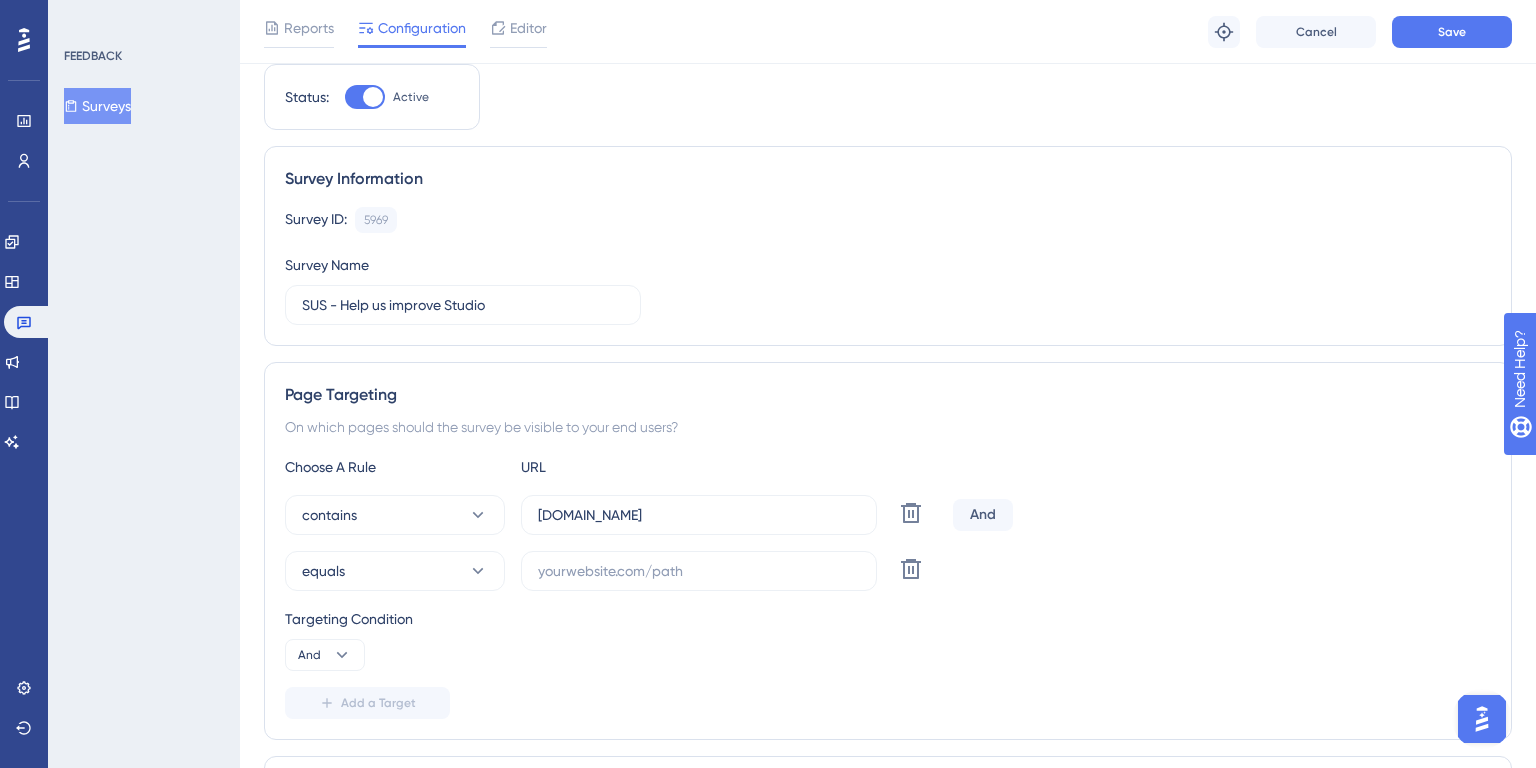 click on "And" at bounding box center [983, 515] 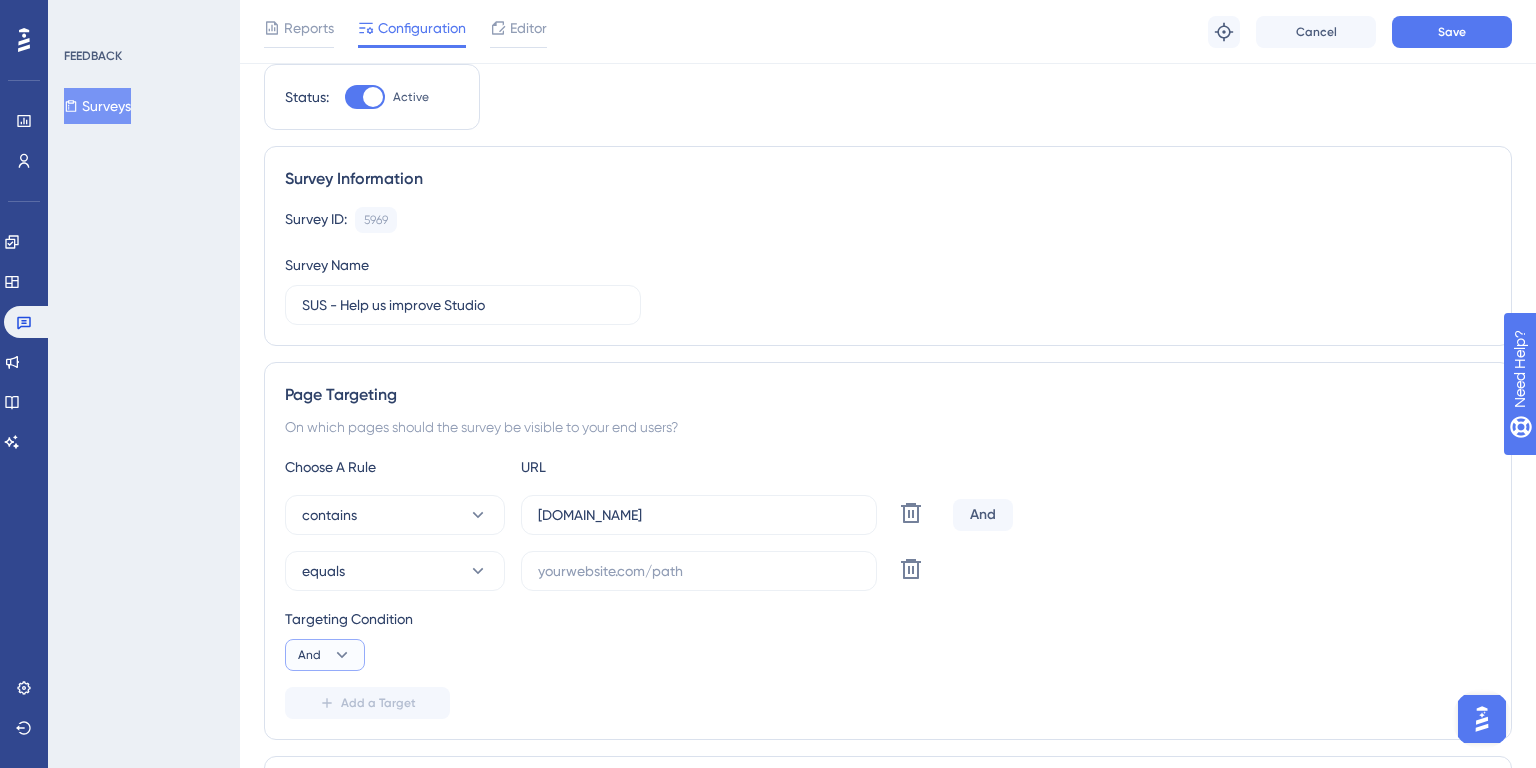 click 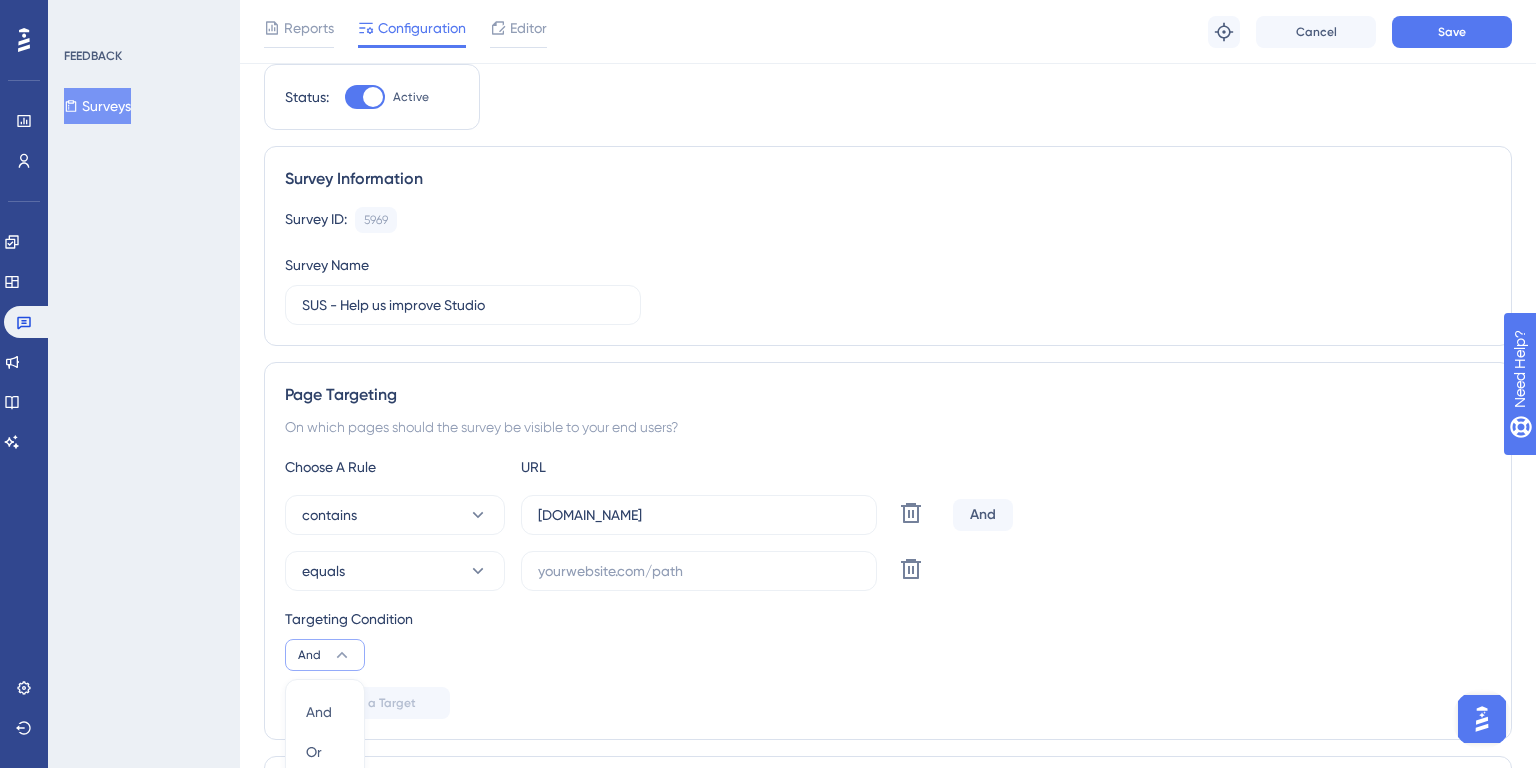 scroll, scrollTop: 412, scrollLeft: 0, axis: vertical 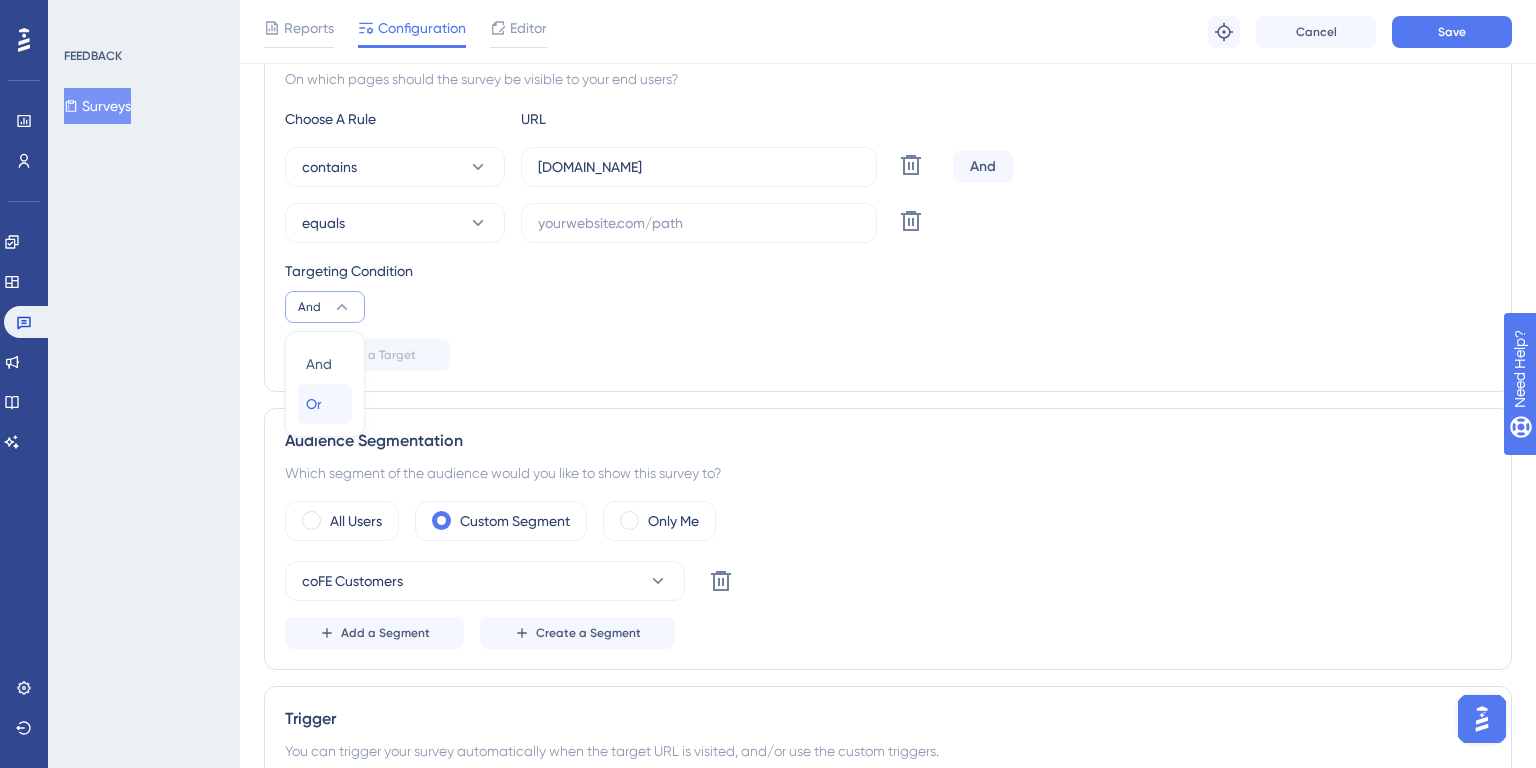 click on "Or Or" at bounding box center [325, 404] 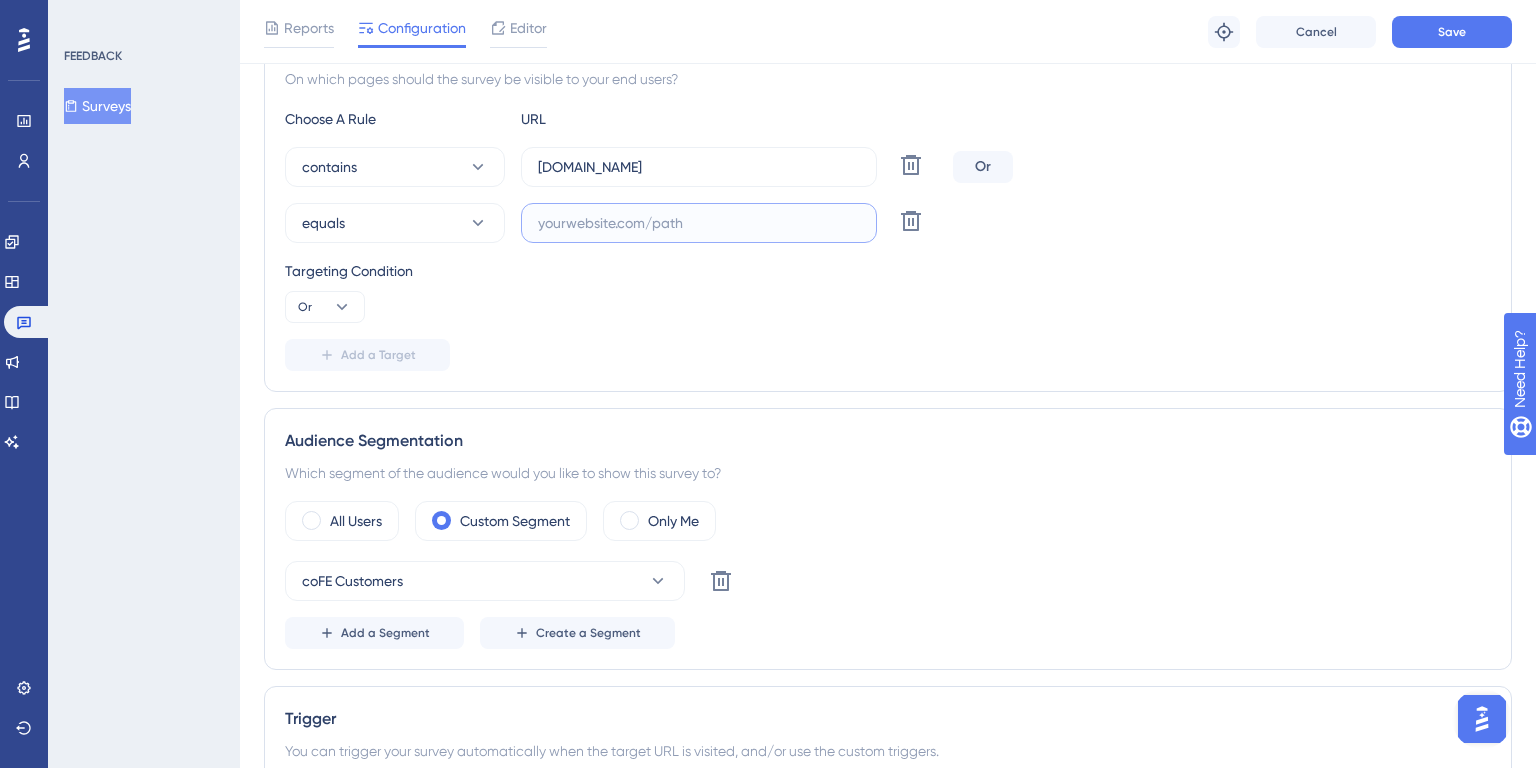 click at bounding box center [699, 223] 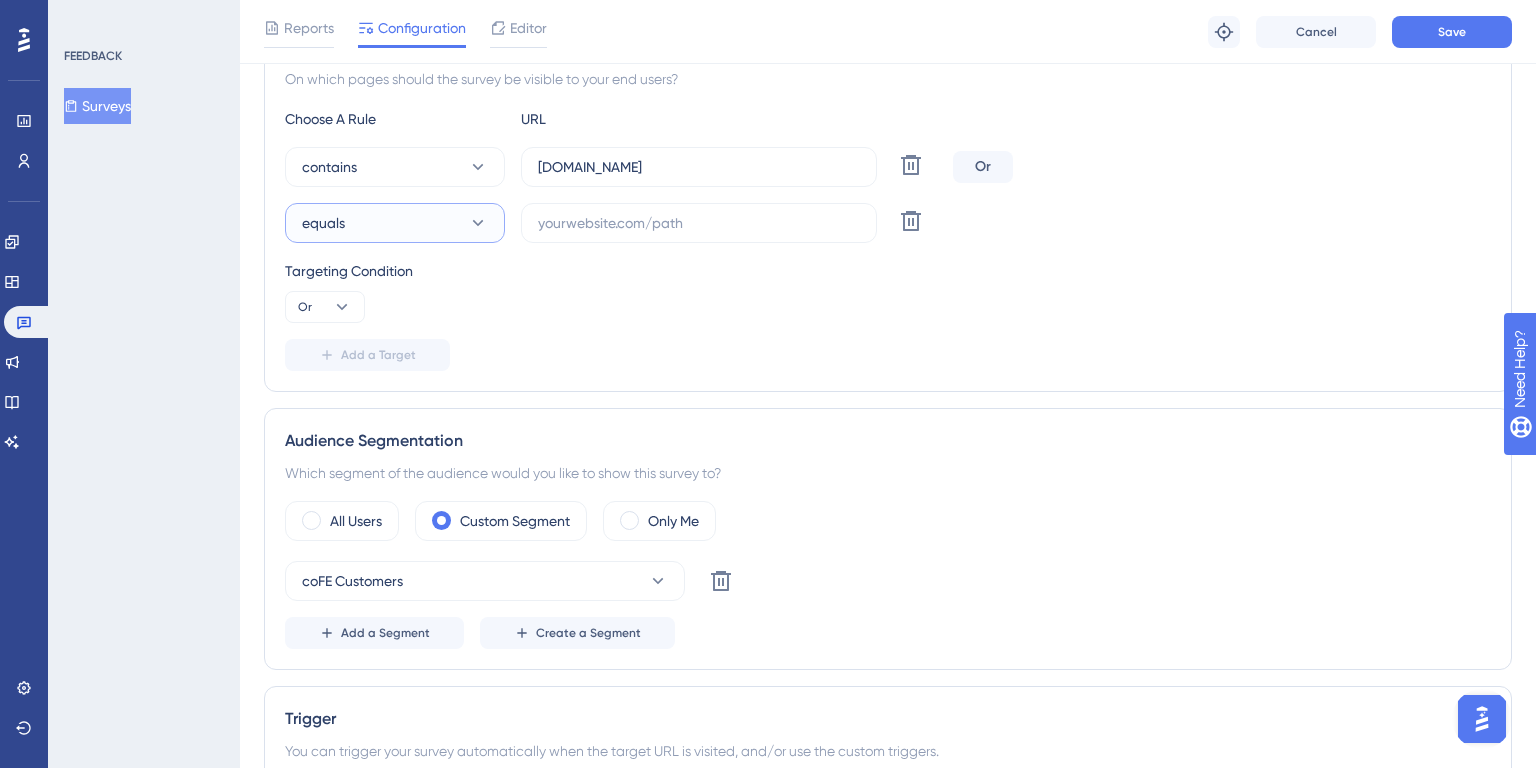 click on "equals" at bounding box center (395, 223) 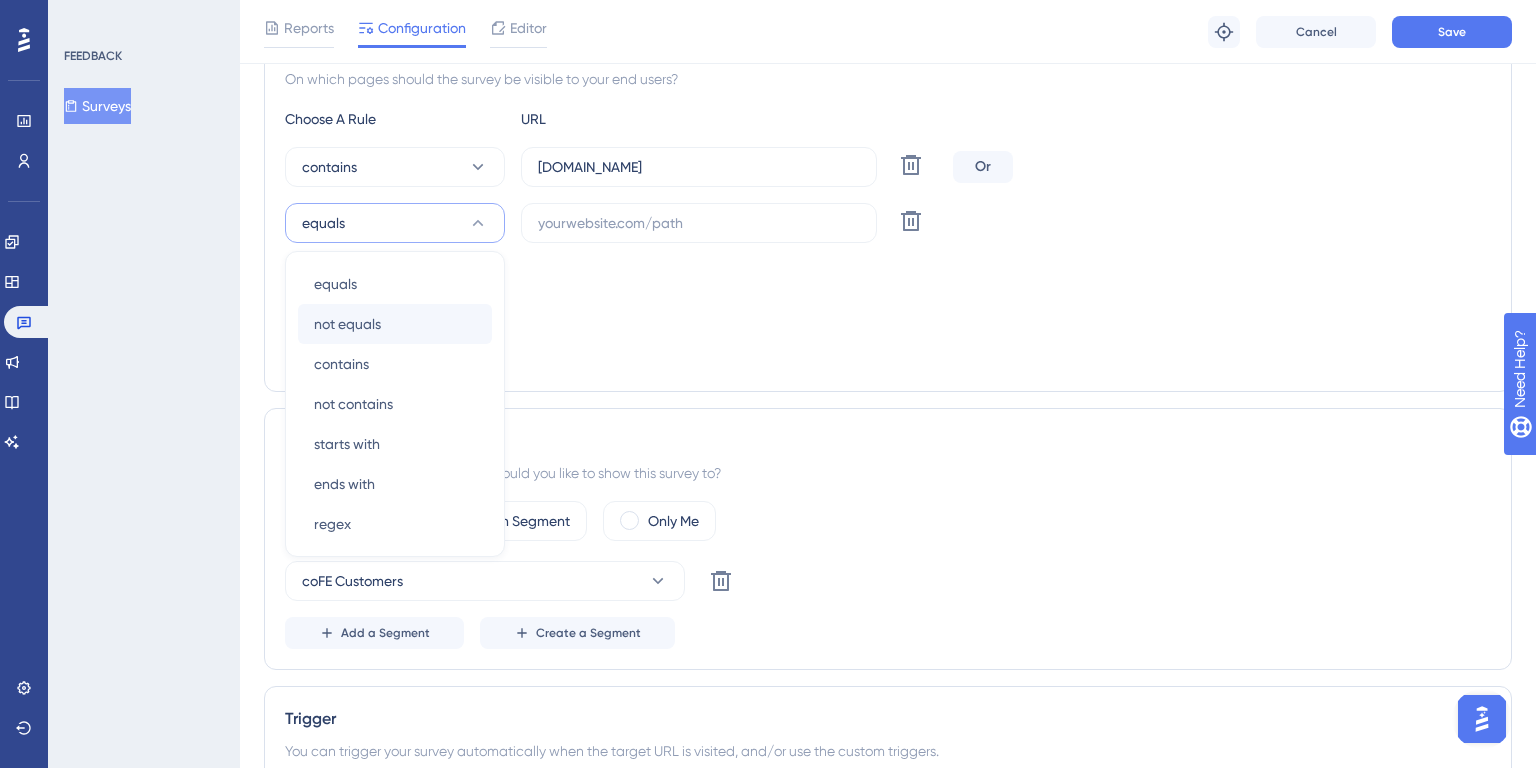 scroll, scrollTop: 428, scrollLeft: 0, axis: vertical 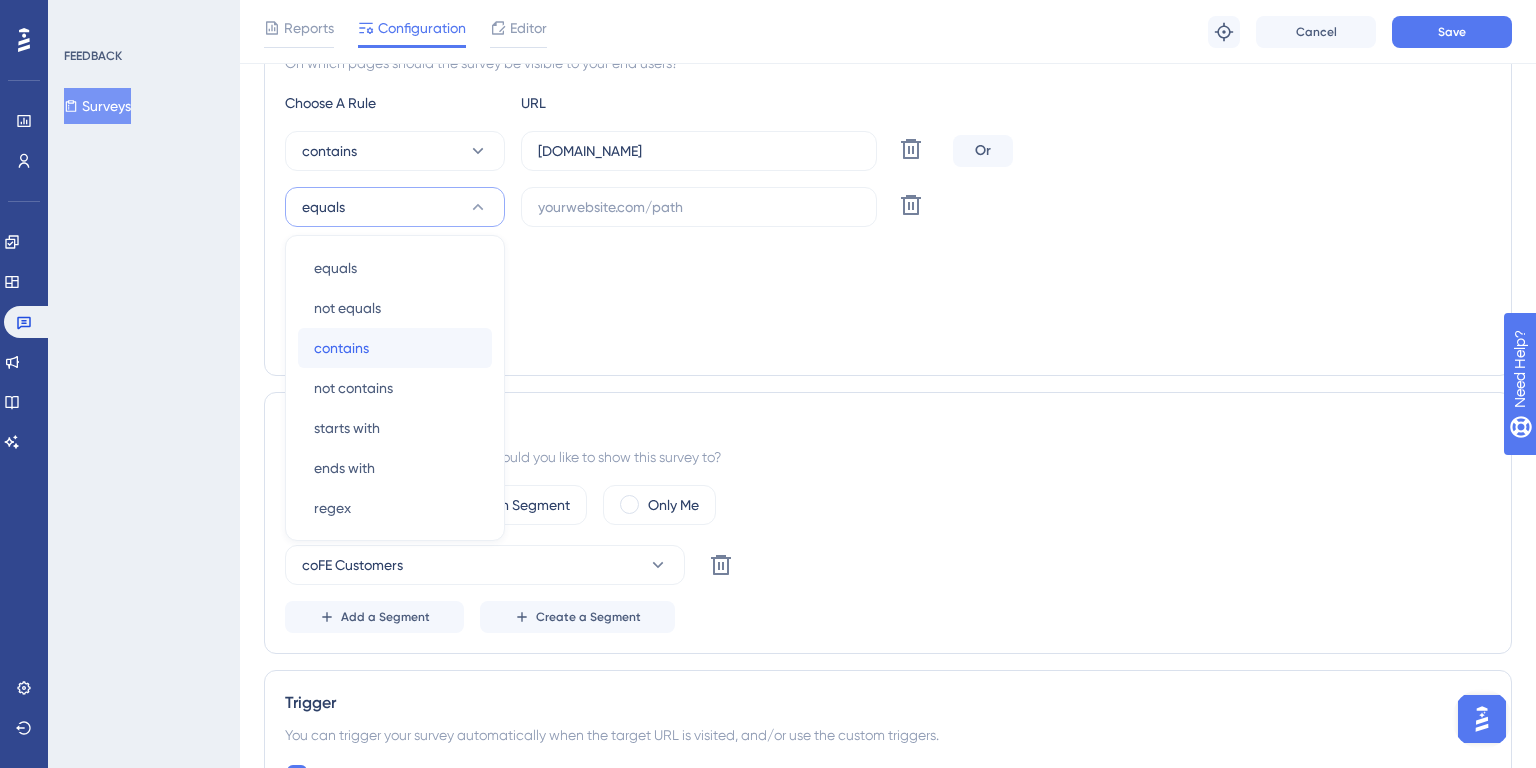 click on "contains contains" at bounding box center [395, 348] 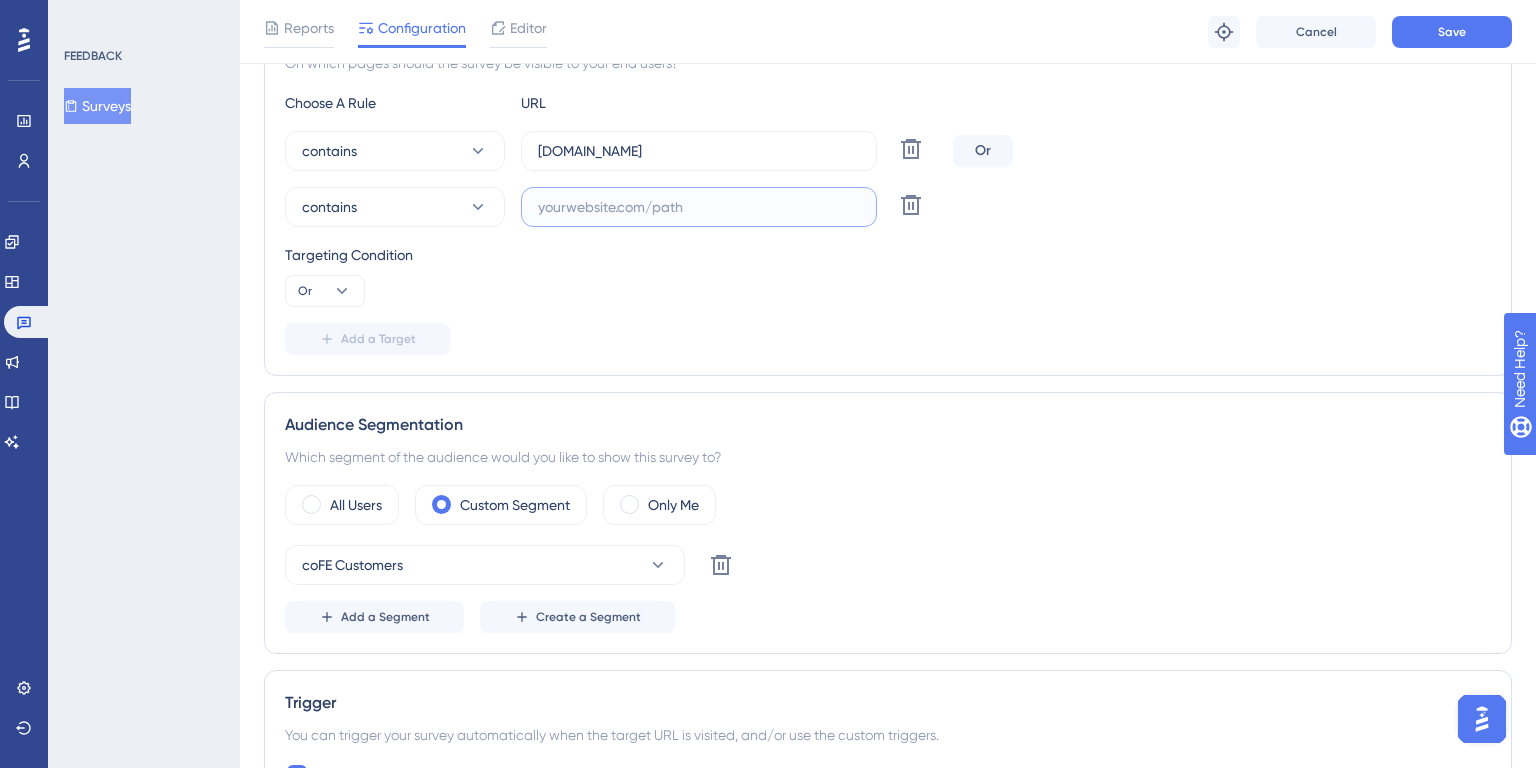 click at bounding box center (699, 207) 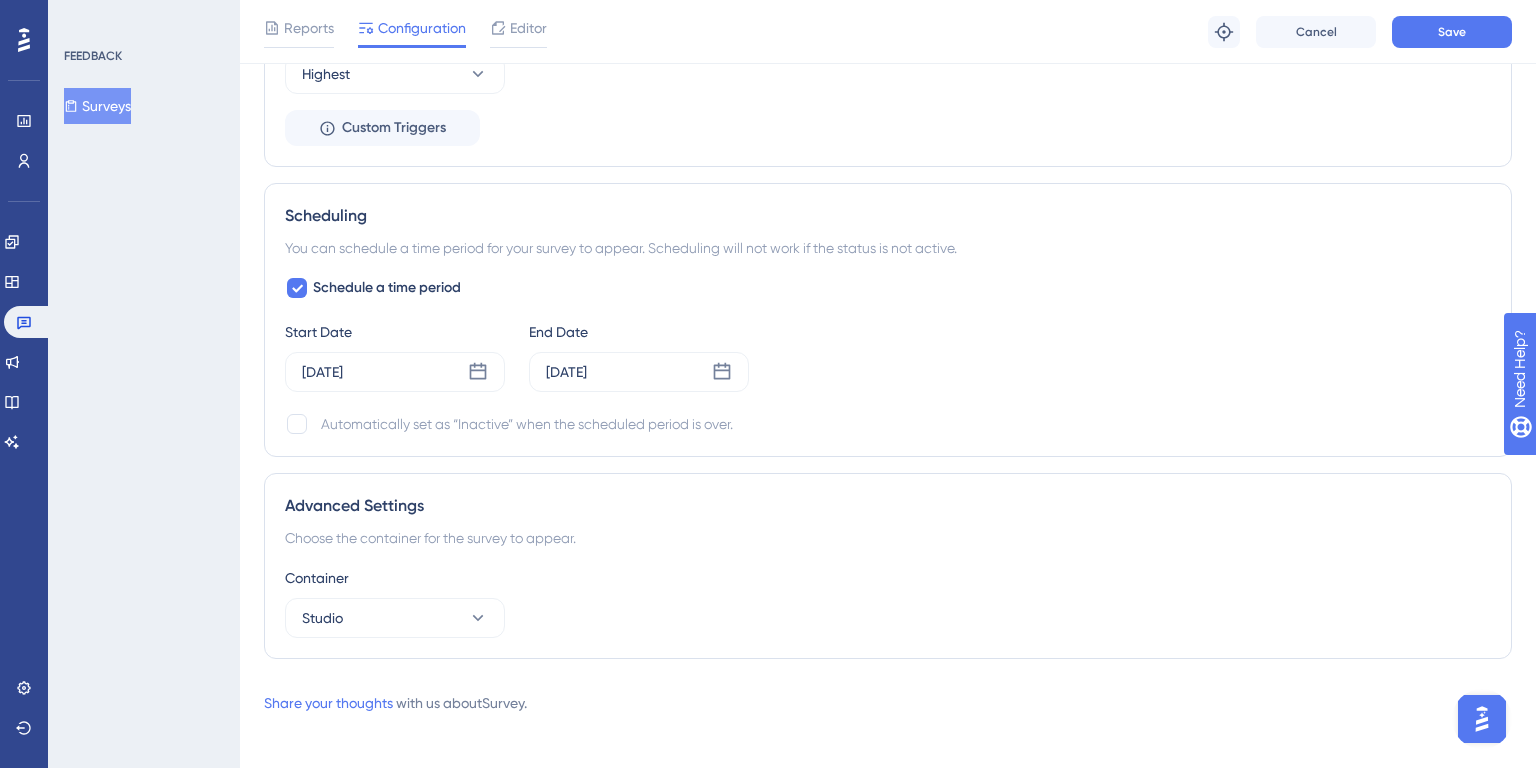 scroll, scrollTop: 1704, scrollLeft: 0, axis: vertical 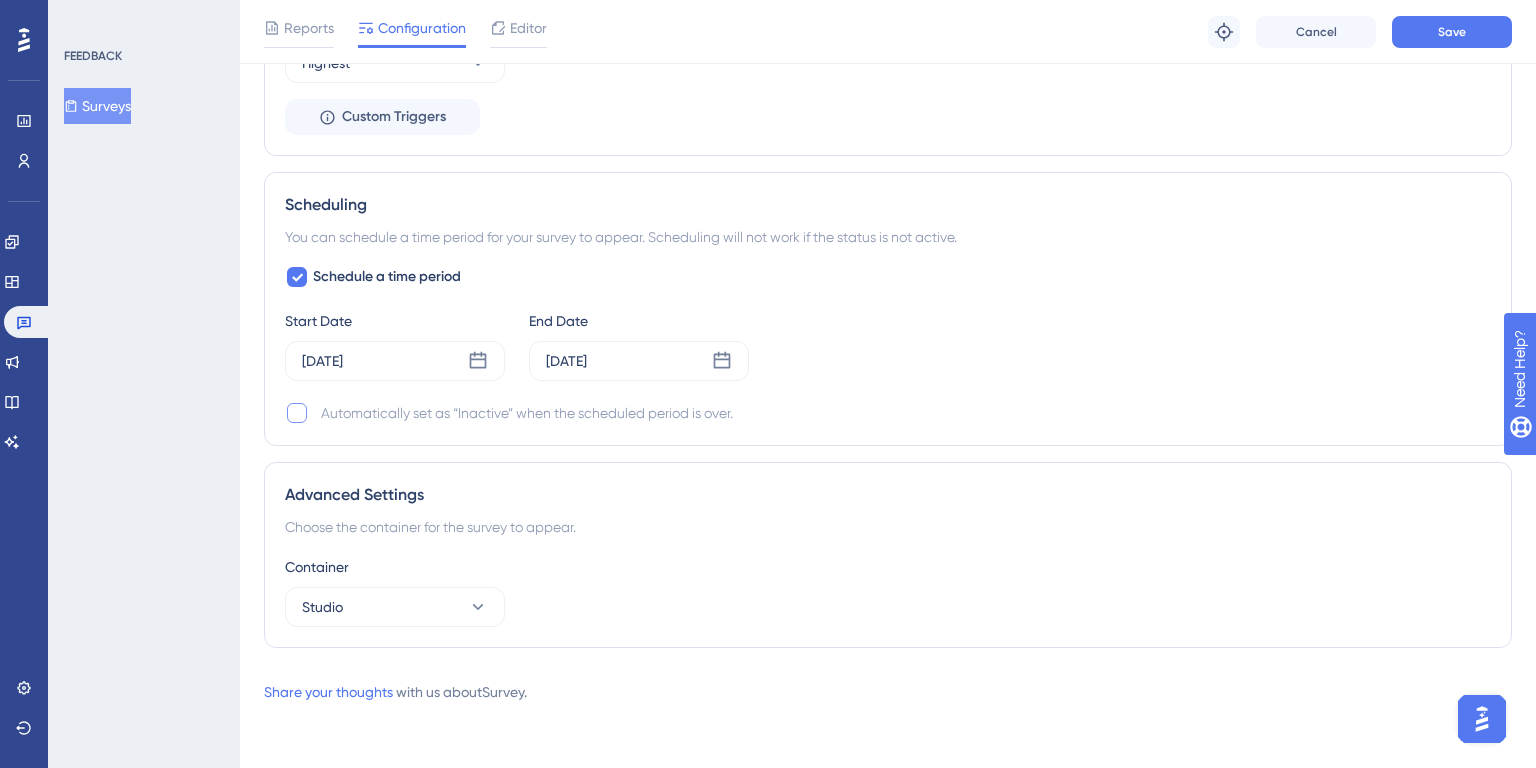 type on "[DOMAIN_NAME]" 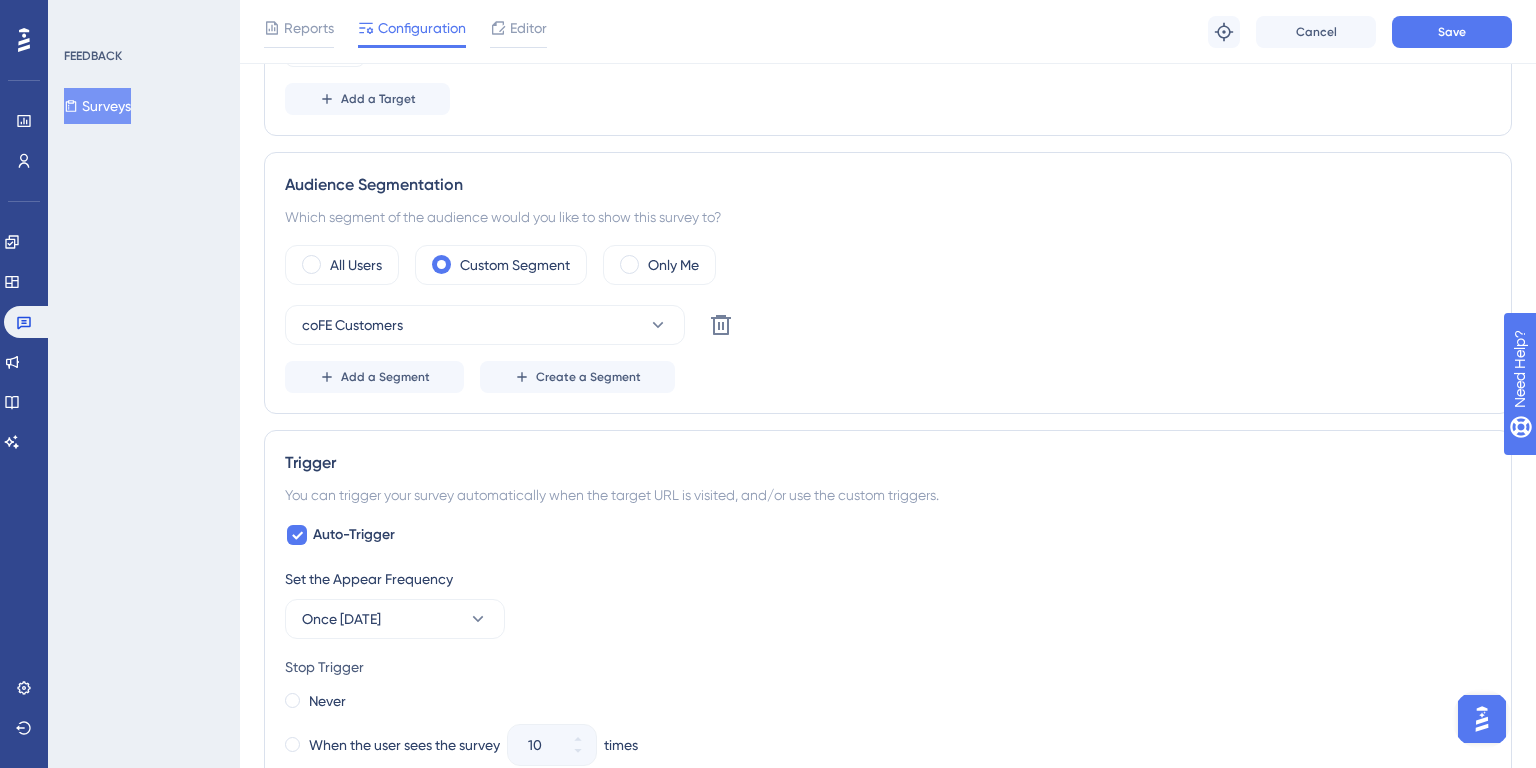scroll, scrollTop: 0, scrollLeft: 0, axis: both 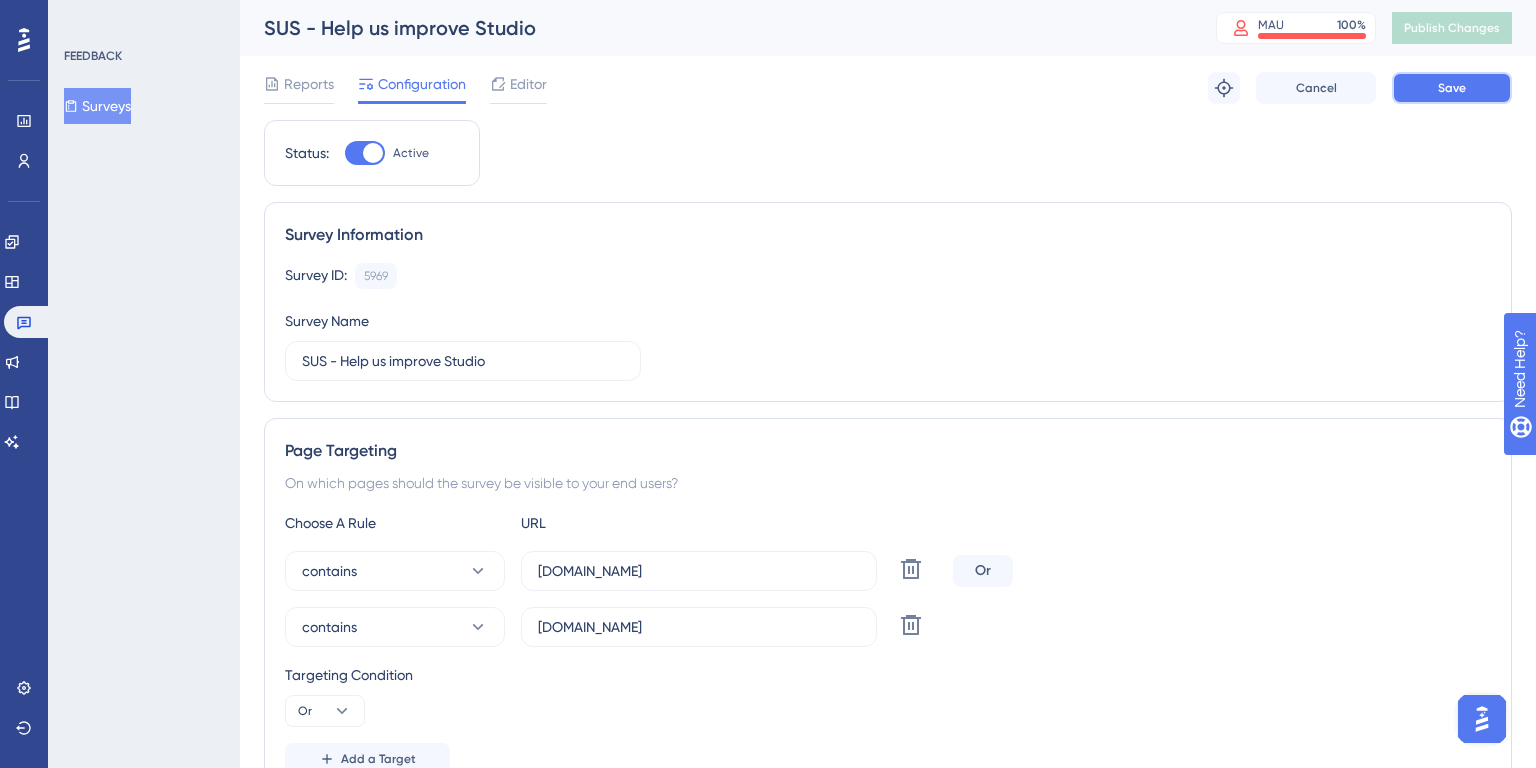 click on "Save" at bounding box center [1452, 88] 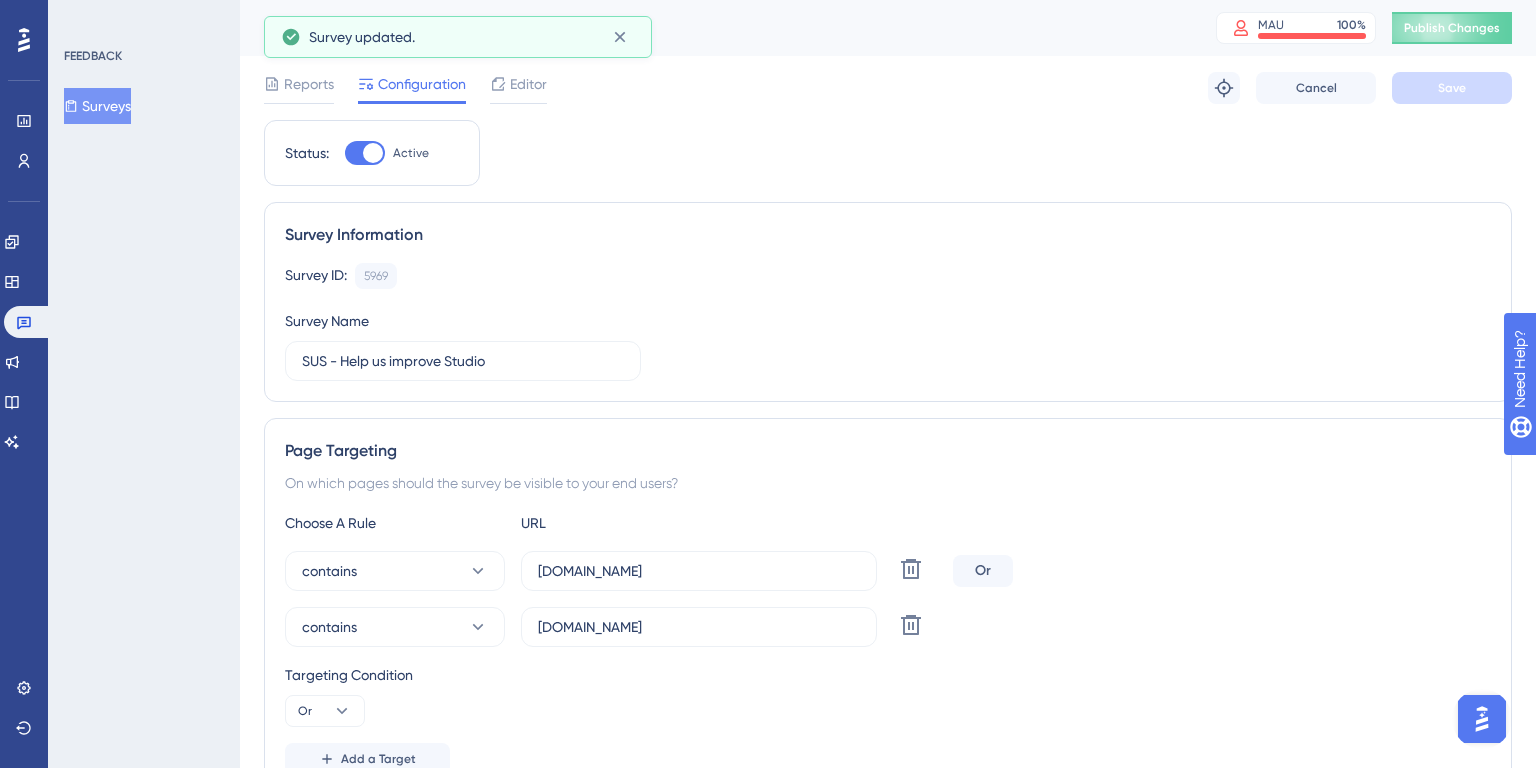 click on "Surveys" at bounding box center (97, 106) 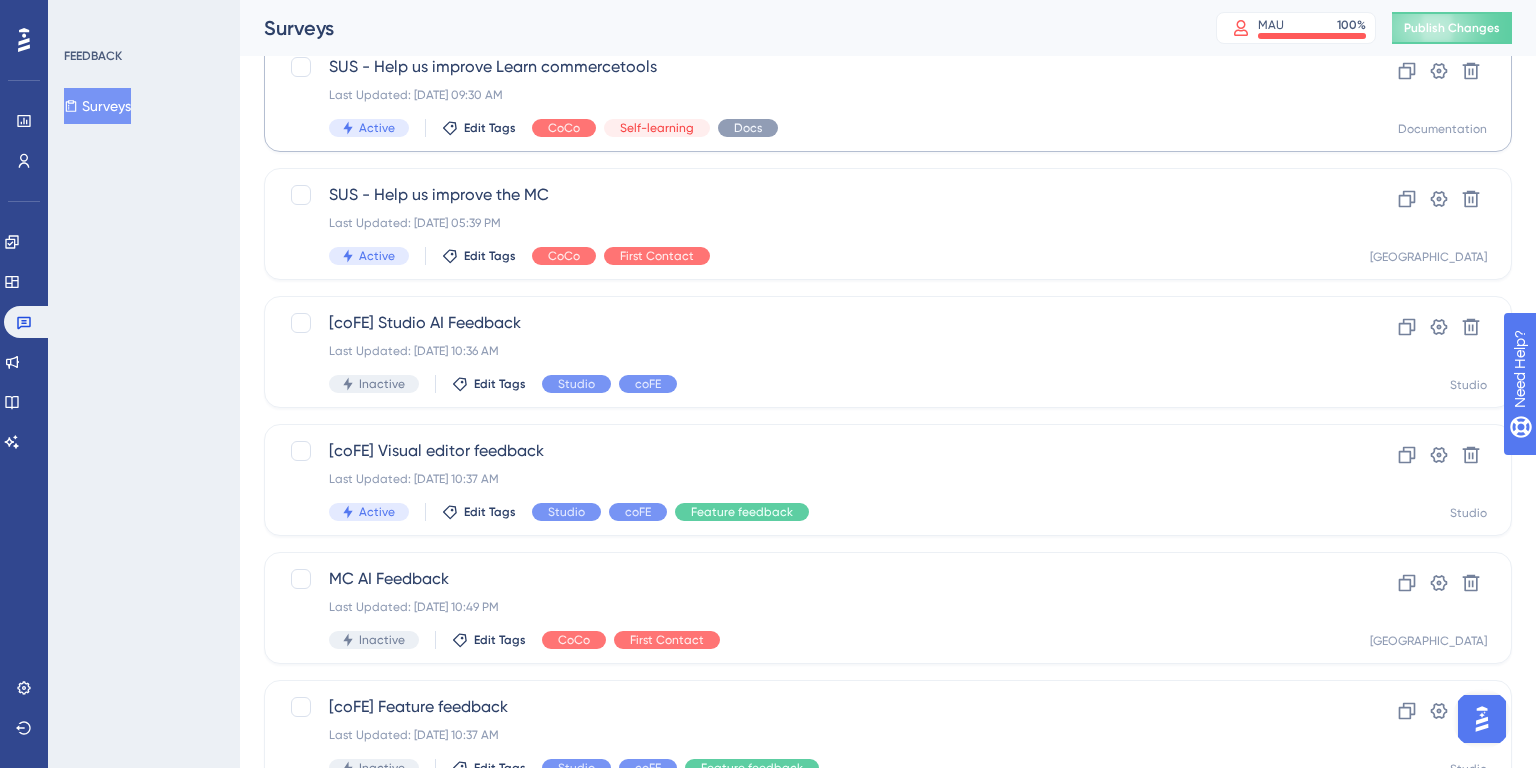 scroll, scrollTop: 280, scrollLeft: 0, axis: vertical 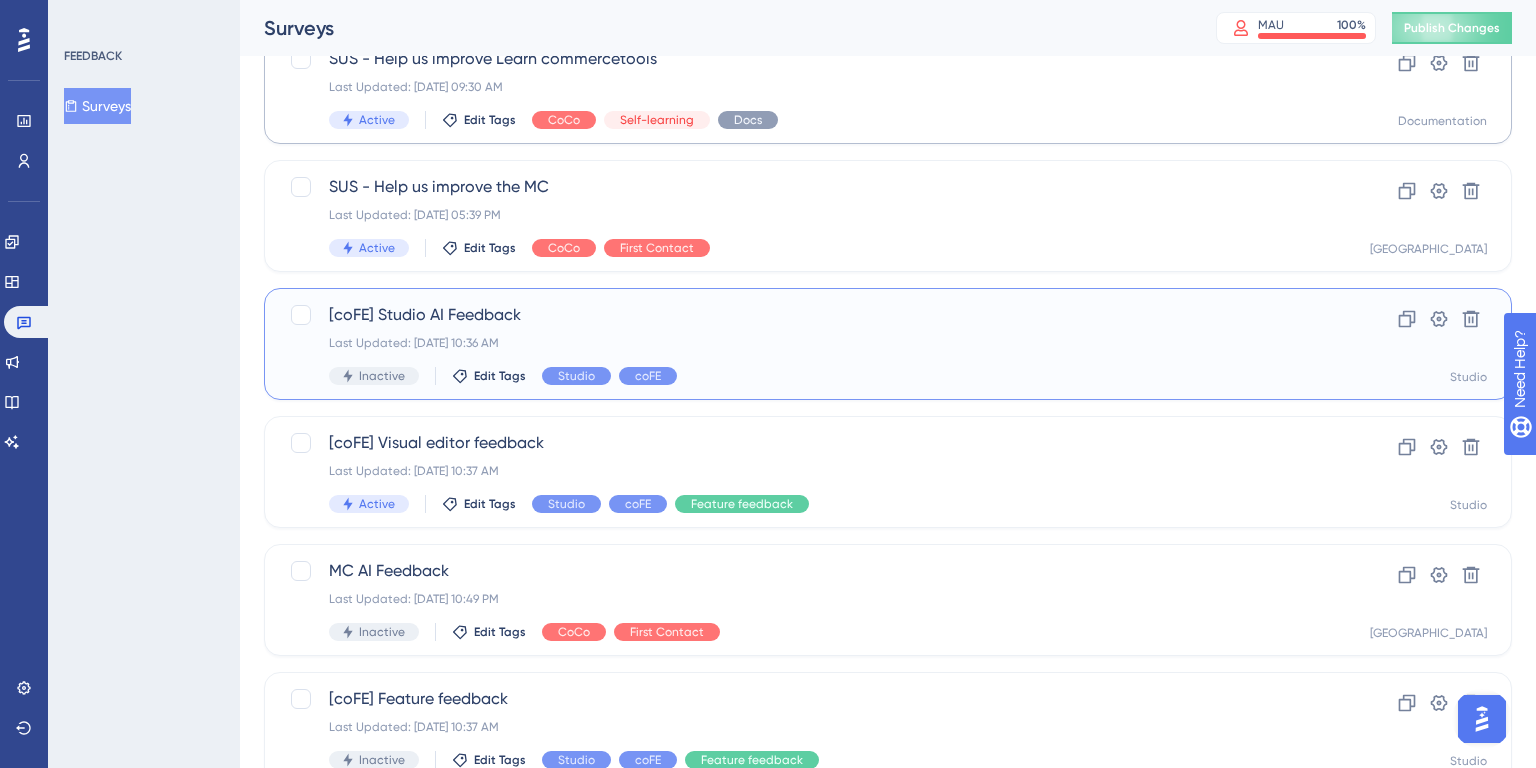click on "Last Updated: [DATE] 10:36 AM" at bounding box center [808, 343] 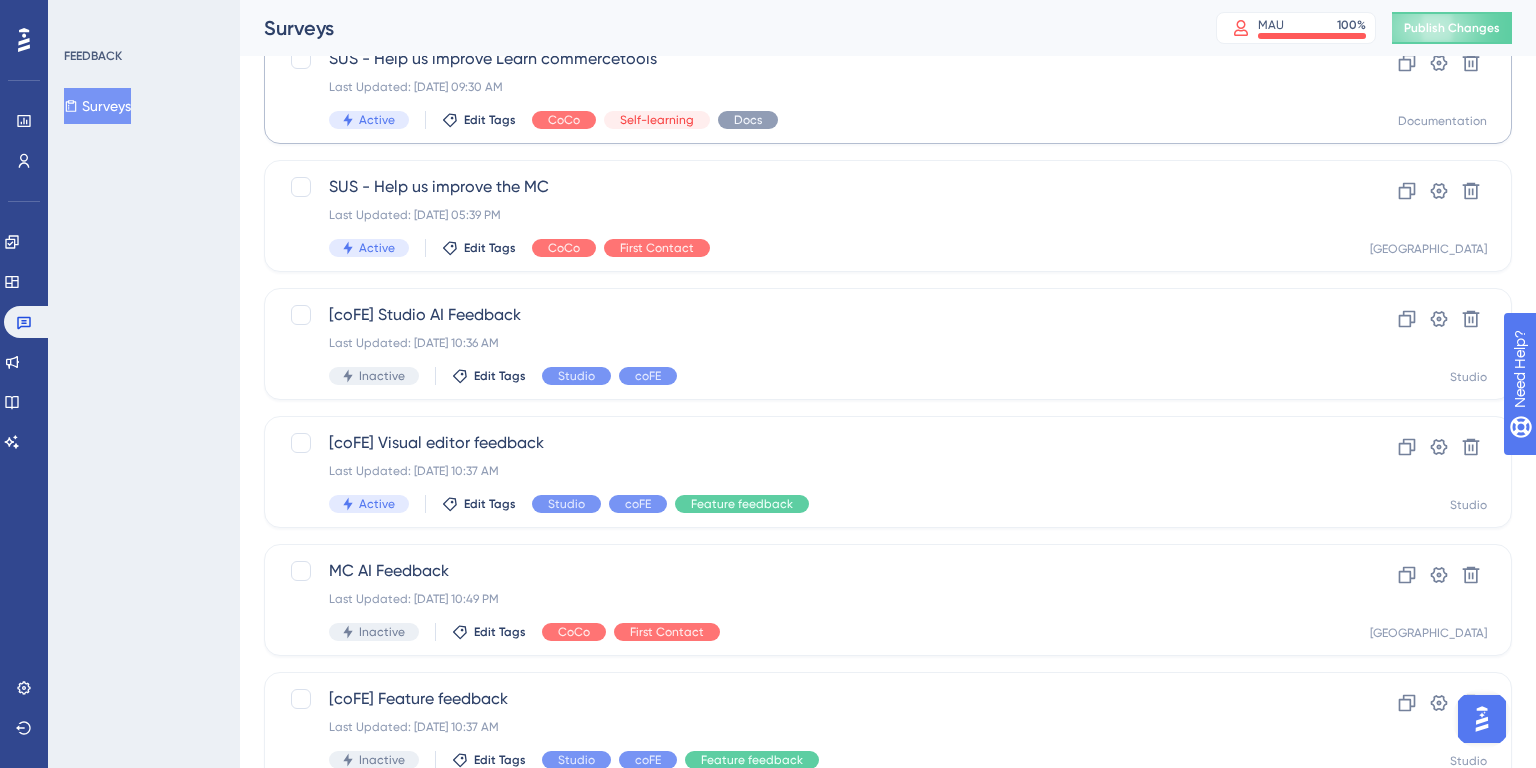 scroll, scrollTop: 0, scrollLeft: 0, axis: both 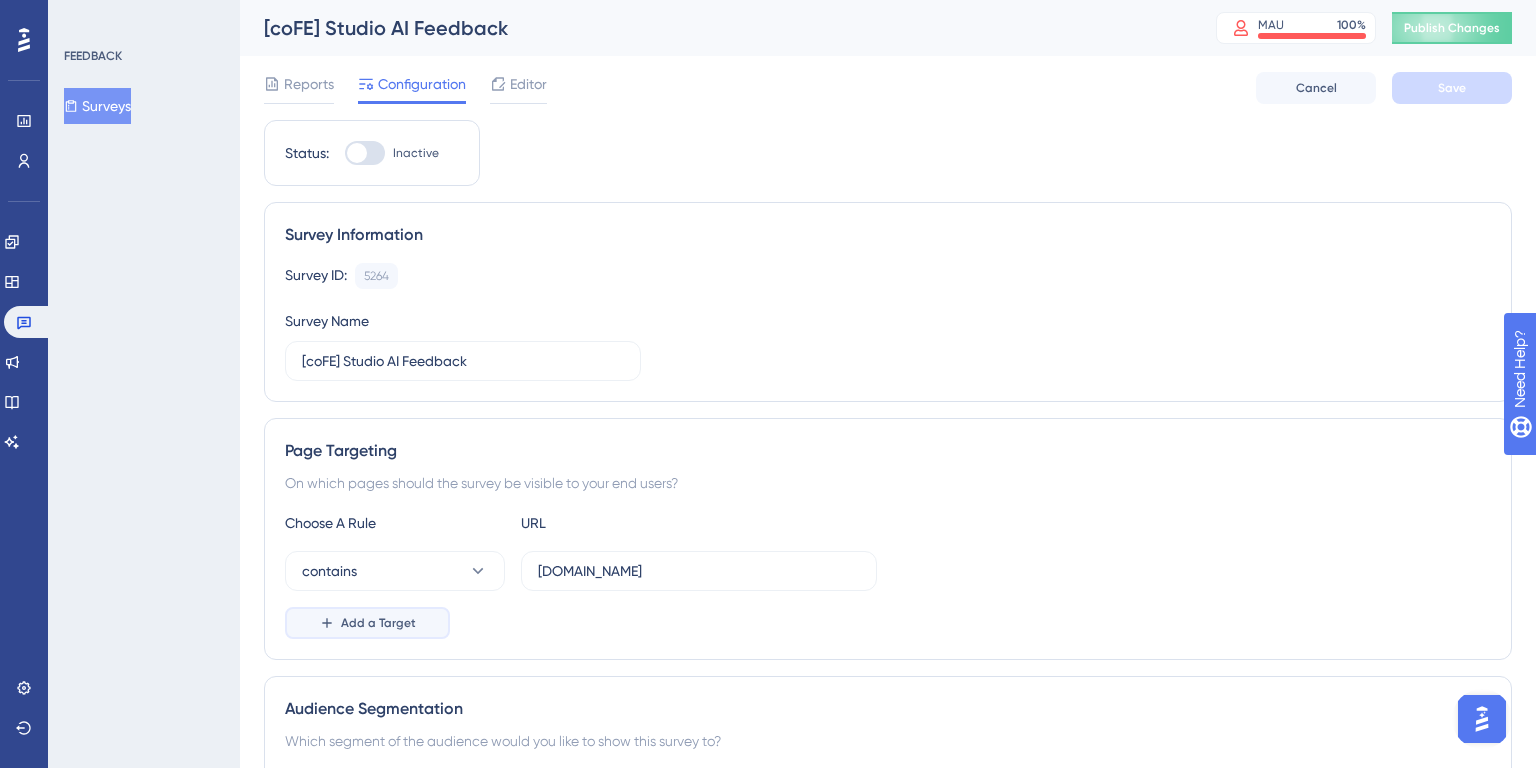 click on "Add a Target" at bounding box center [367, 623] 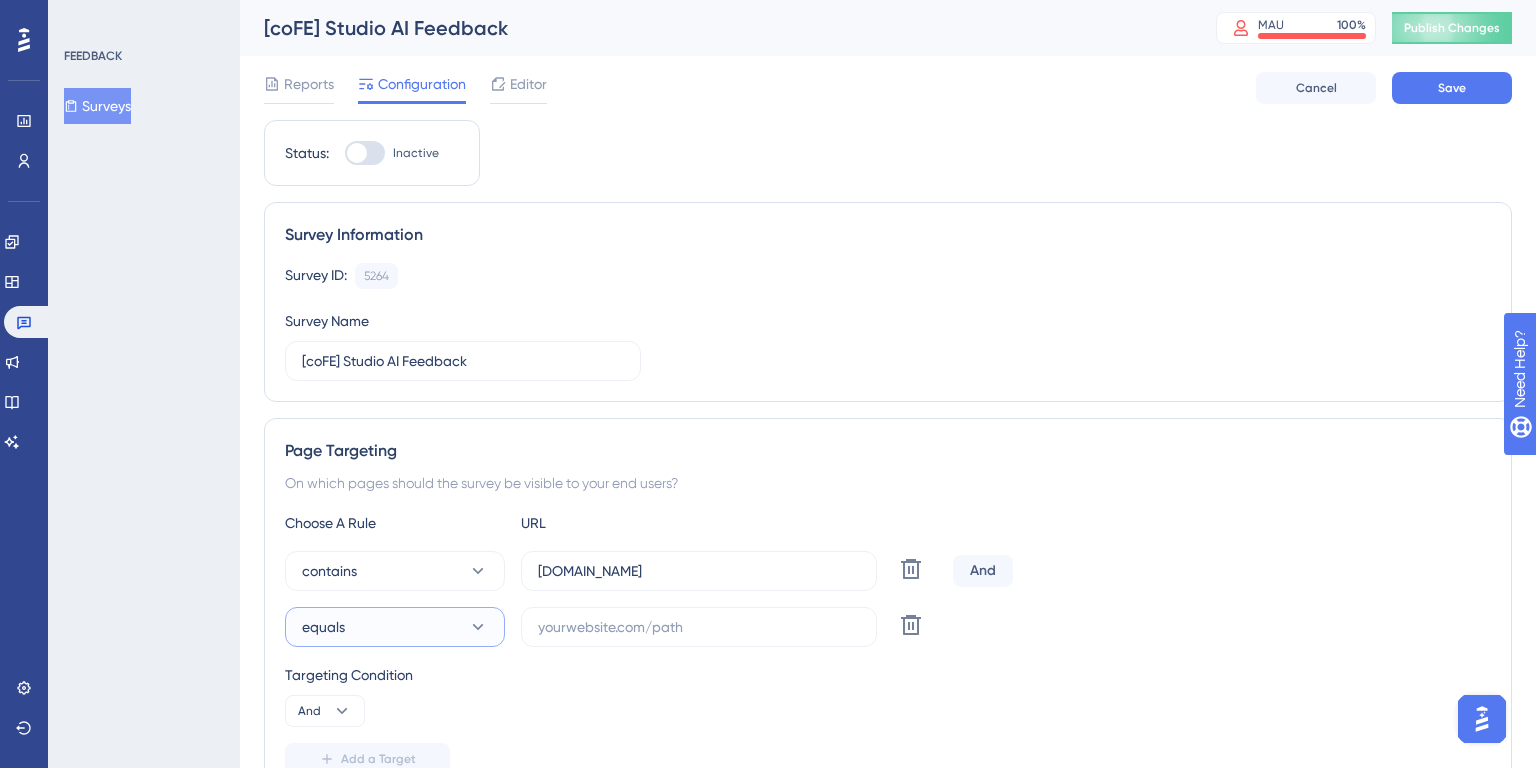 click on "equals" at bounding box center (395, 627) 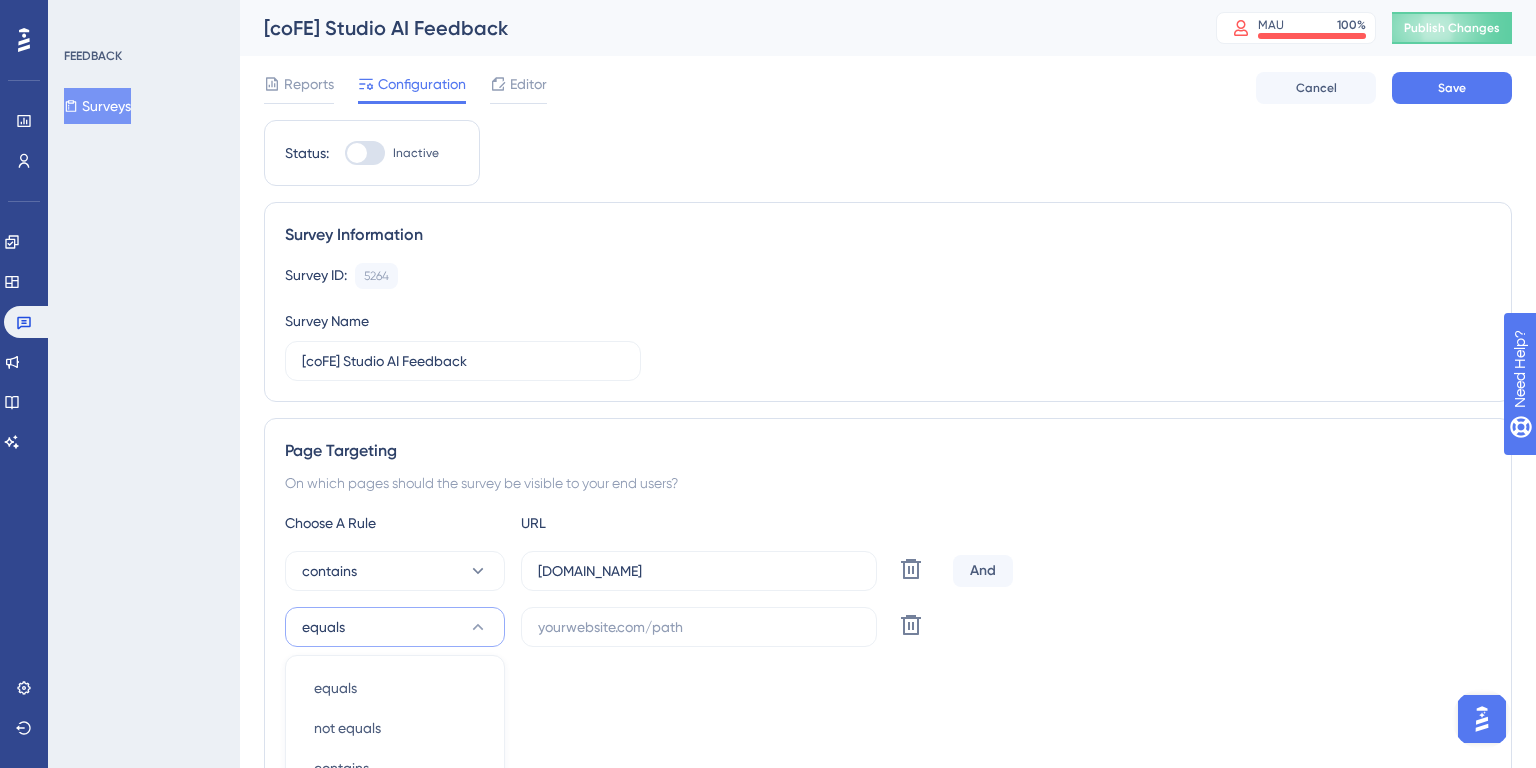 scroll, scrollTop: 420, scrollLeft: 0, axis: vertical 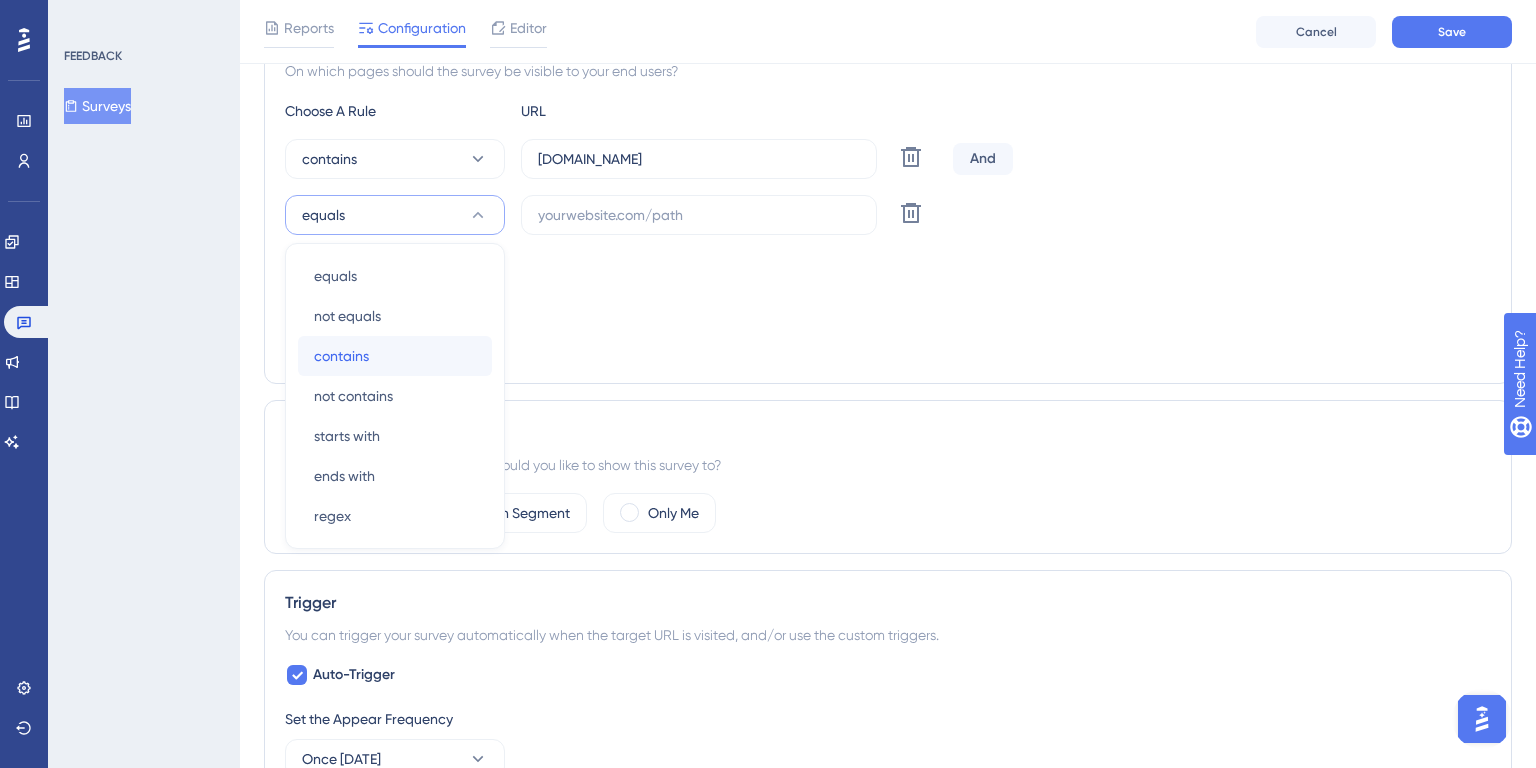 click on "contains contains" at bounding box center (395, 356) 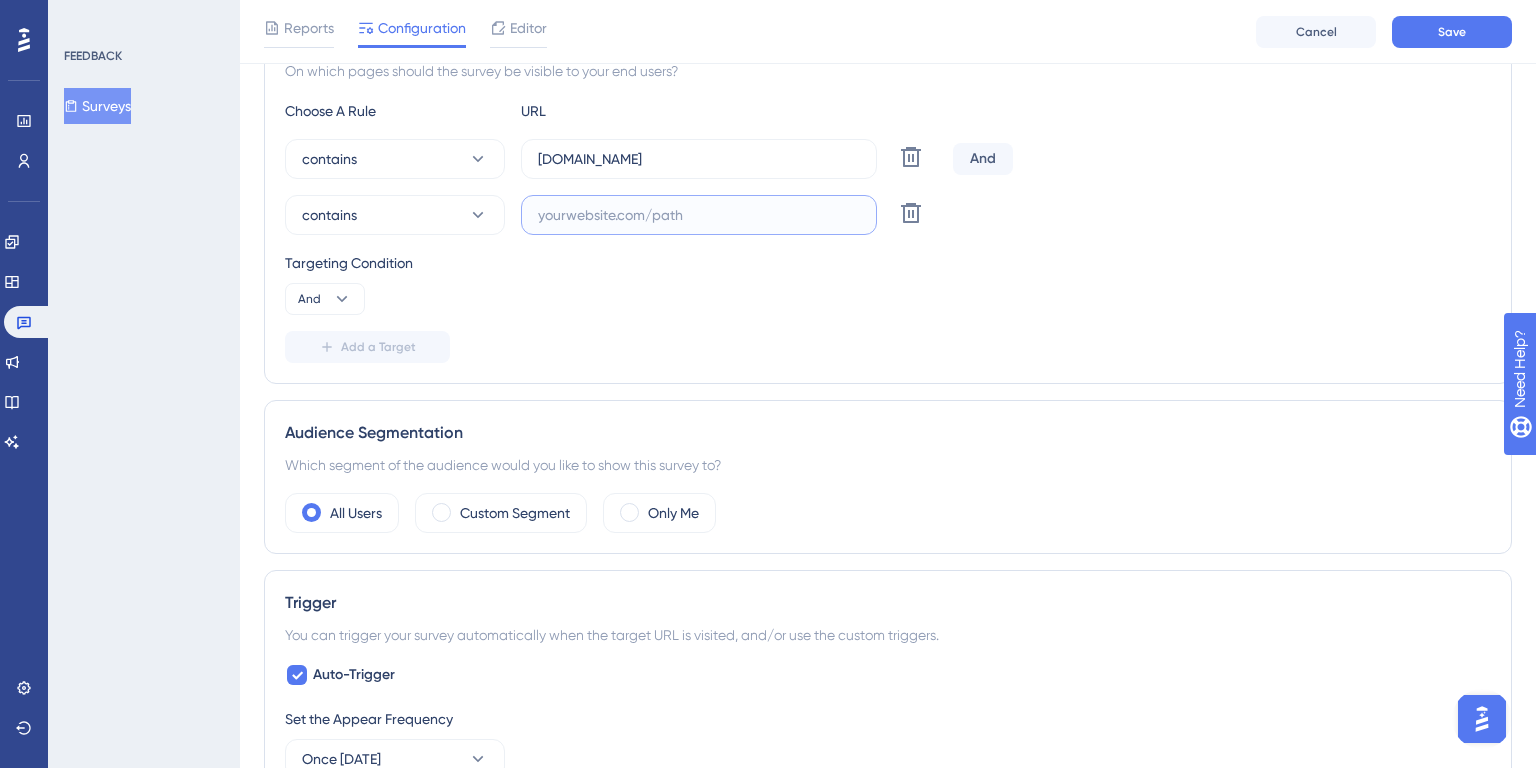 click at bounding box center (699, 215) 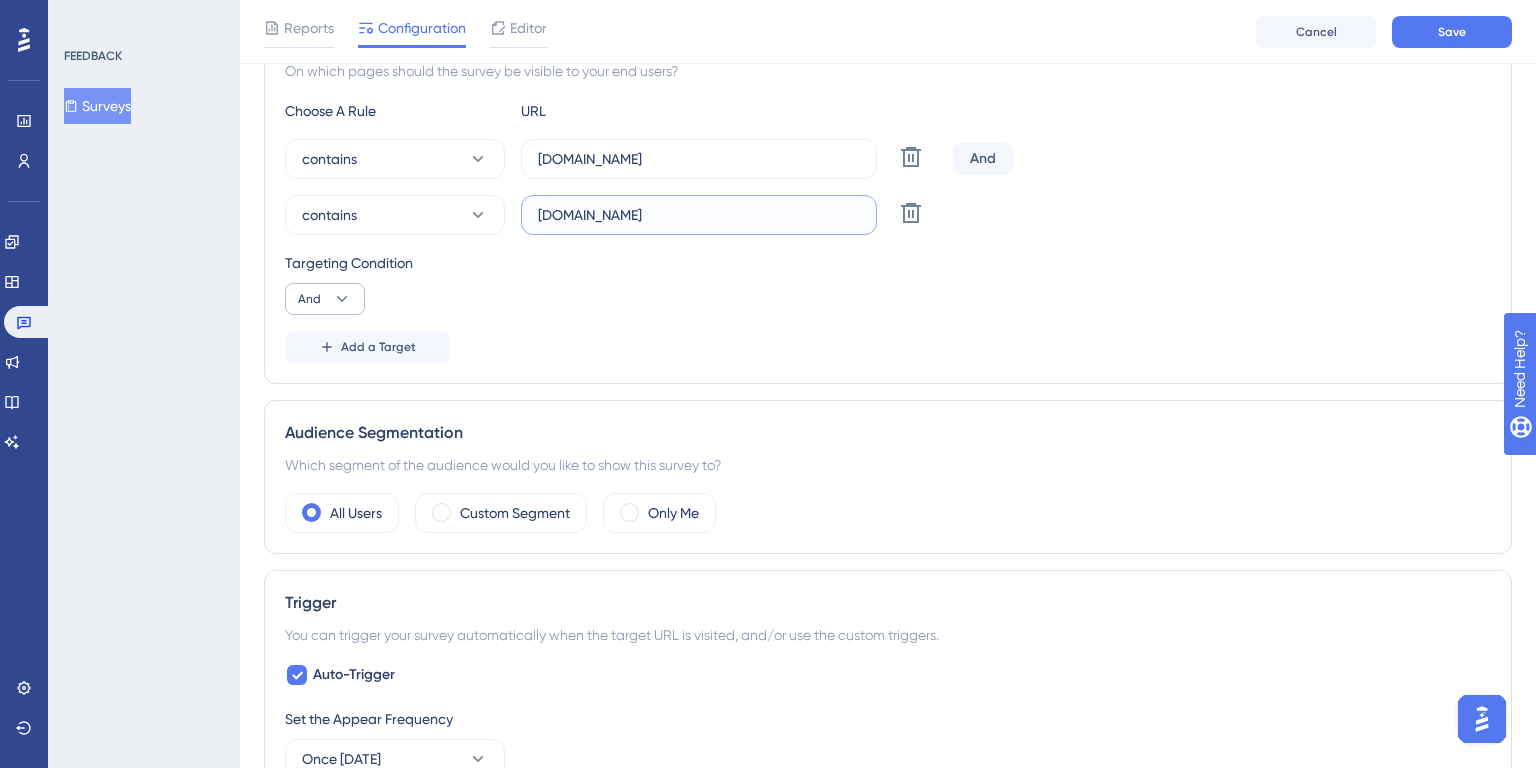 type on "[DOMAIN_NAME]" 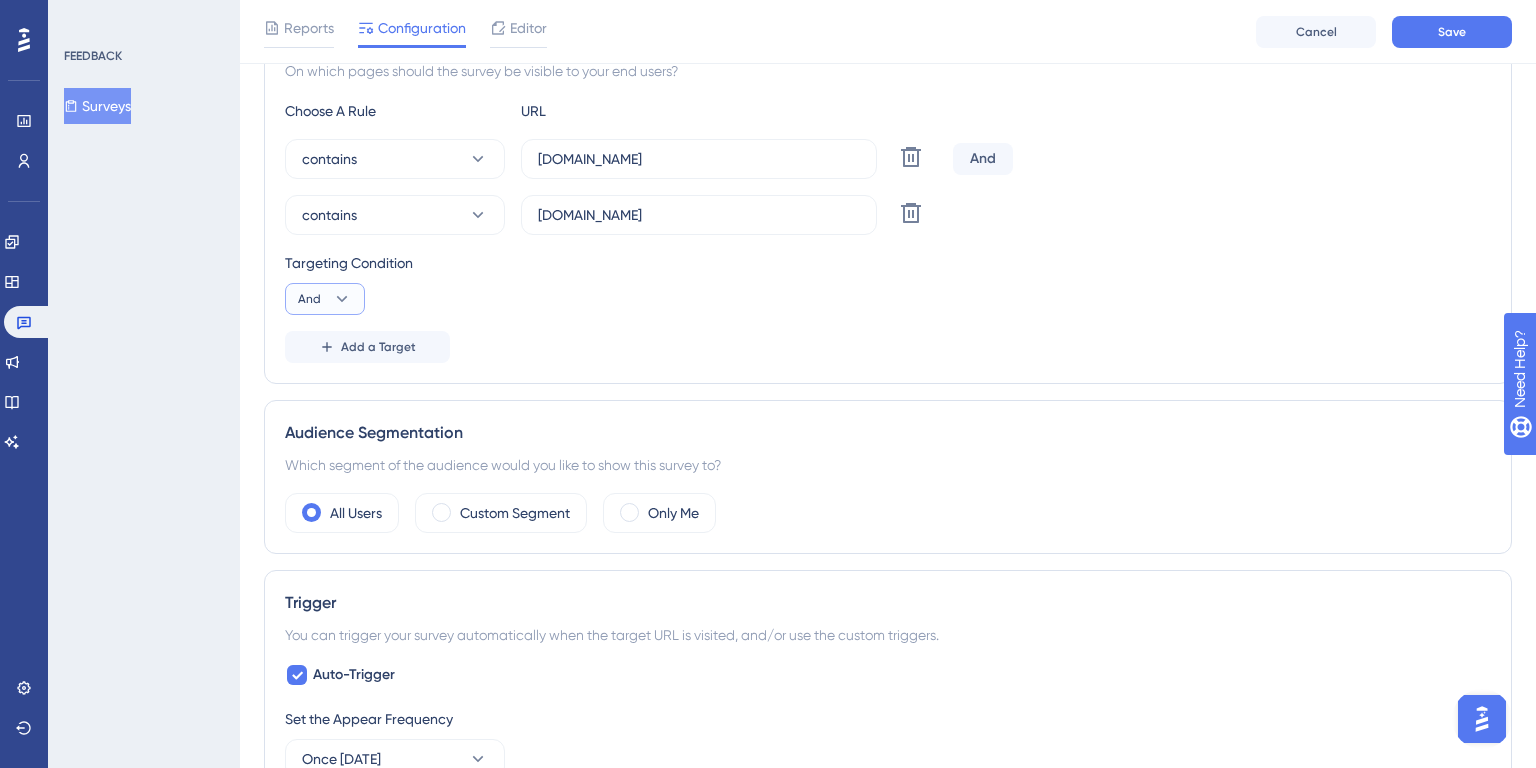 click on "And" at bounding box center (309, 299) 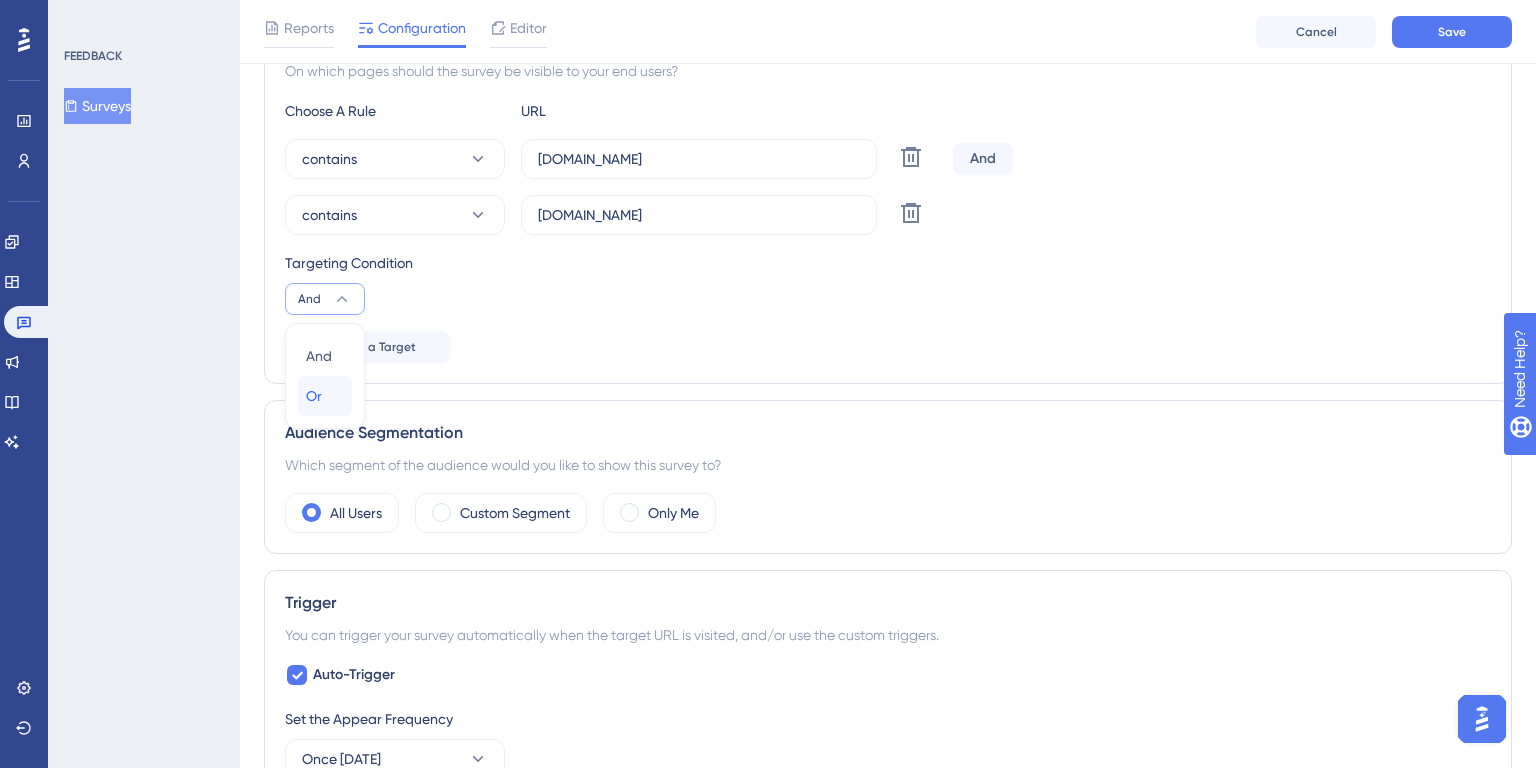 click on "Or" at bounding box center [314, 396] 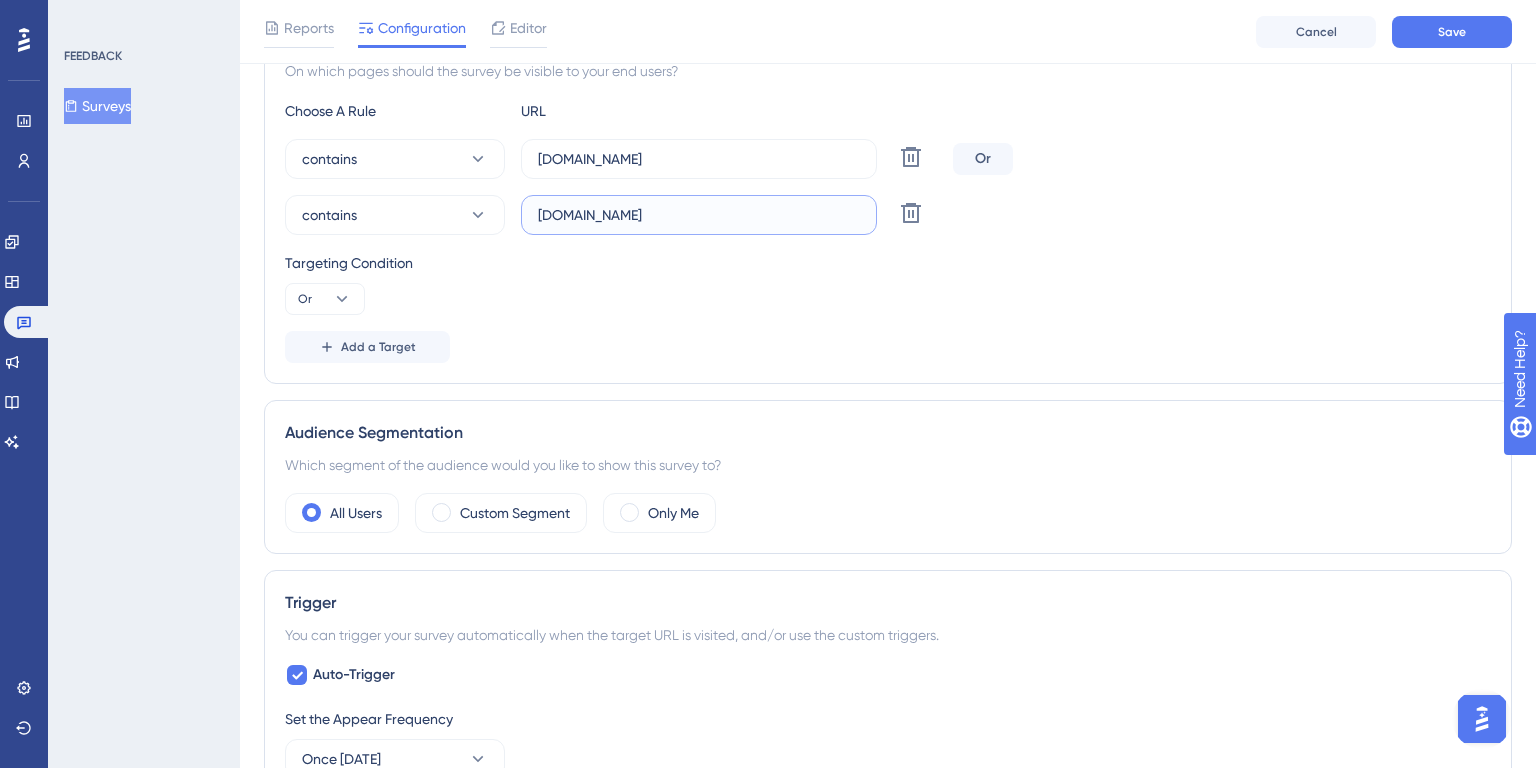 click on "[DOMAIN_NAME]" at bounding box center [699, 215] 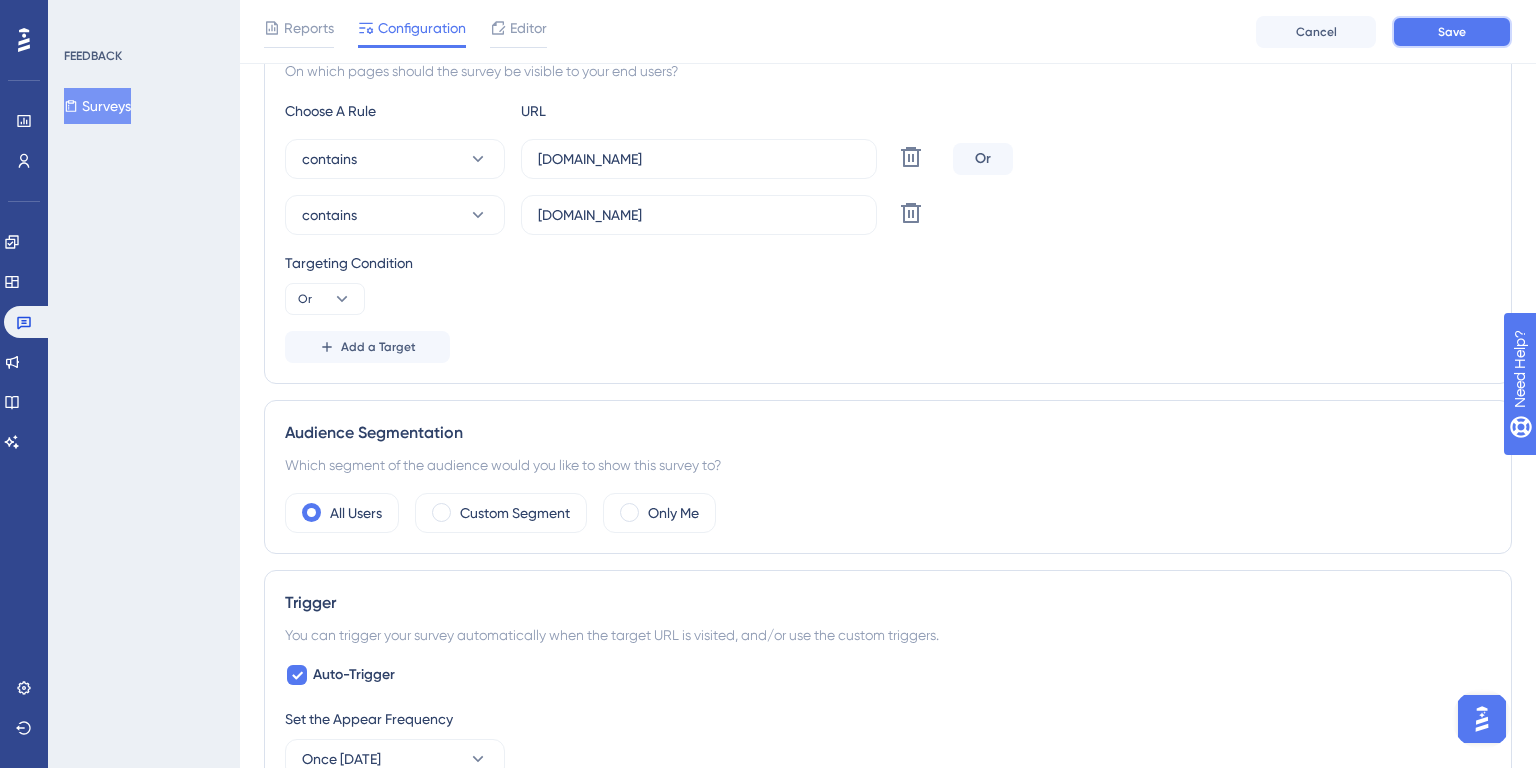 click on "Save" at bounding box center (1452, 32) 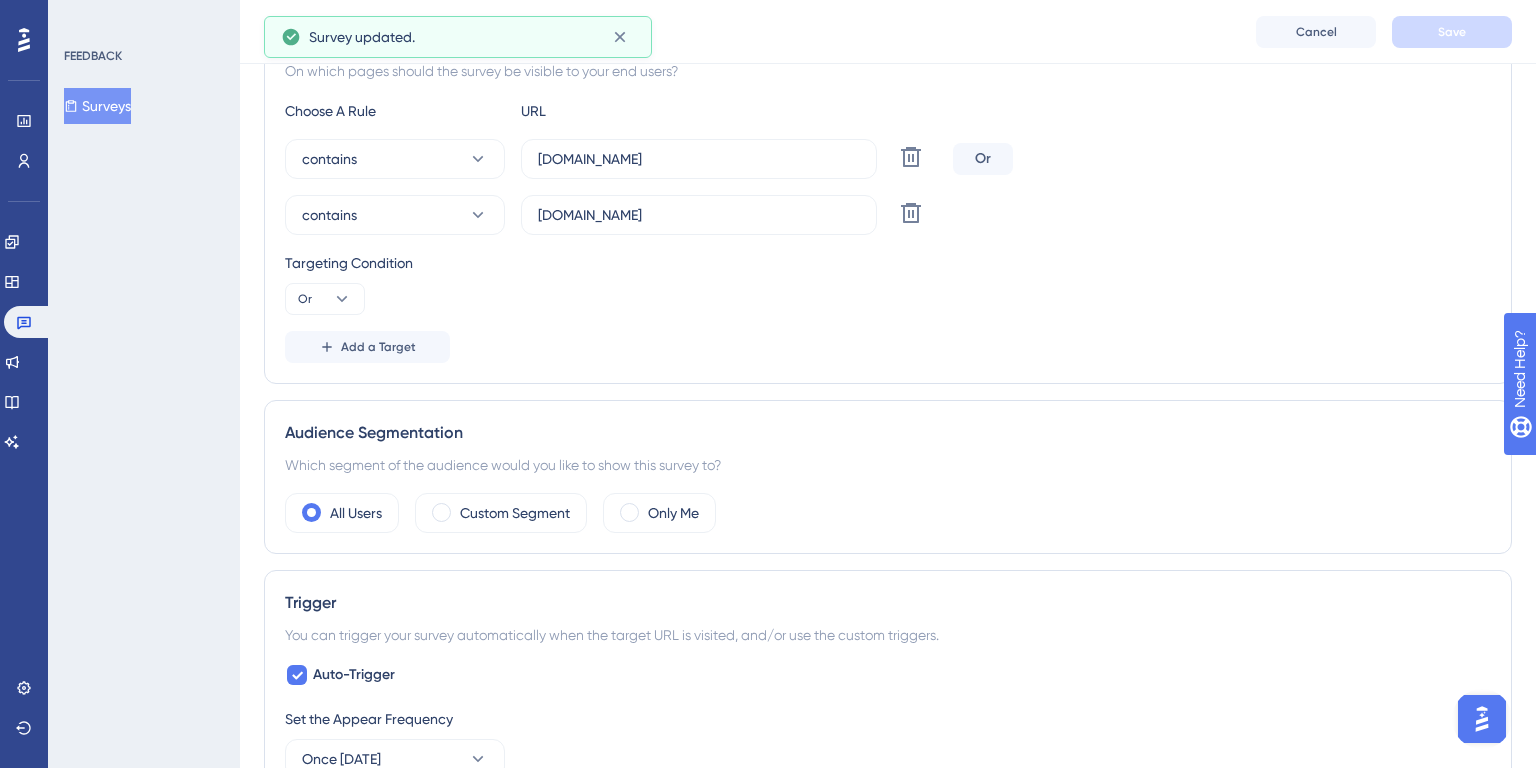 click on "Surveys" at bounding box center (97, 106) 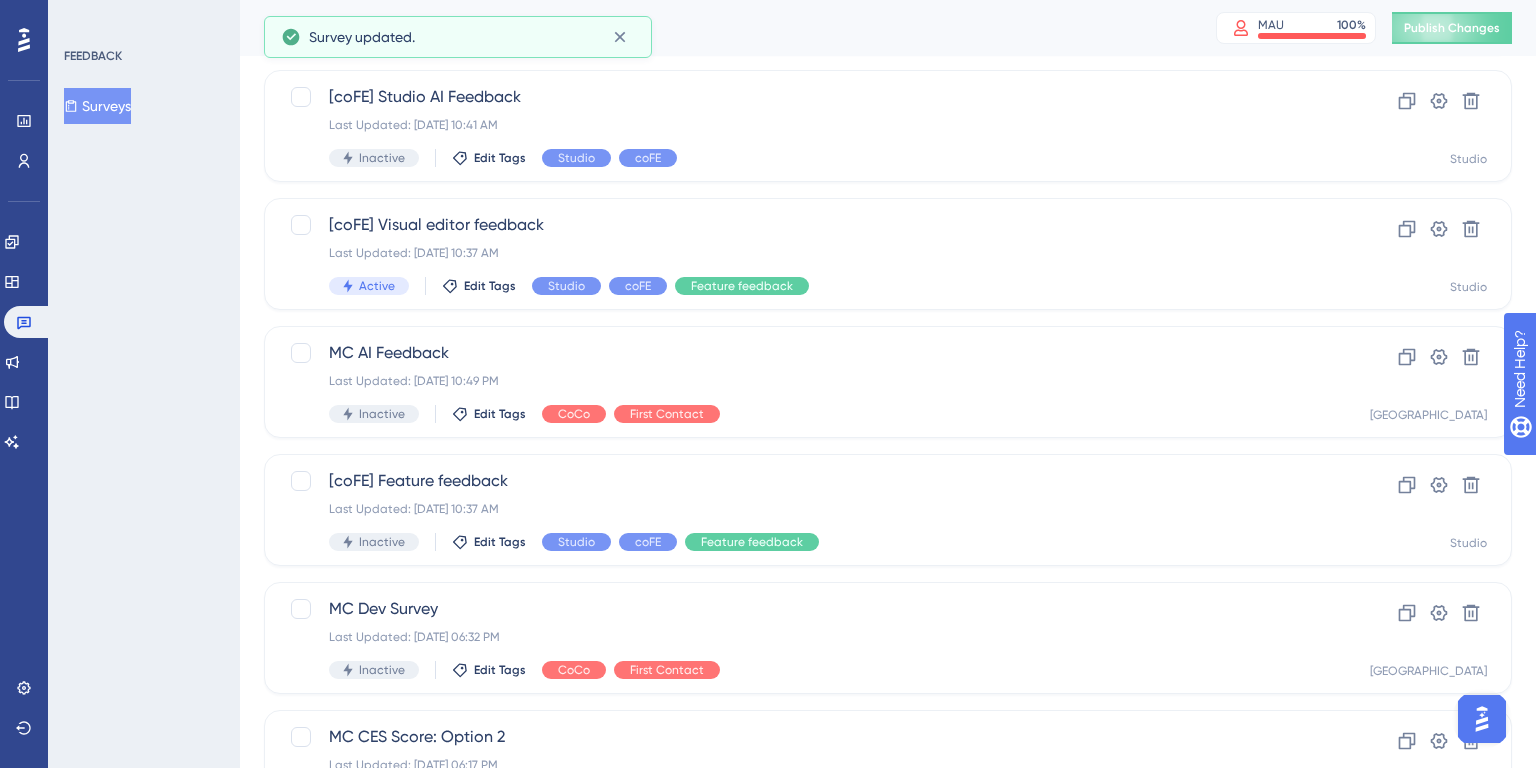 scroll, scrollTop: 784, scrollLeft: 0, axis: vertical 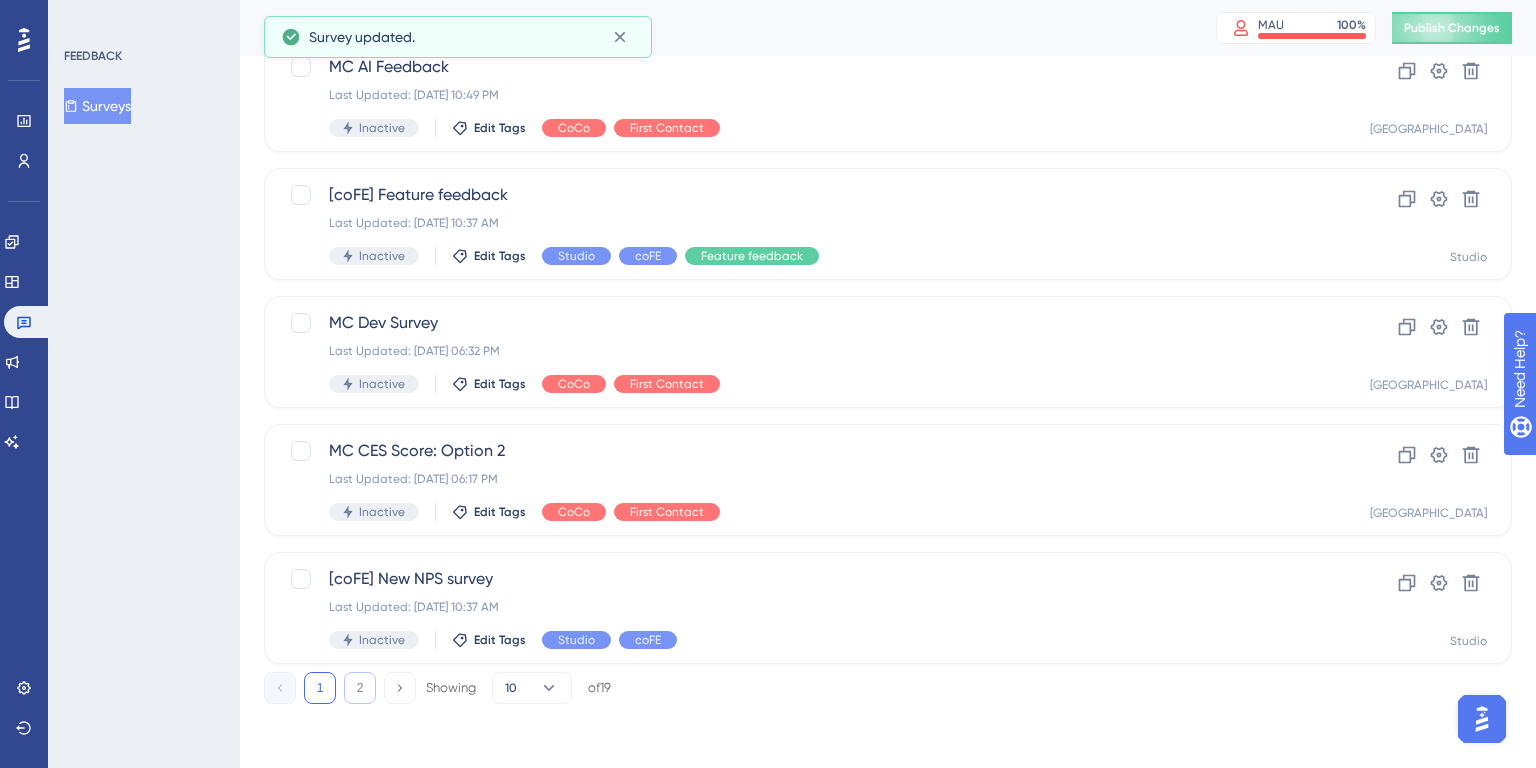 click on "2" at bounding box center (360, 688) 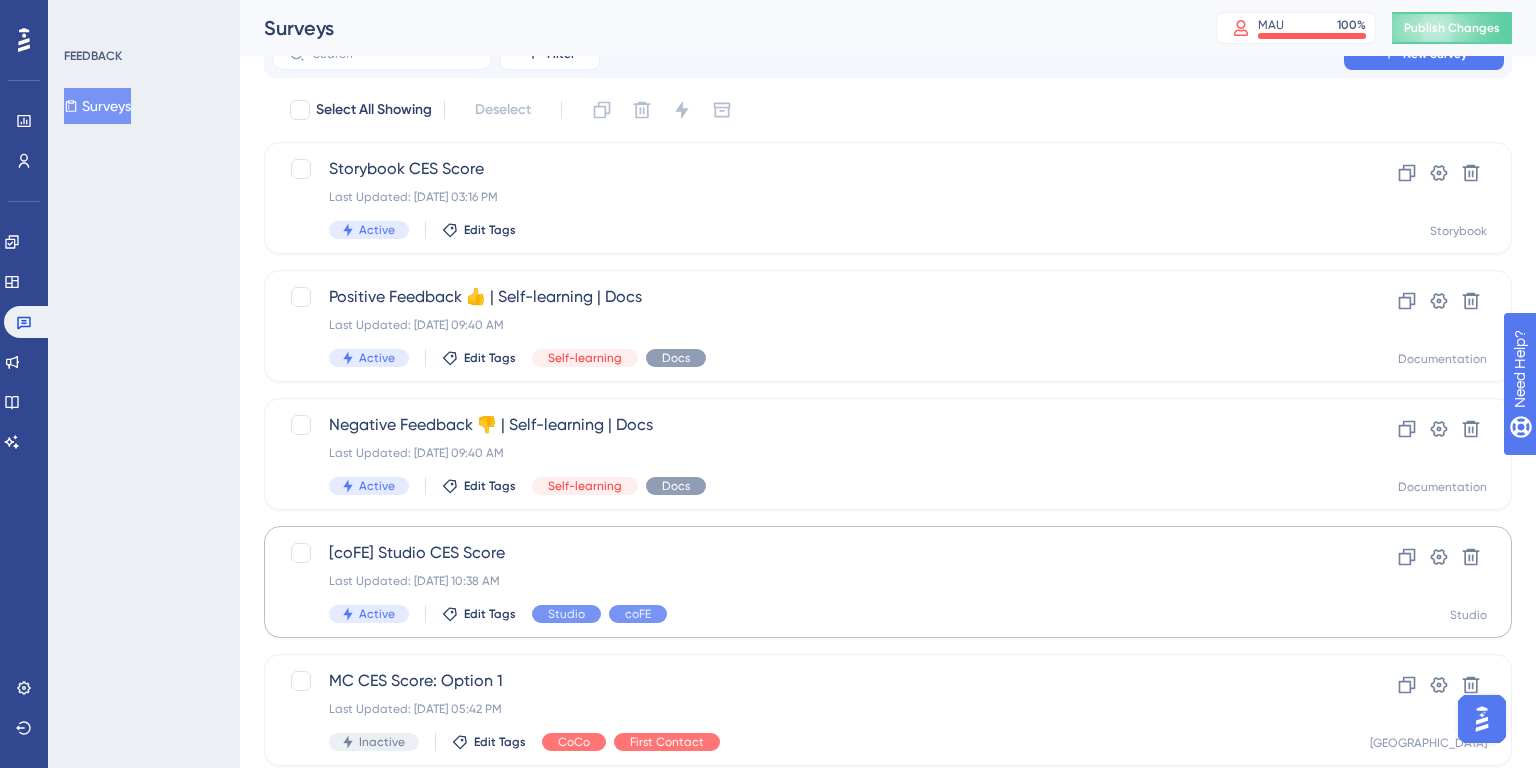 scroll, scrollTop: 93, scrollLeft: 0, axis: vertical 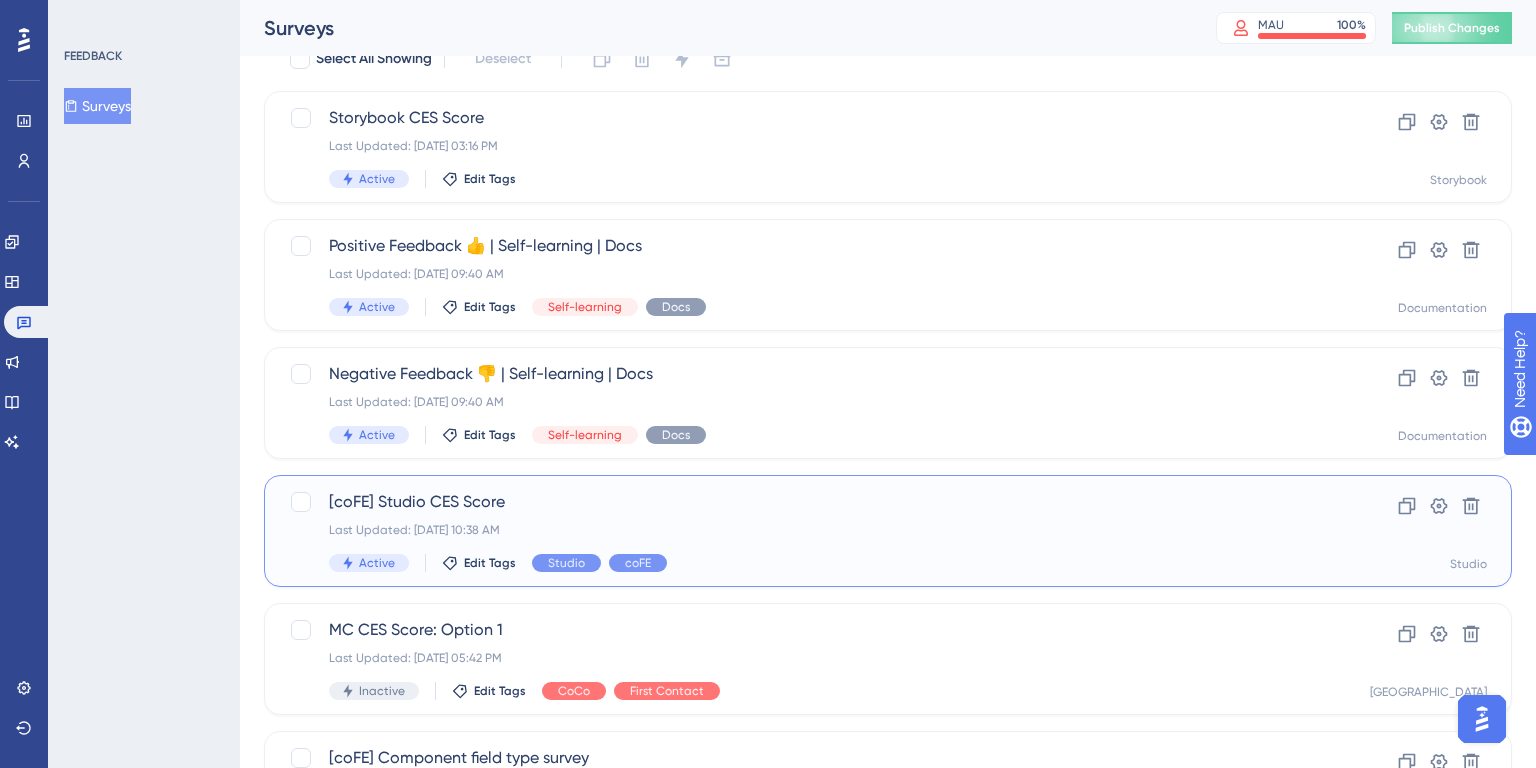 click on "Last Updated: [DATE] 10:38 AM" at bounding box center (808, 530) 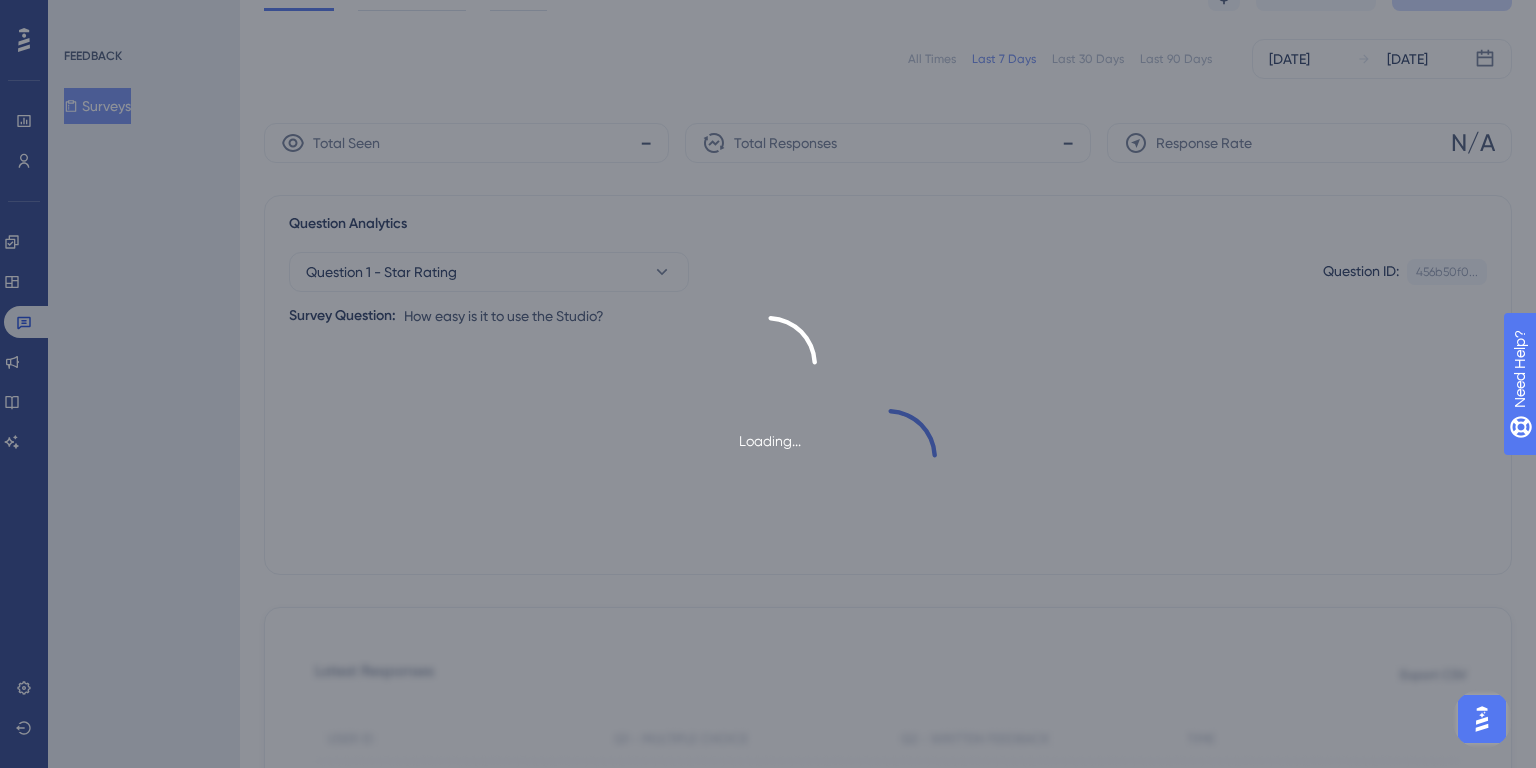 scroll, scrollTop: 0, scrollLeft: 0, axis: both 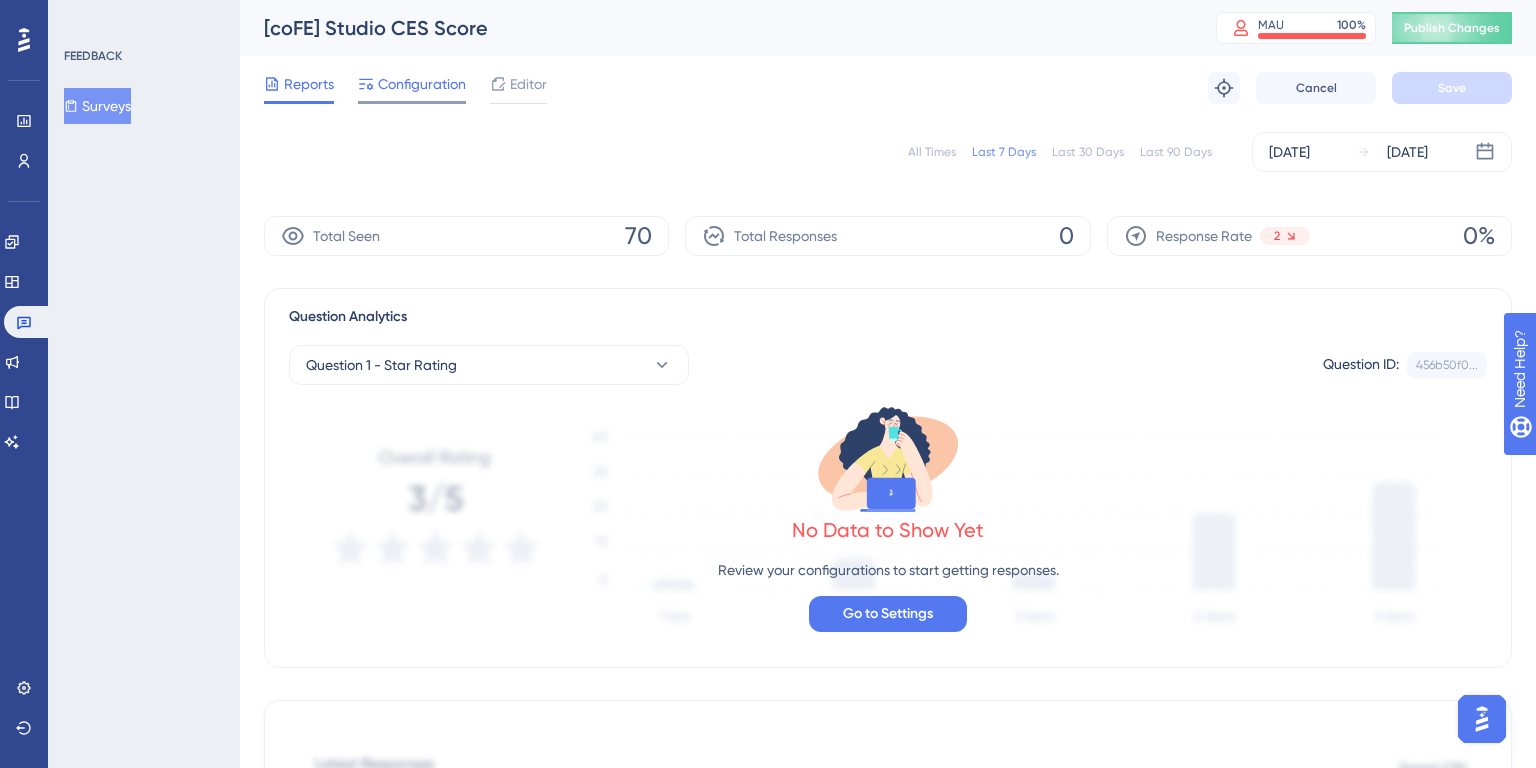 click on "Configuration" at bounding box center (422, 84) 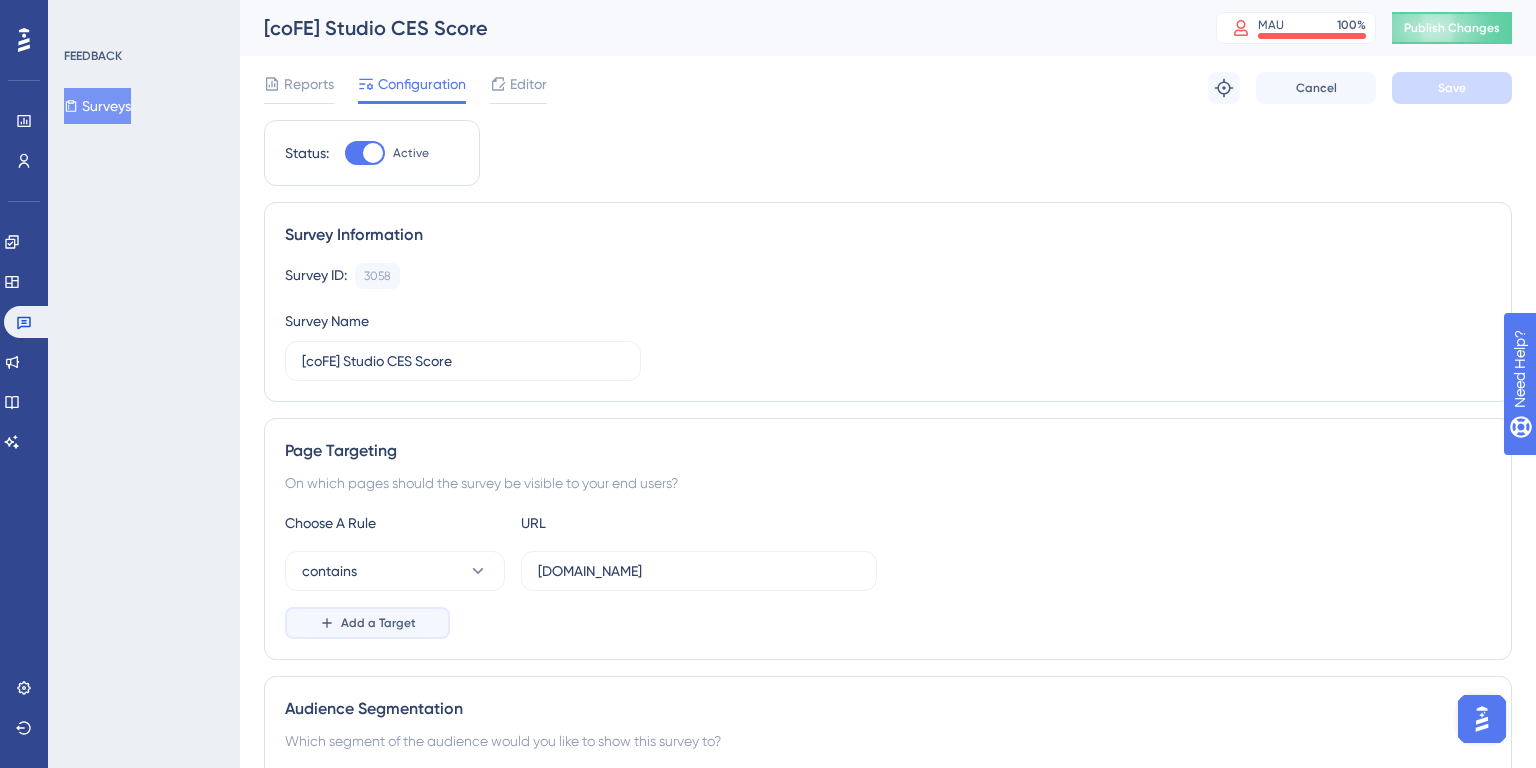 click on "Add a Target" at bounding box center (367, 623) 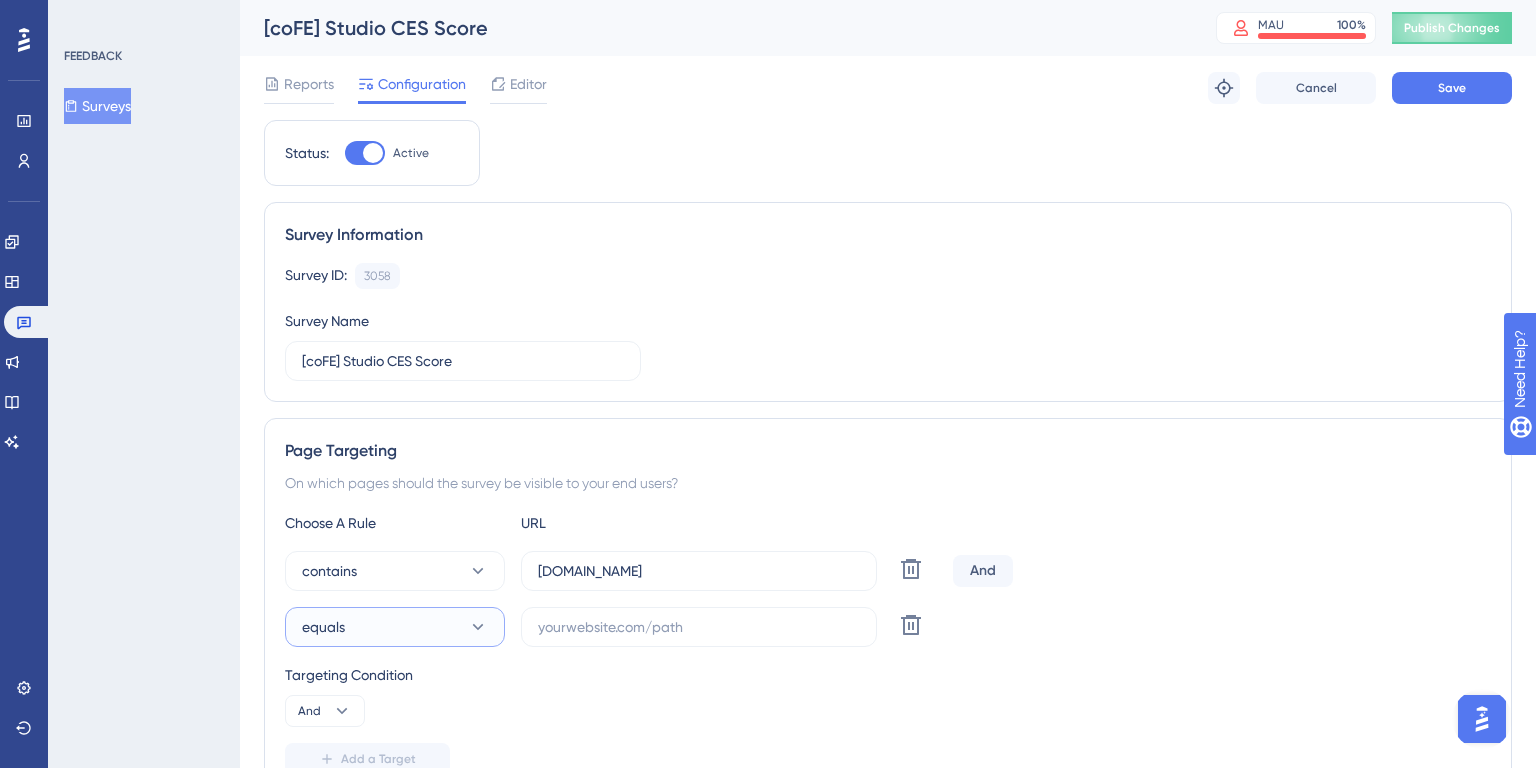 click on "equals" at bounding box center (395, 627) 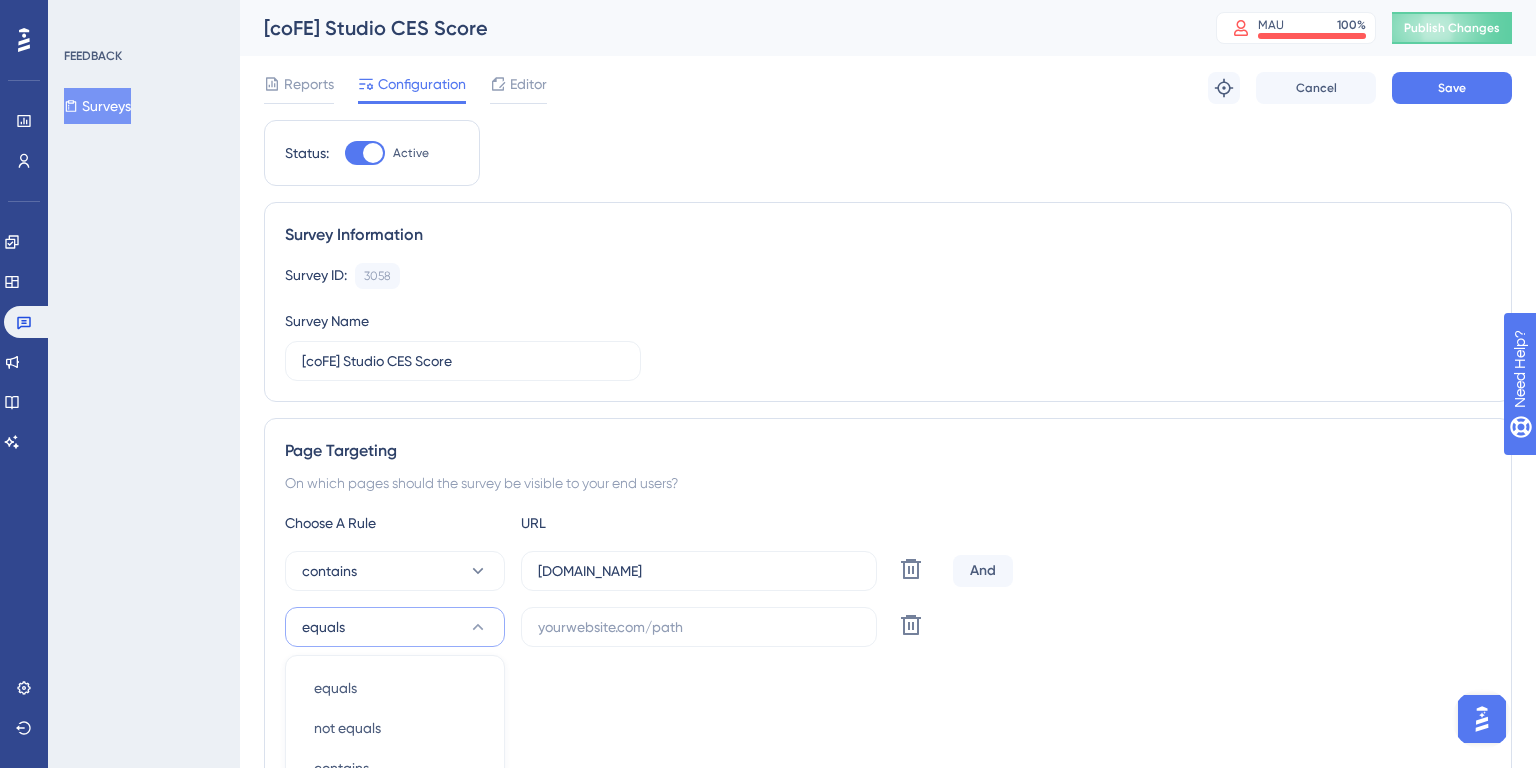 scroll, scrollTop: 428, scrollLeft: 0, axis: vertical 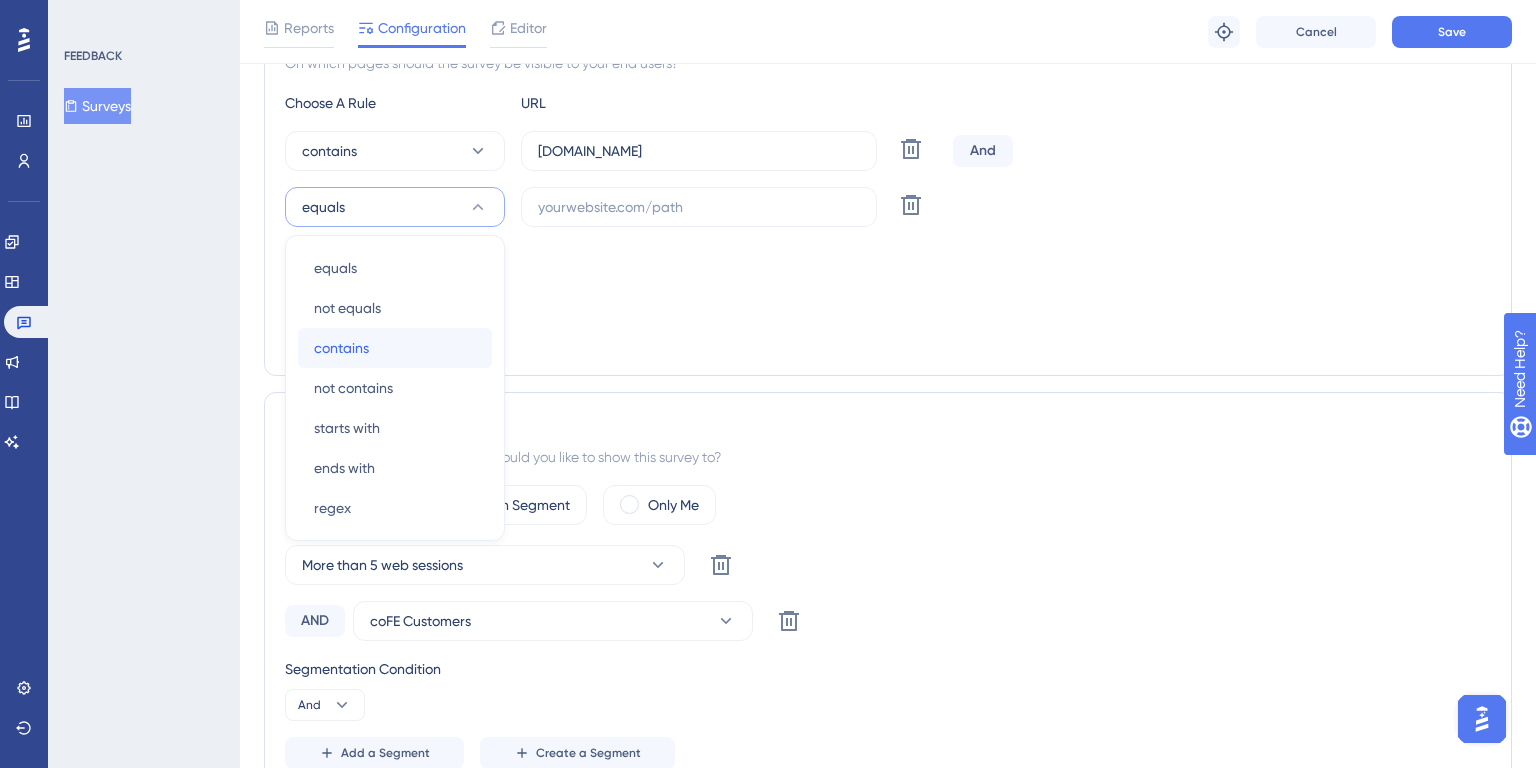click on "contains contains" at bounding box center (395, 348) 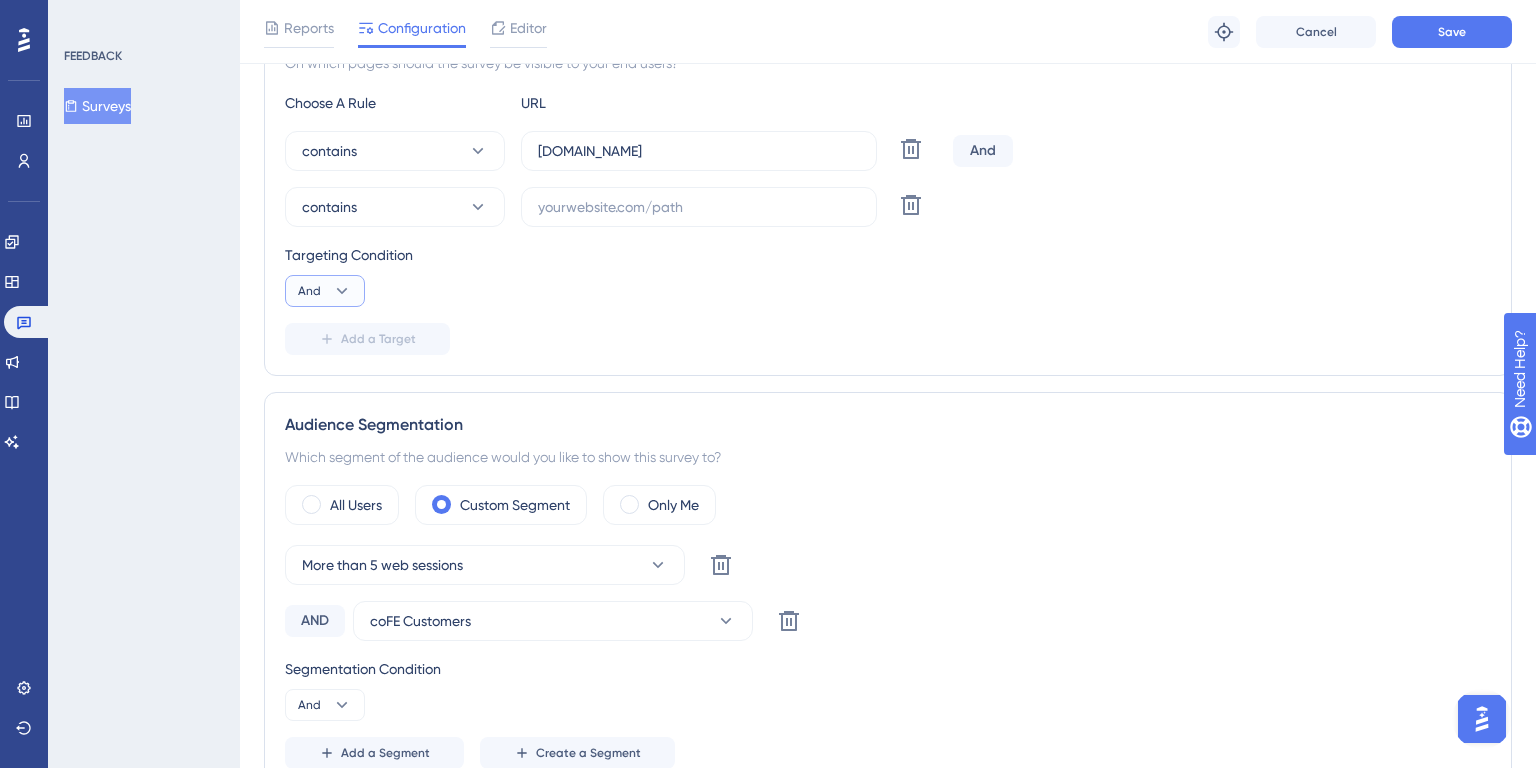 click 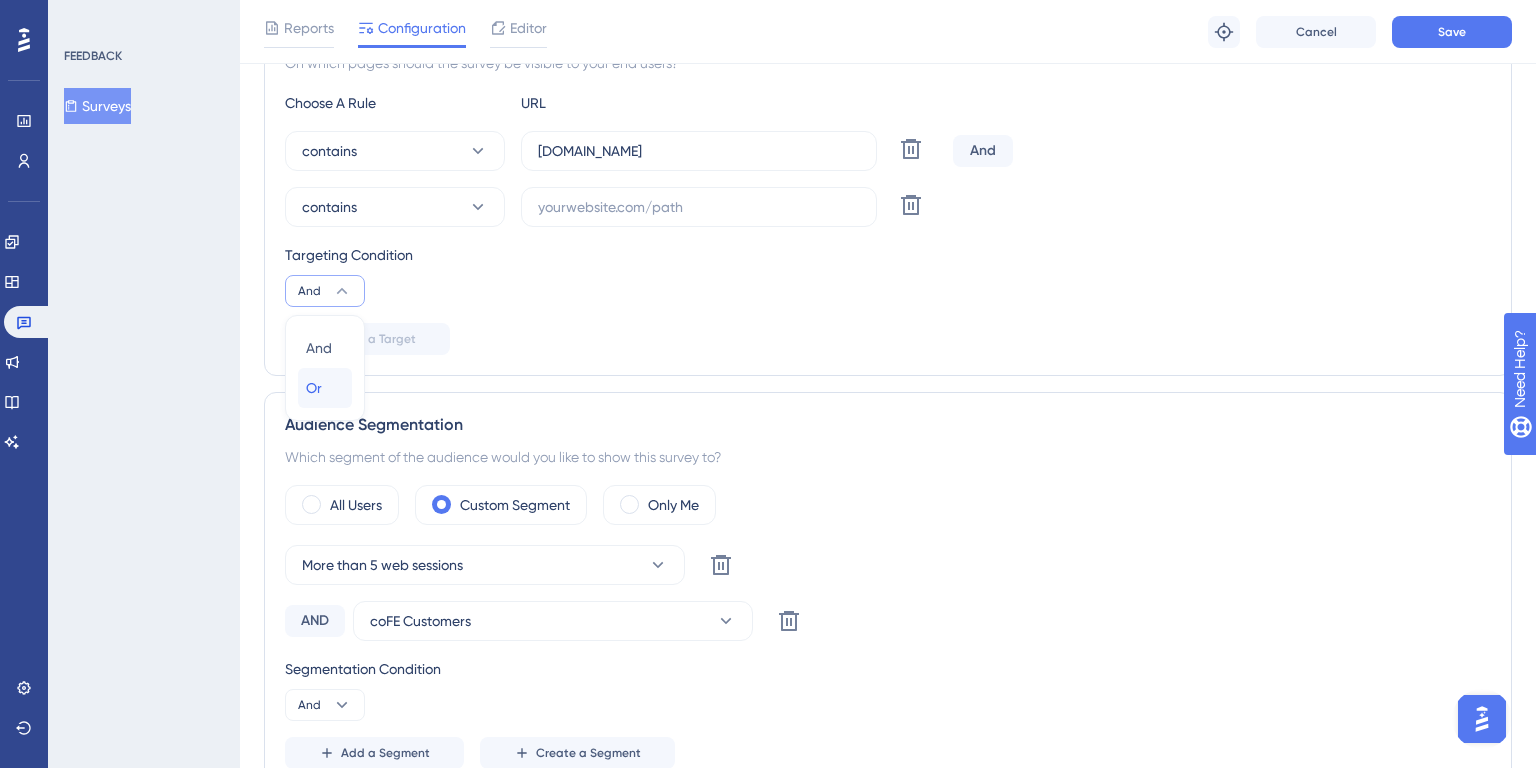 click on "Or Or" at bounding box center (325, 388) 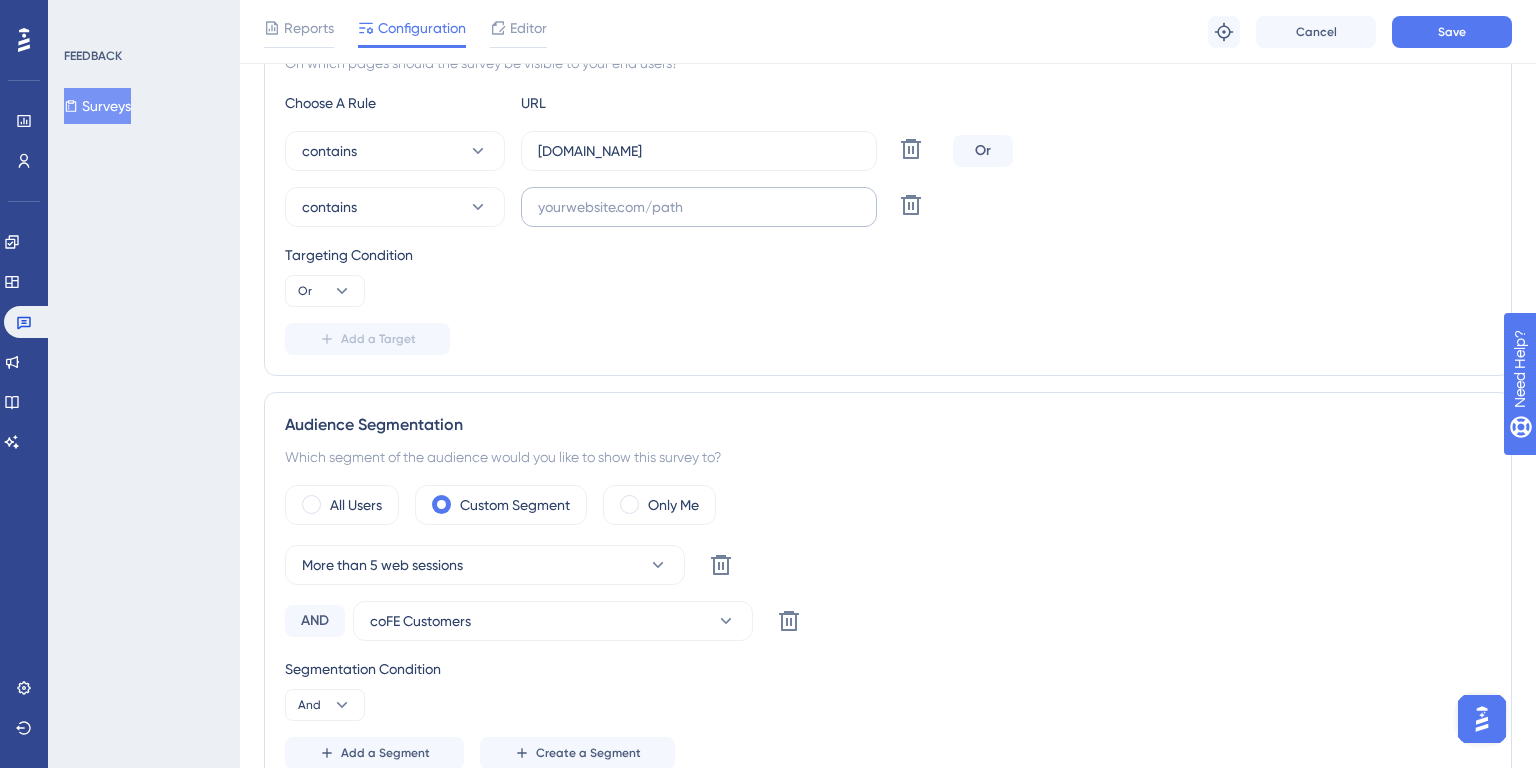 click at bounding box center (699, 207) 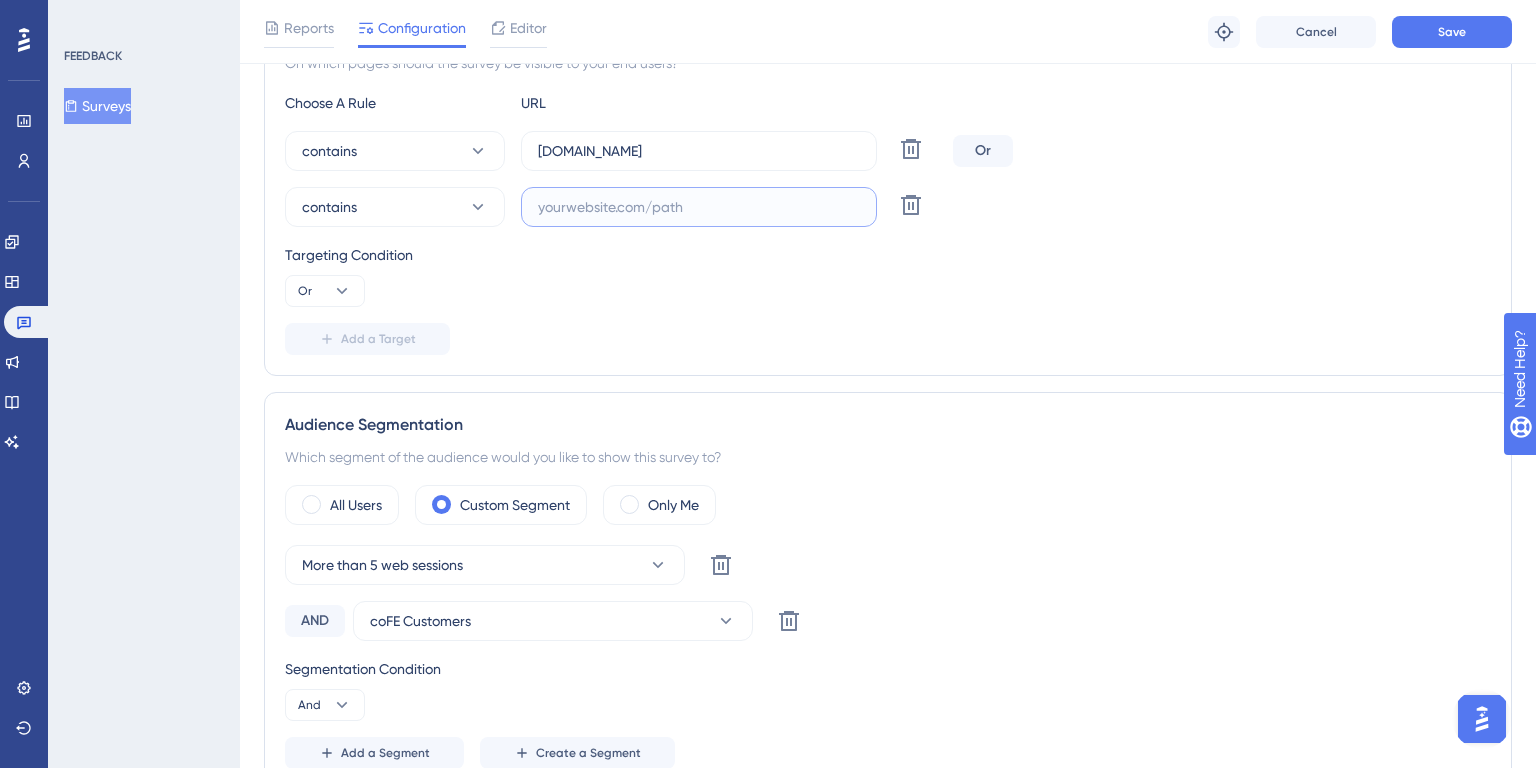 click at bounding box center [699, 207] 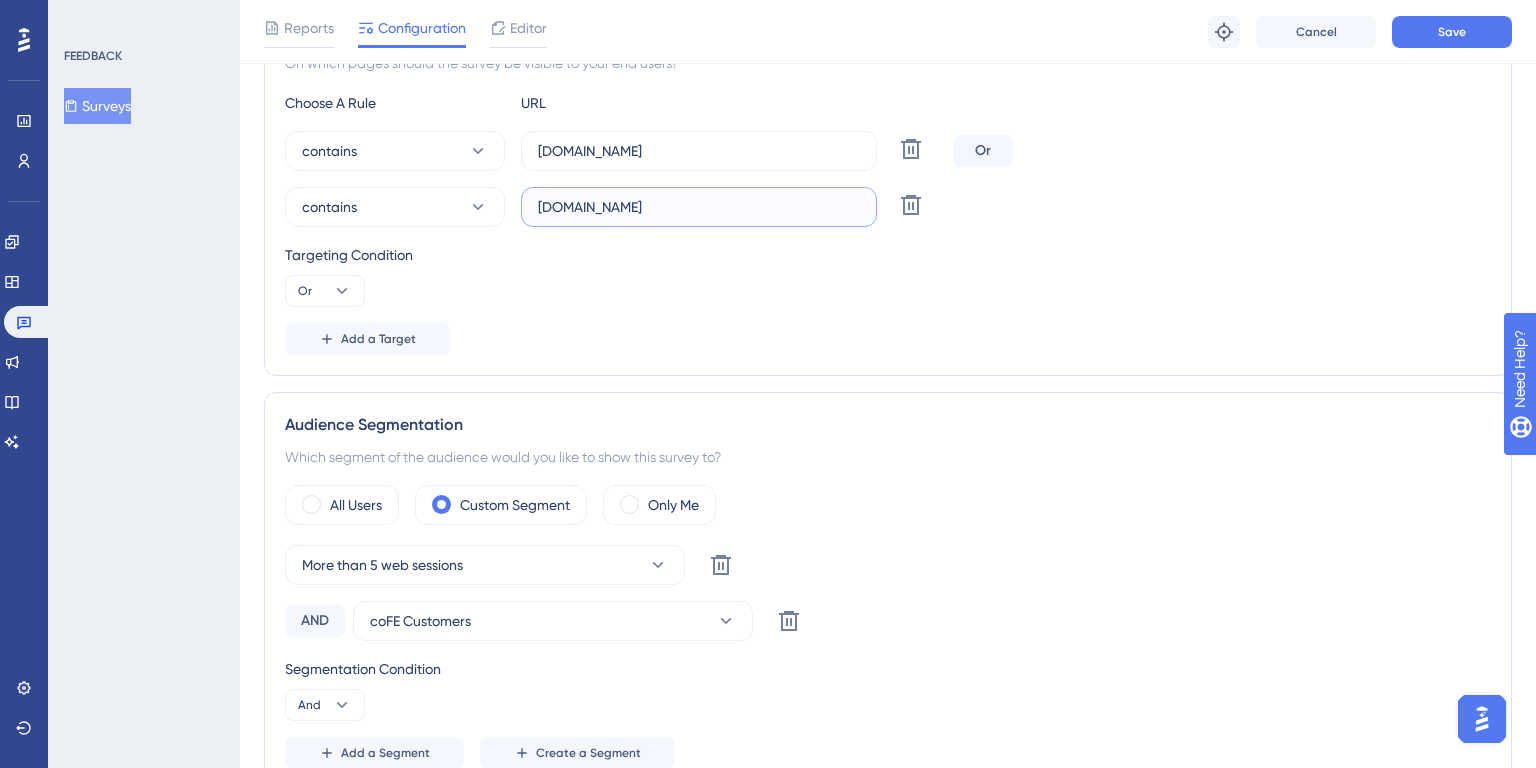 type on "[DOMAIN_NAME]" 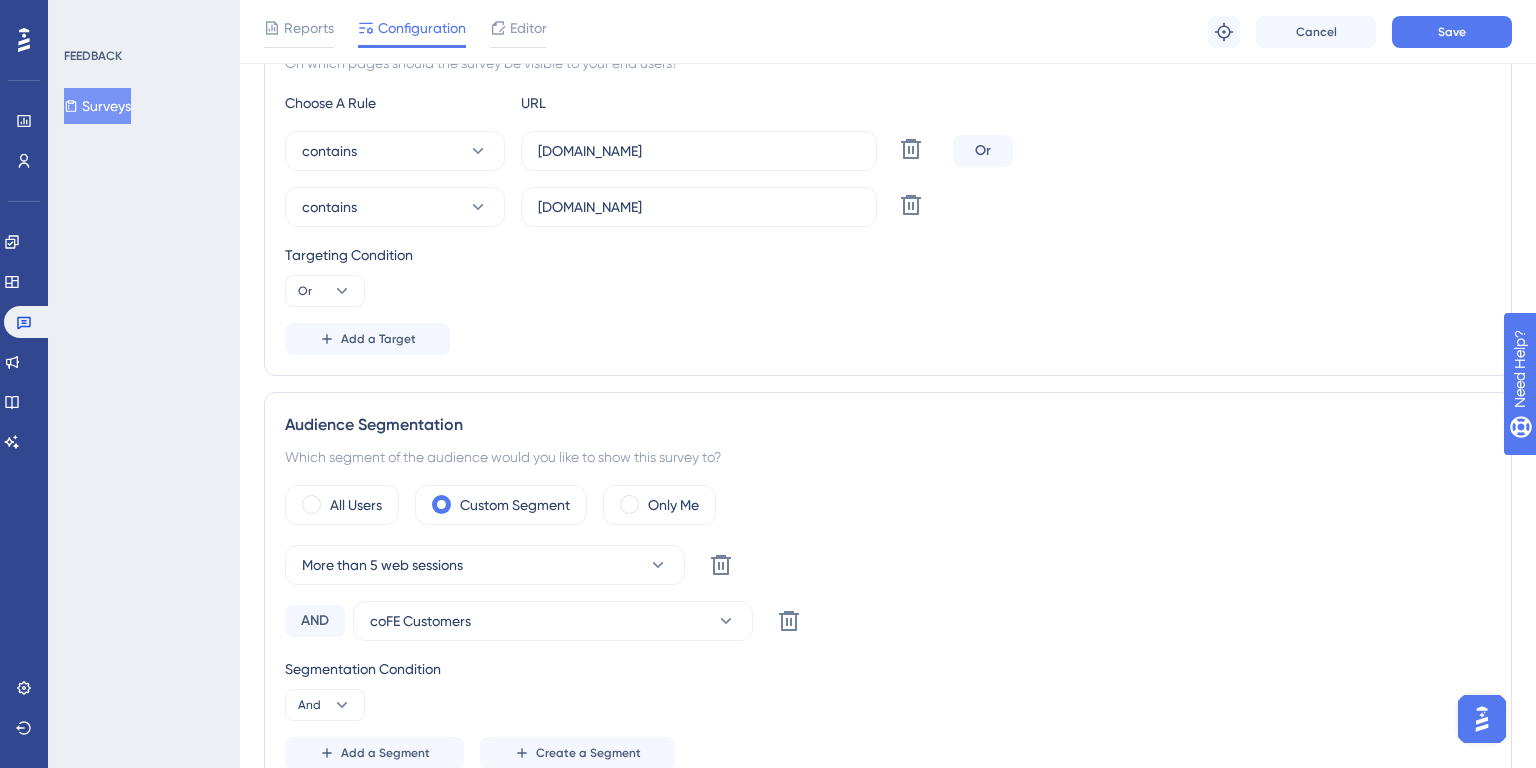 click on "Add a Target" at bounding box center [888, 339] 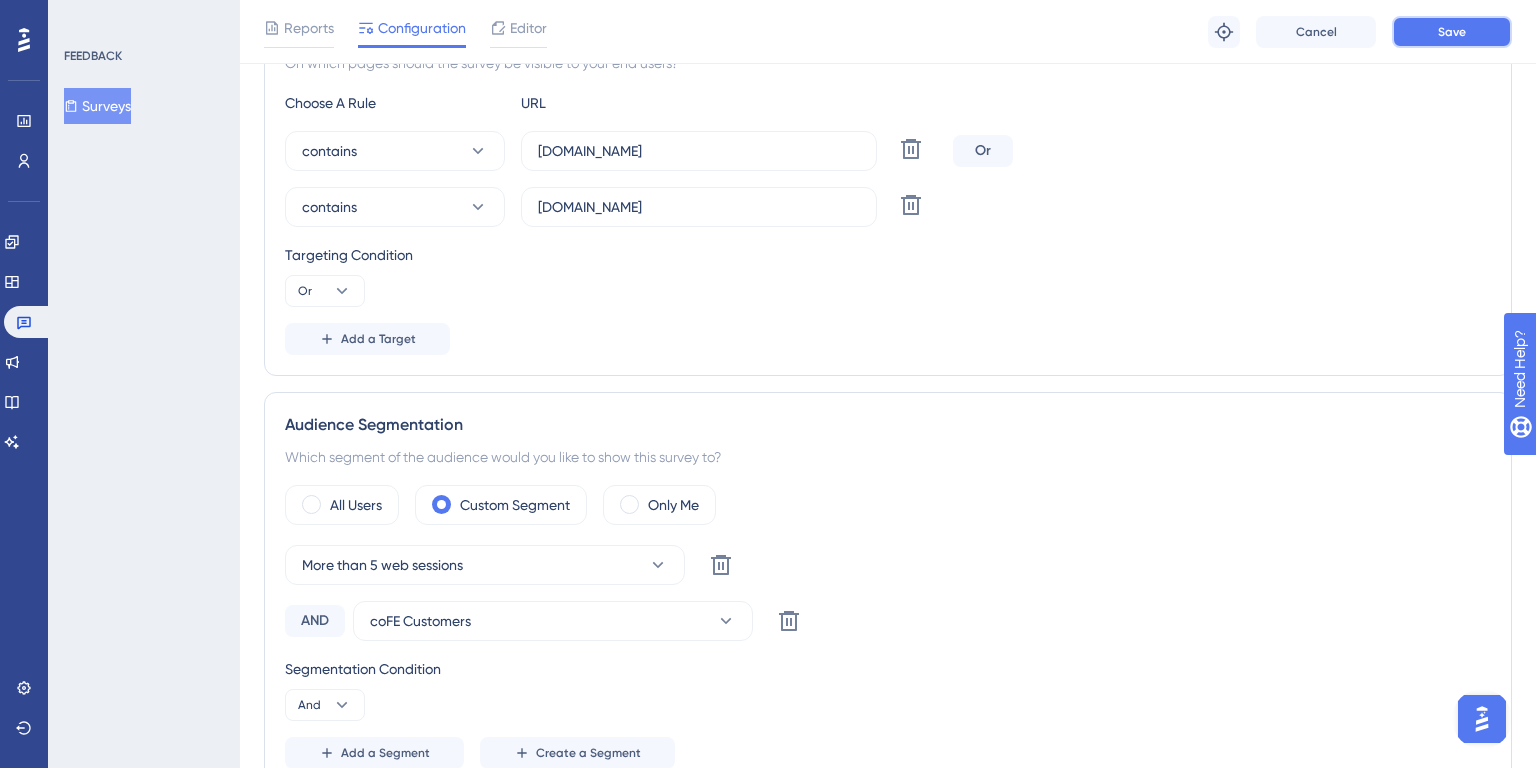 click on "Save" at bounding box center (1452, 32) 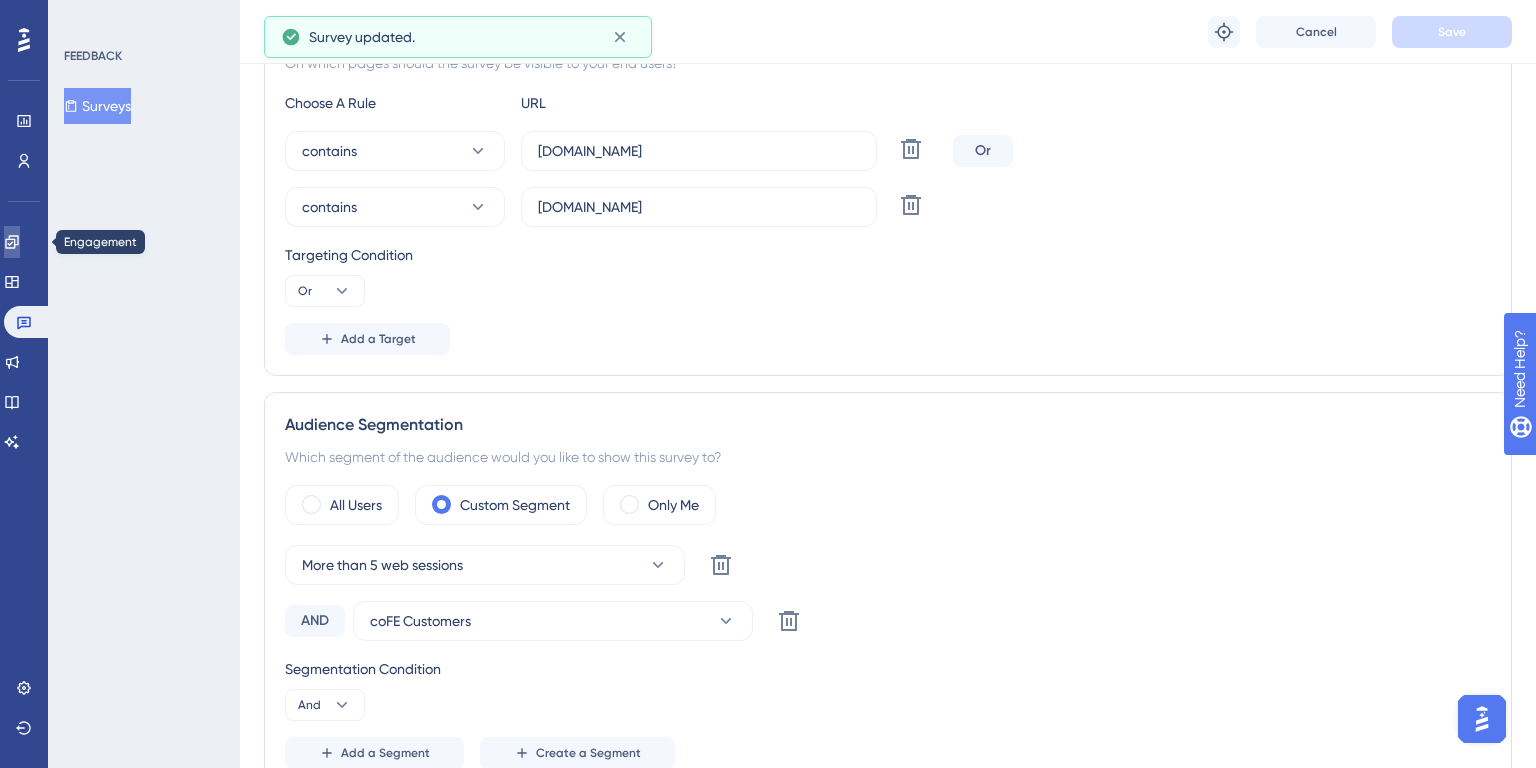 click 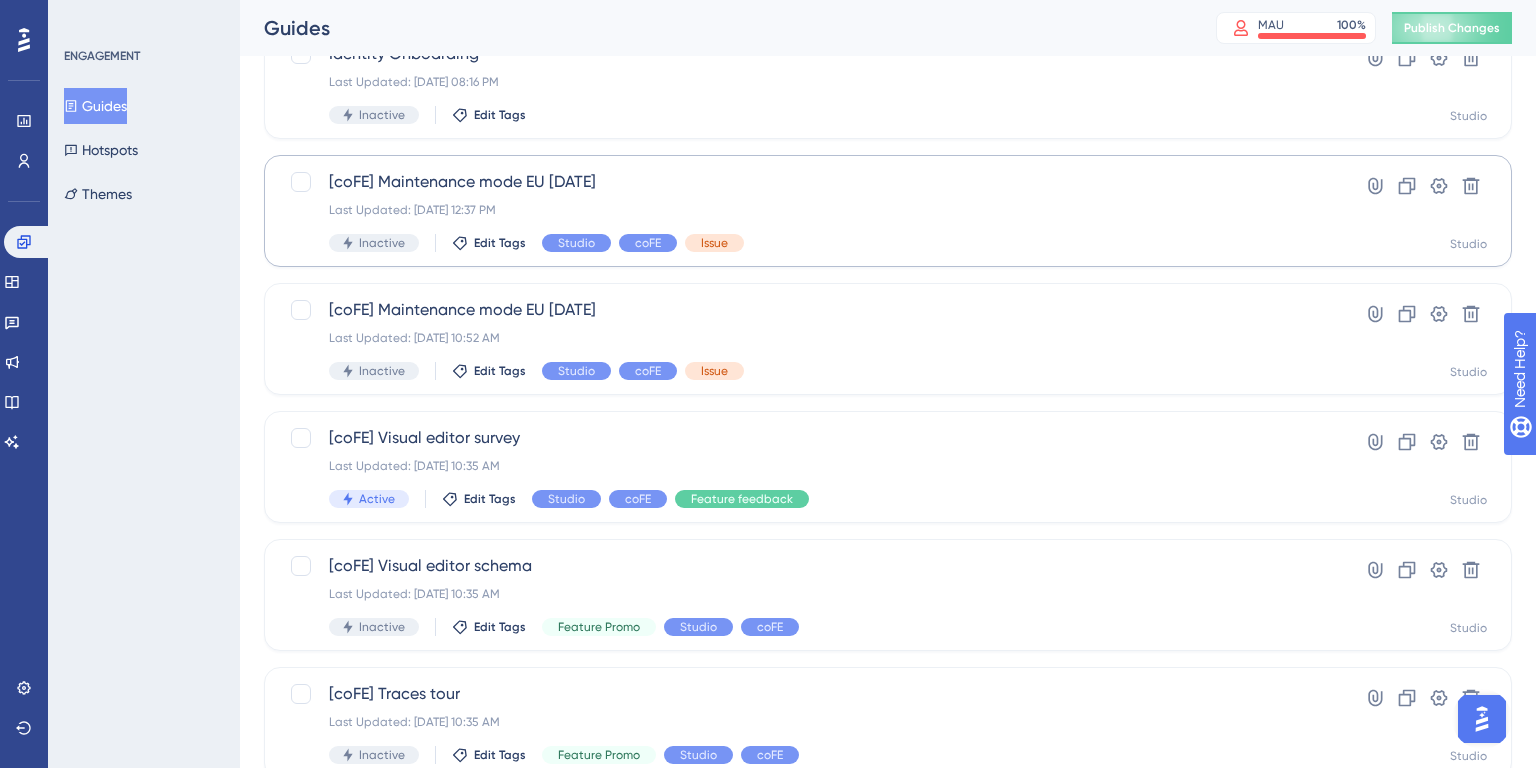 scroll, scrollTop: 168, scrollLeft: 0, axis: vertical 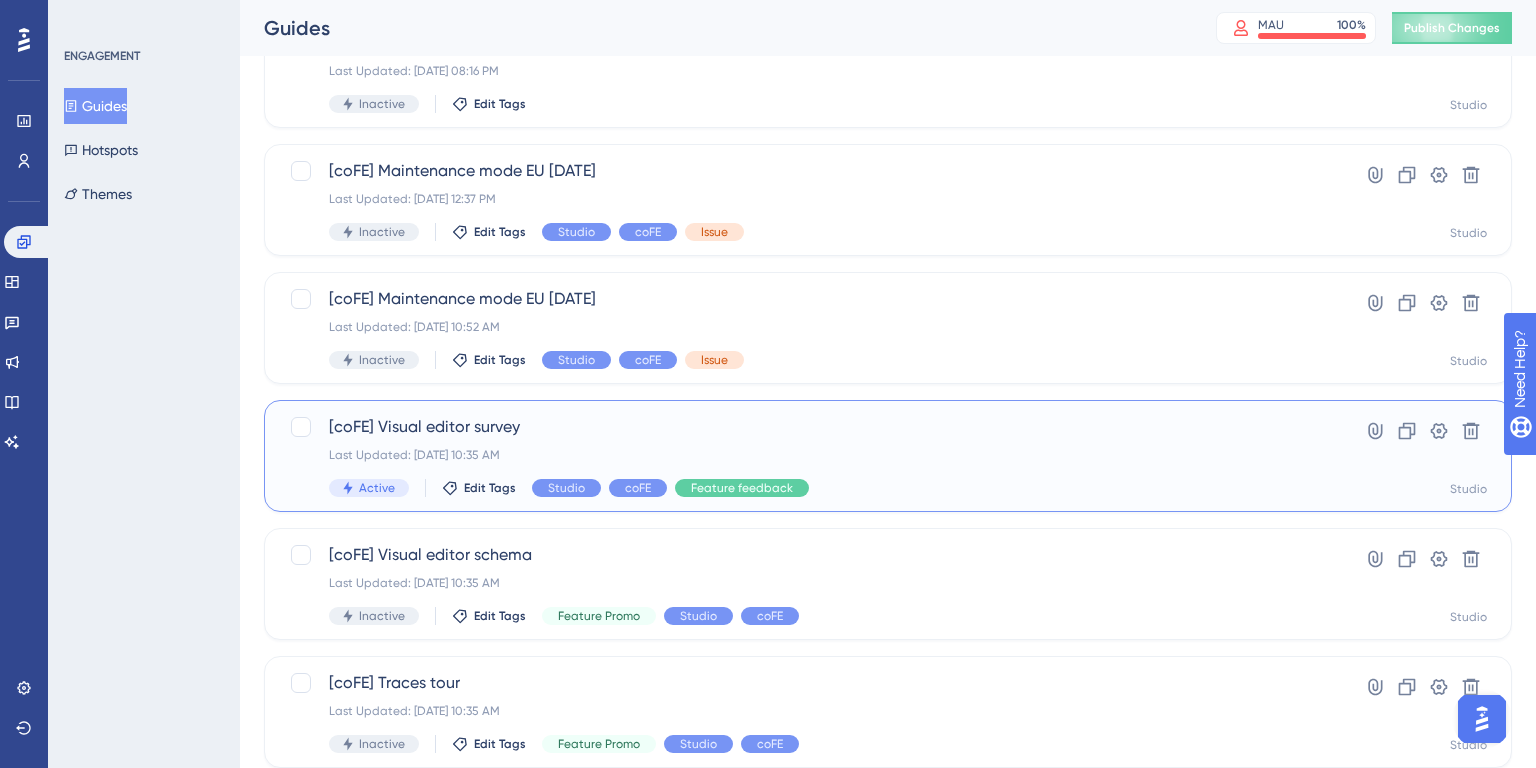 click on "Last Updated: [DATE] 10:35 AM" at bounding box center (808, 455) 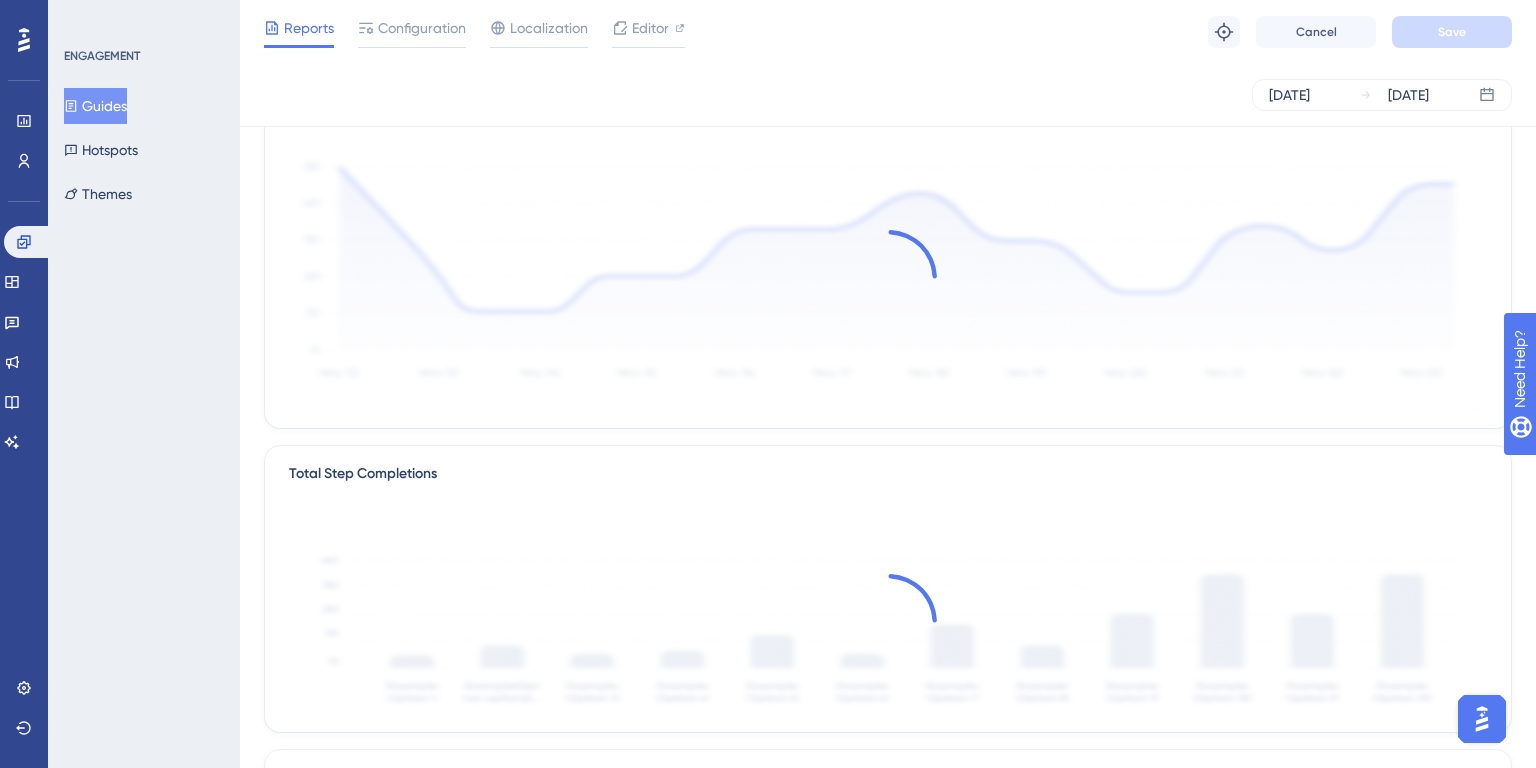 scroll, scrollTop: 0, scrollLeft: 0, axis: both 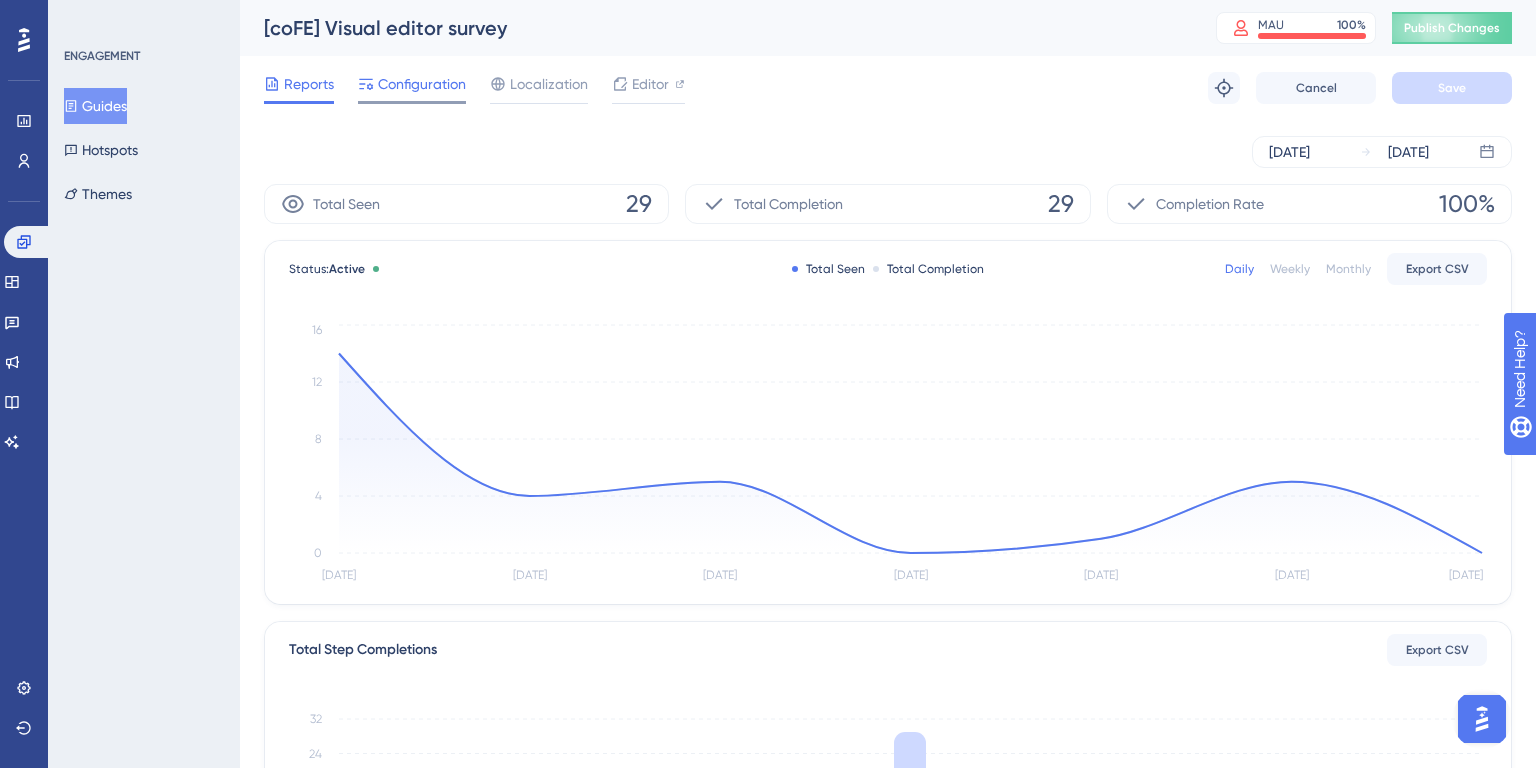 click on "Configuration" at bounding box center [422, 84] 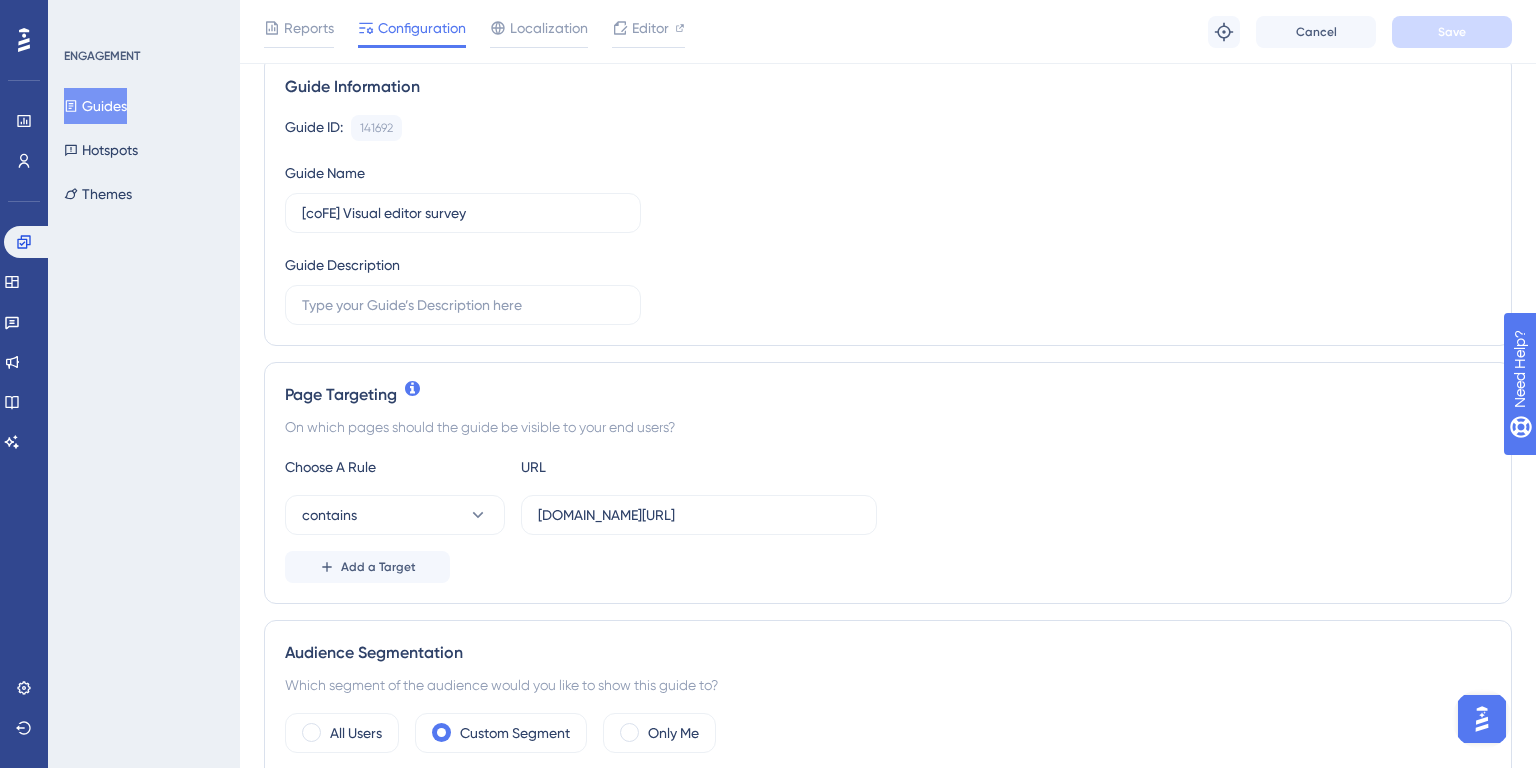 scroll, scrollTop: 215, scrollLeft: 0, axis: vertical 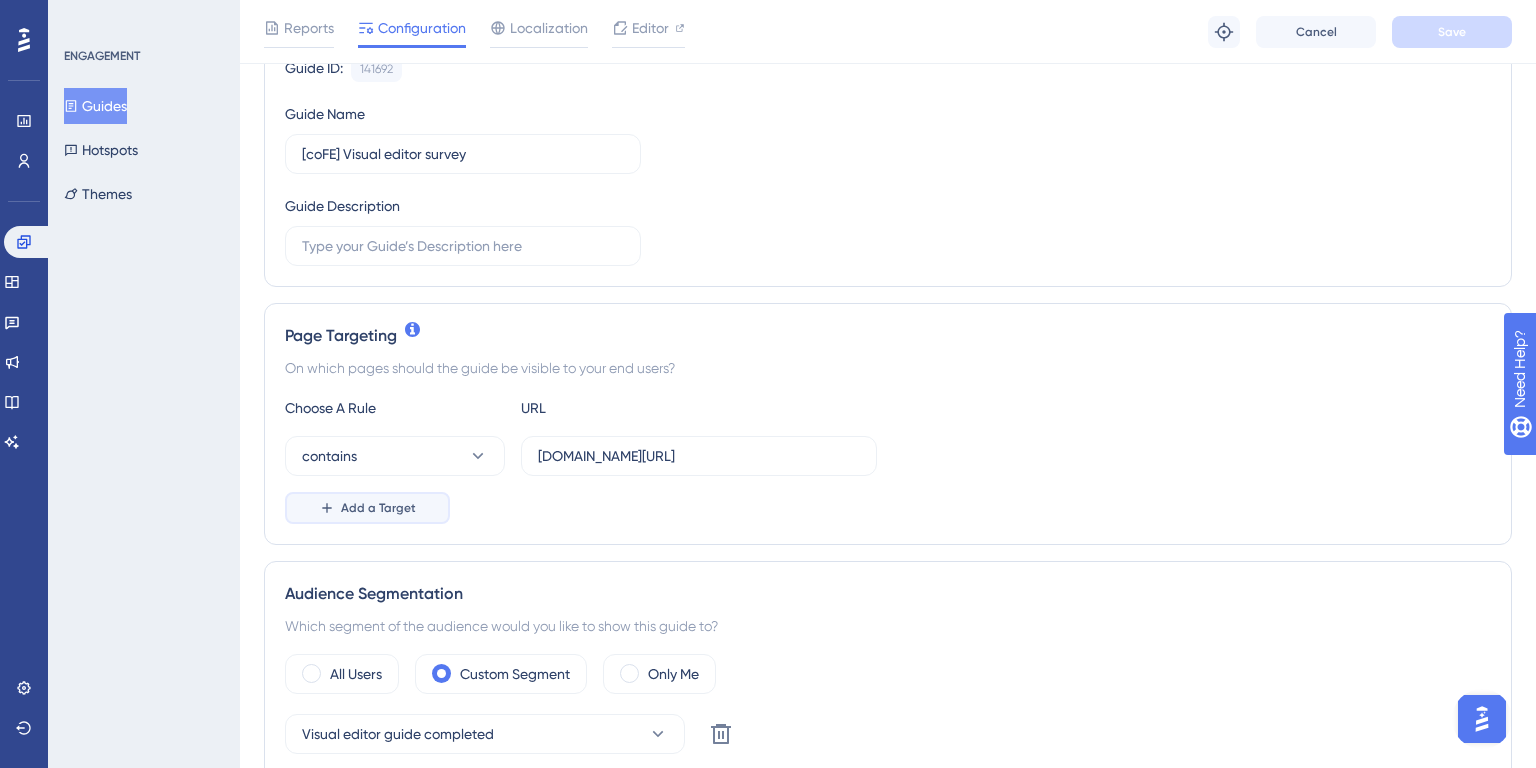 click on "Add a Target" at bounding box center [378, 508] 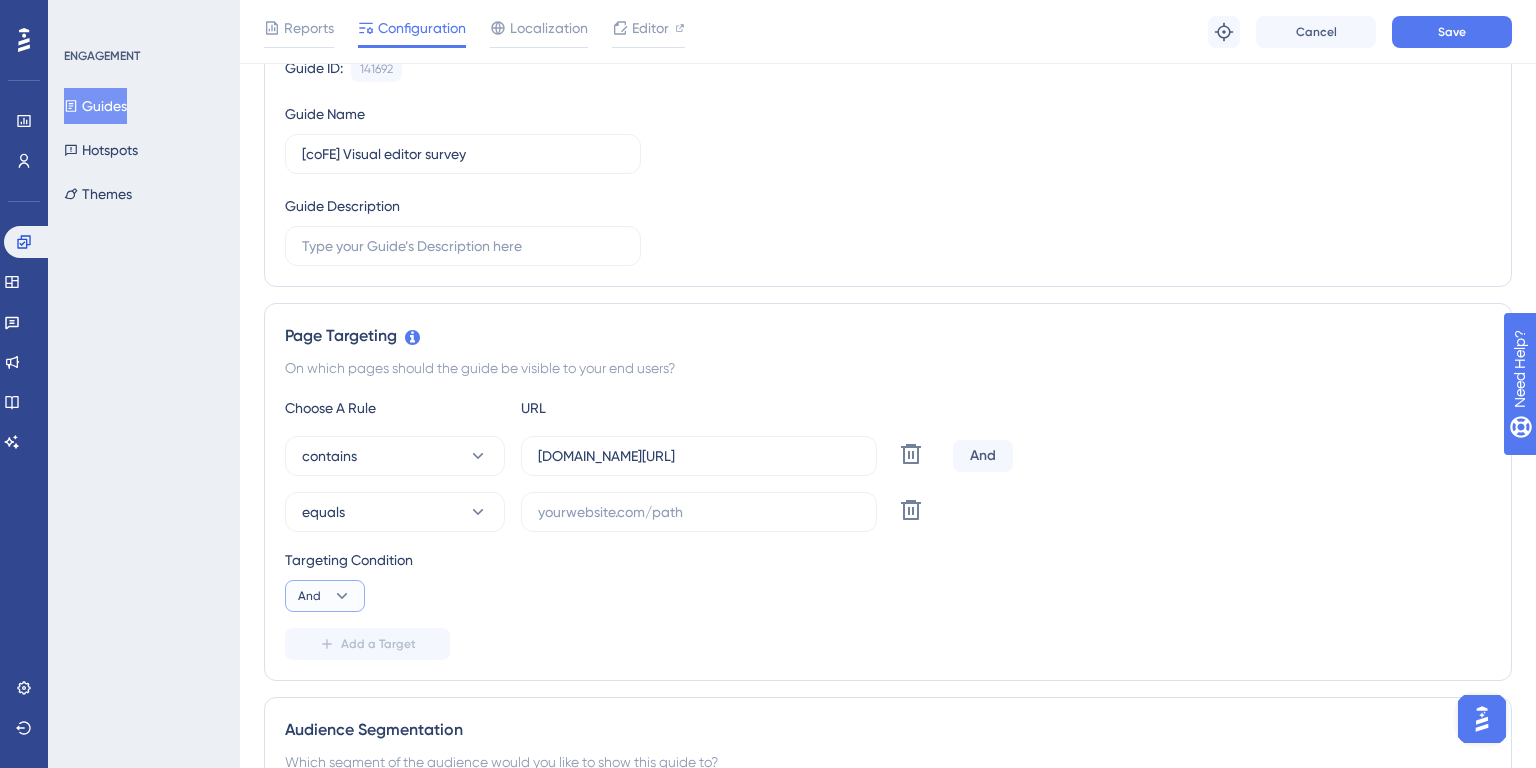 click on "And" at bounding box center [325, 596] 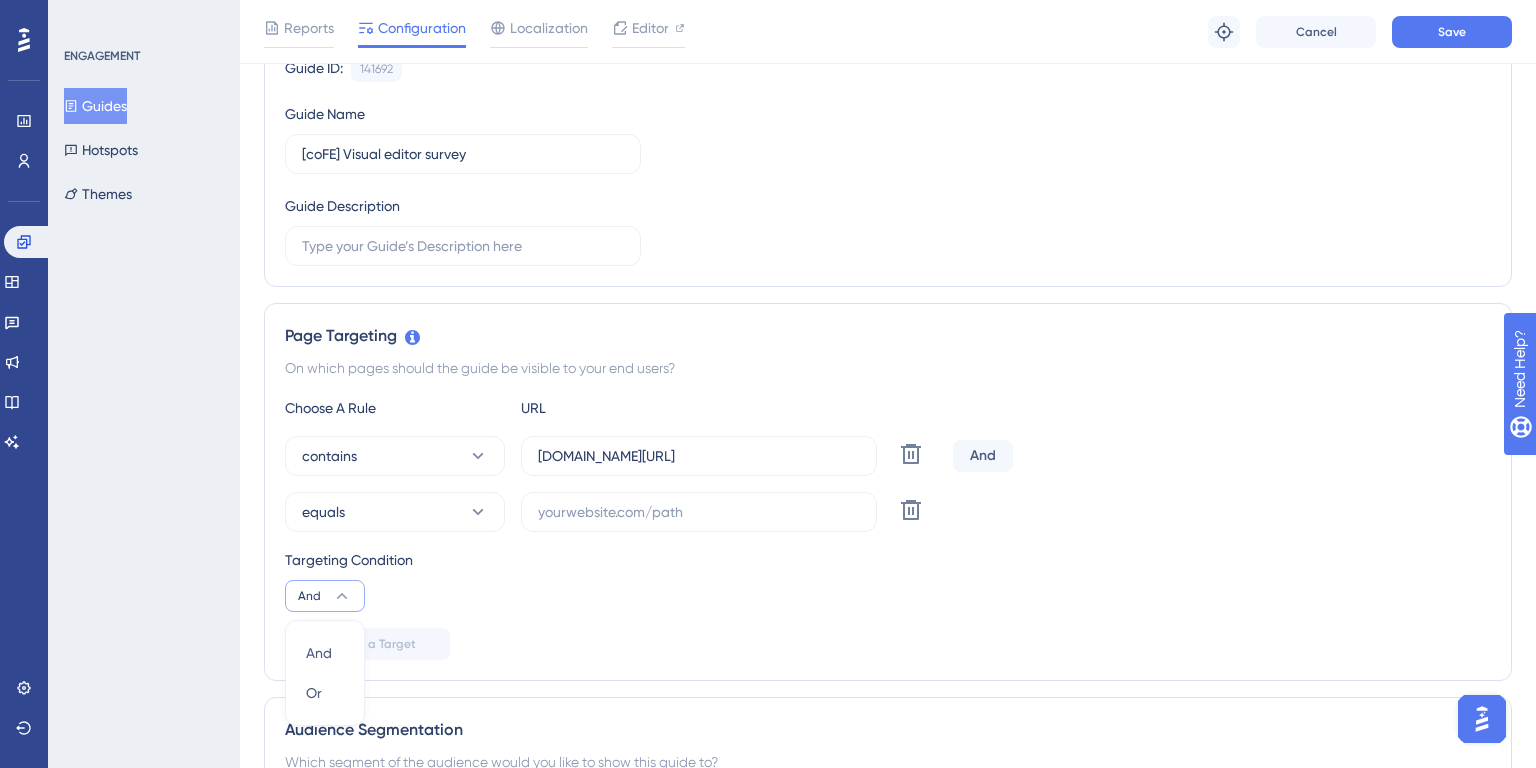 scroll, scrollTop: 503, scrollLeft: 0, axis: vertical 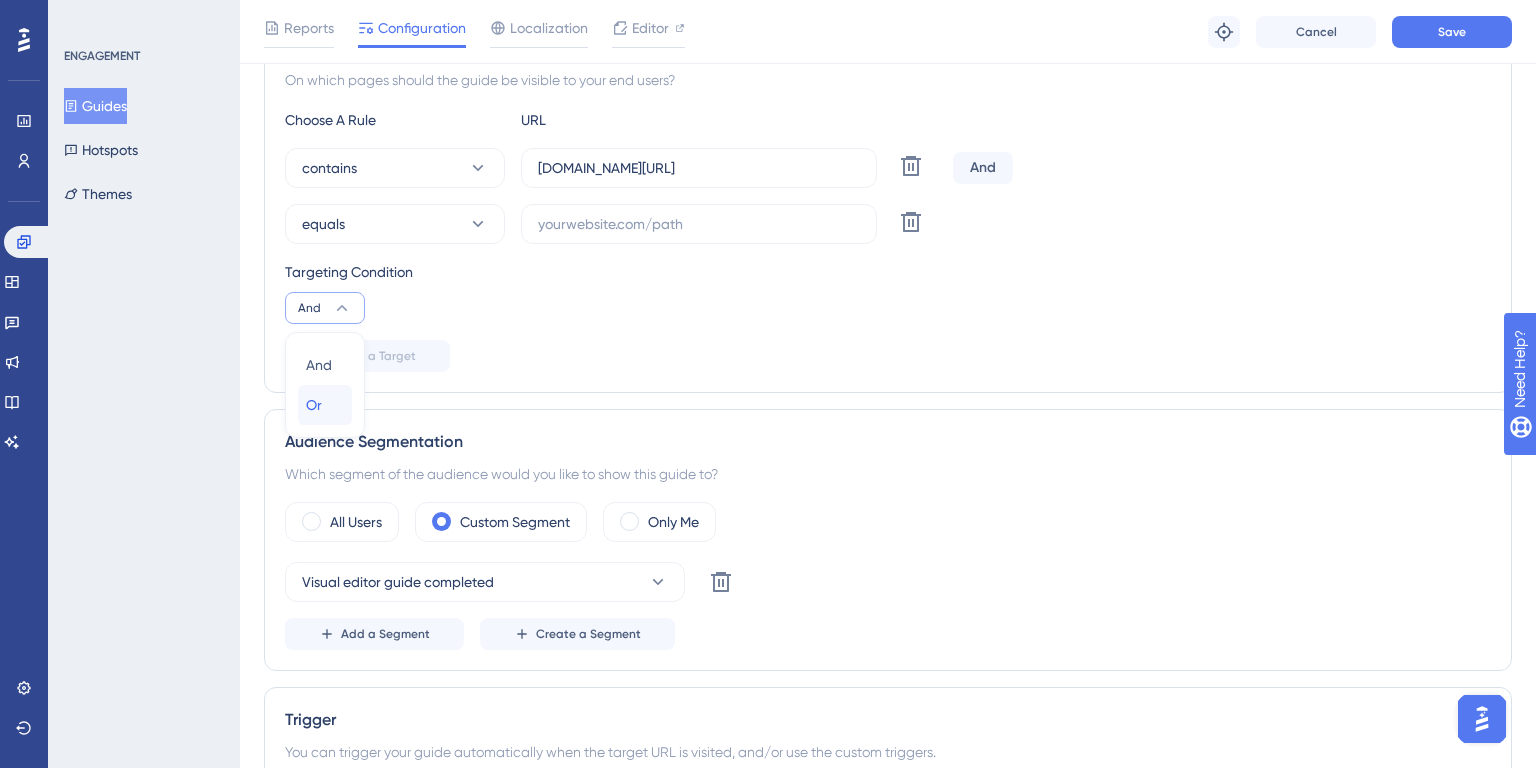 click on "Or Or" at bounding box center [325, 405] 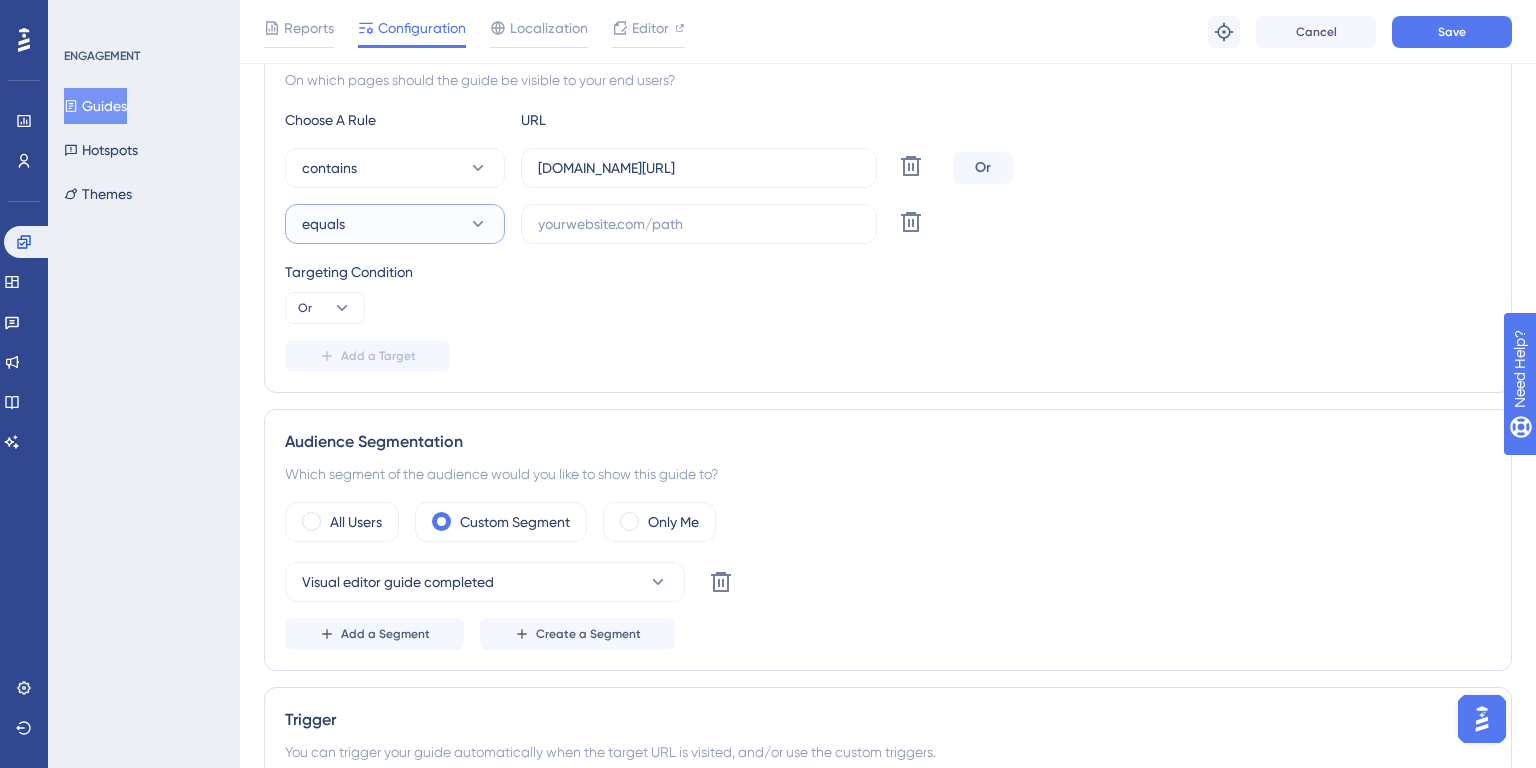 click on "equals" at bounding box center [395, 224] 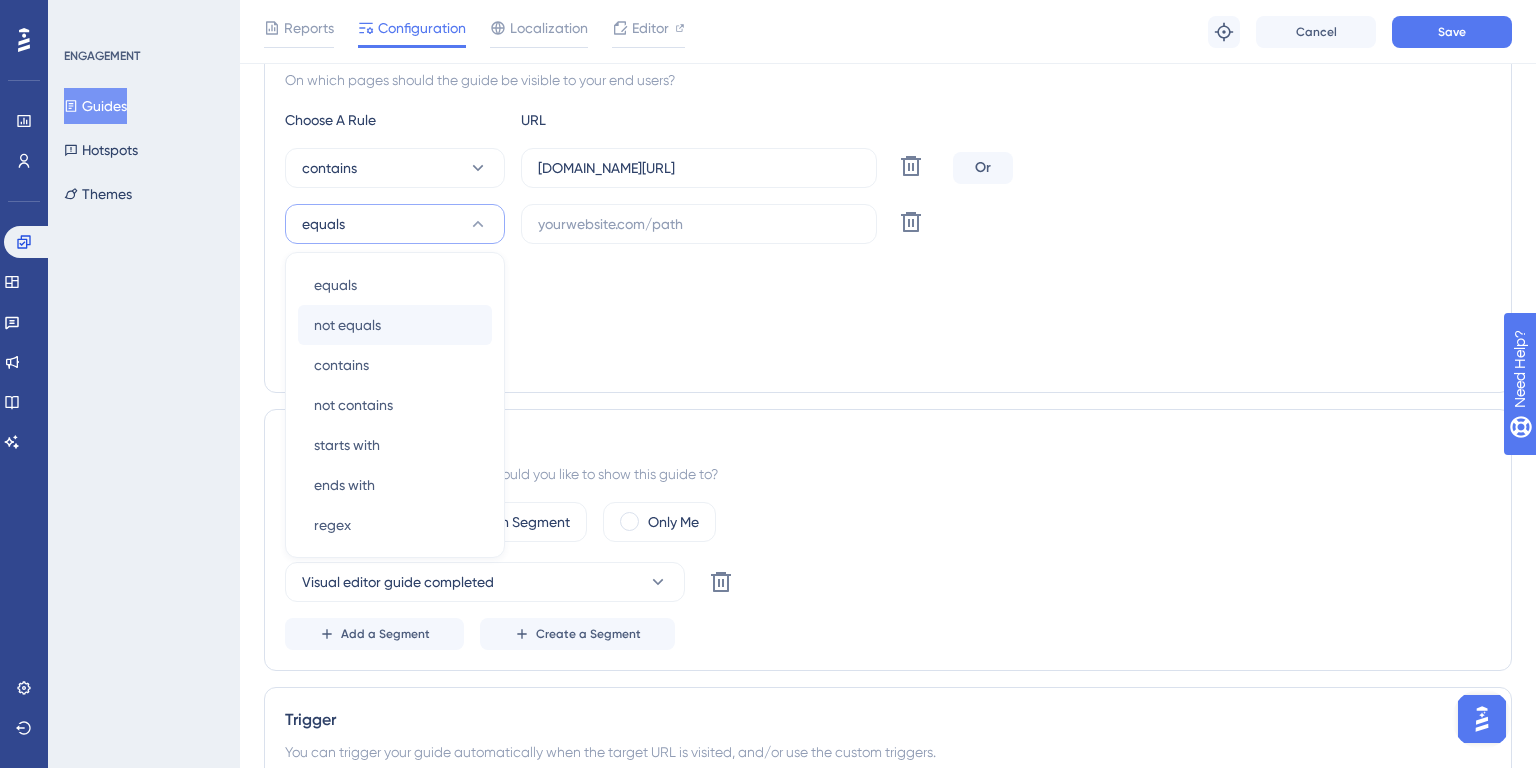 scroll, scrollTop: 520, scrollLeft: 0, axis: vertical 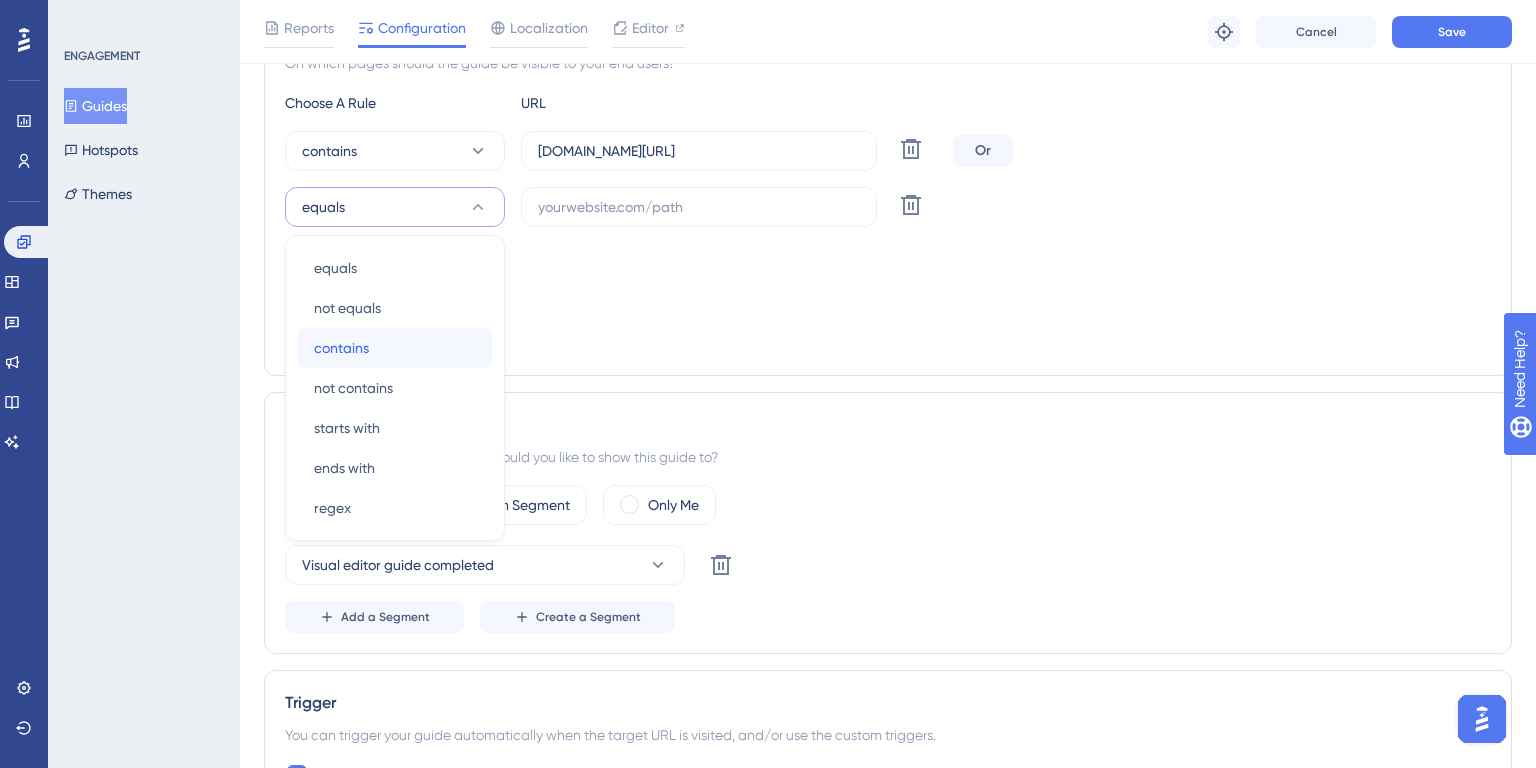 click on "contains" at bounding box center [341, 348] 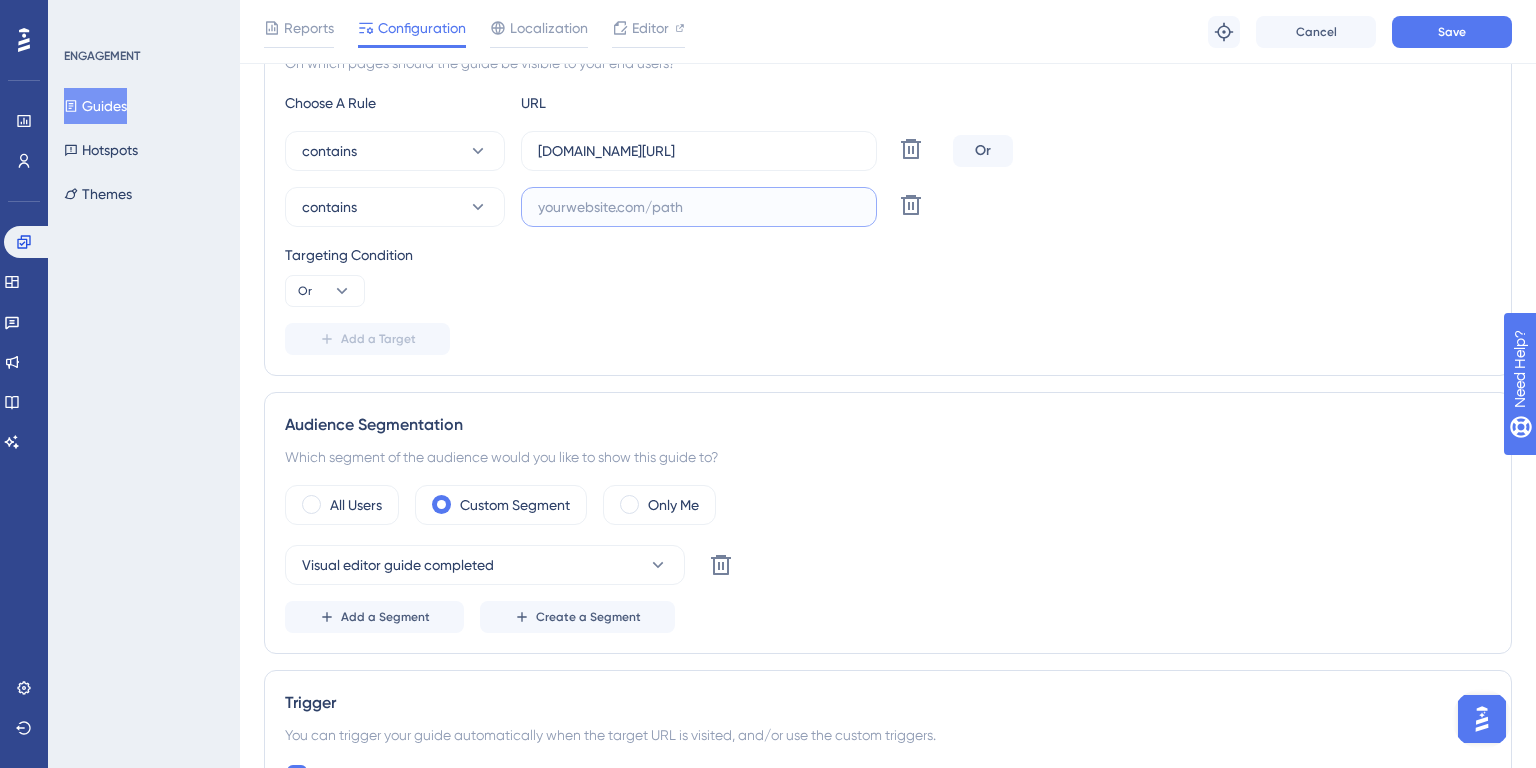 click at bounding box center (699, 207) 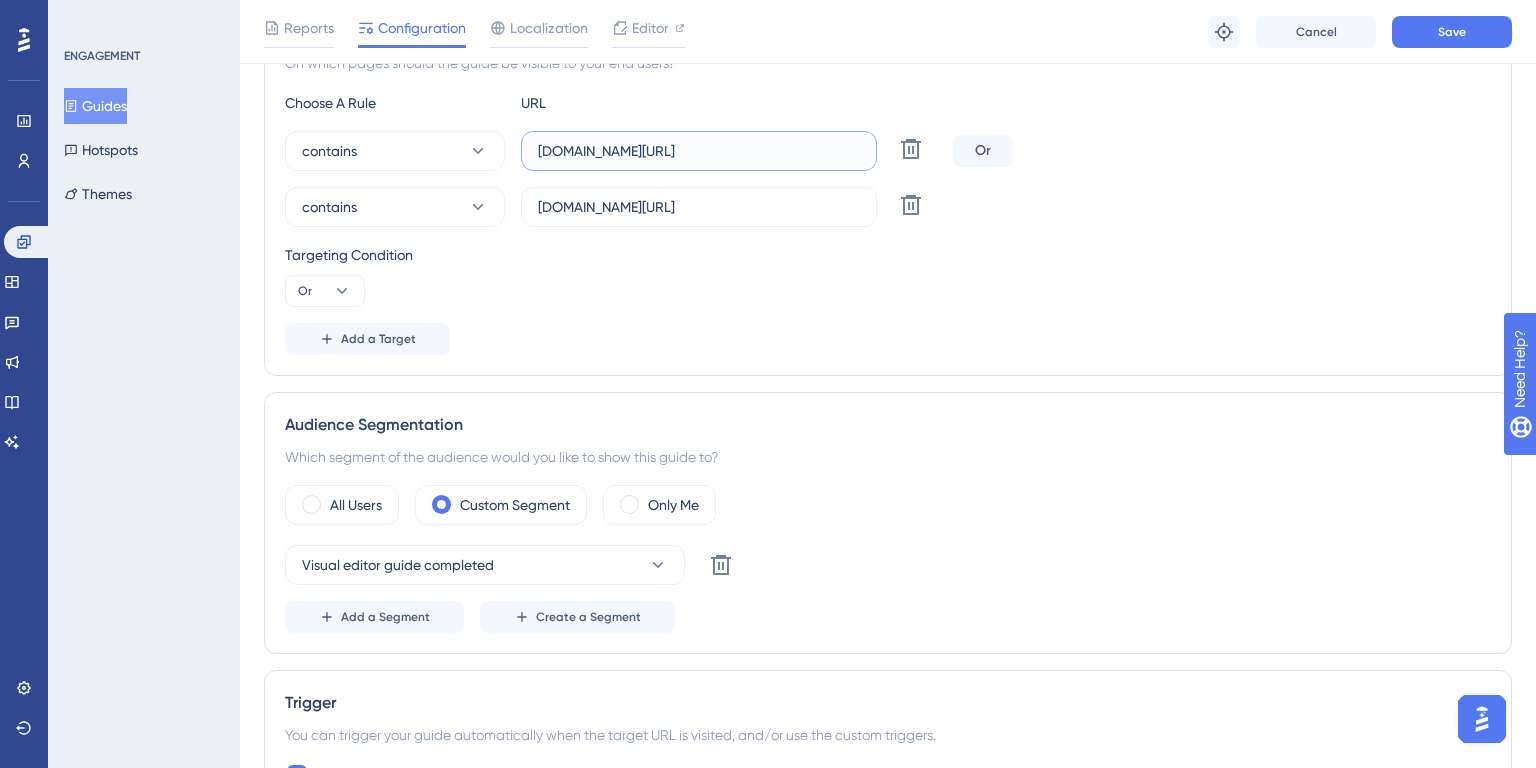 drag, startPoint x: 767, startPoint y: 153, endPoint x: 784, endPoint y: 153, distance: 17 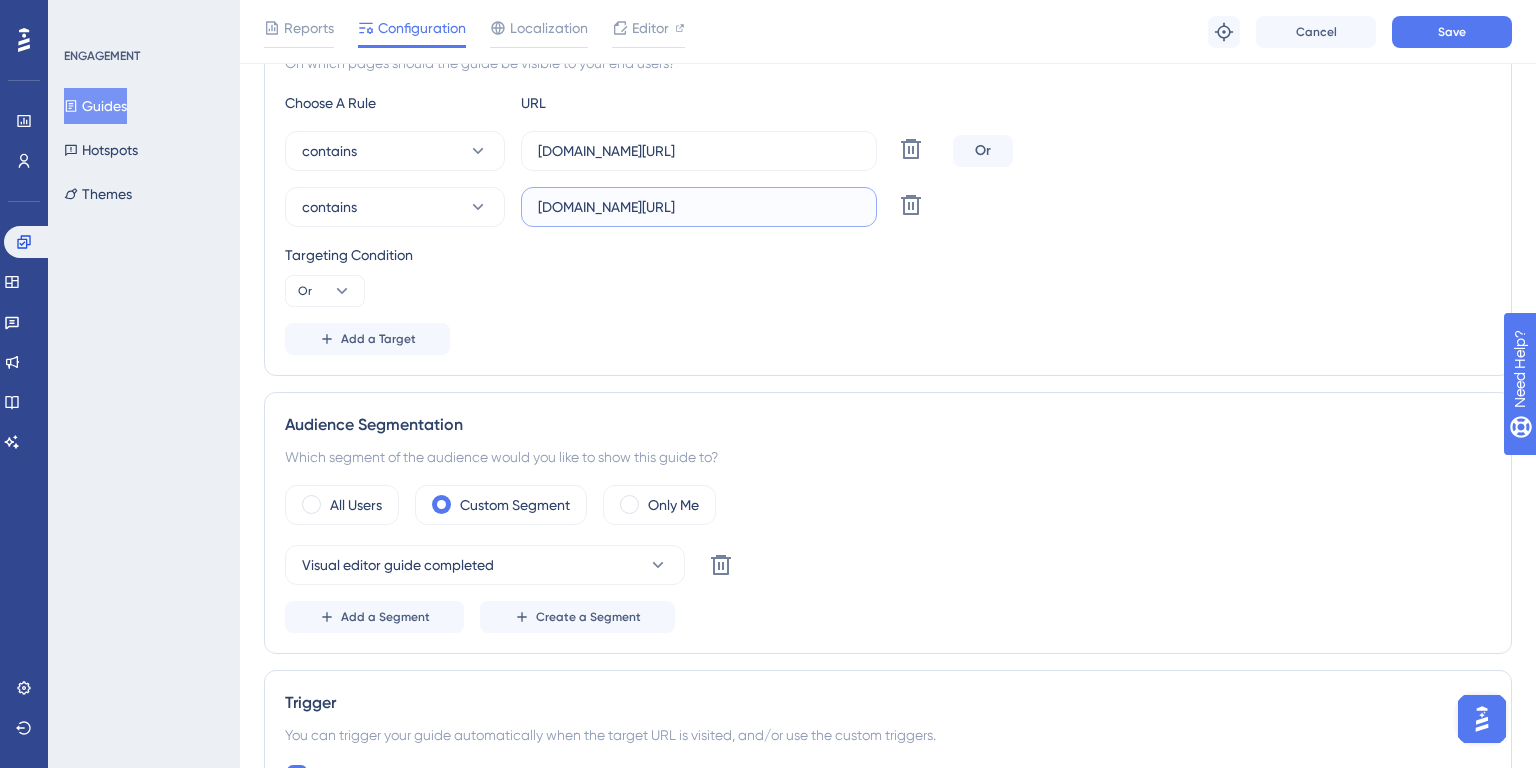 click on "[DOMAIN_NAME][URL]" at bounding box center (699, 207) 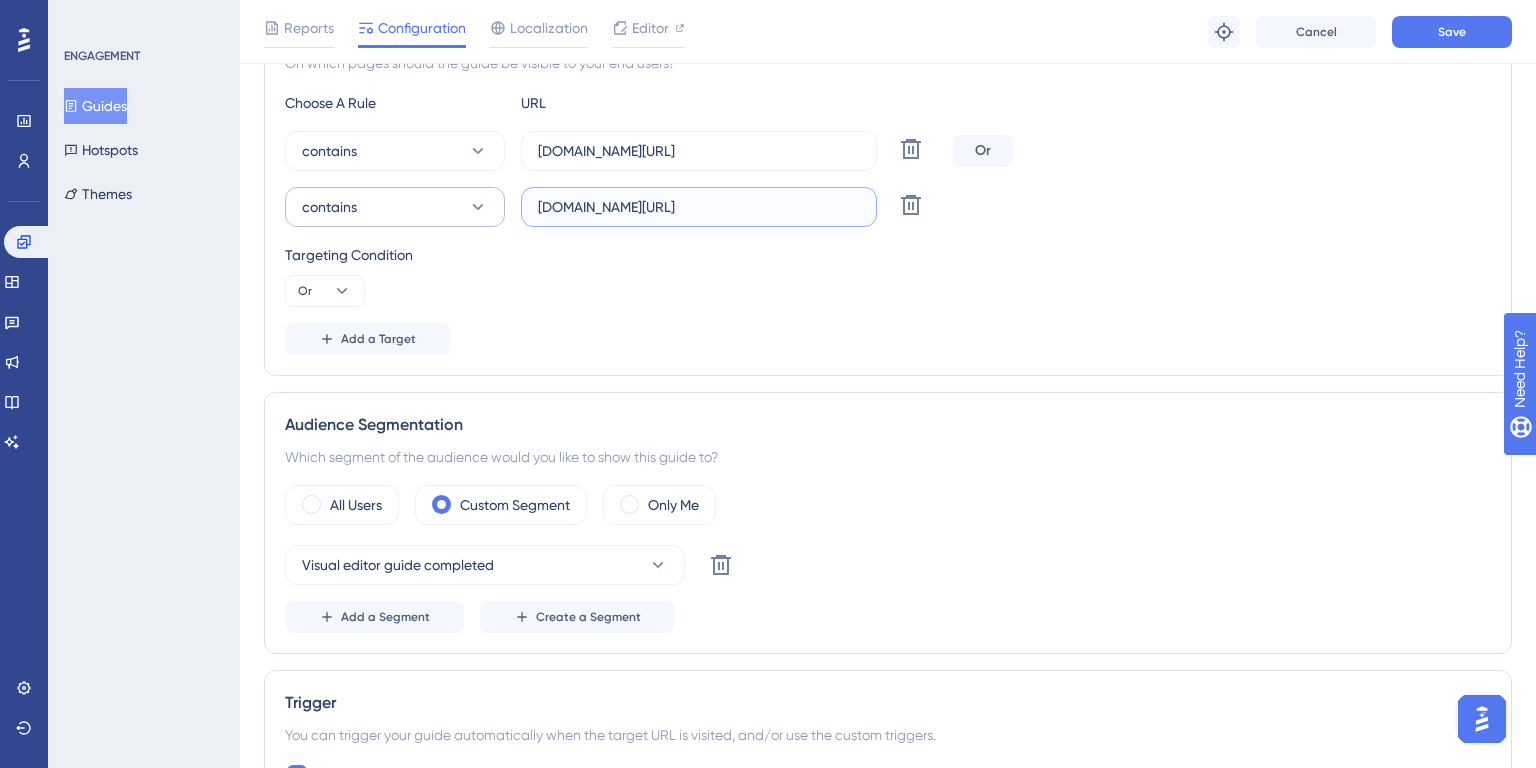 drag, startPoint x: 615, startPoint y: 206, endPoint x: 504, endPoint y: 200, distance: 111.16204 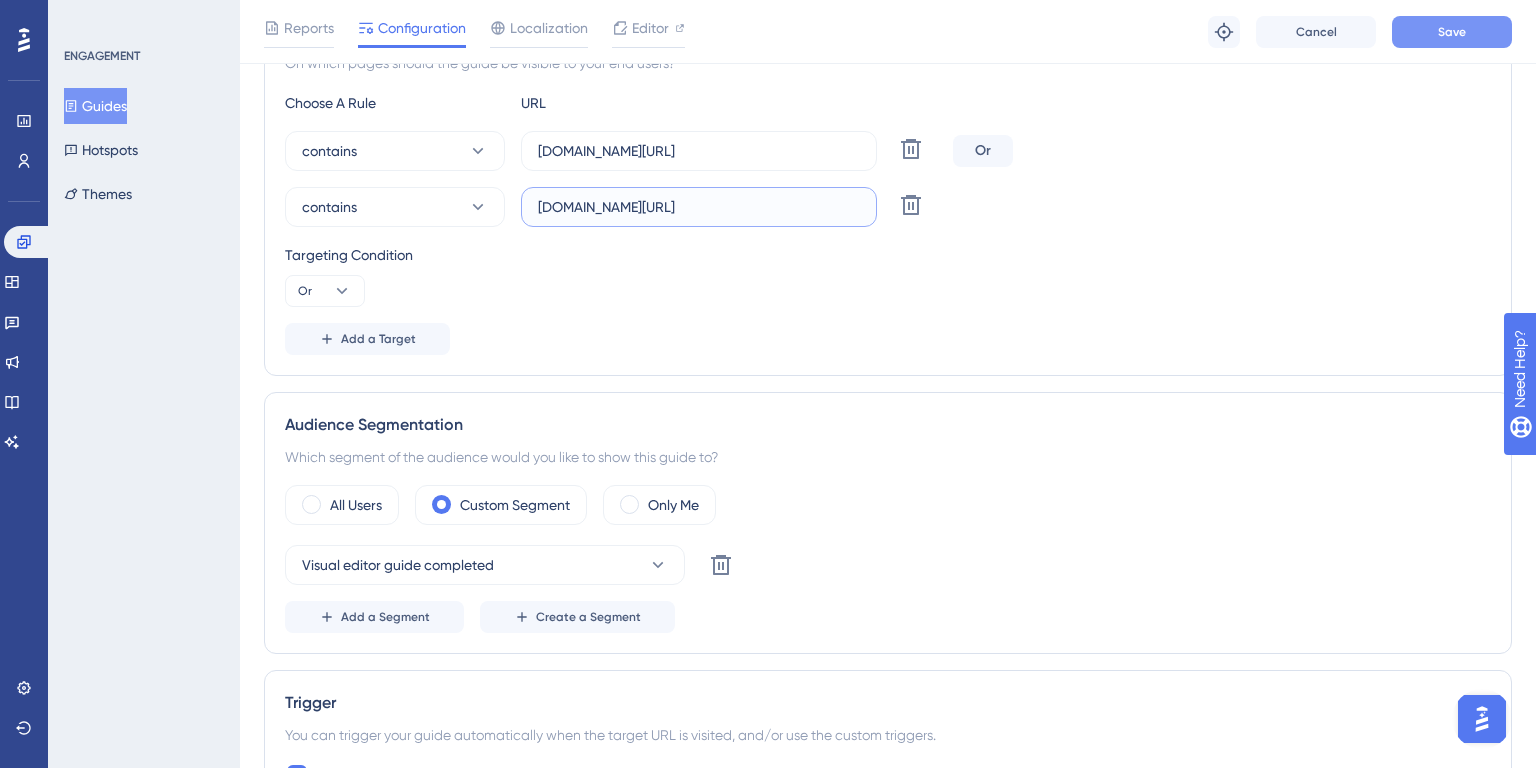 type on "[DOMAIN_NAME][URL]" 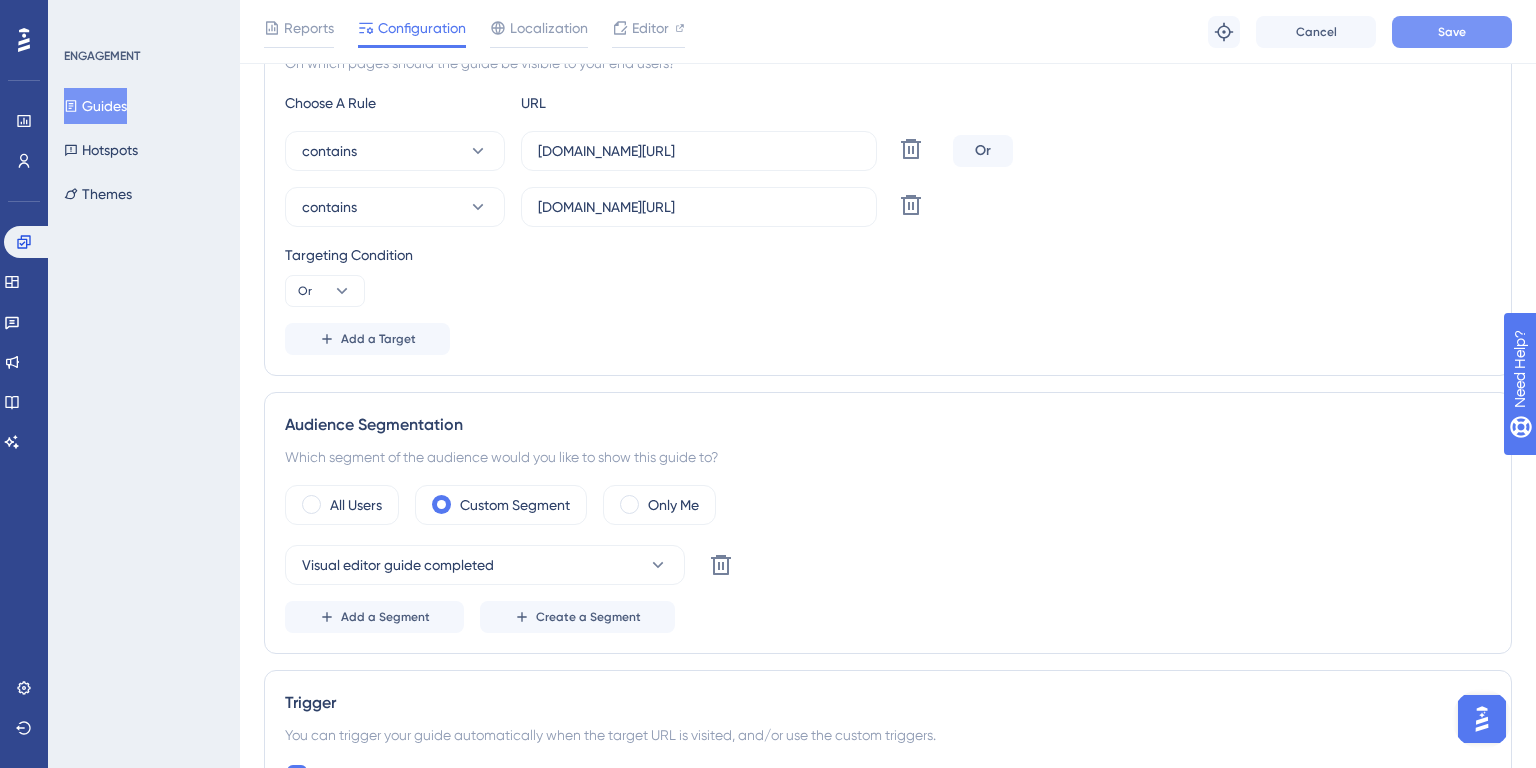 click on "Save" at bounding box center (1452, 32) 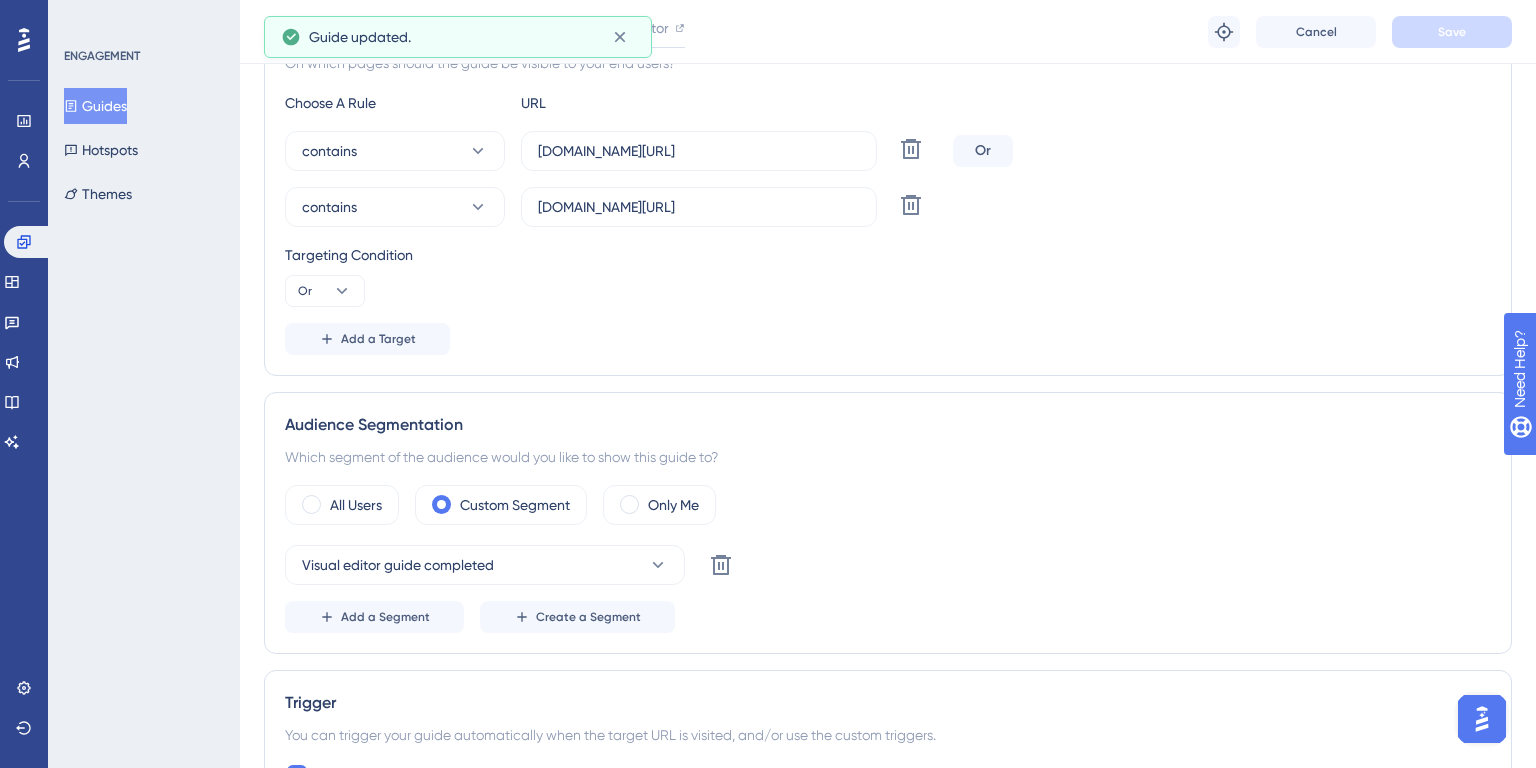 click on "Guides" at bounding box center [95, 106] 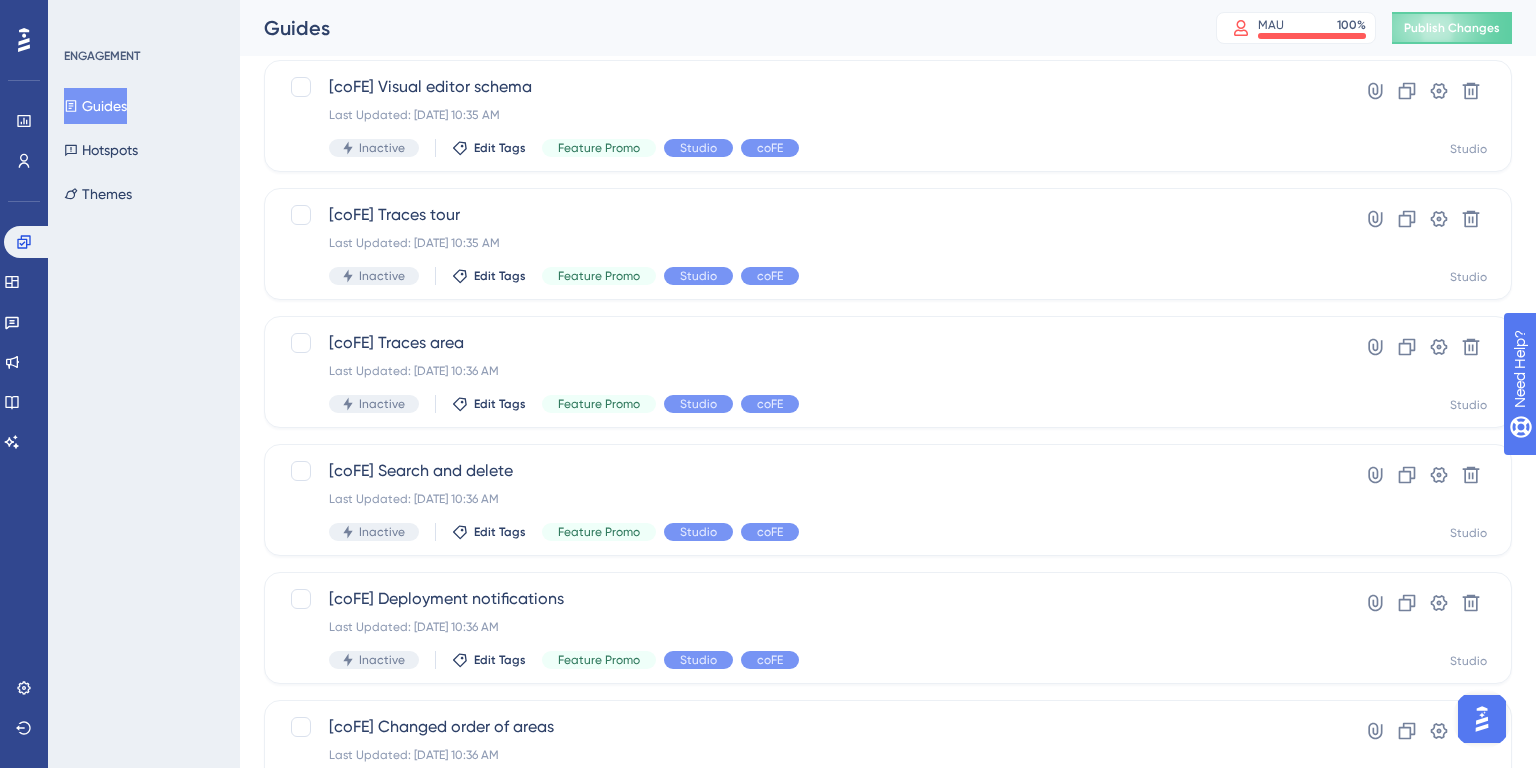 scroll, scrollTop: 784, scrollLeft: 0, axis: vertical 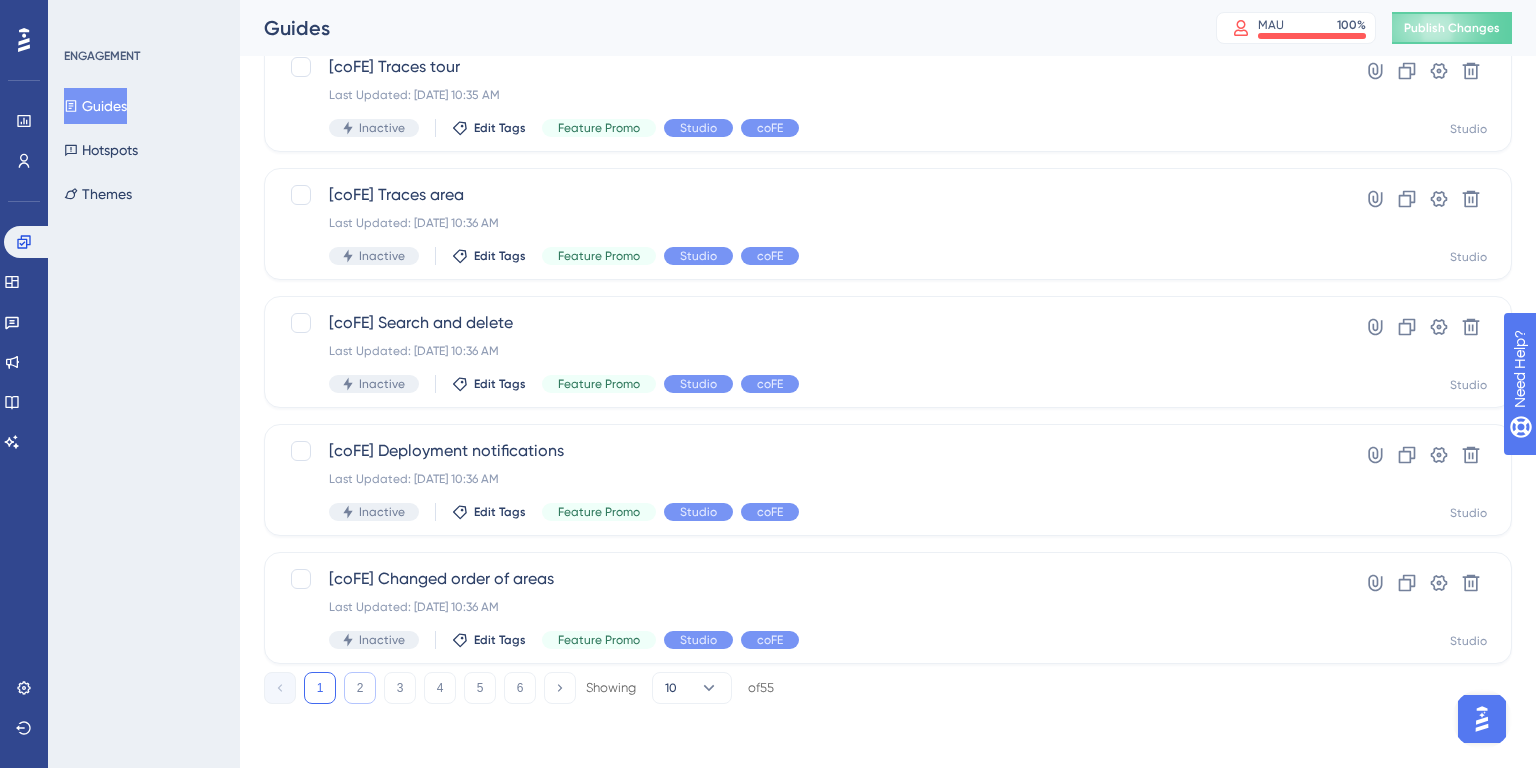 click on "2" at bounding box center [360, 688] 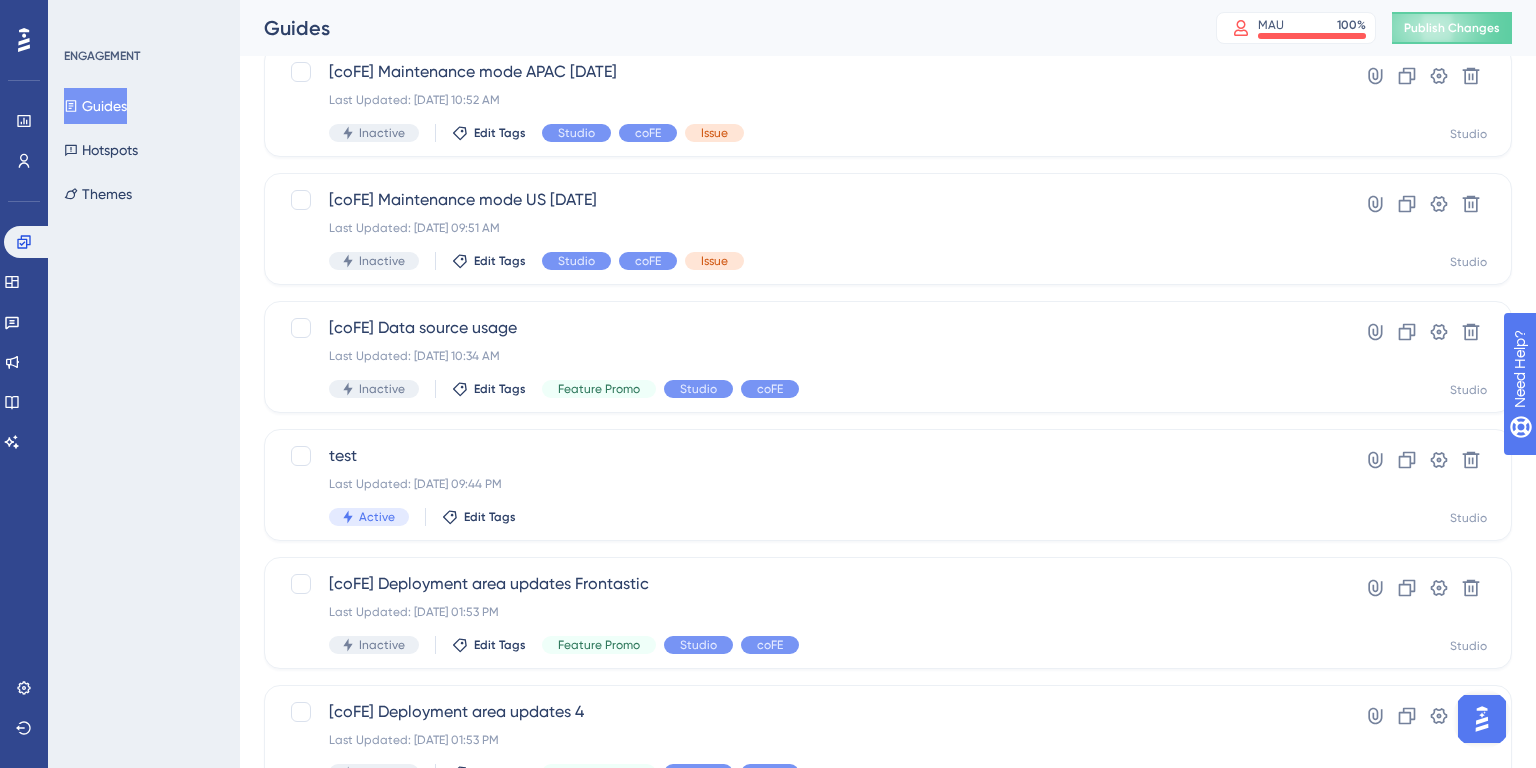 scroll, scrollTop: 0, scrollLeft: 0, axis: both 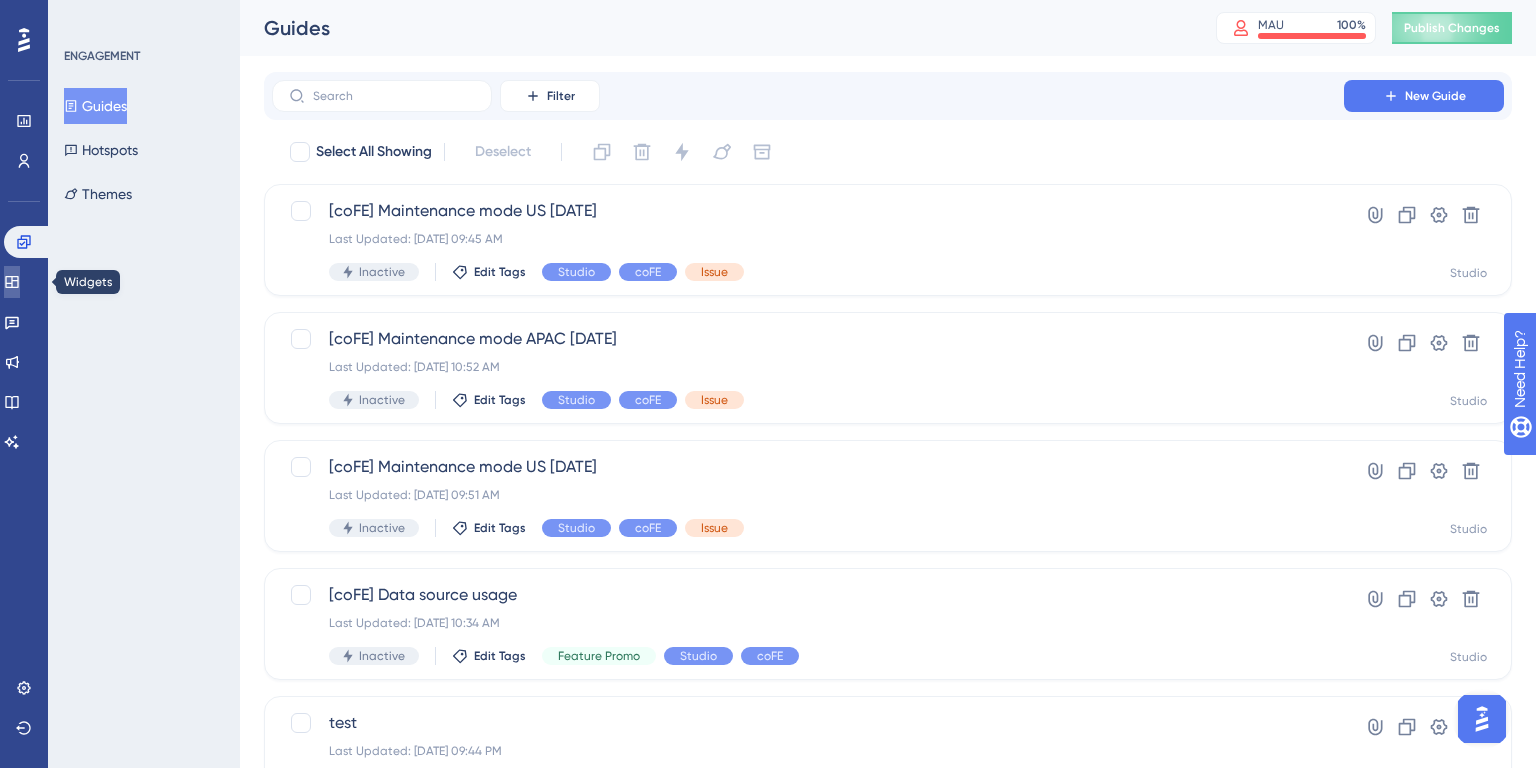 click 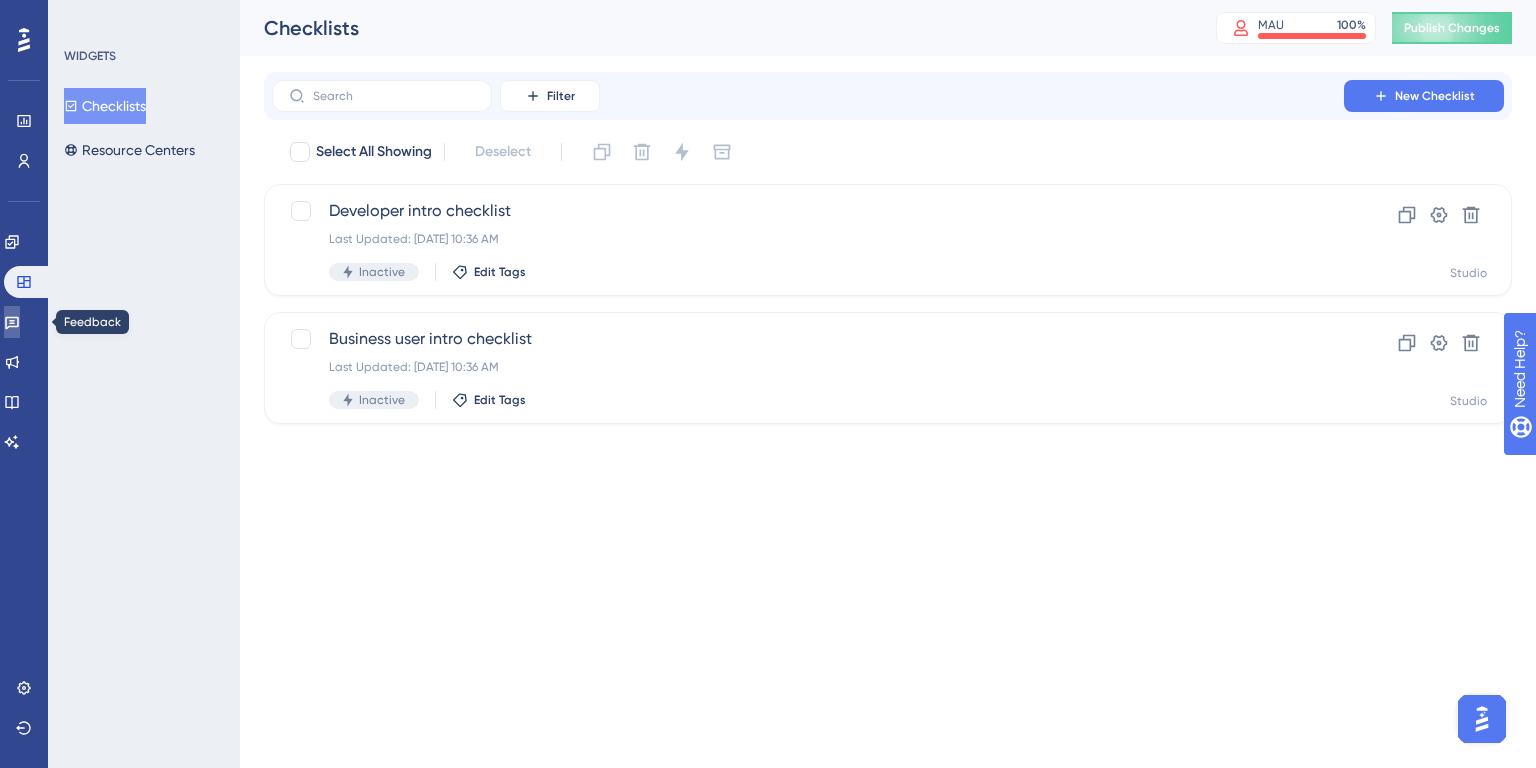 click 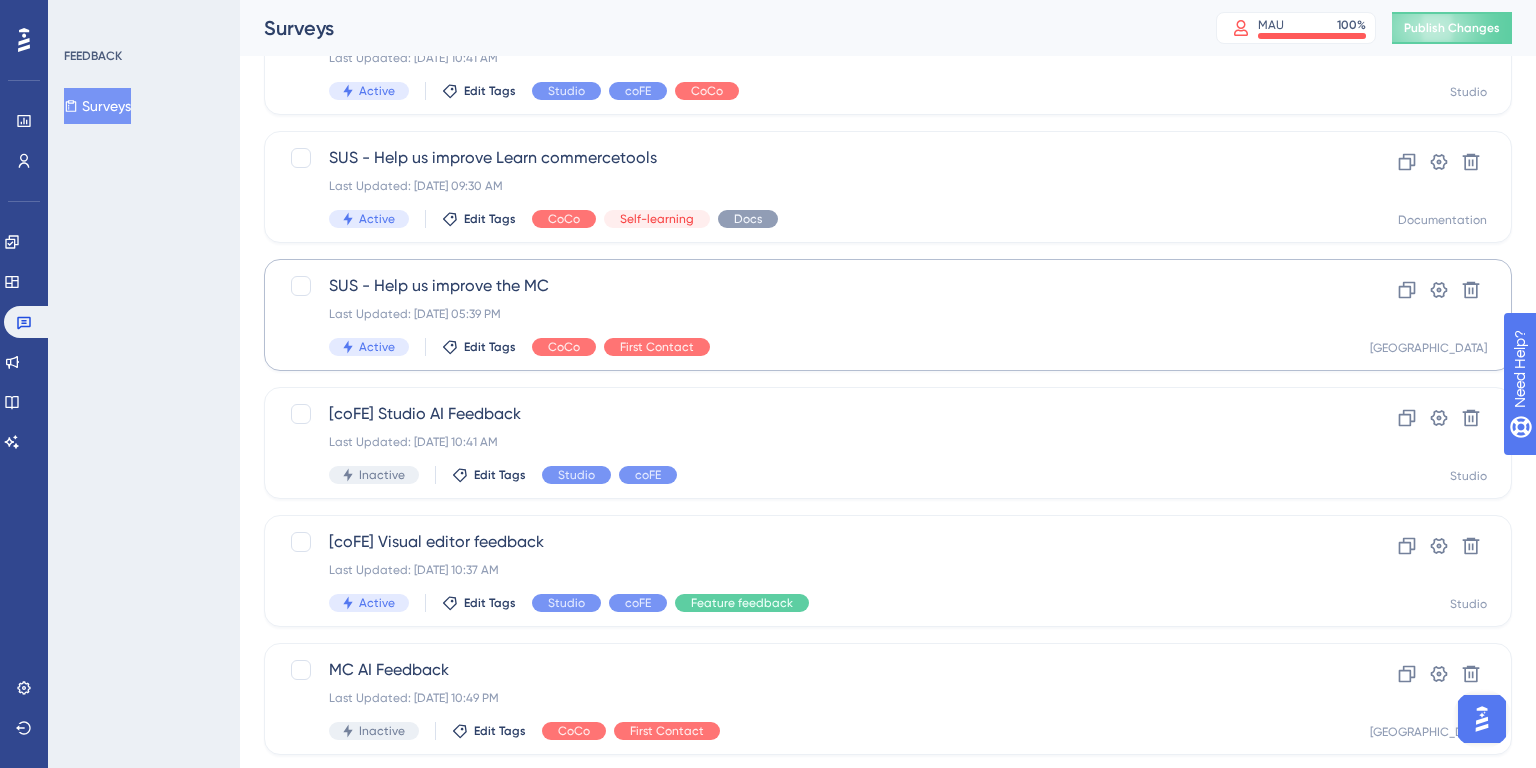 scroll, scrollTop: 183, scrollLeft: 0, axis: vertical 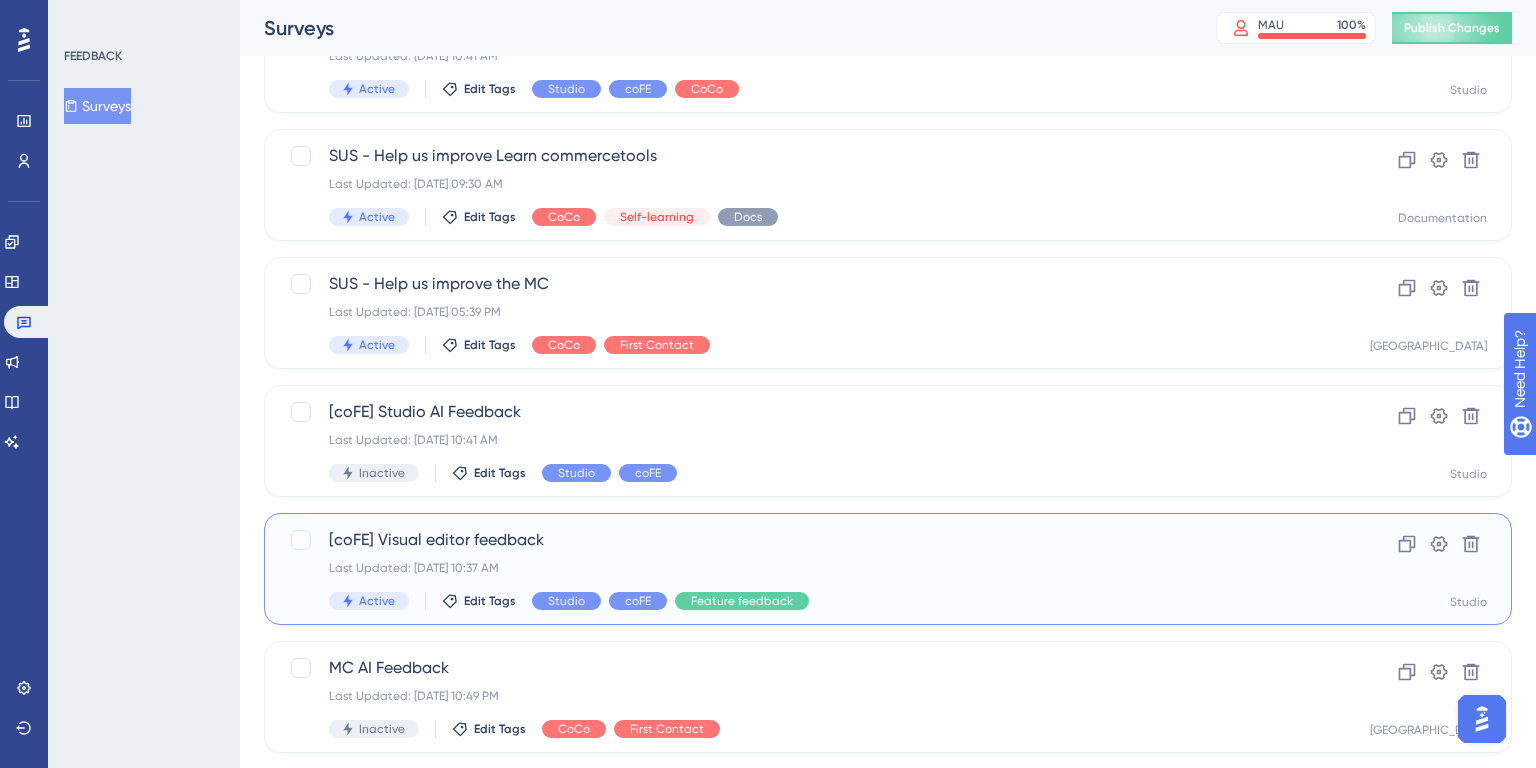 click on "[coFE] Visual editor feedback Last Updated: [DATE] 10:37 AM Active Edit Tags Studio coFE Feature feedback" at bounding box center (808, 569) 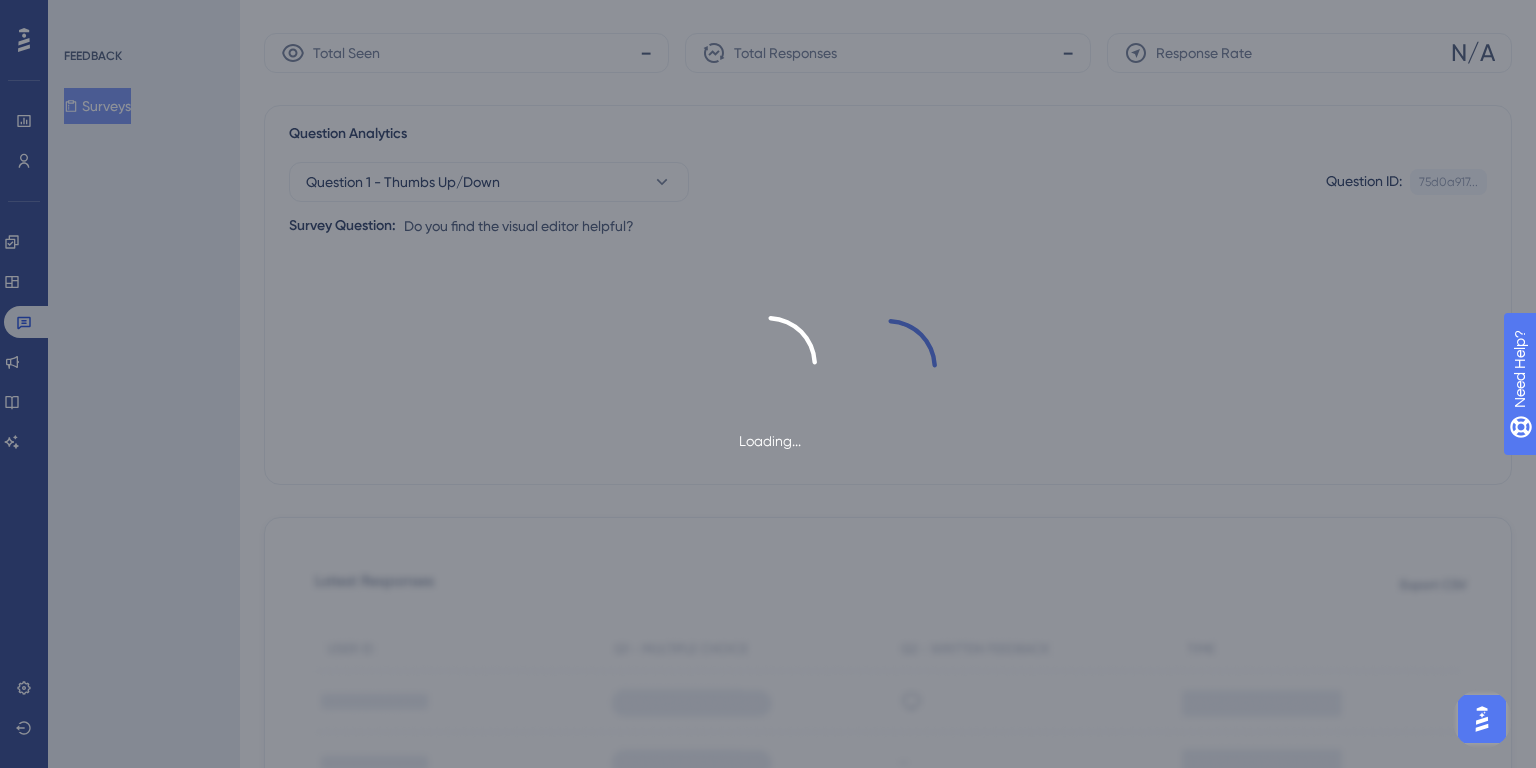 scroll, scrollTop: 0, scrollLeft: 0, axis: both 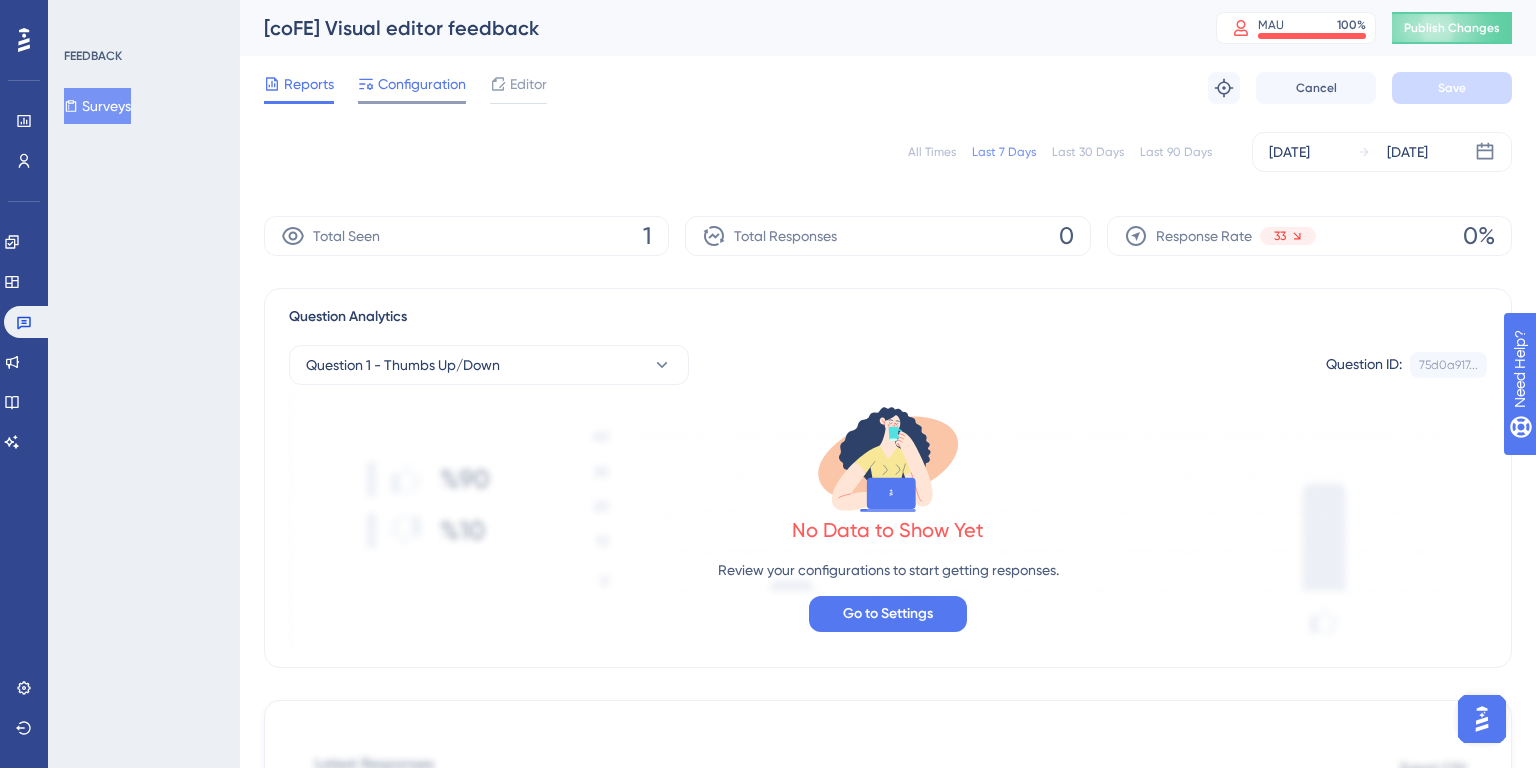 click on "Configuration" at bounding box center [422, 84] 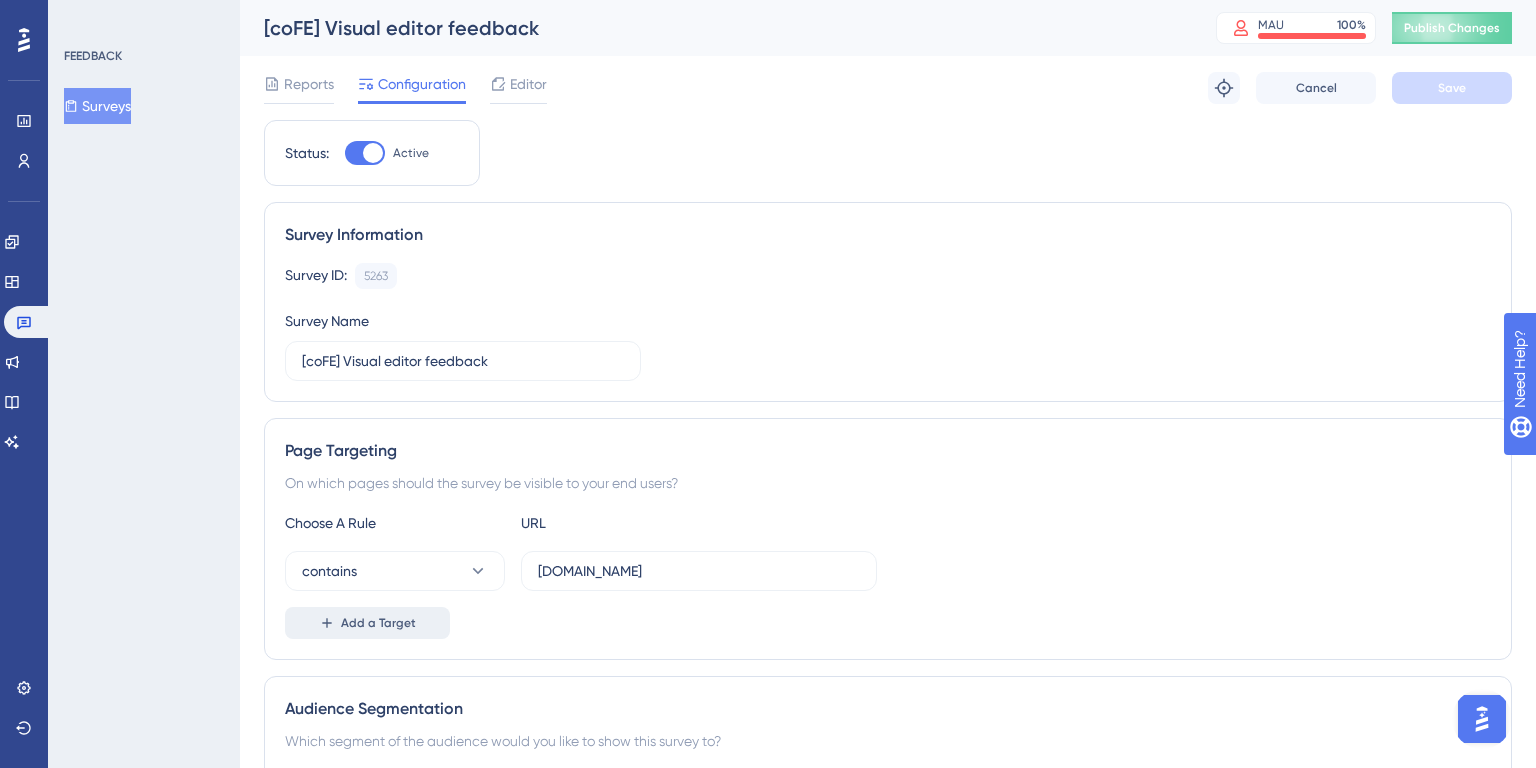 click on "Add a Target" at bounding box center (378, 623) 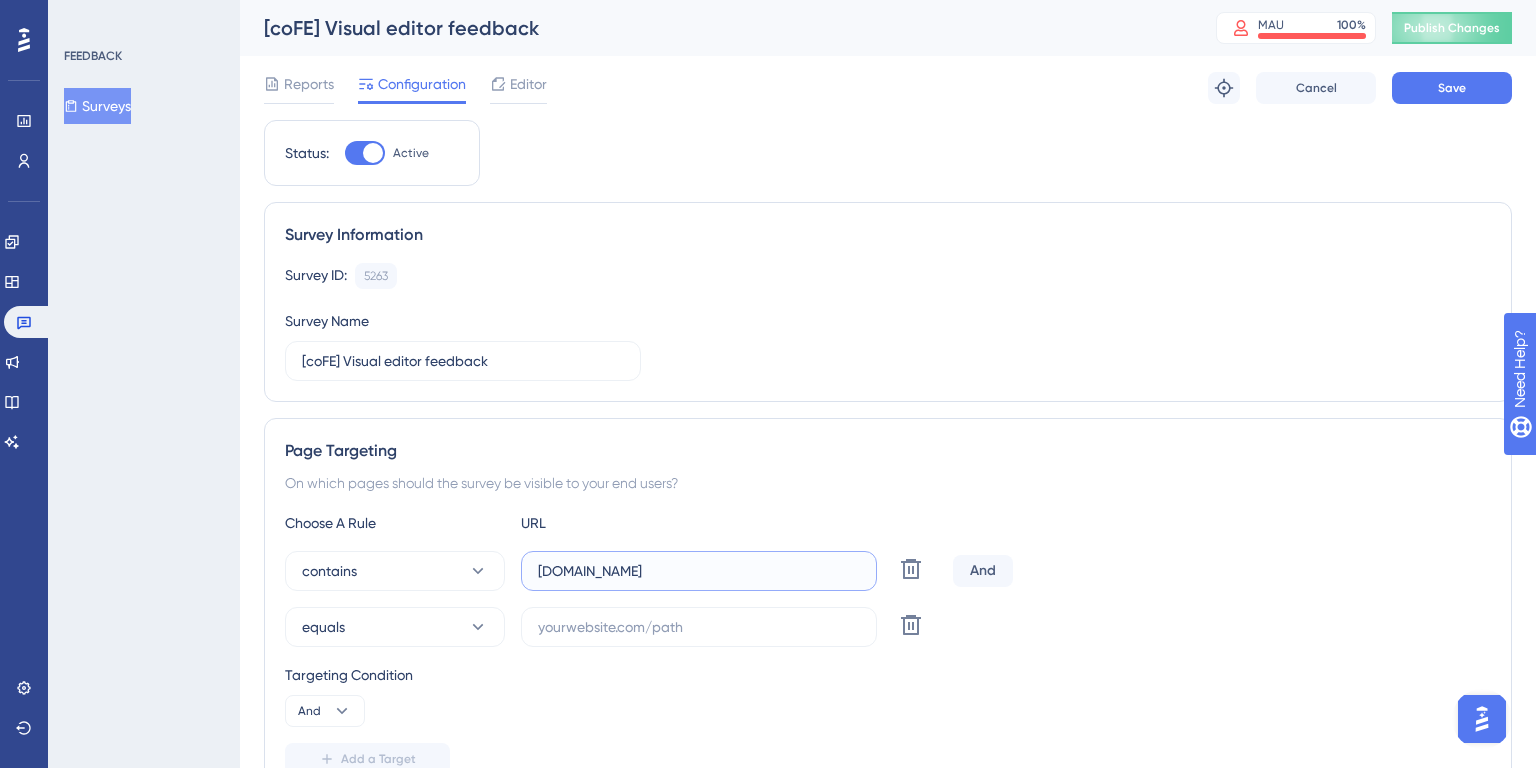 click on "[DOMAIN_NAME]" at bounding box center [699, 571] 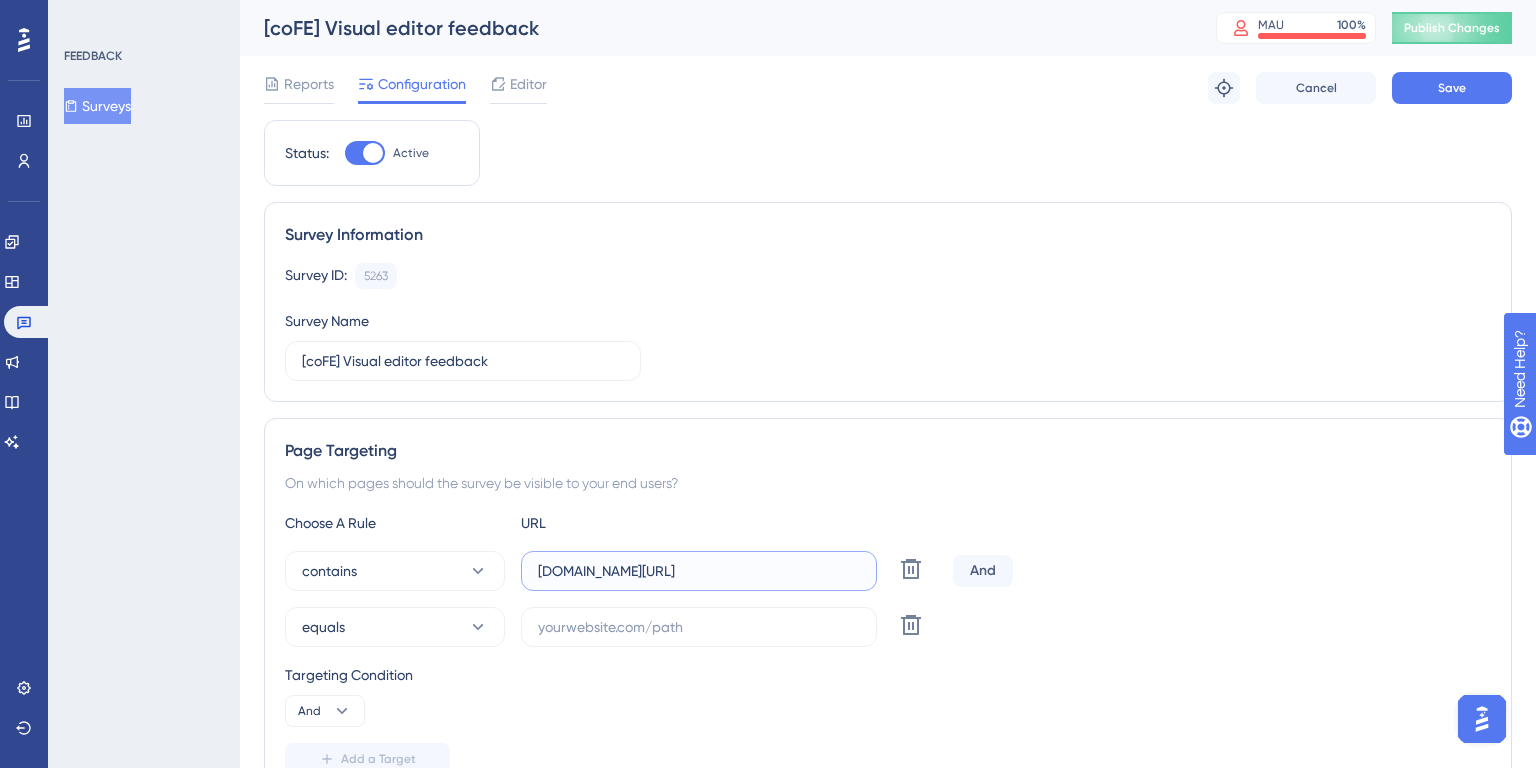 scroll, scrollTop: 0, scrollLeft: 10, axis: horizontal 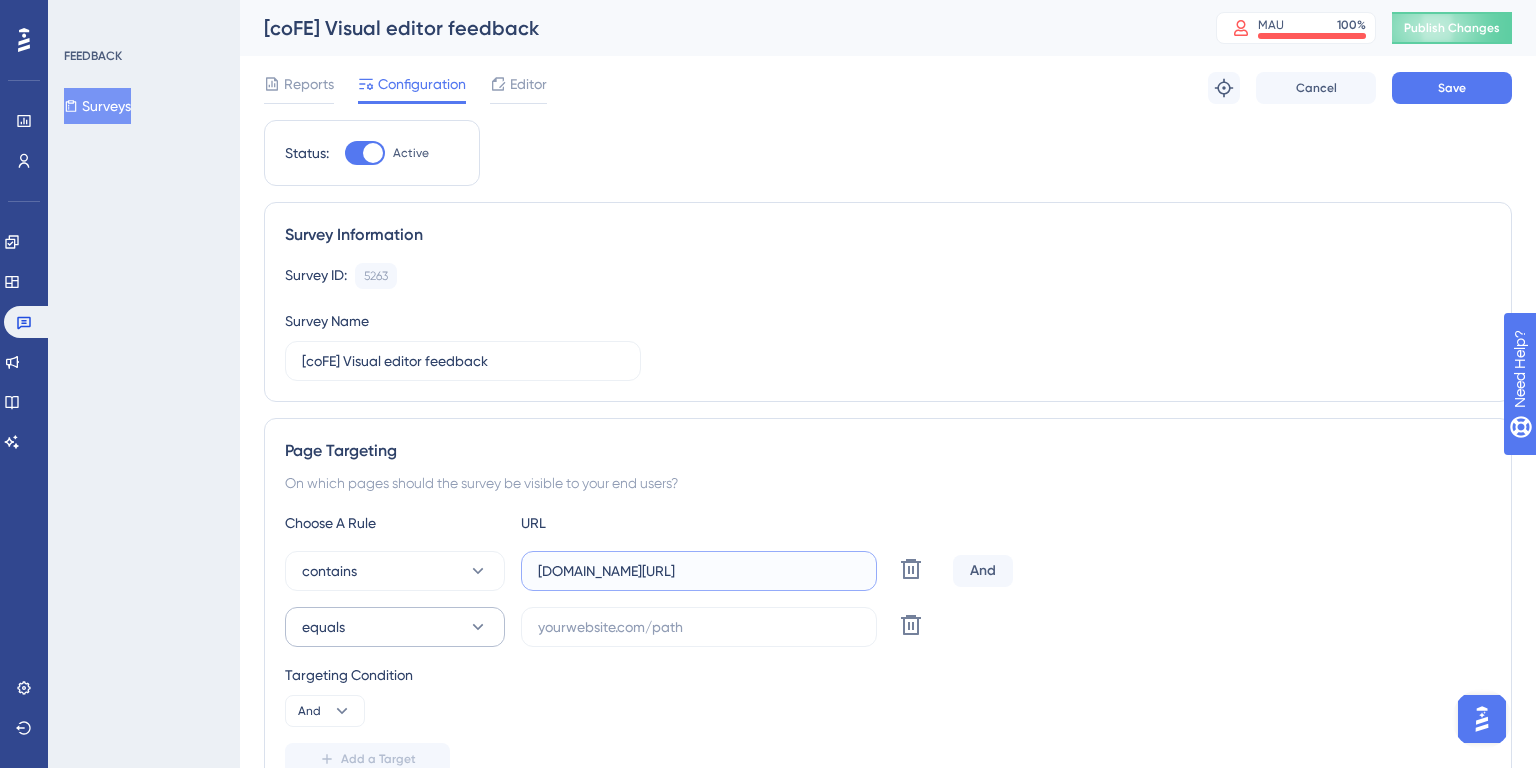 type on "[DOMAIN_NAME][URL]" 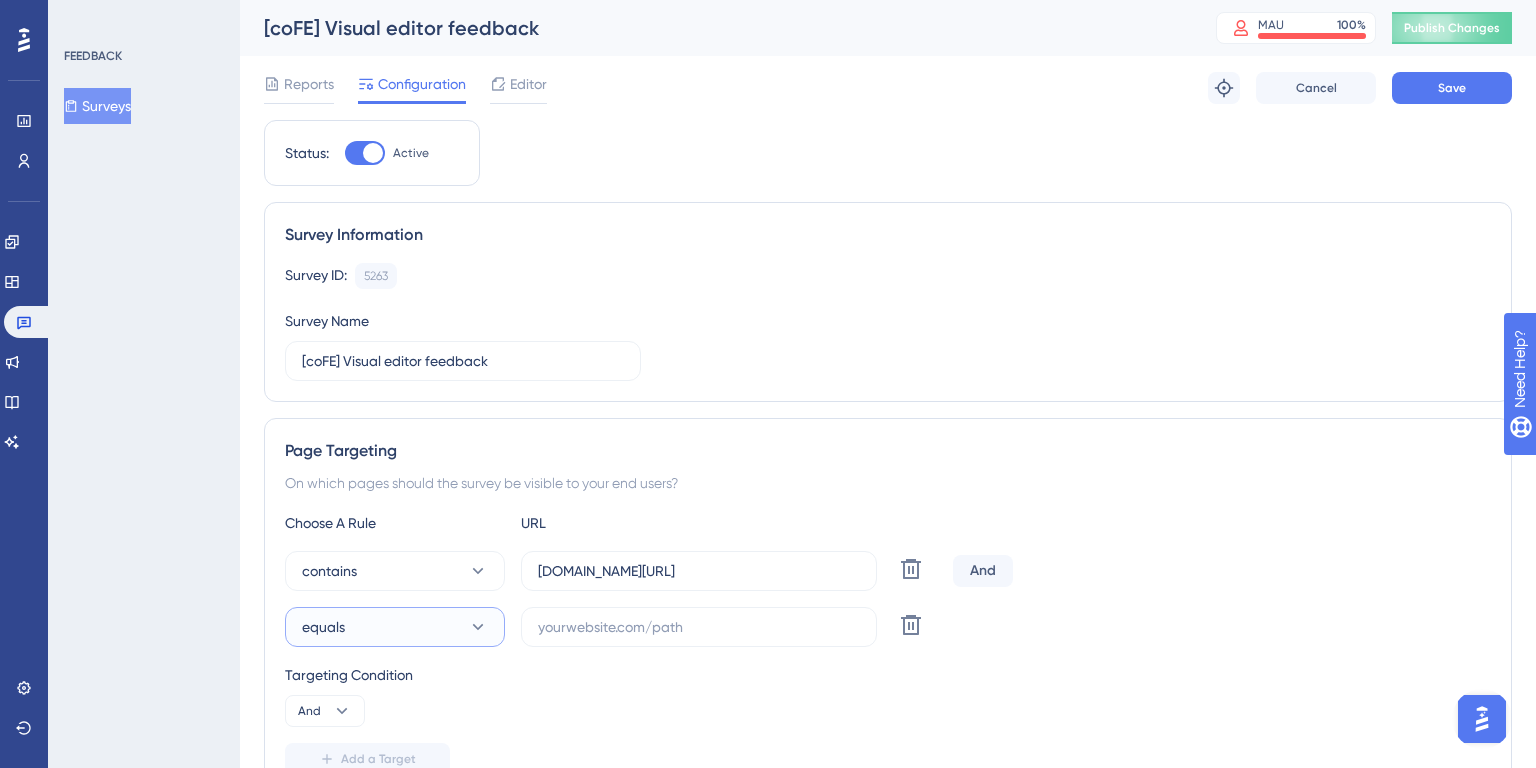 click on "equals" at bounding box center [395, 627] 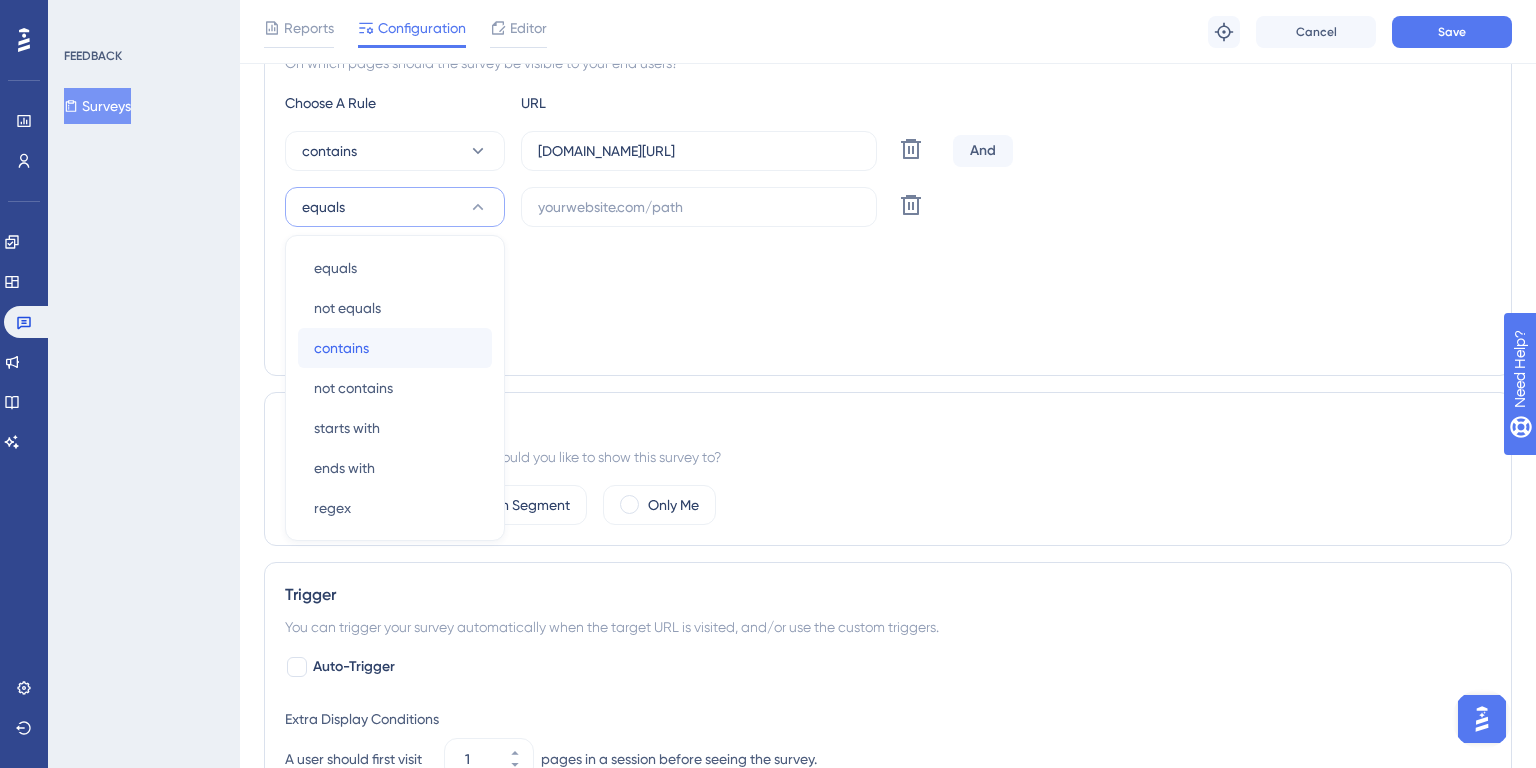click on "contains contains" at bounding box center [395, 348] 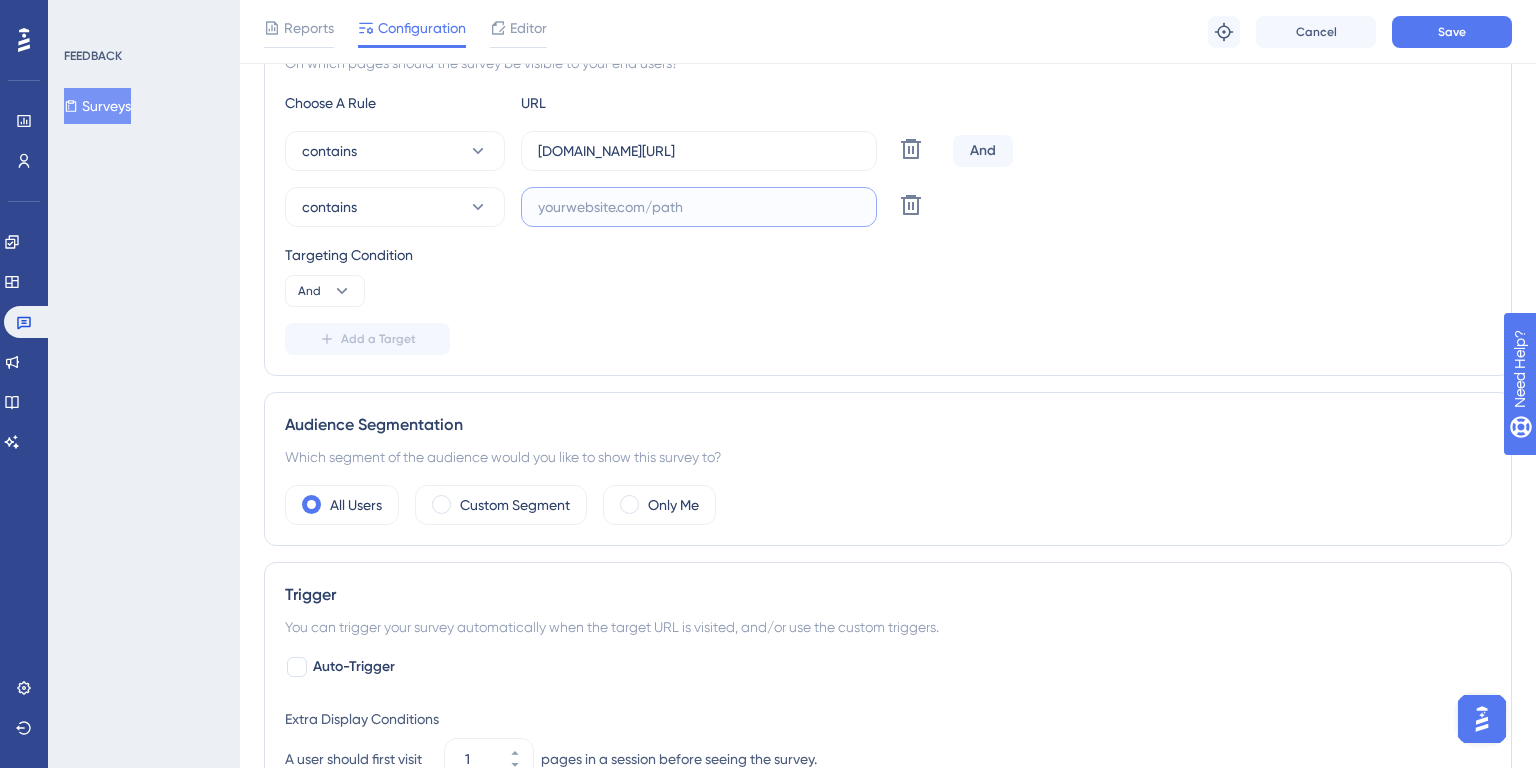 click at bounding box center [699, 207] 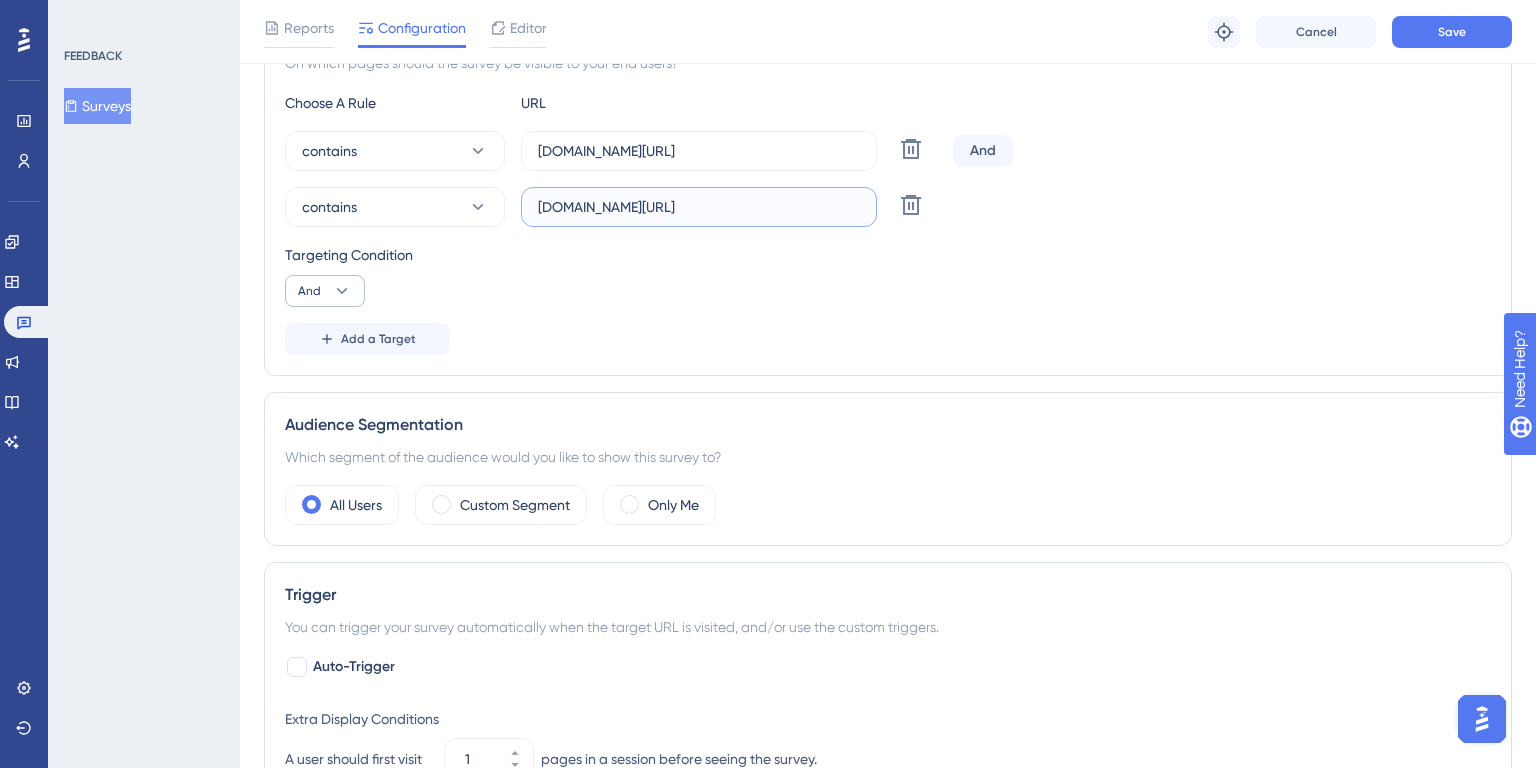 type on "[DOMAIN_NAME][URL]" 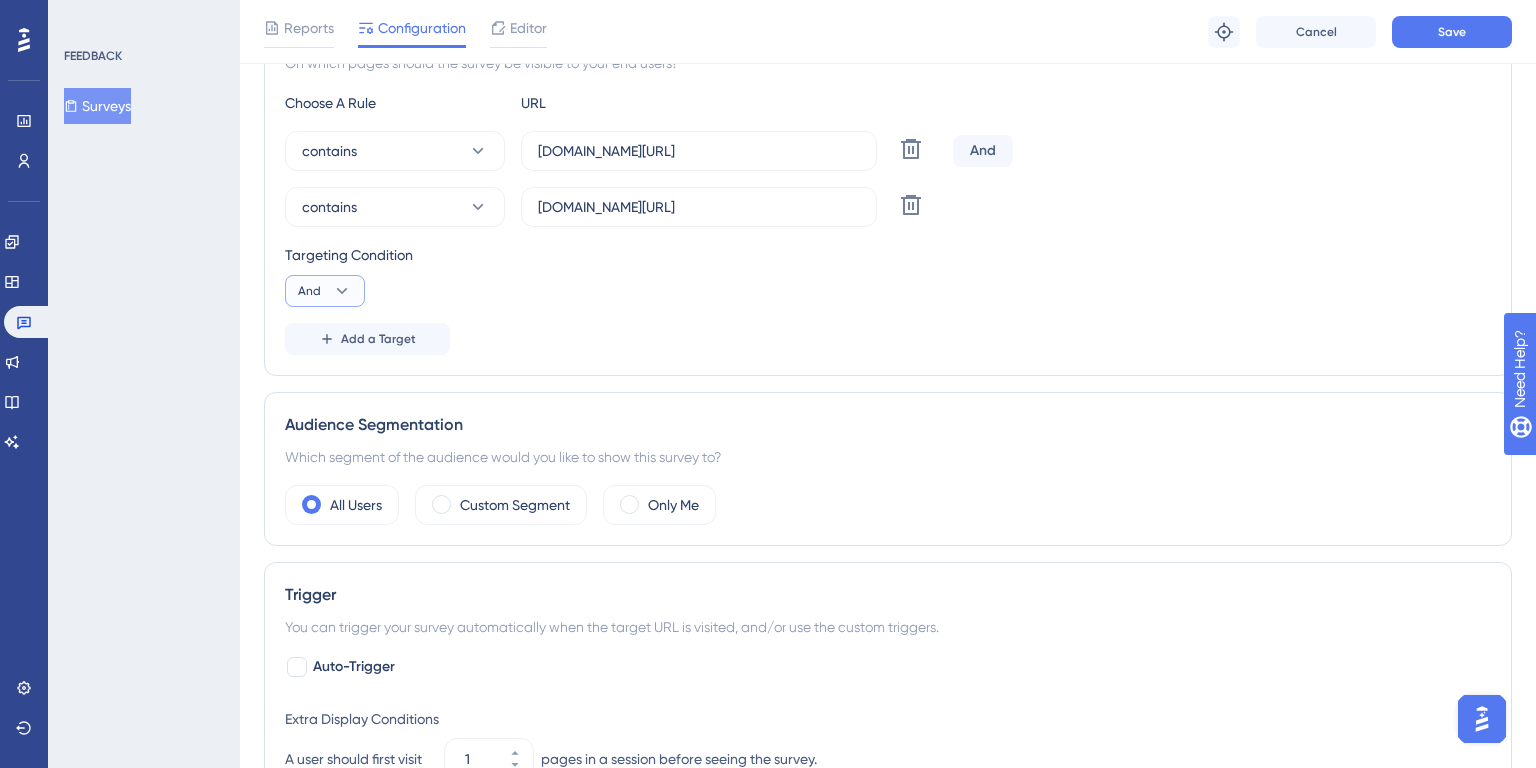 click on "And" at bounding box center [309, 291] 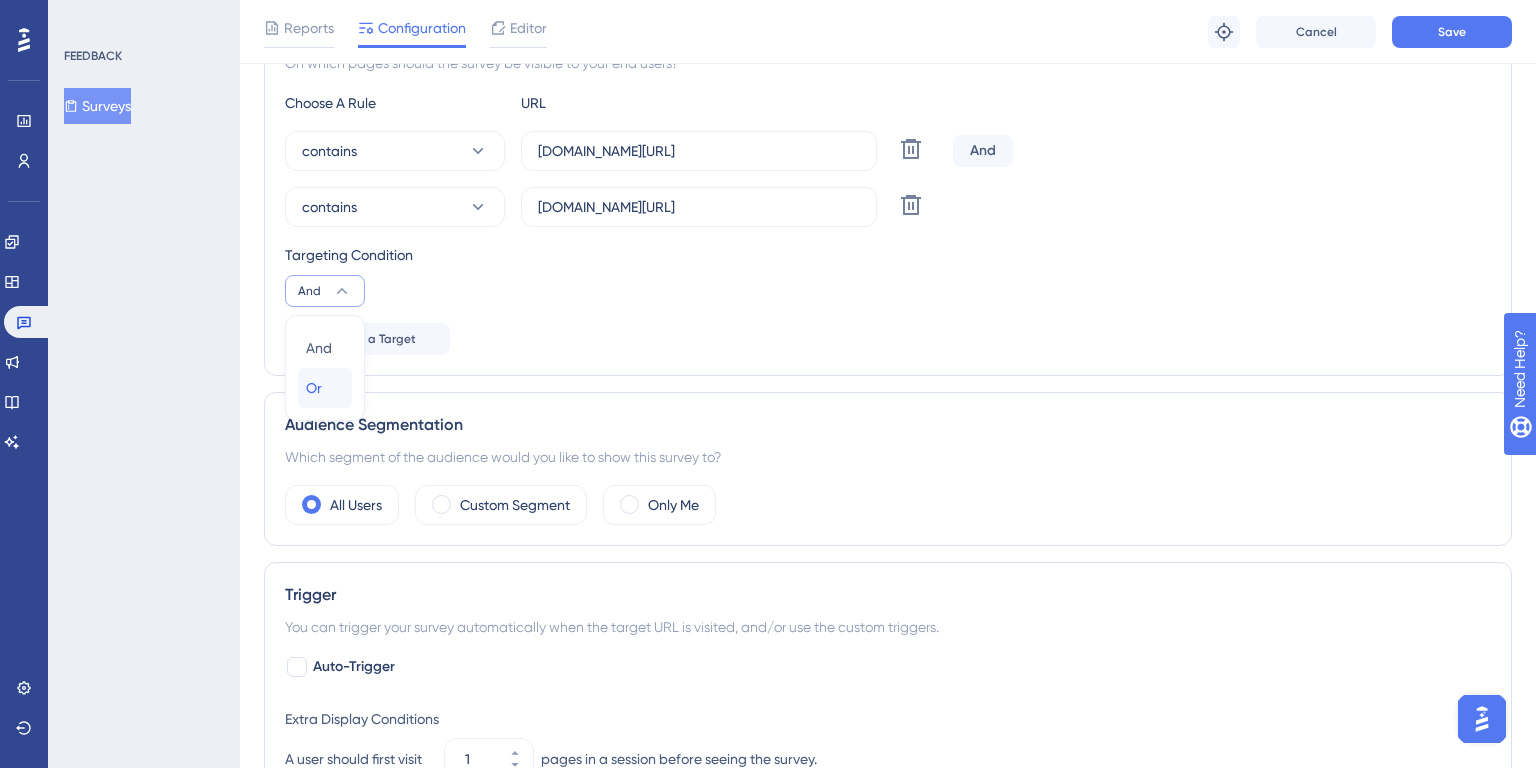 click on "Or" at bounding box center (314, 388) 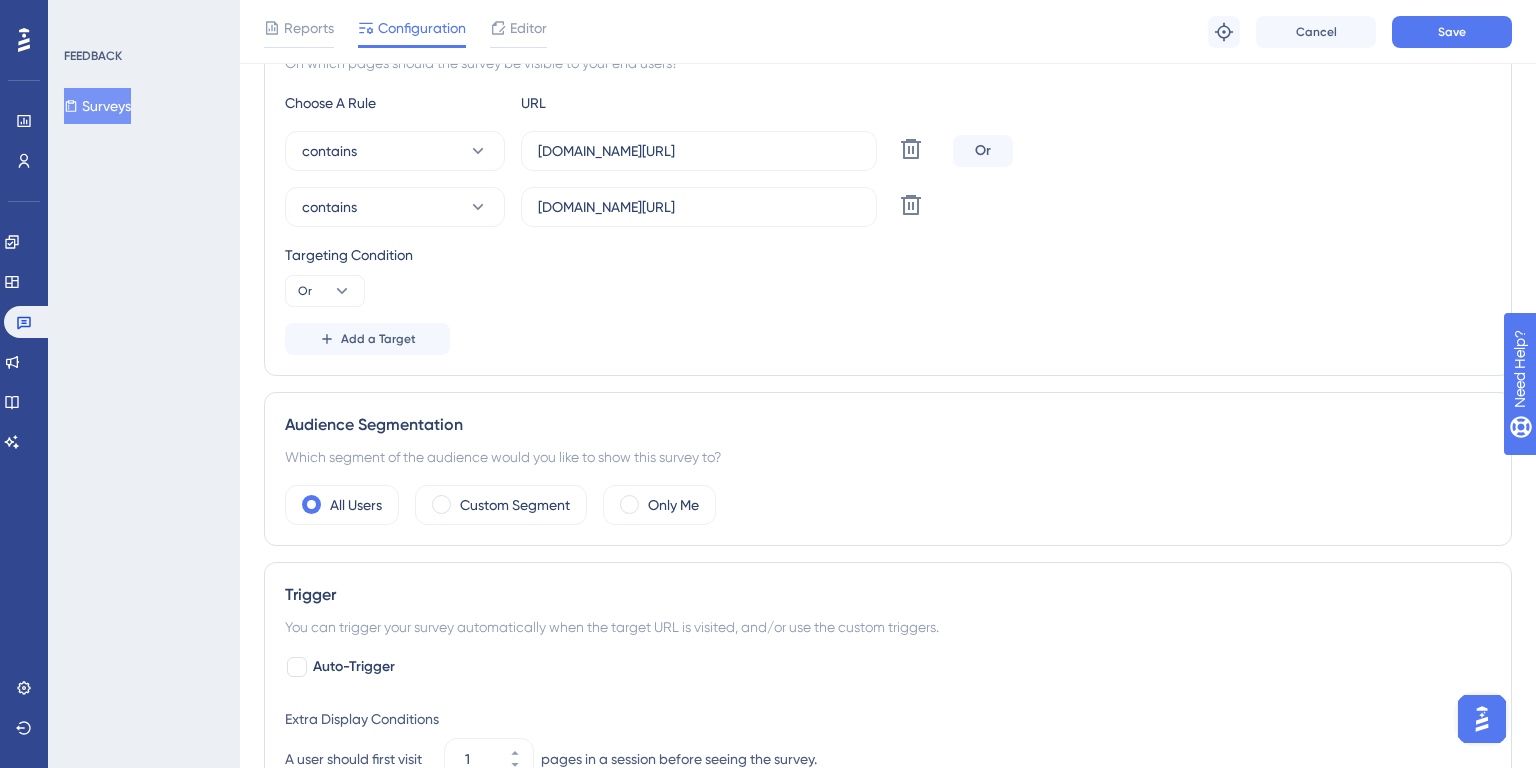 click on "Targeting Condition Or" at bounding box center (888, 275) 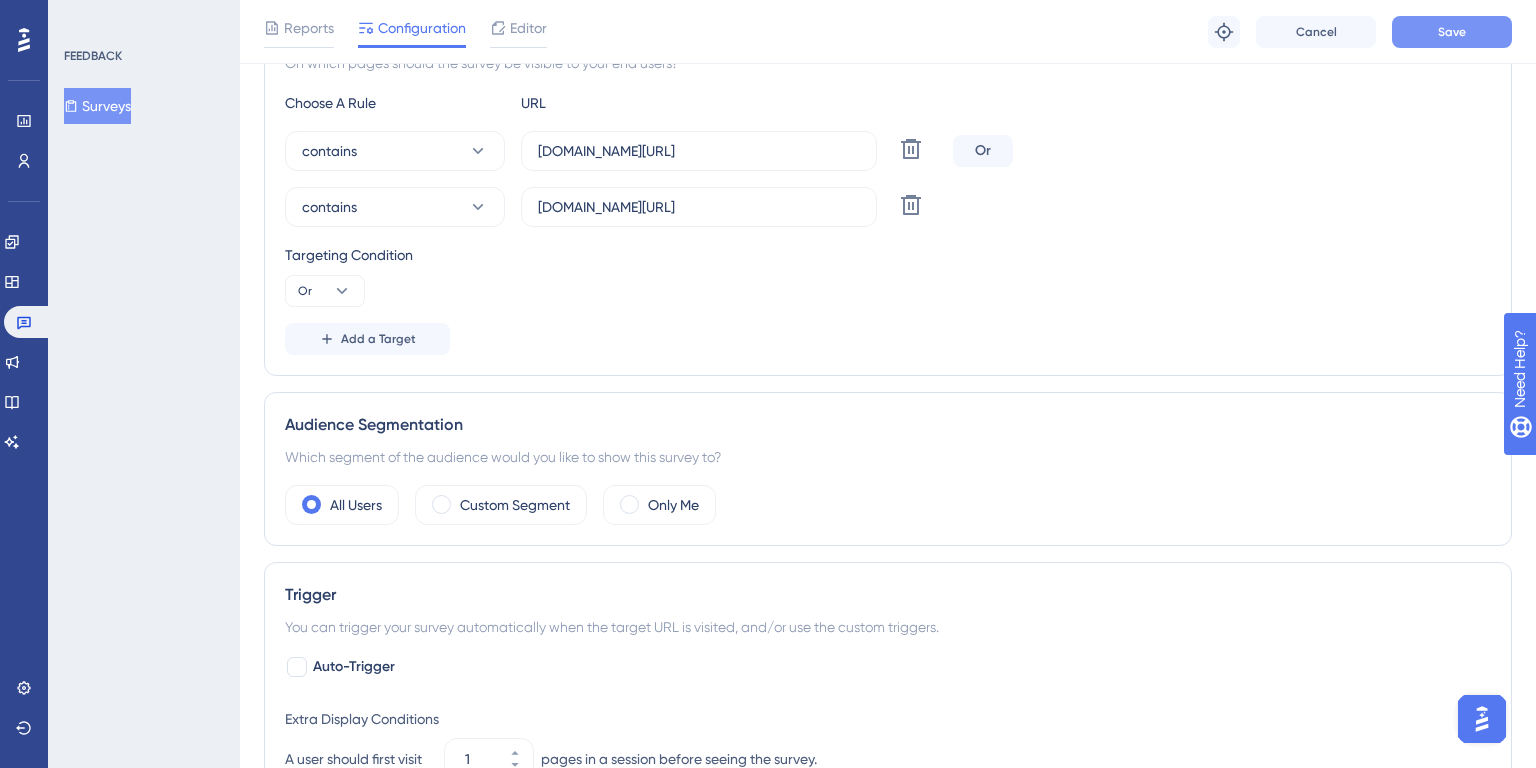 click on "Save" at bounding box center (1452, 32) 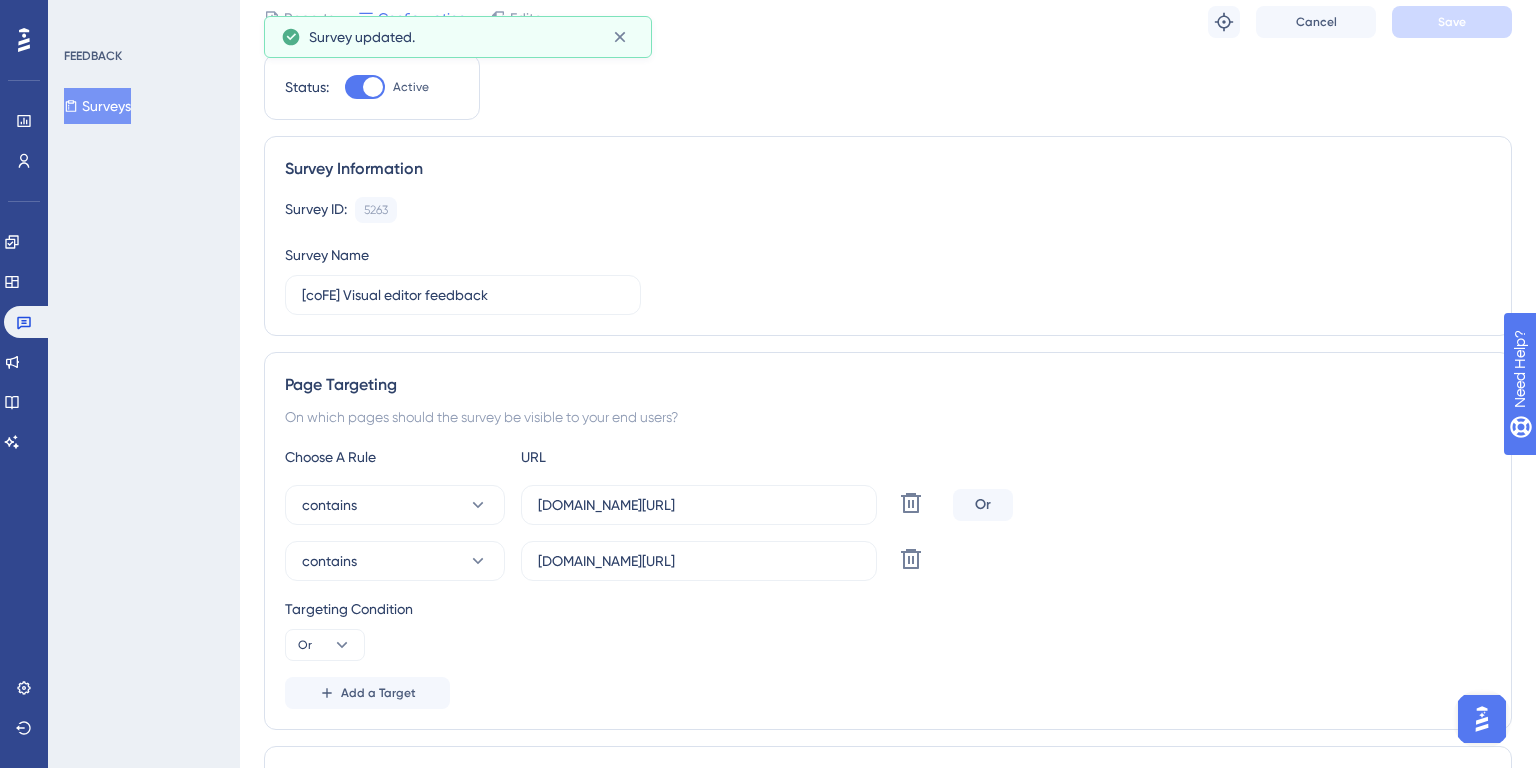 scroll, scrollTop: 0, scrollLeft: 0, axis: both 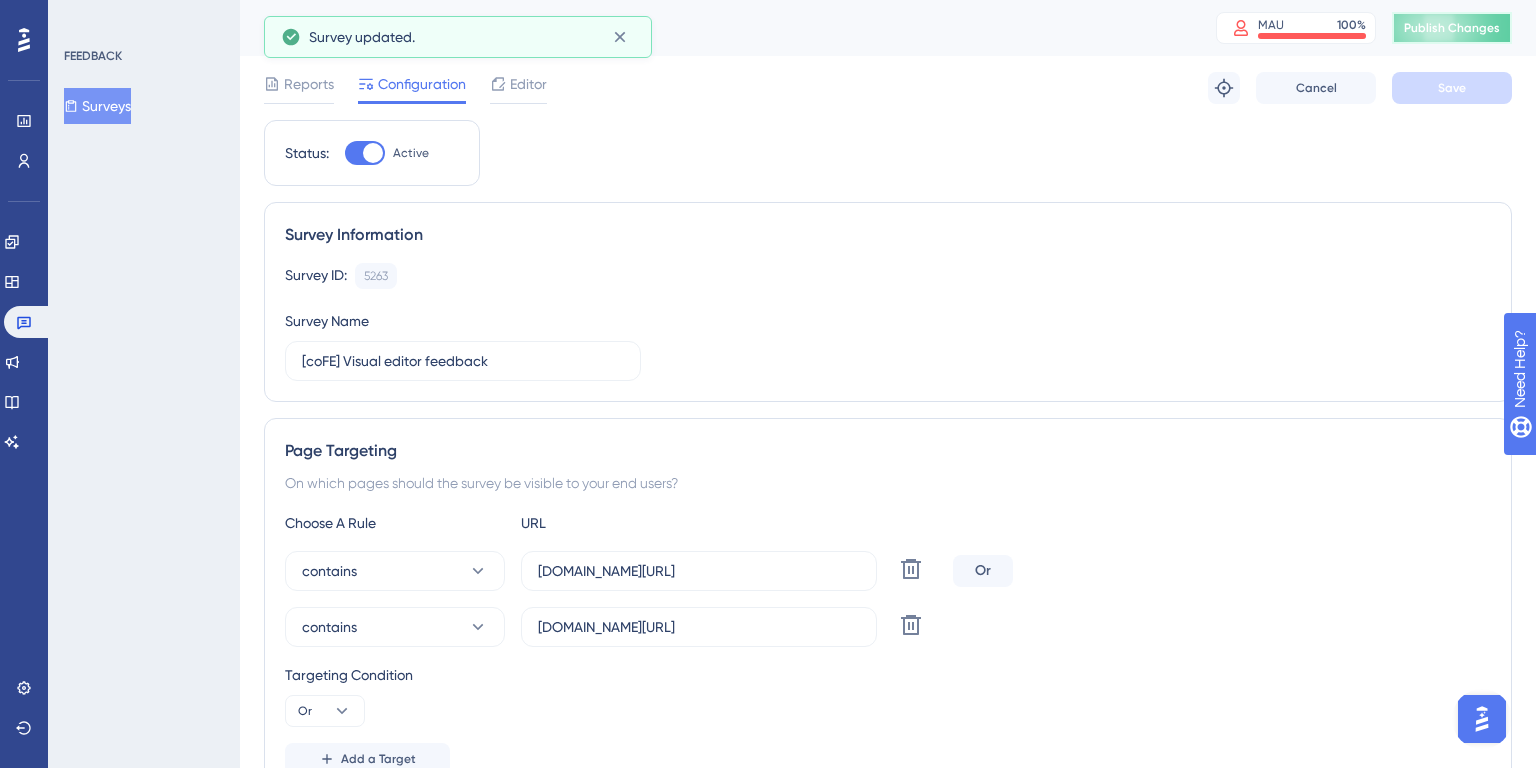 click on "Publish Changes" at bounding box center [1452, 28] 